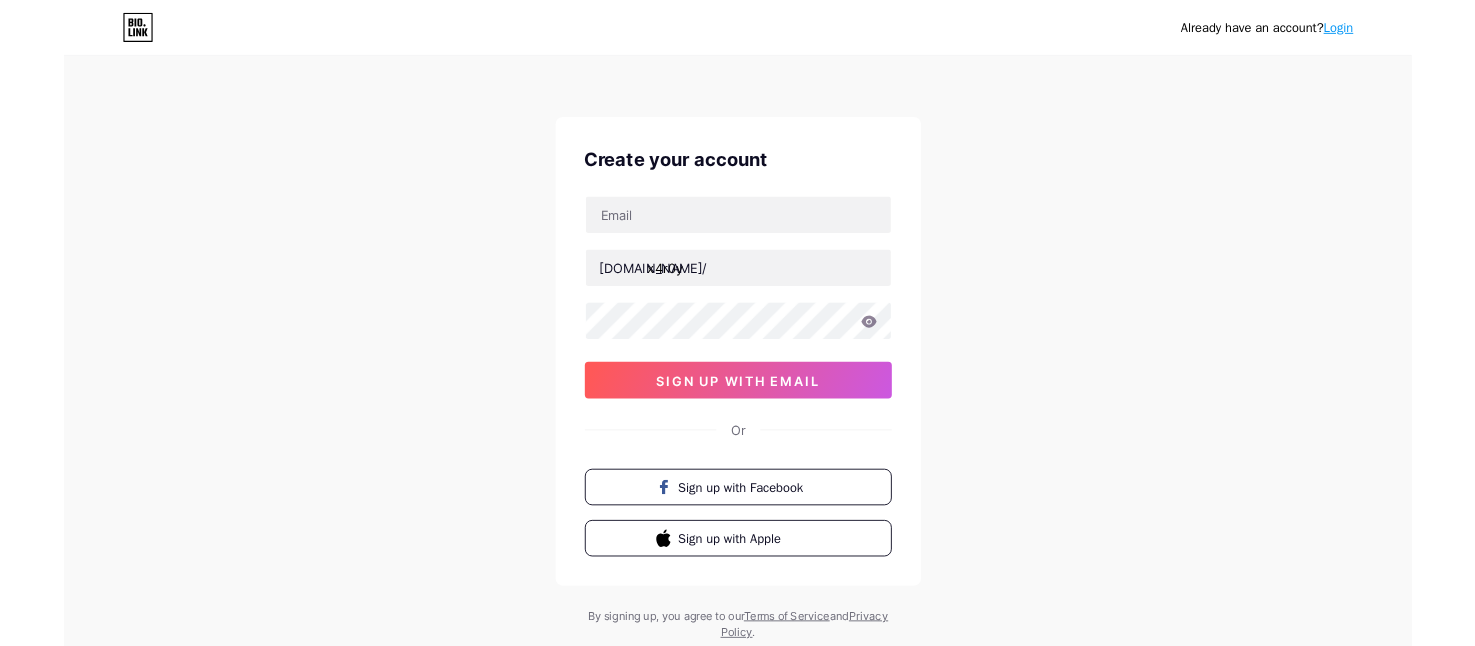 scroll, scrollTop: 0, scrollLeft: 0, axis: both 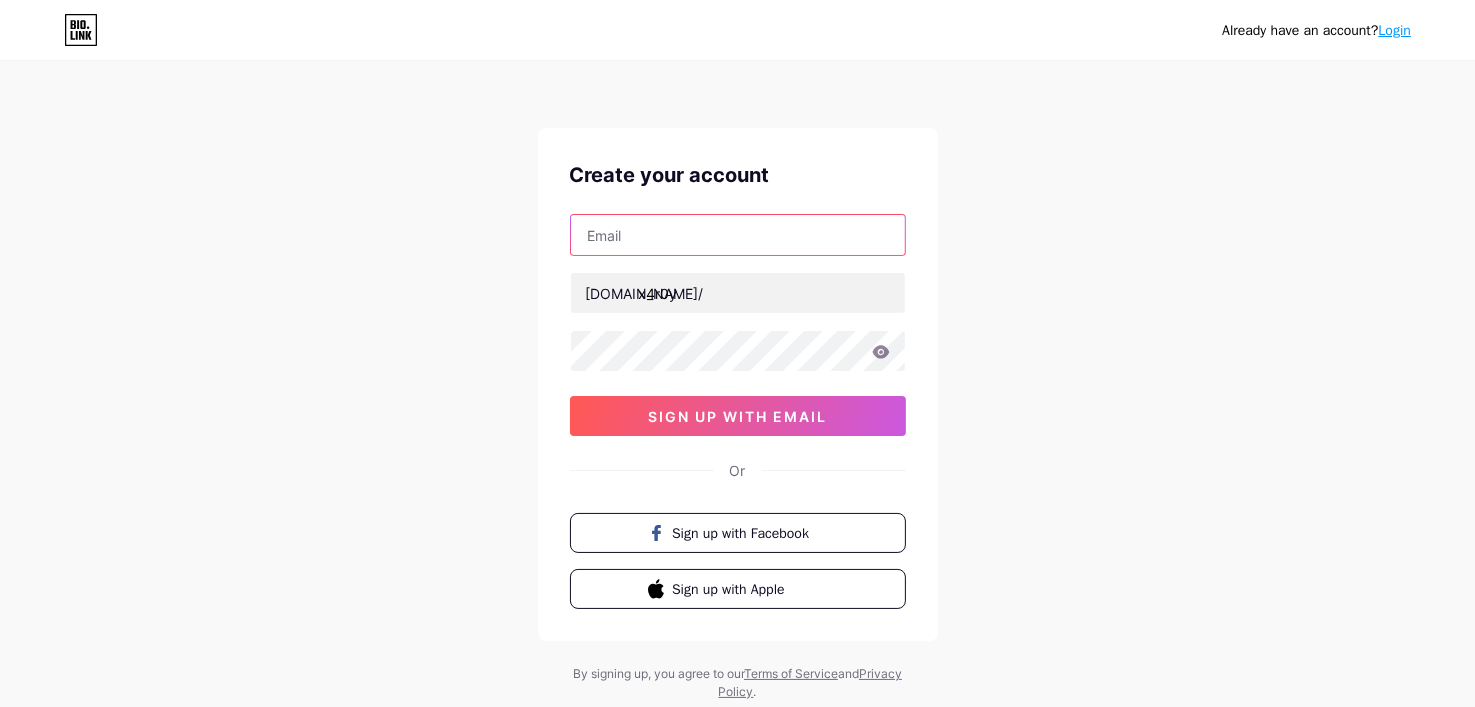 click at bounding box center [738, 235] 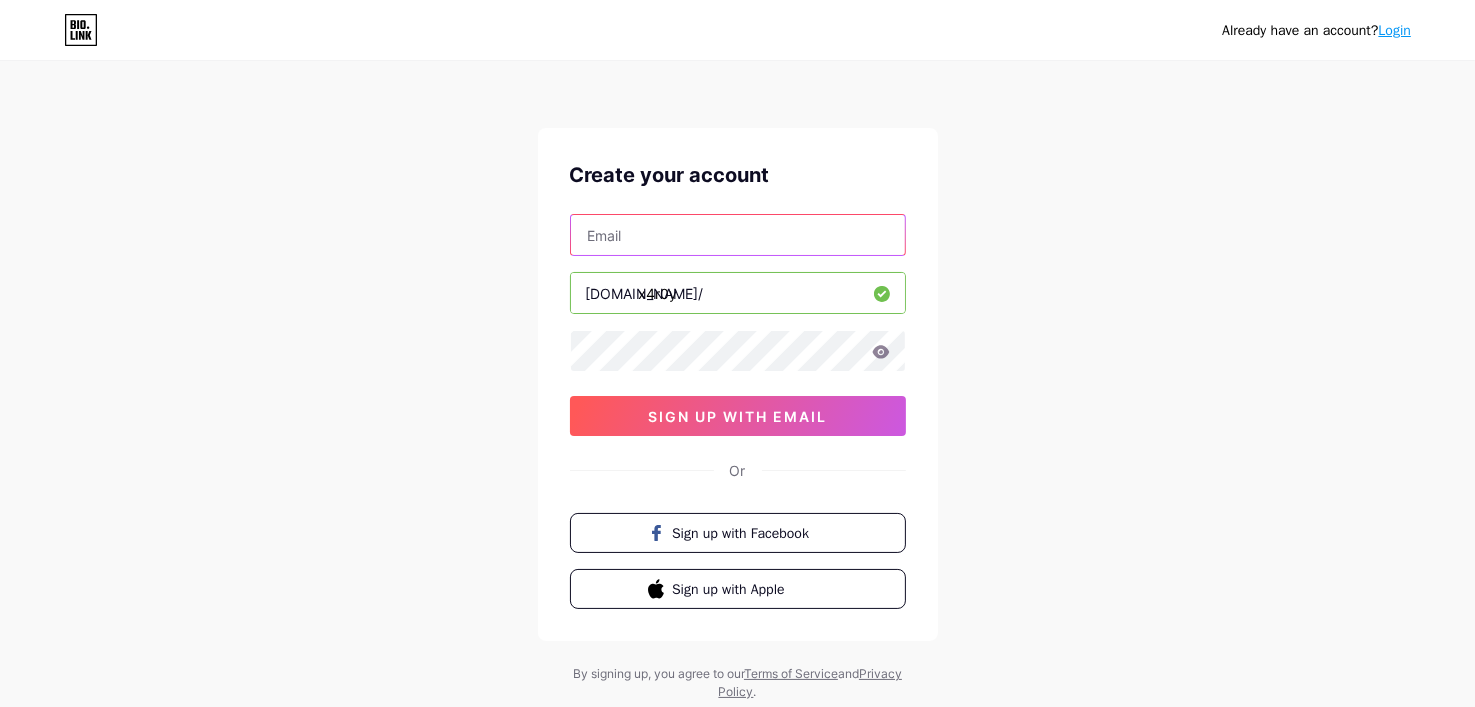 type on "[EMAIL_ADDRESS][DOMAIN_NAME]" 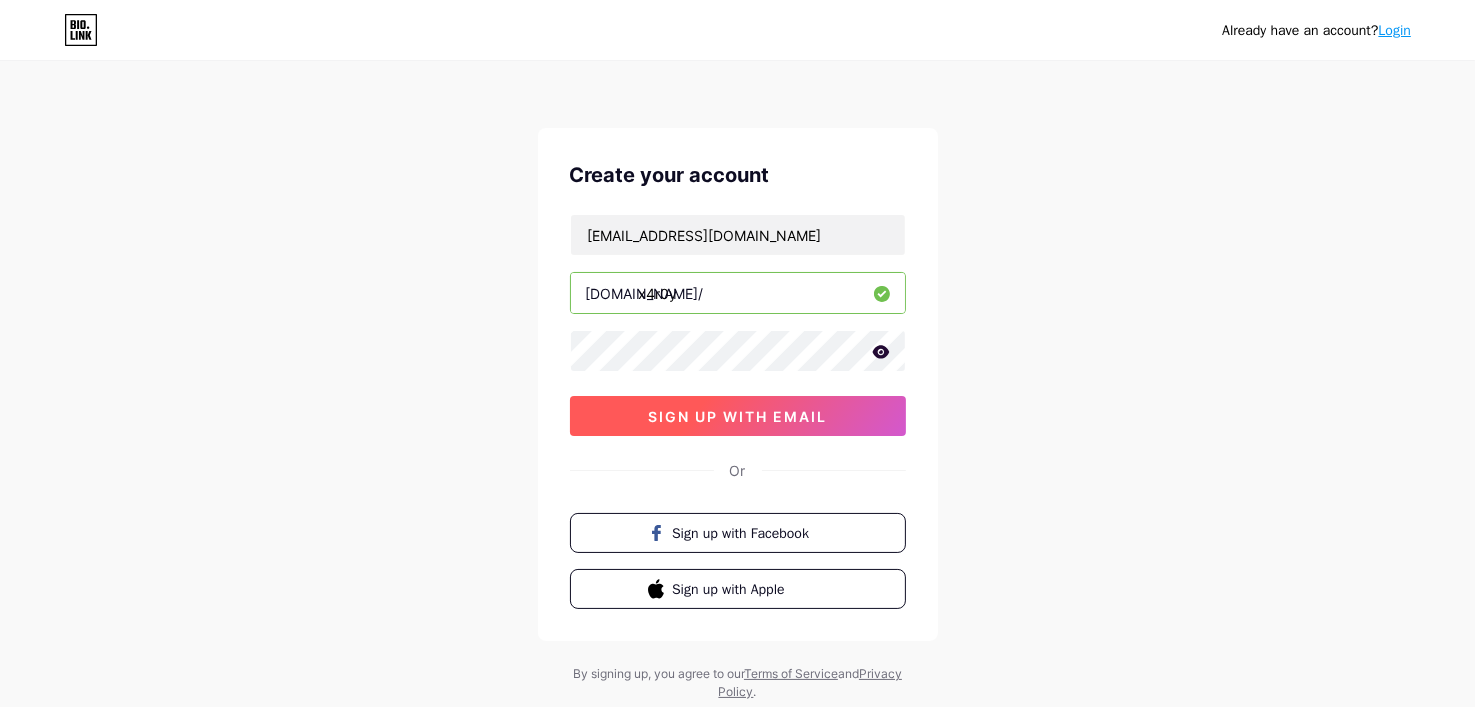 click on "sign up with email" at bounding box center (737, 416) 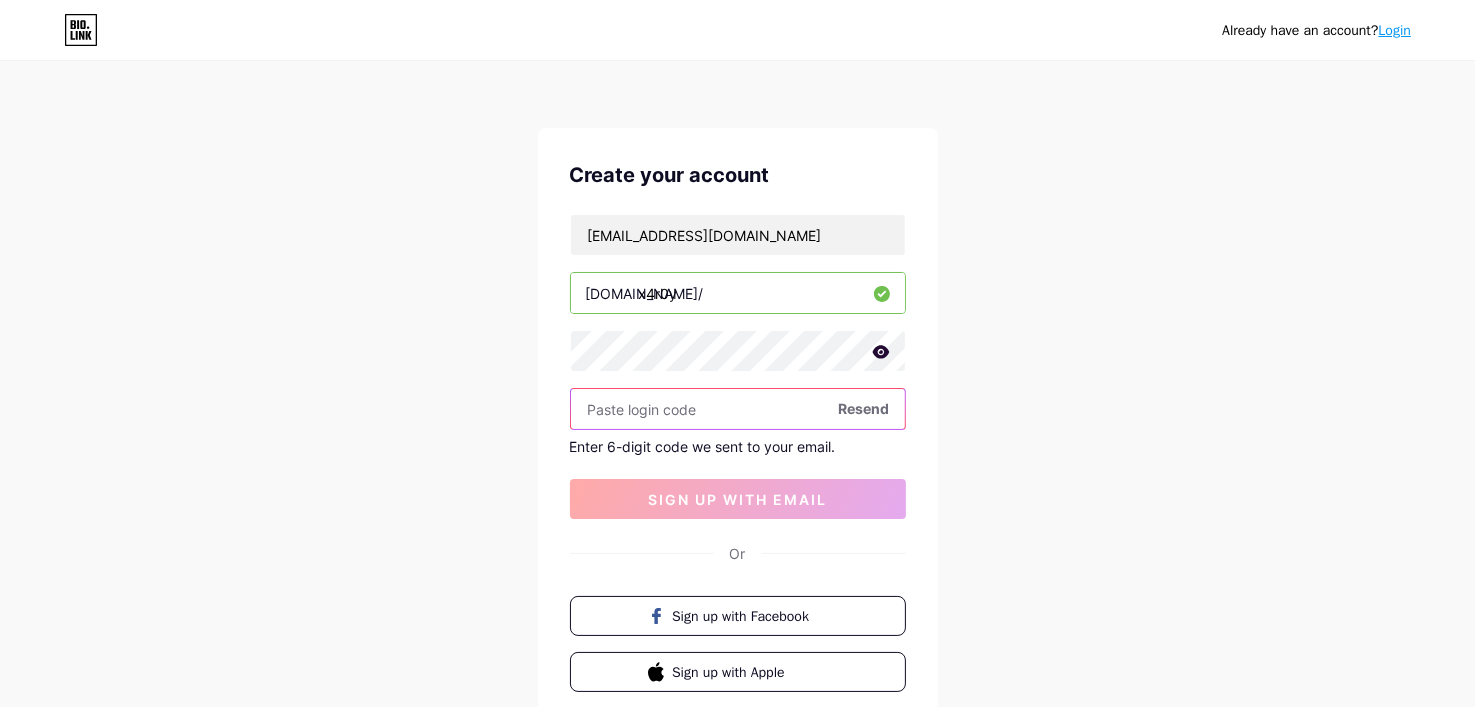 click at bounding box center [738, 409] 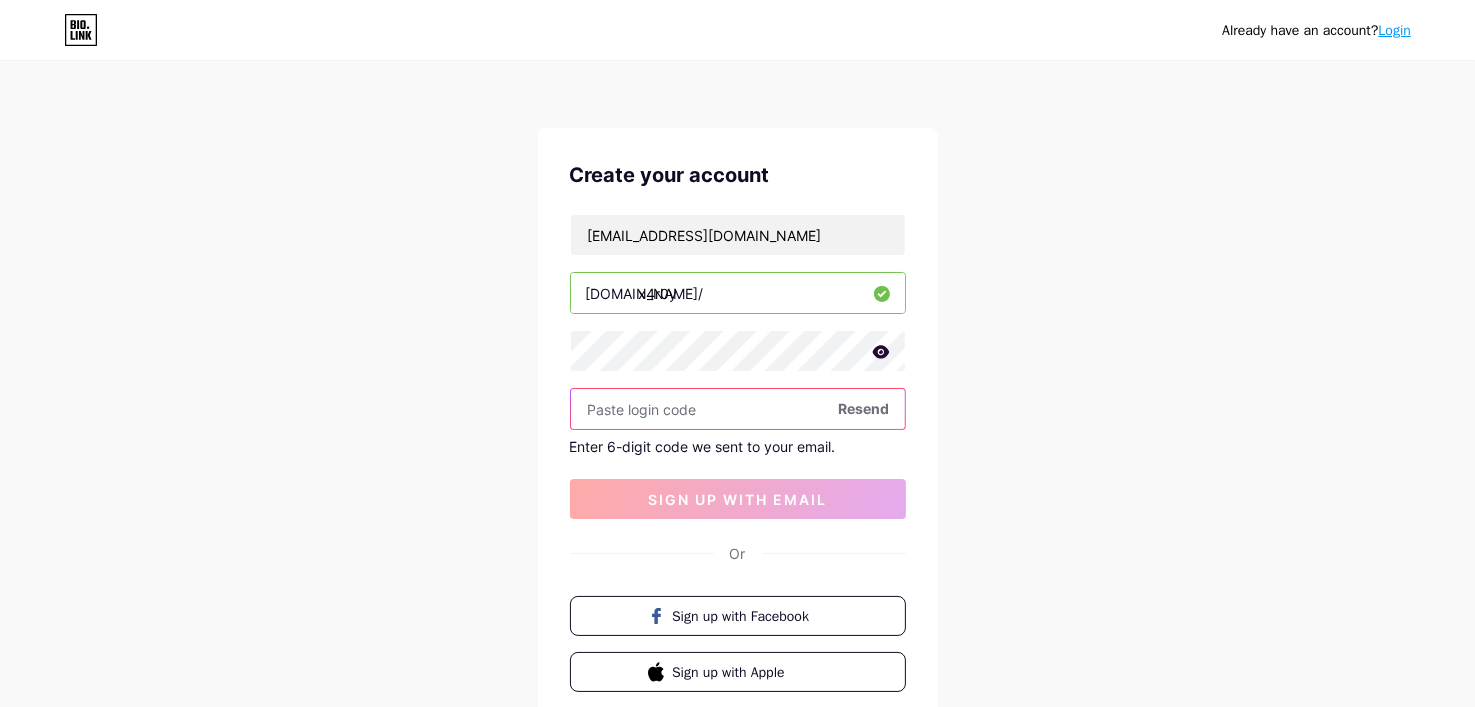 click at bounding box center [738, 409] 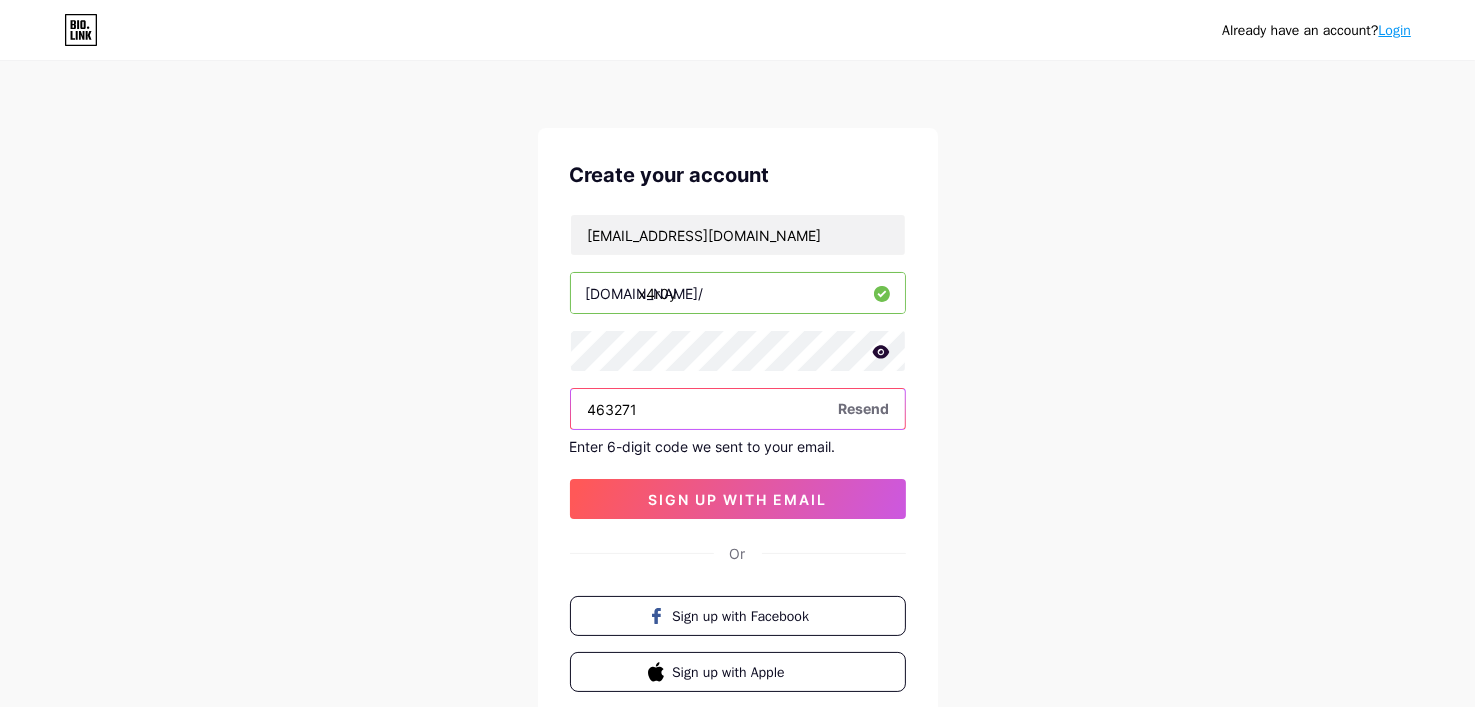 type on "463271" 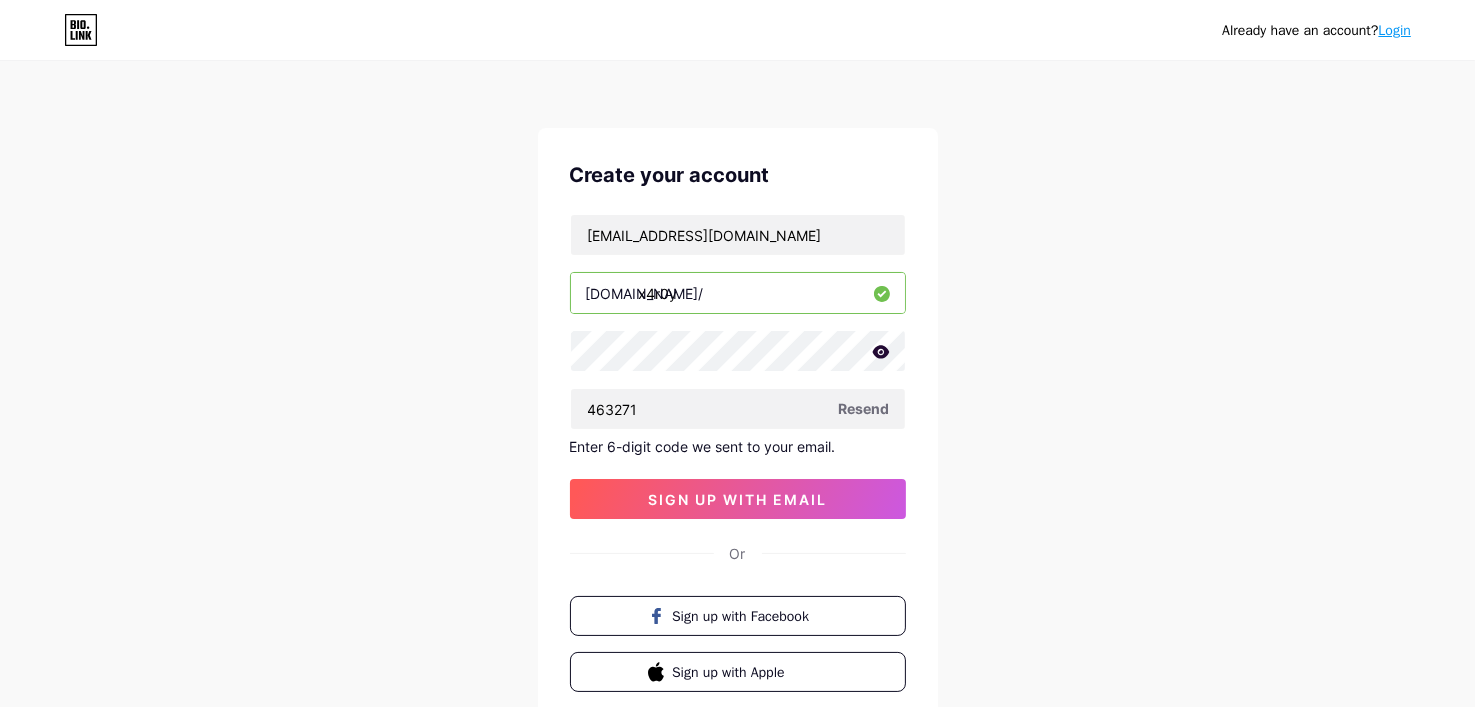 click on "Create your account     [EMAIL_ADDRESS][DOMAIN_NAME]     [DOMAIN_NAME]/   x4r0y               463271   Resend     Enter 6-digit code we sent to your email.         sign up with email         Or       Sign up with Facebook
Sign up with Apple" at bounding box center (738, 426) 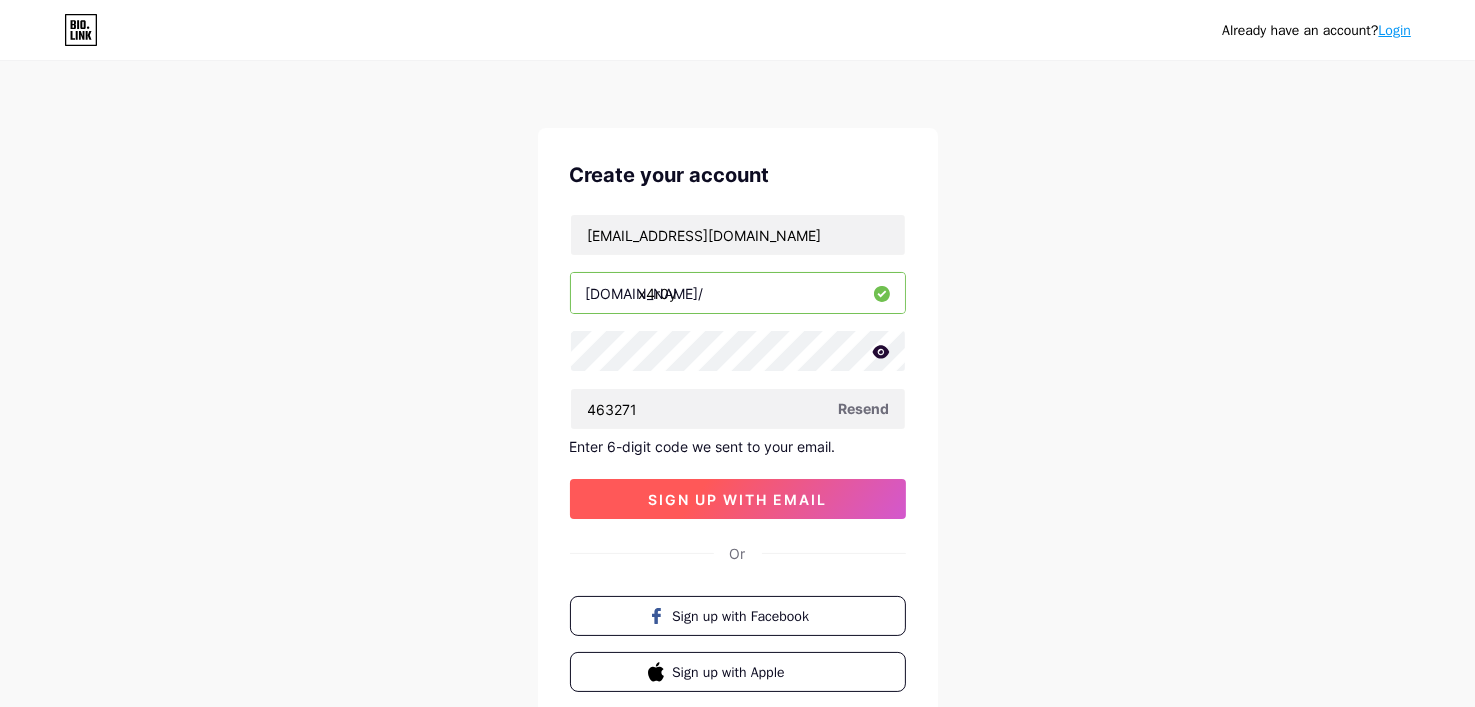 click on "sign up with email" at bounding box center [738, 499] 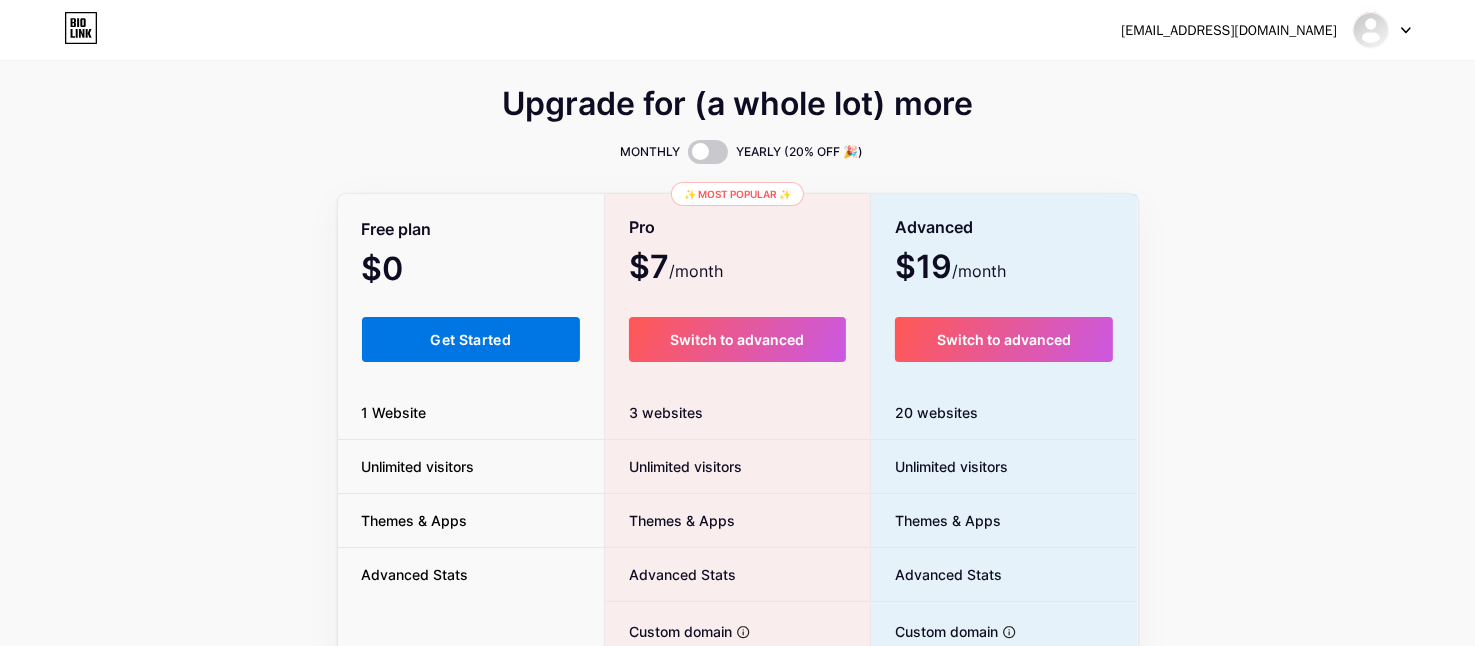 click on "Get Started" at bounding box center [470, 339] 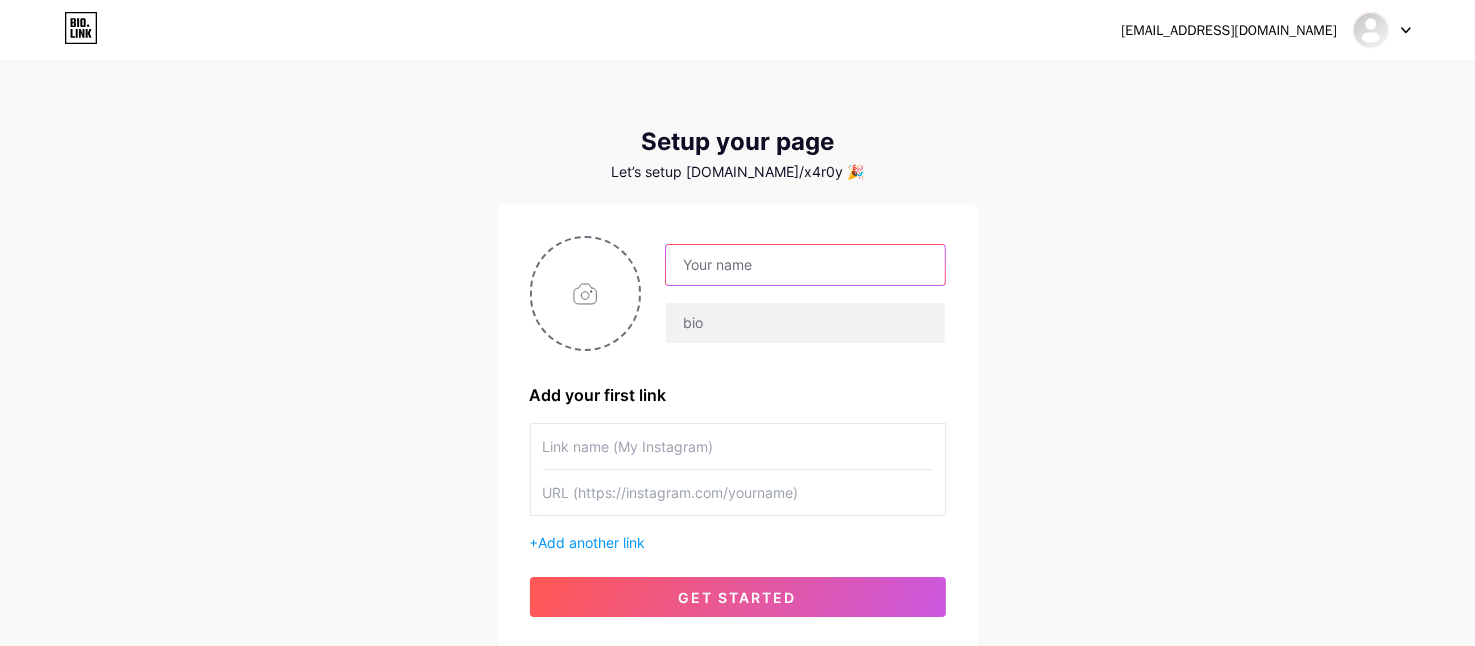 click at bounding box center [805, 265] 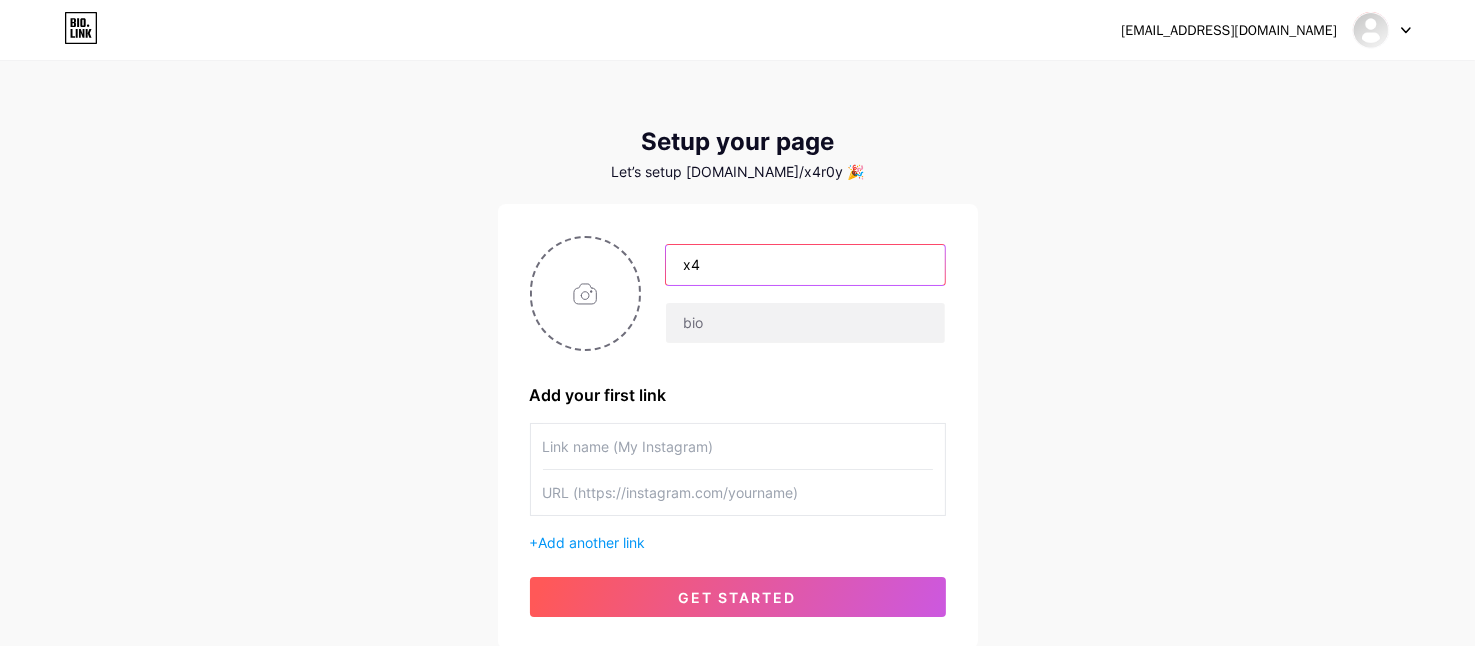 type on "x" 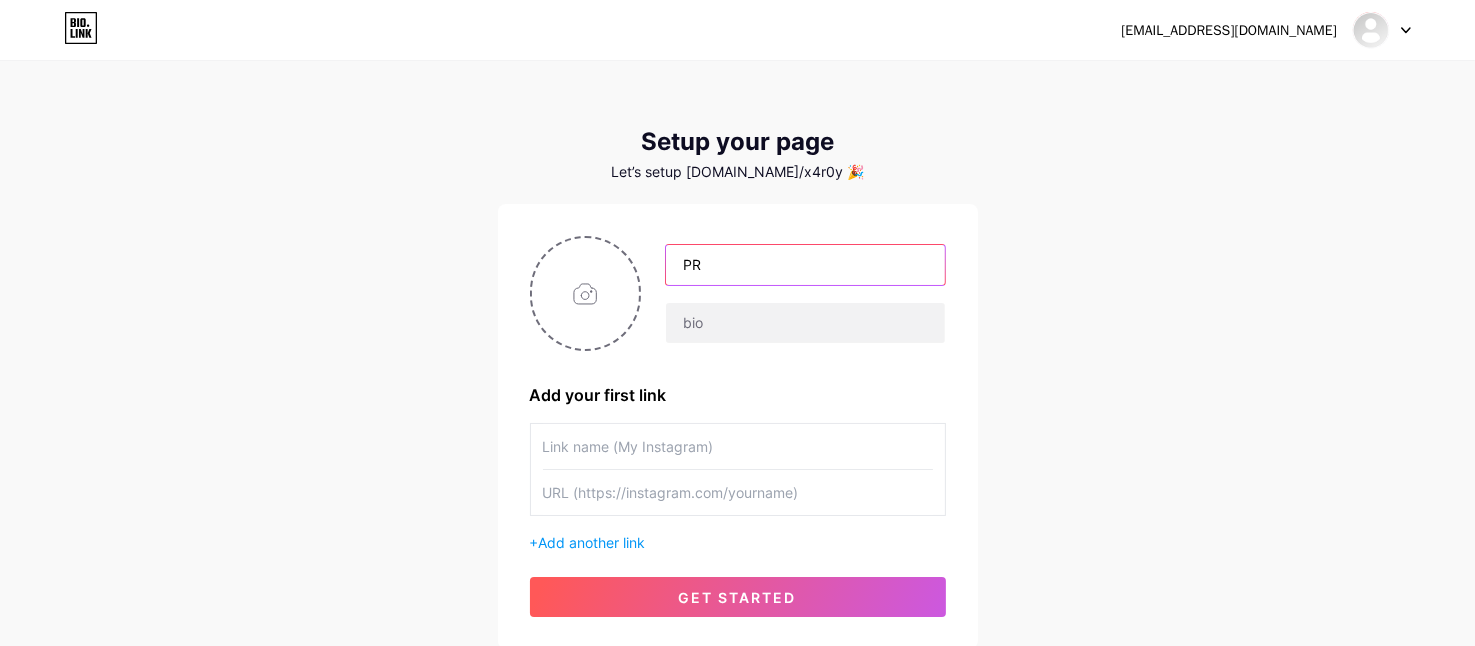 type on "P" 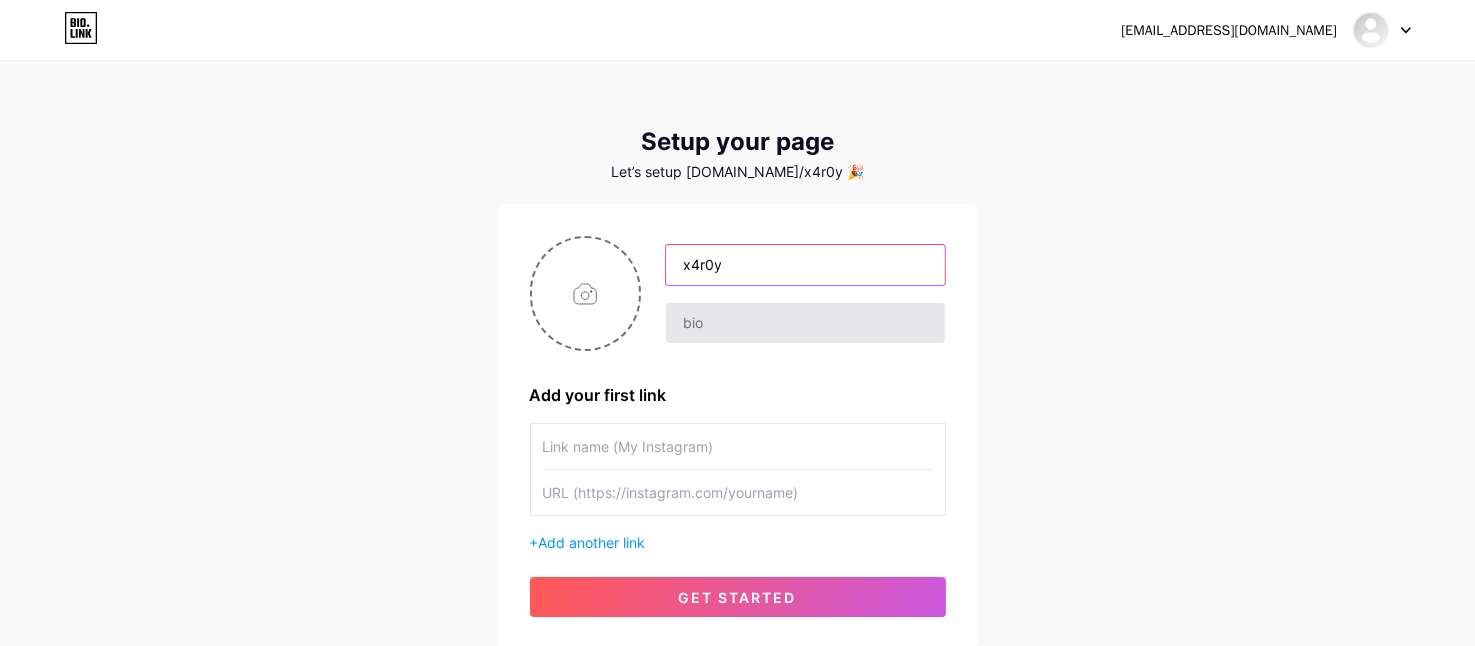 type on "x4r0y" 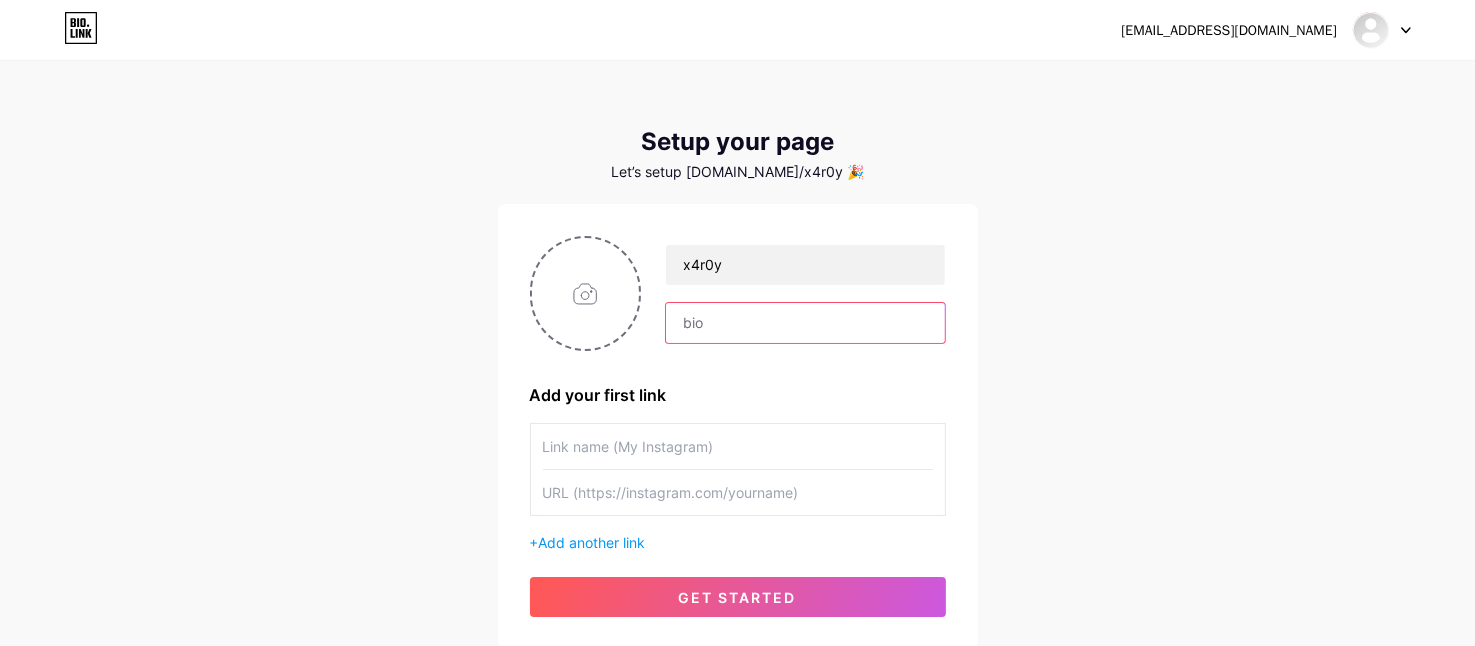 click at bounding box center (805, 323) 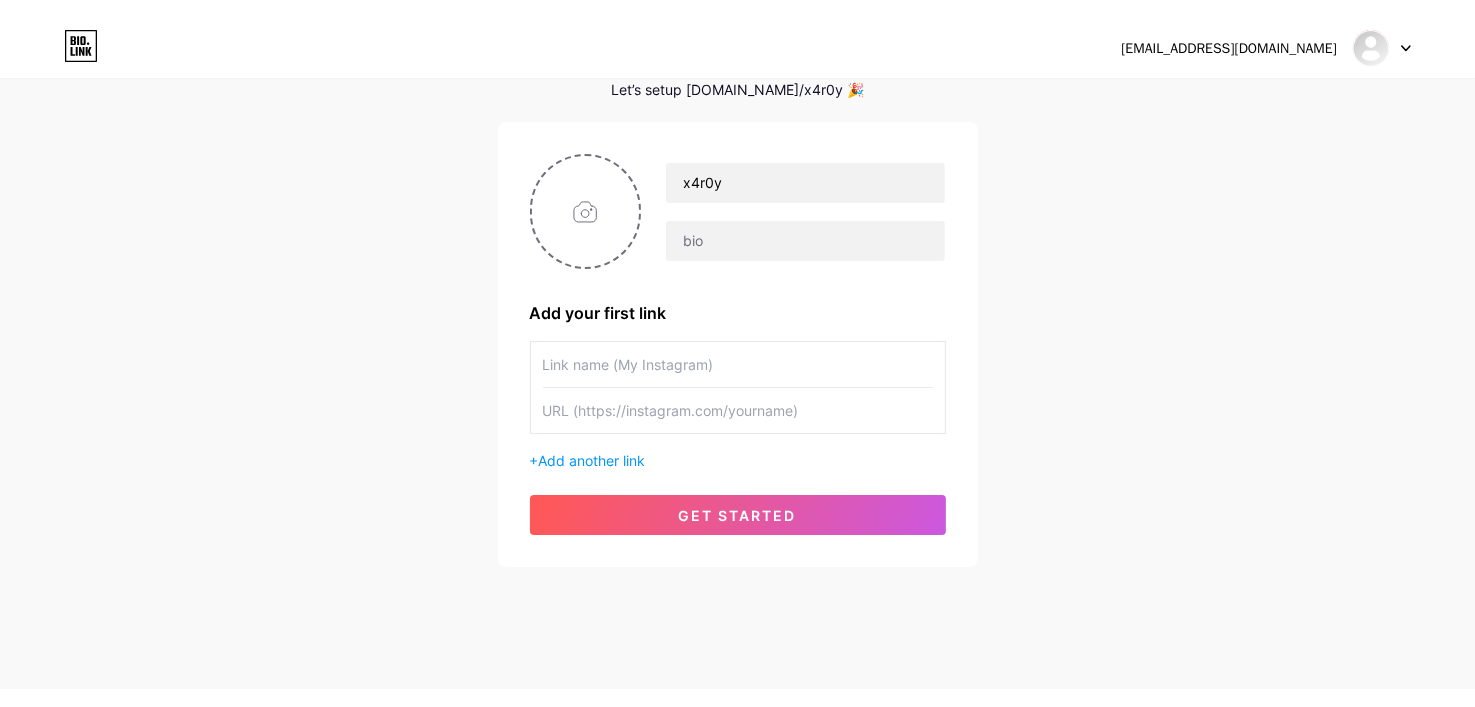 scroll, scrollTop: 85, scrollLeft: 0, axis: vertical 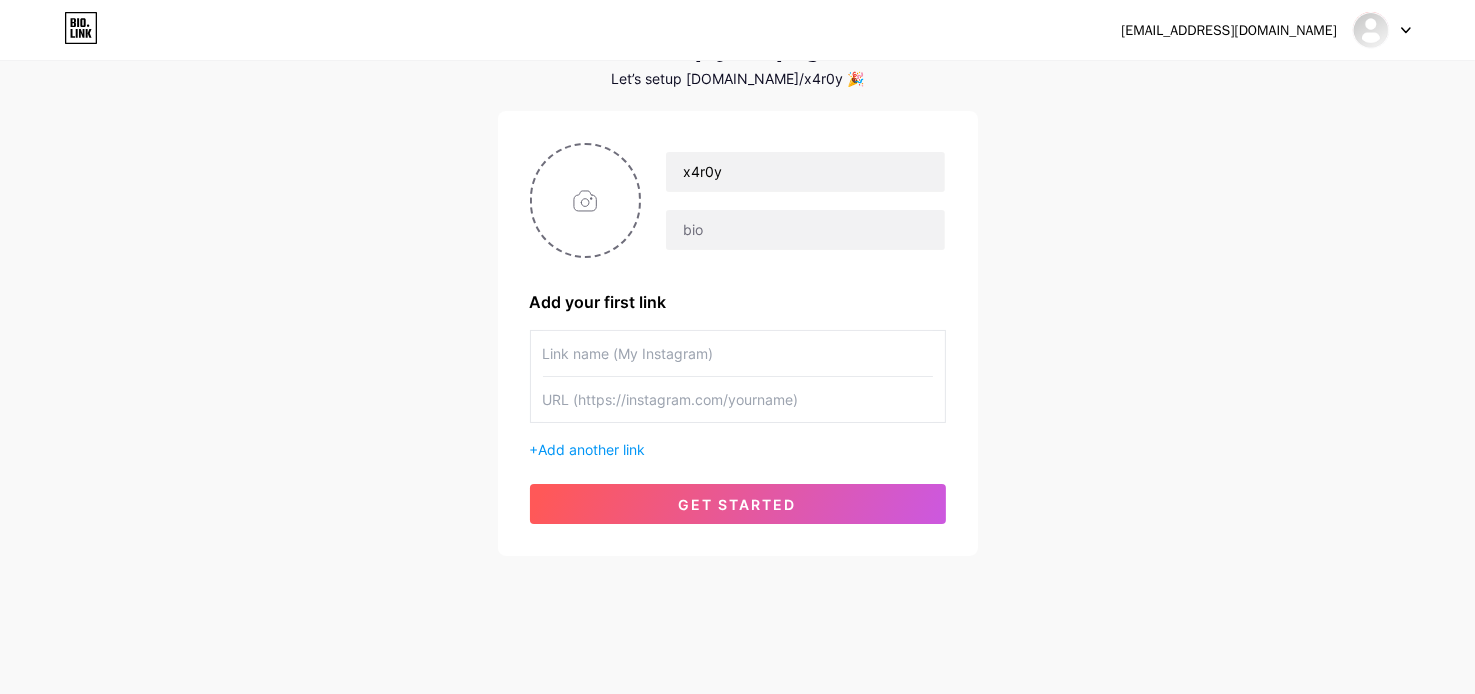 drag, startPoint x: 713, startPoint y: 380, endPoint x: 713, endPoint y: 404, distance: 24 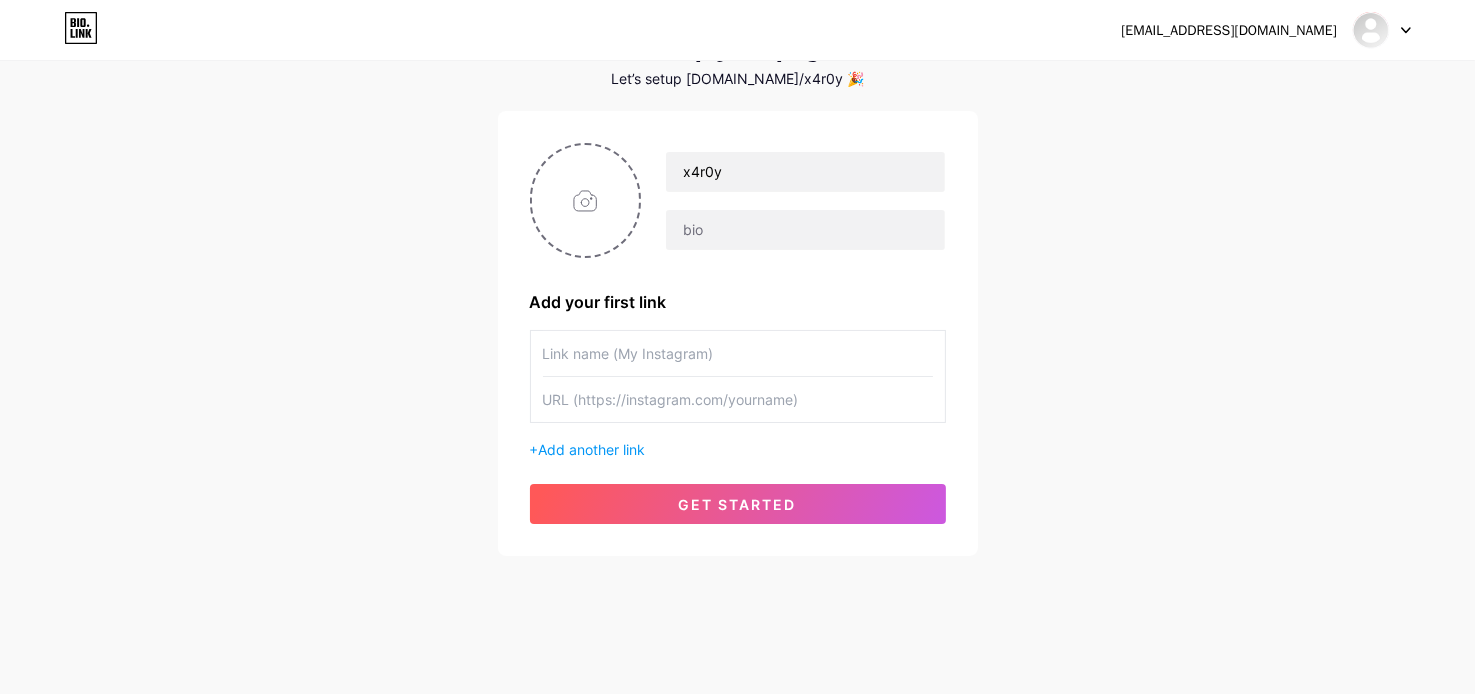 click at bounding box center [738, 399] 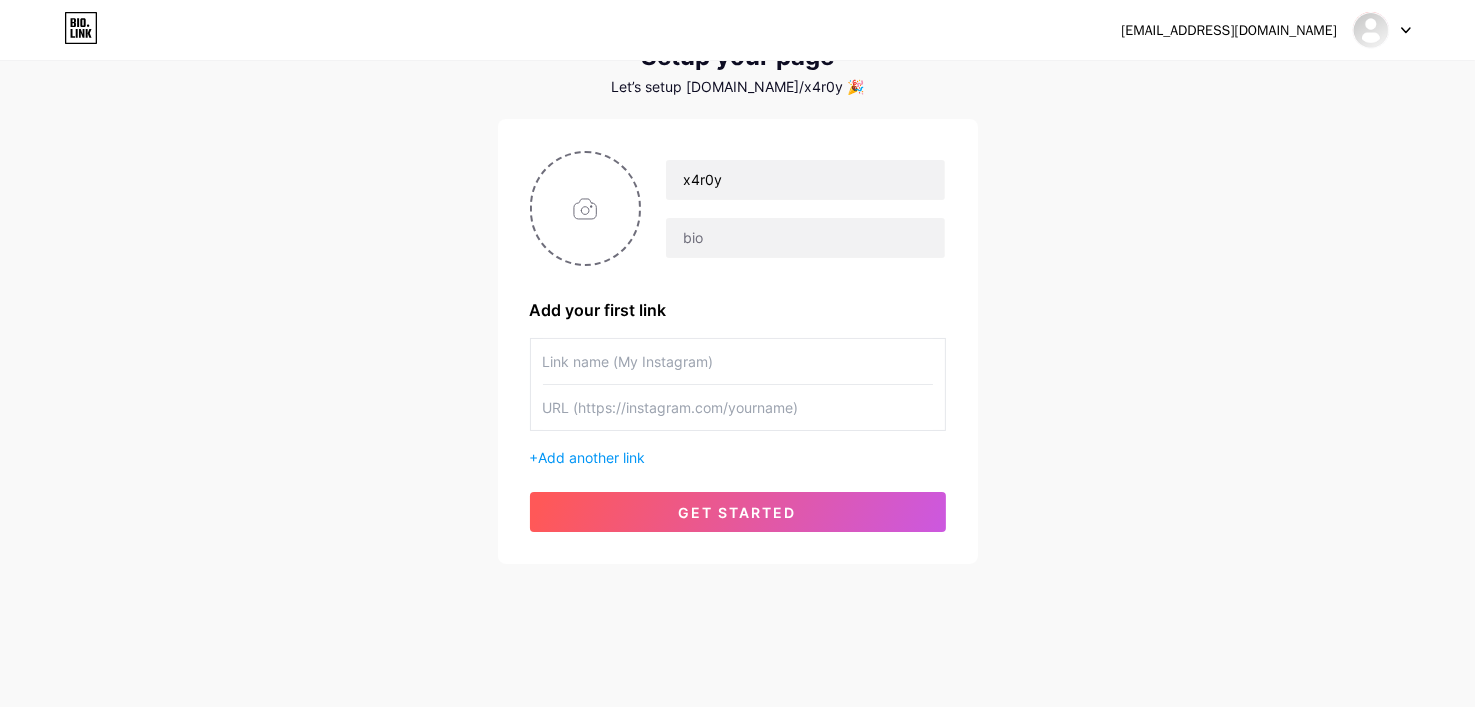 click at bounding box center [738, 361] 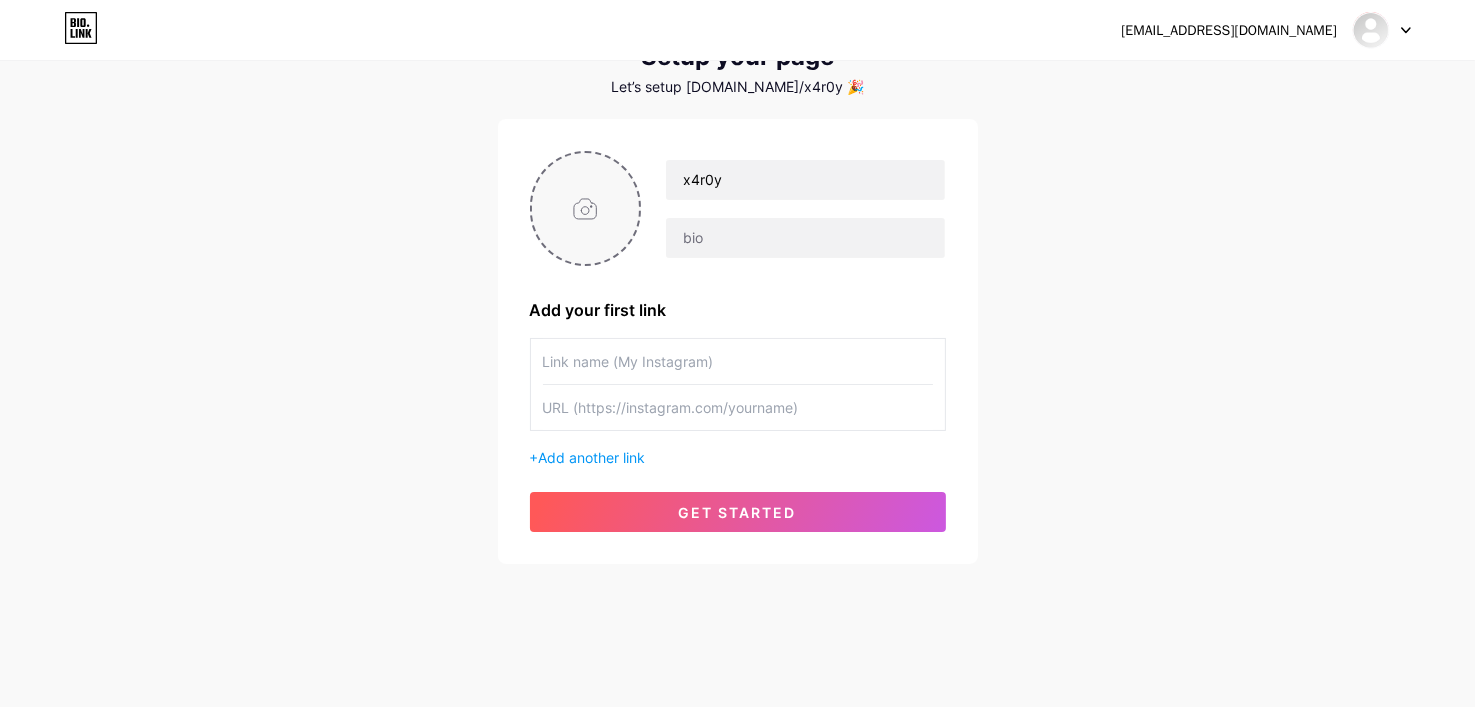 click at bounding box center (586, 208) 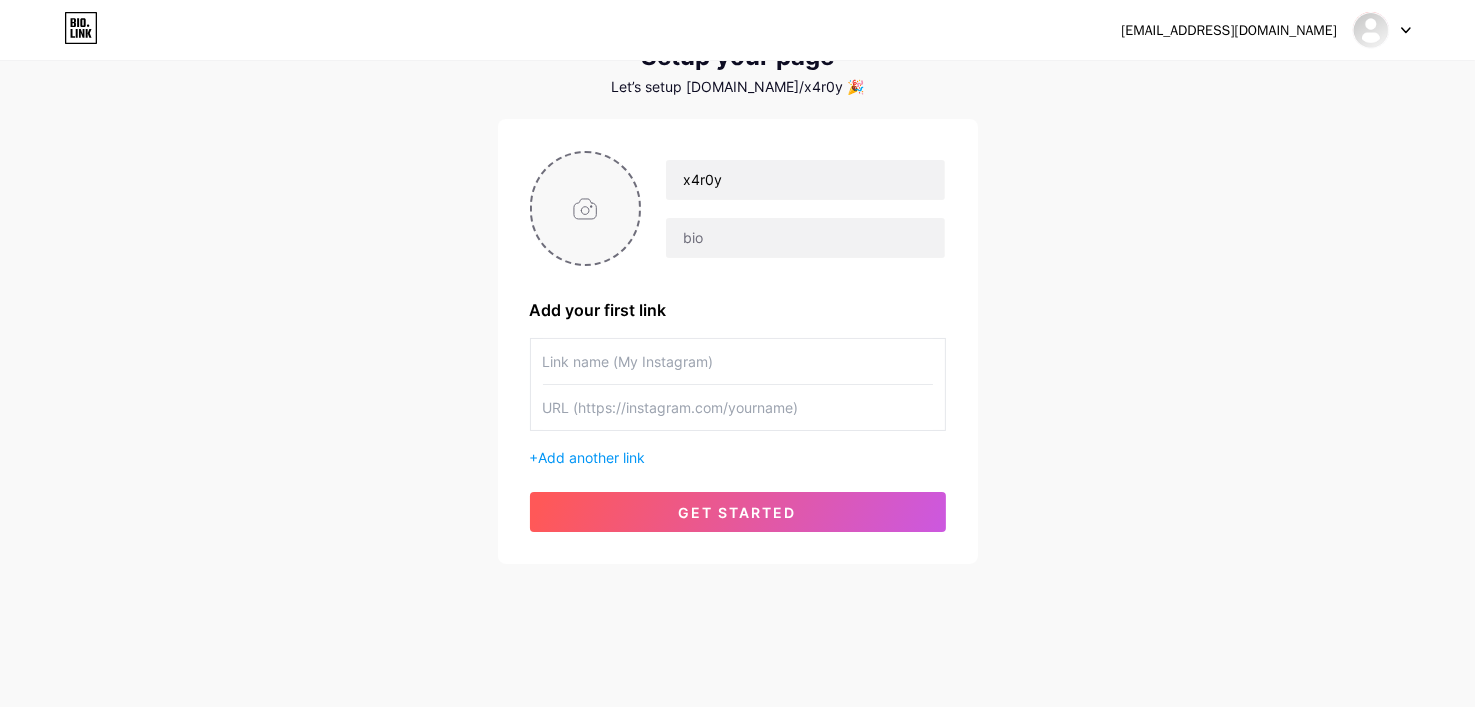 type on "C:\fakepath\3c169367e13dbab86d5453c7579b8e04.jpg" 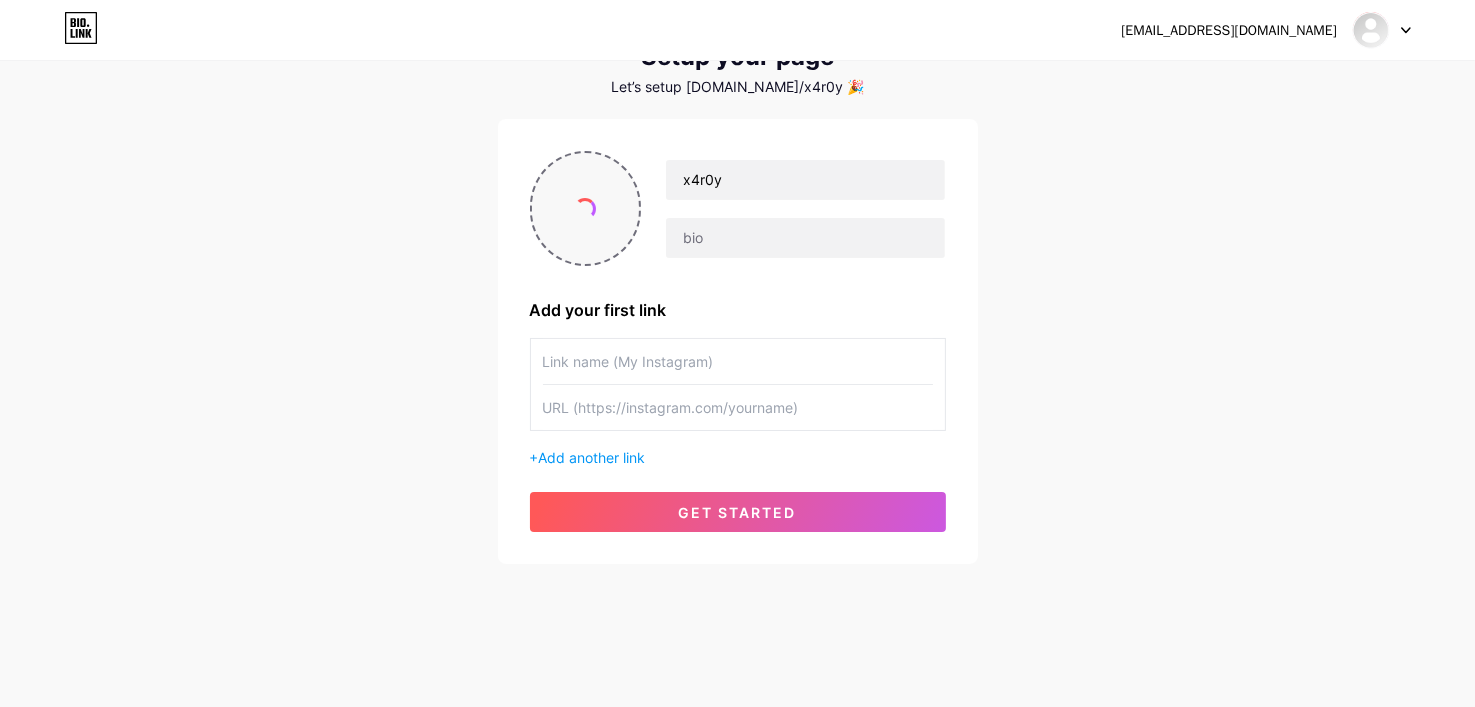 click at bounding box center [586, 208] 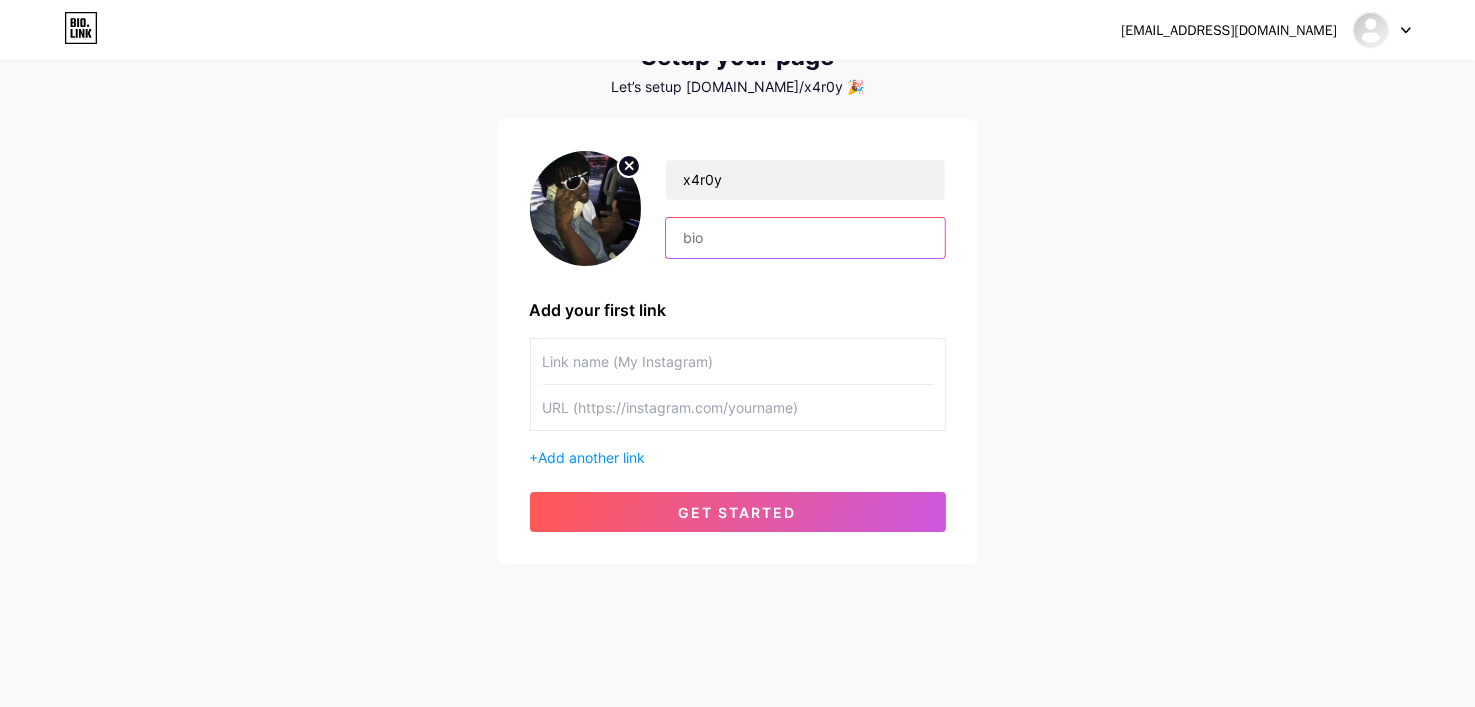 click at bounding box center [805, 238] 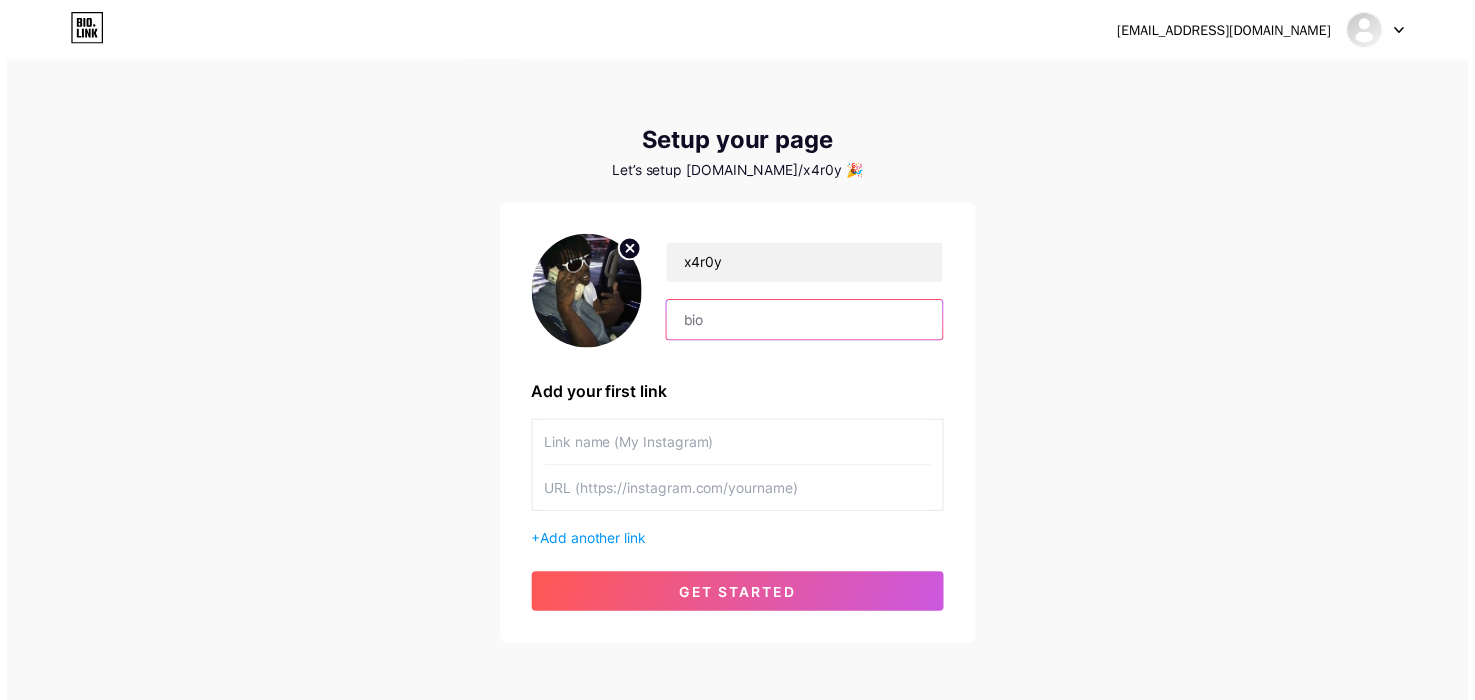 scroll, scrollTop: 85, scrollLeft: 0, axis: vertical 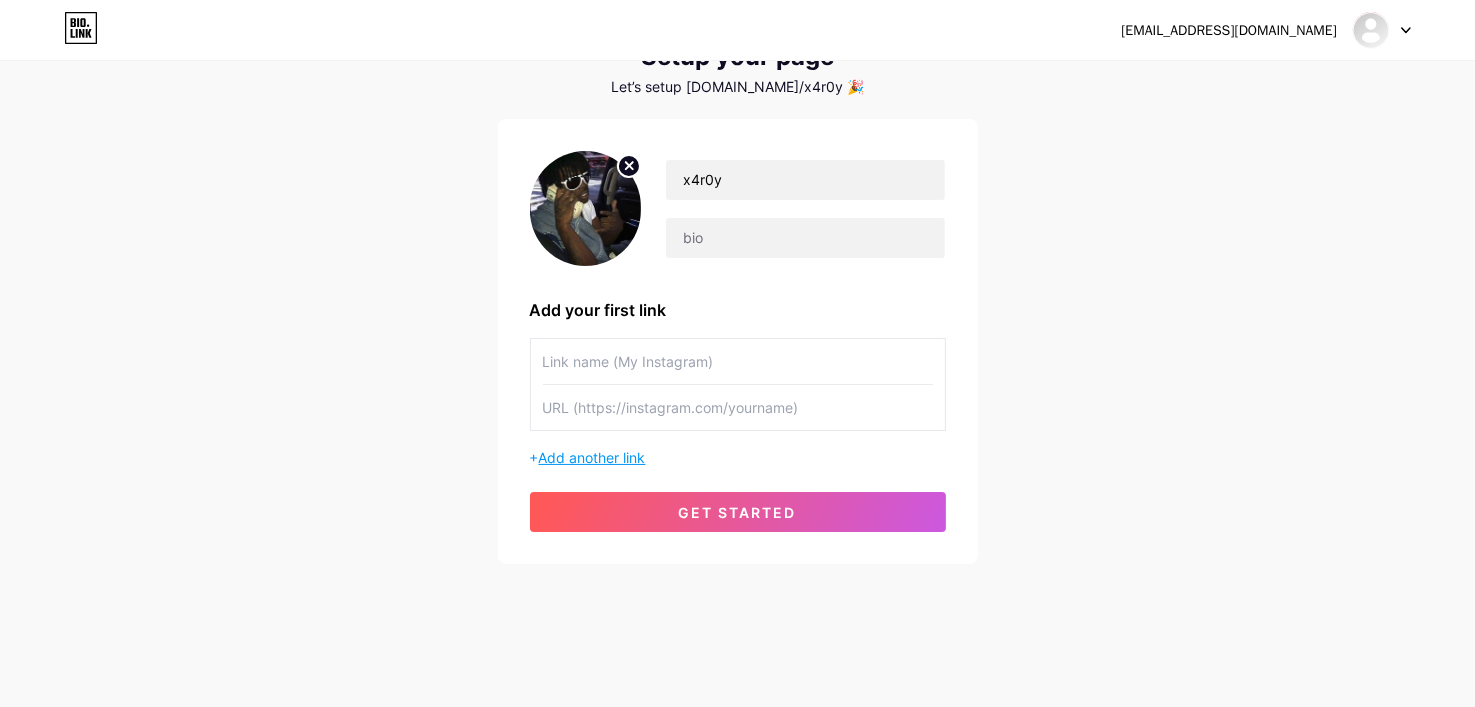 click on "Add another link" at bounding box center [592, 457] 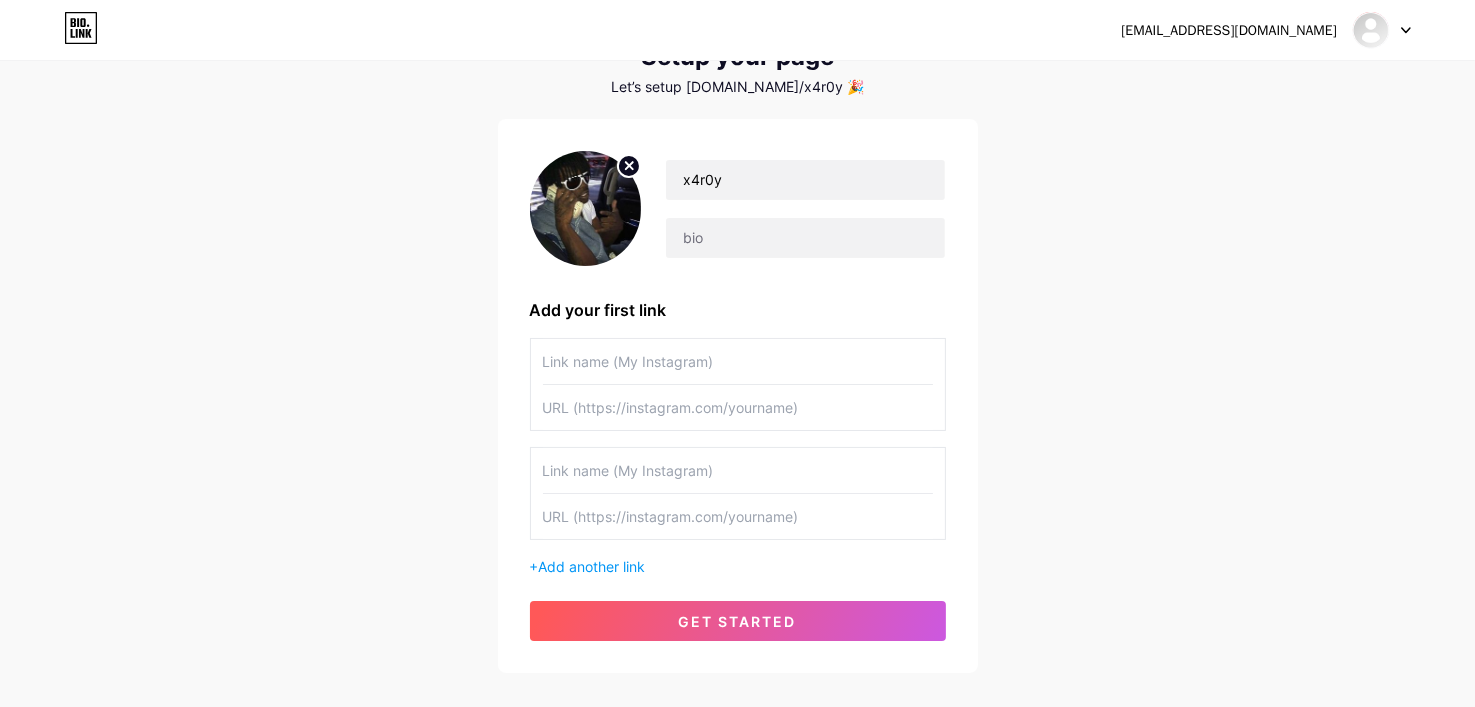 drag, startPoint x: 648, startPoint y: 520, endPoint x: 1219, endPoint y: 434, distance: 577.44006 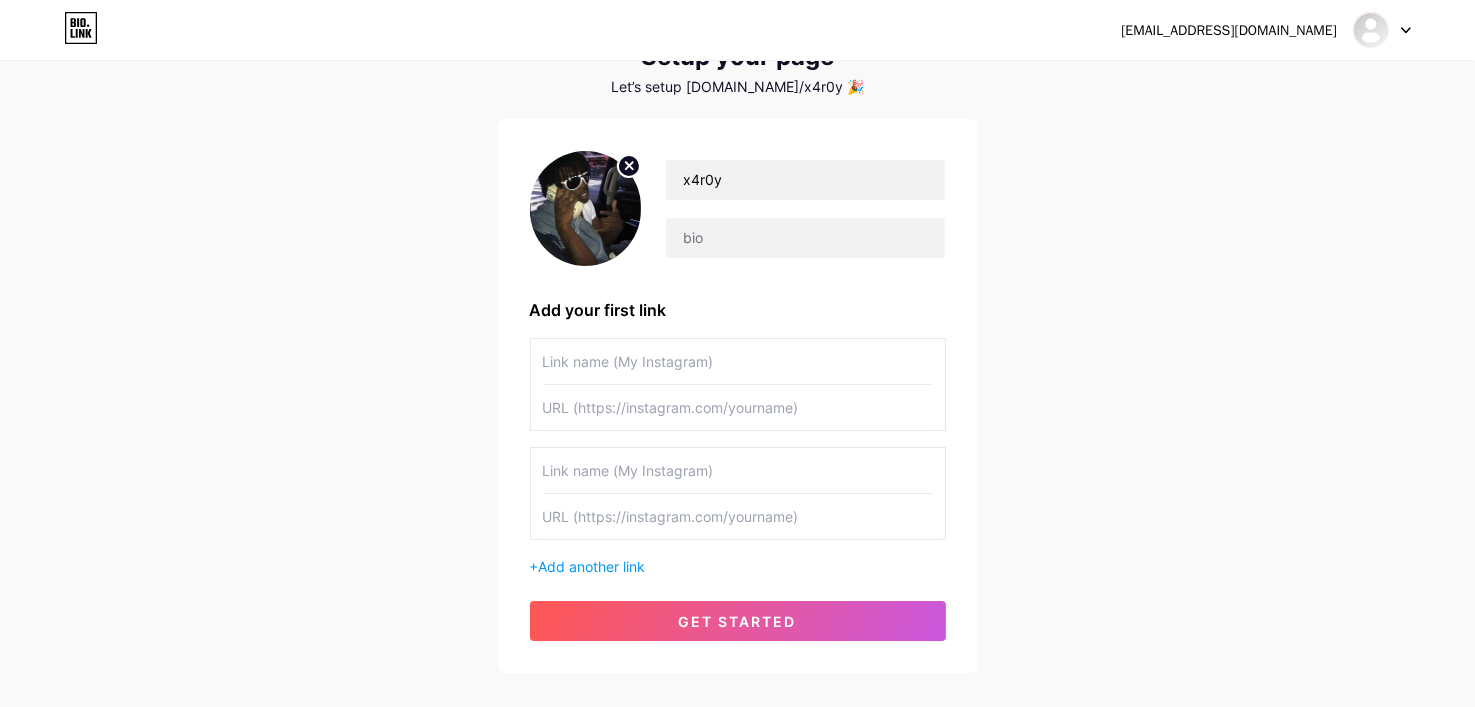 click at bounding box center (738, 361) 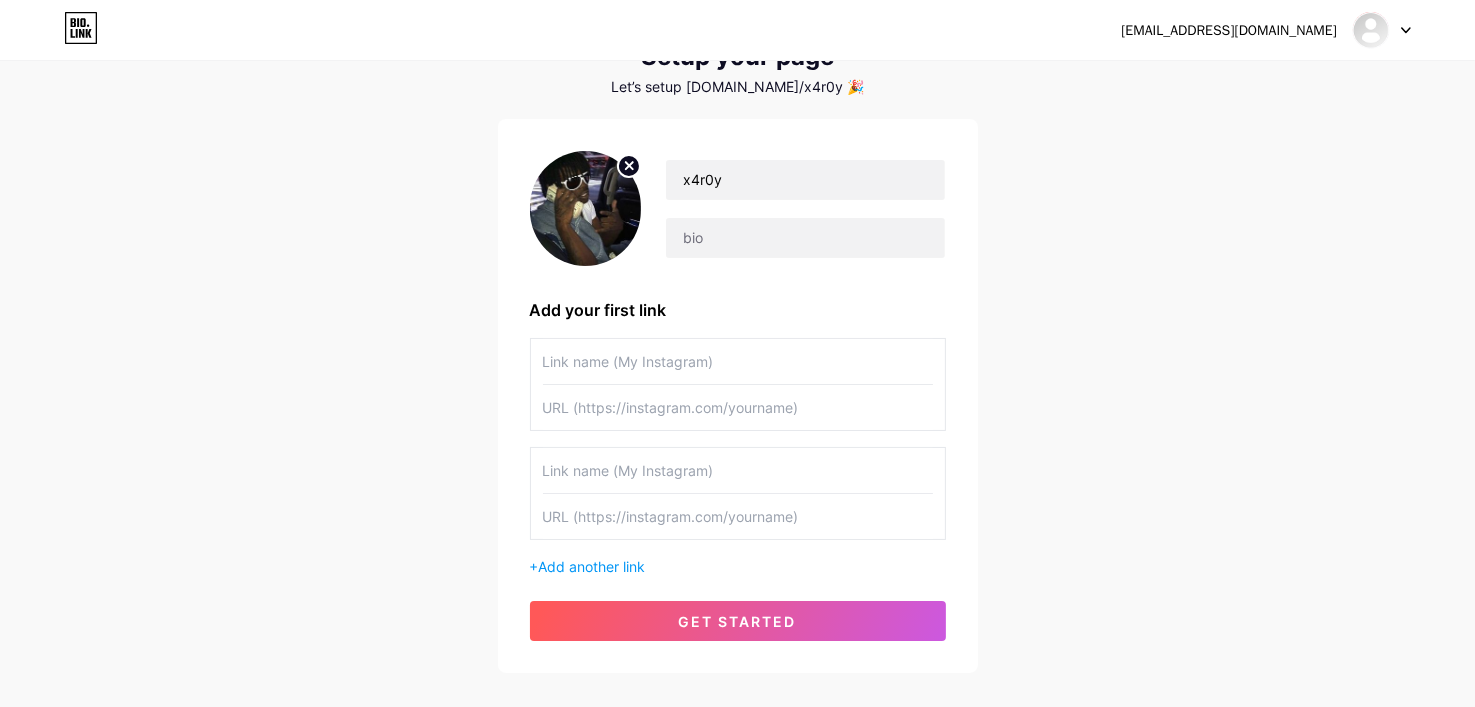 click at bounding box center [738, 361] 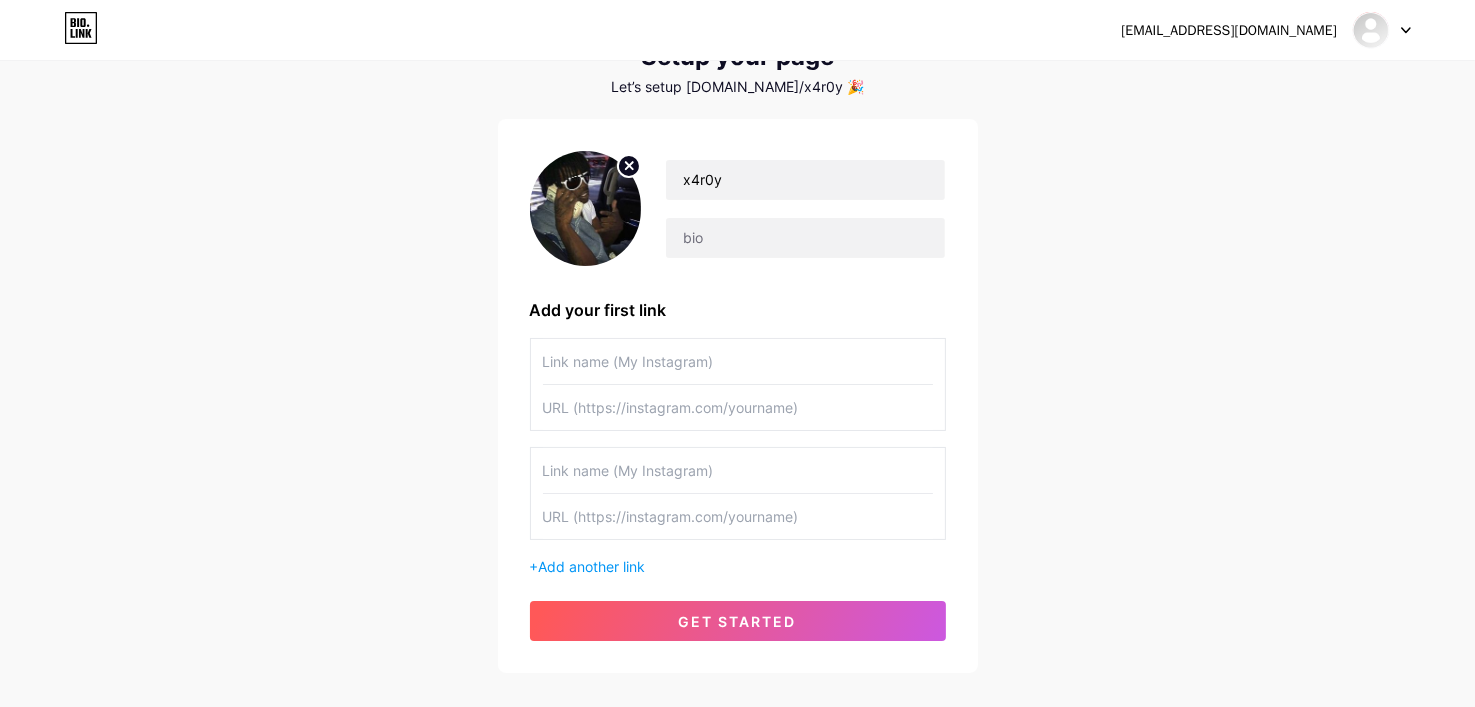 paste on "[URL][DOMAIN_NAME]" 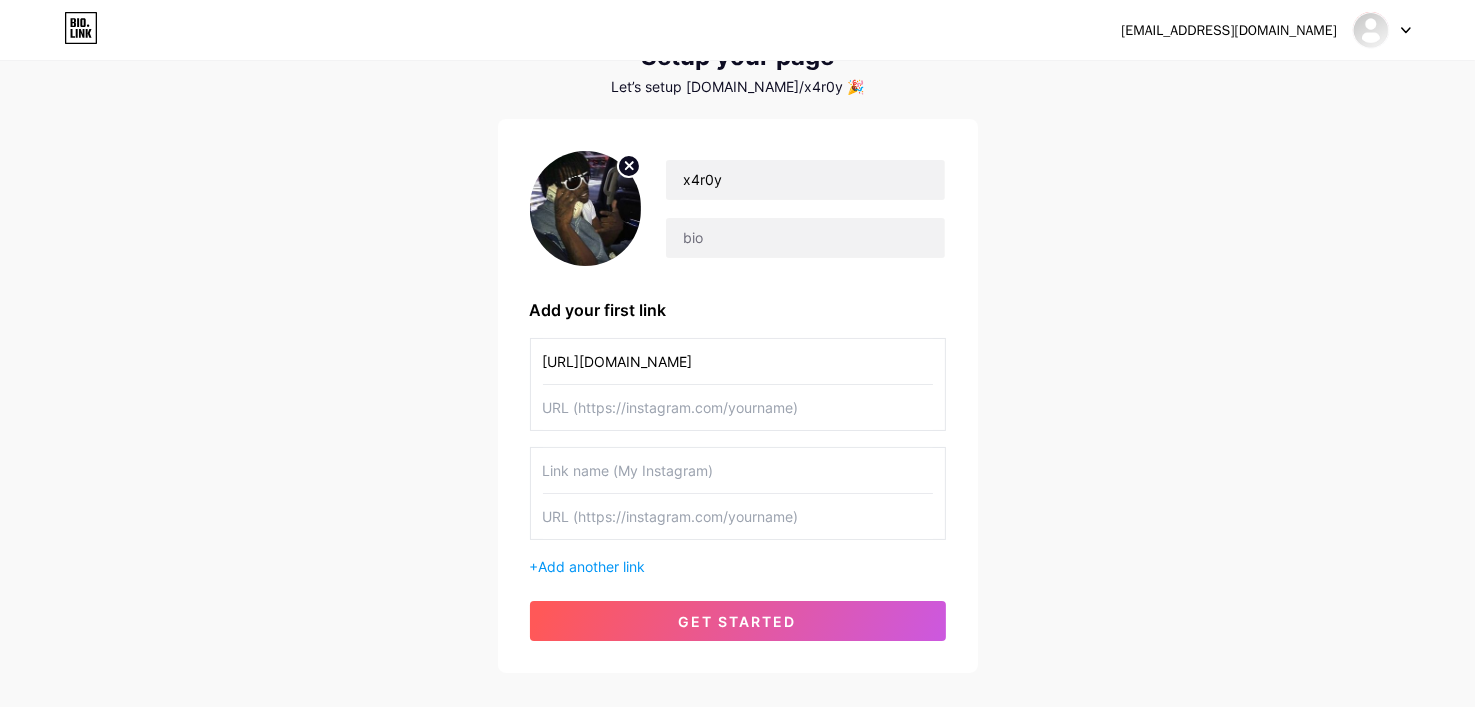 click at bounding box center [738, 407] 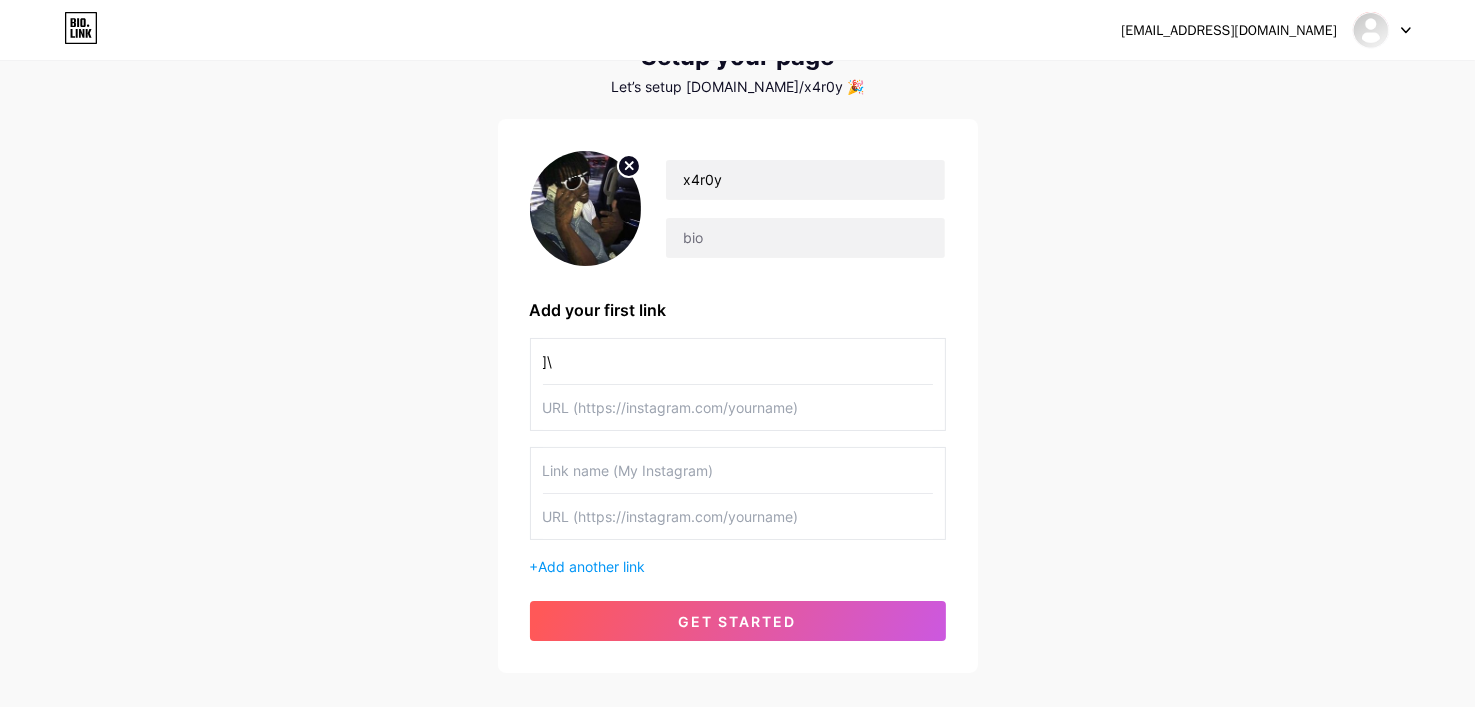 type on "]" 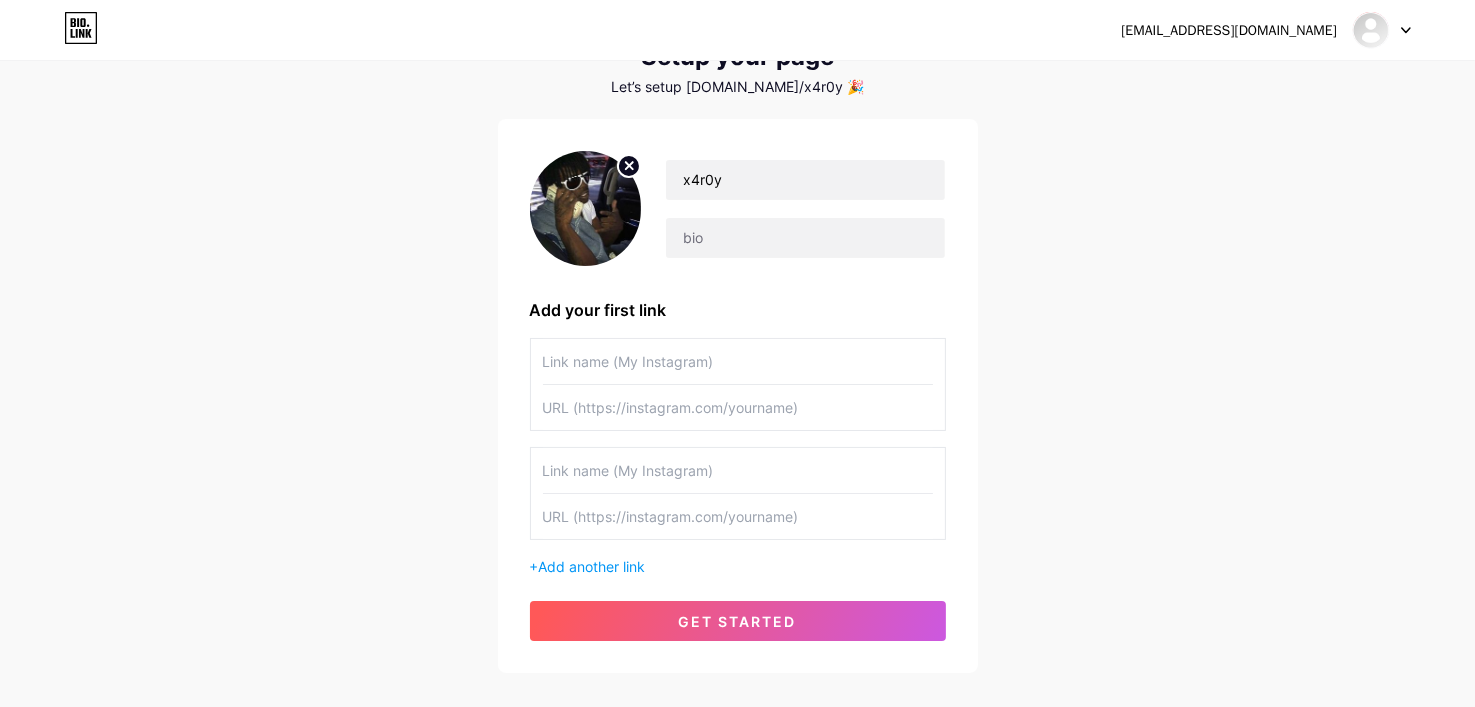 type on "x" 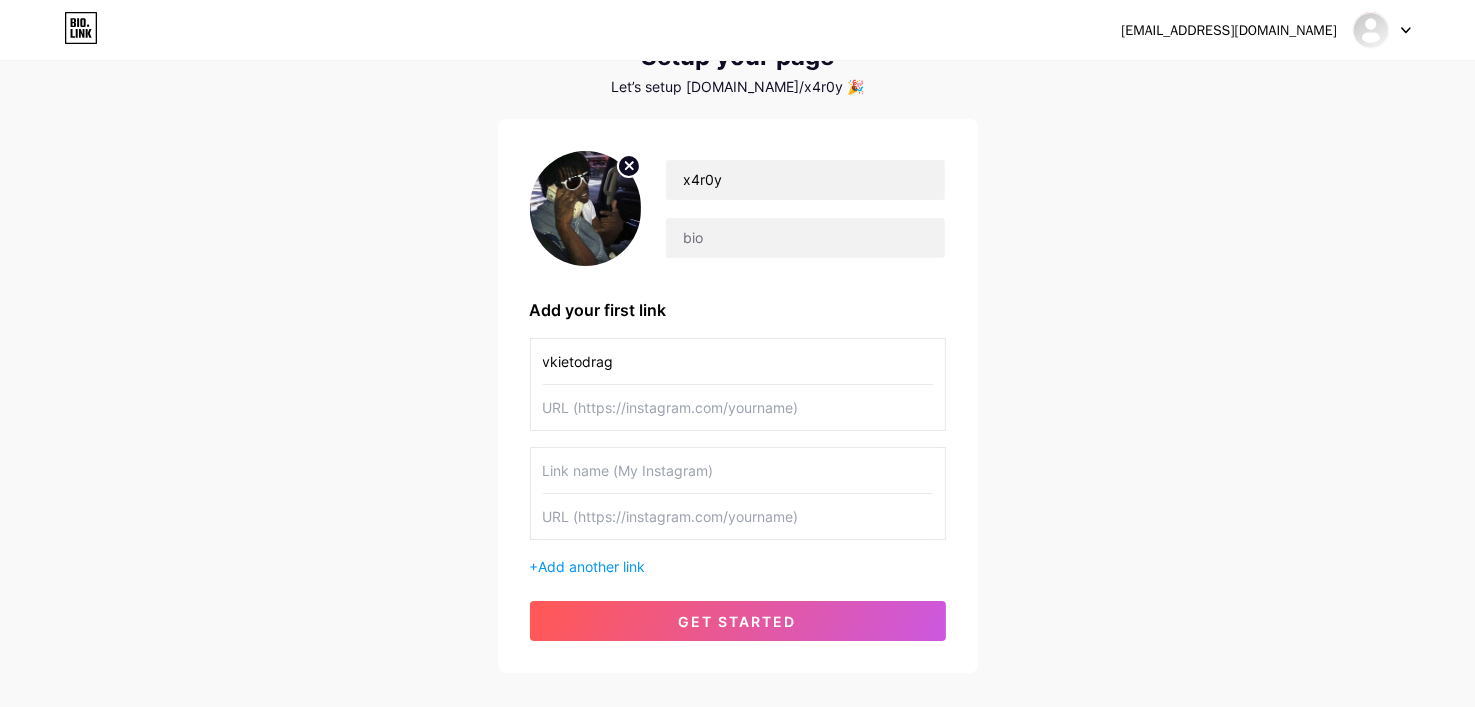 type on "vkietodrags" 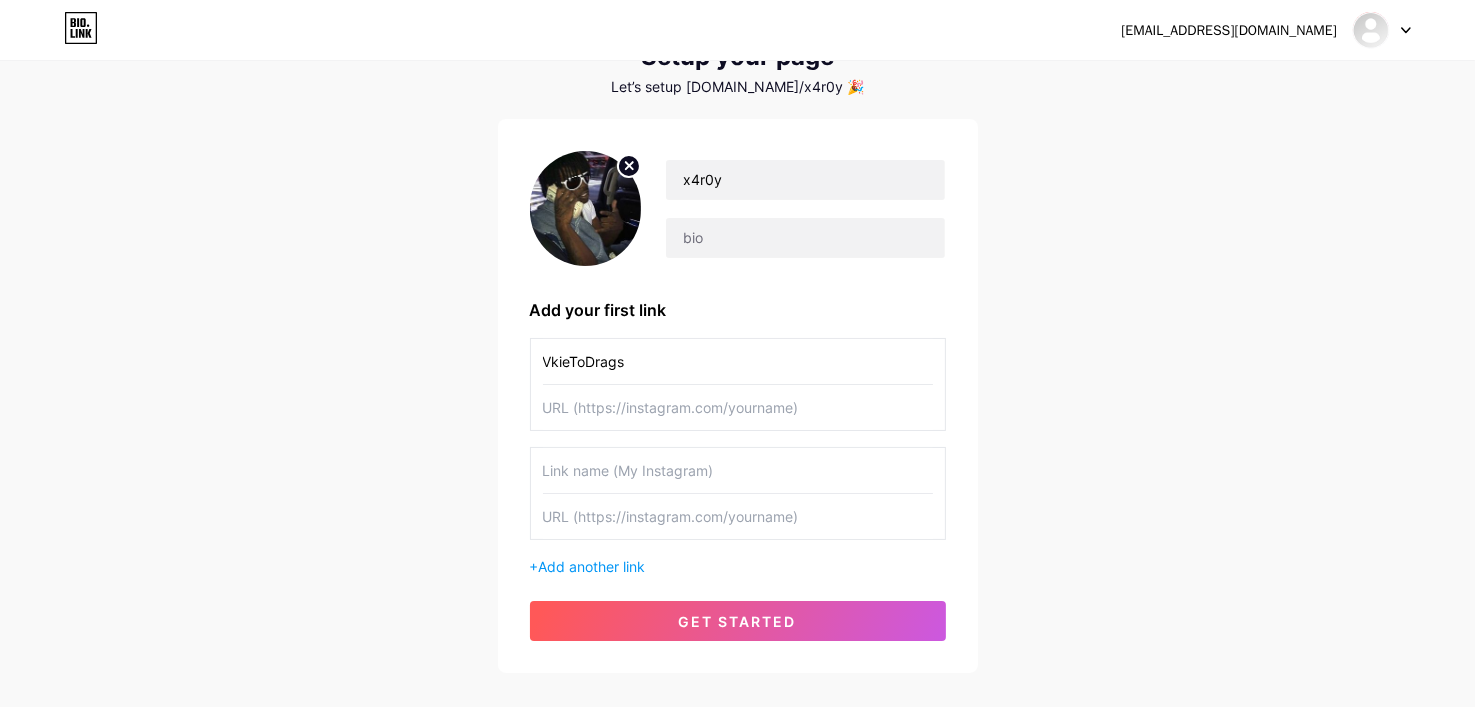 drag, startPoint x: 544, startPoint y: 364, endPoint x: 563, endPoint y: 372, distance: 20.615528 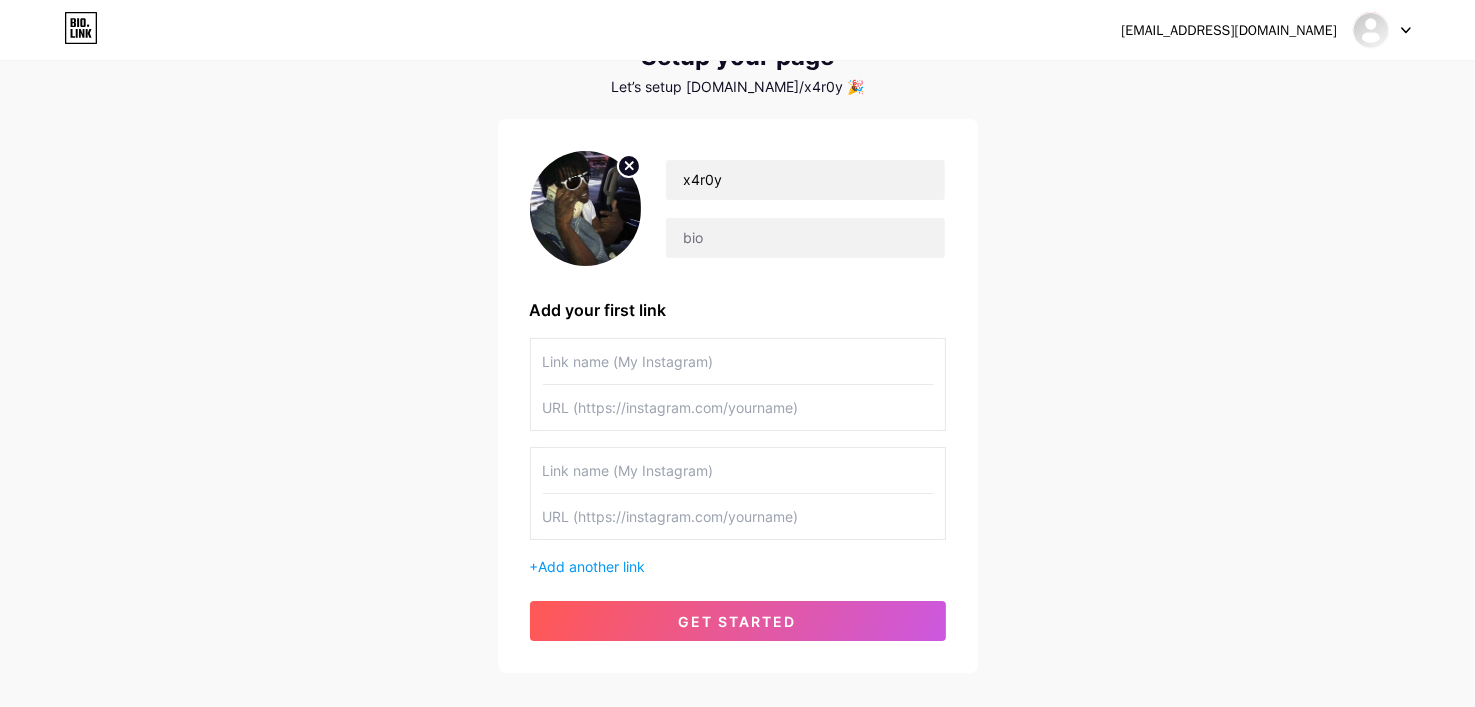 type 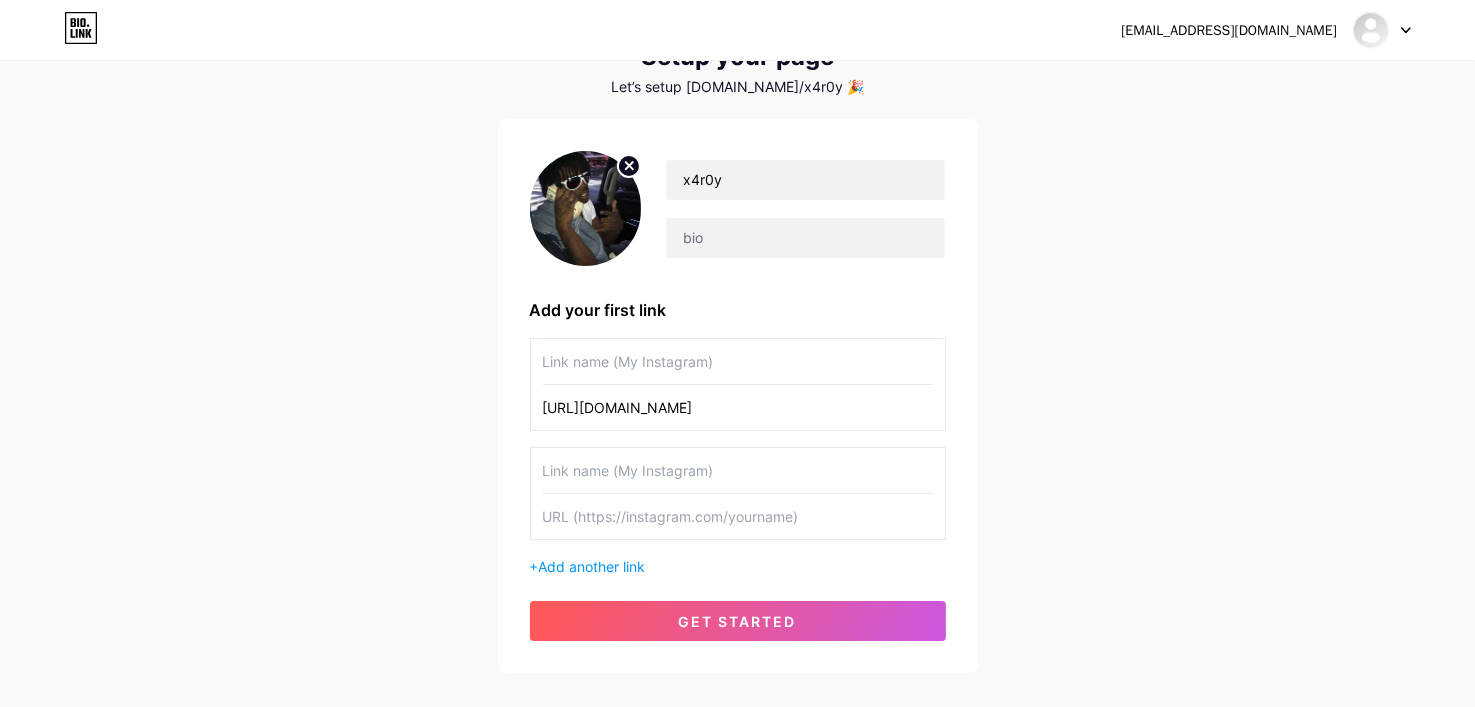type on "[URL][DOMAIN_NAME]" 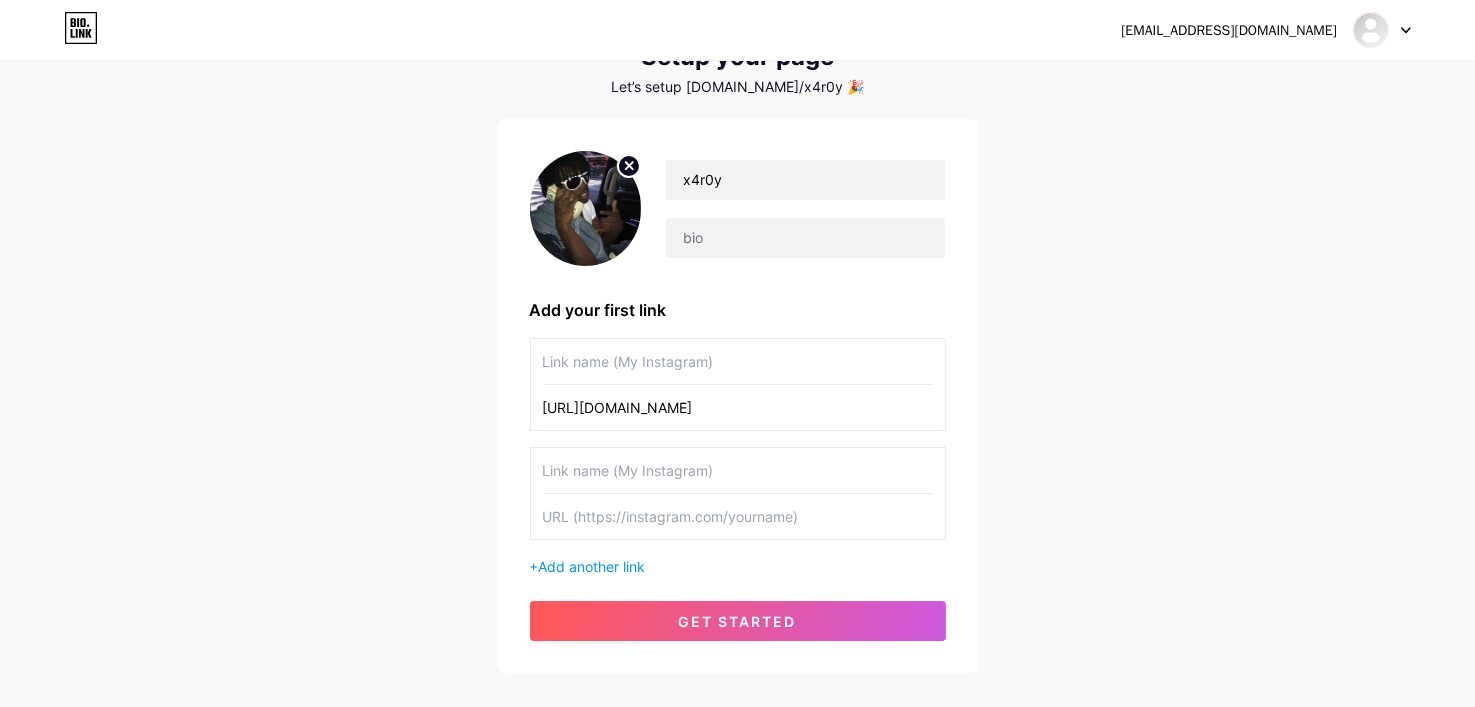 paste on "[URL][DOMAIN_NAME]" 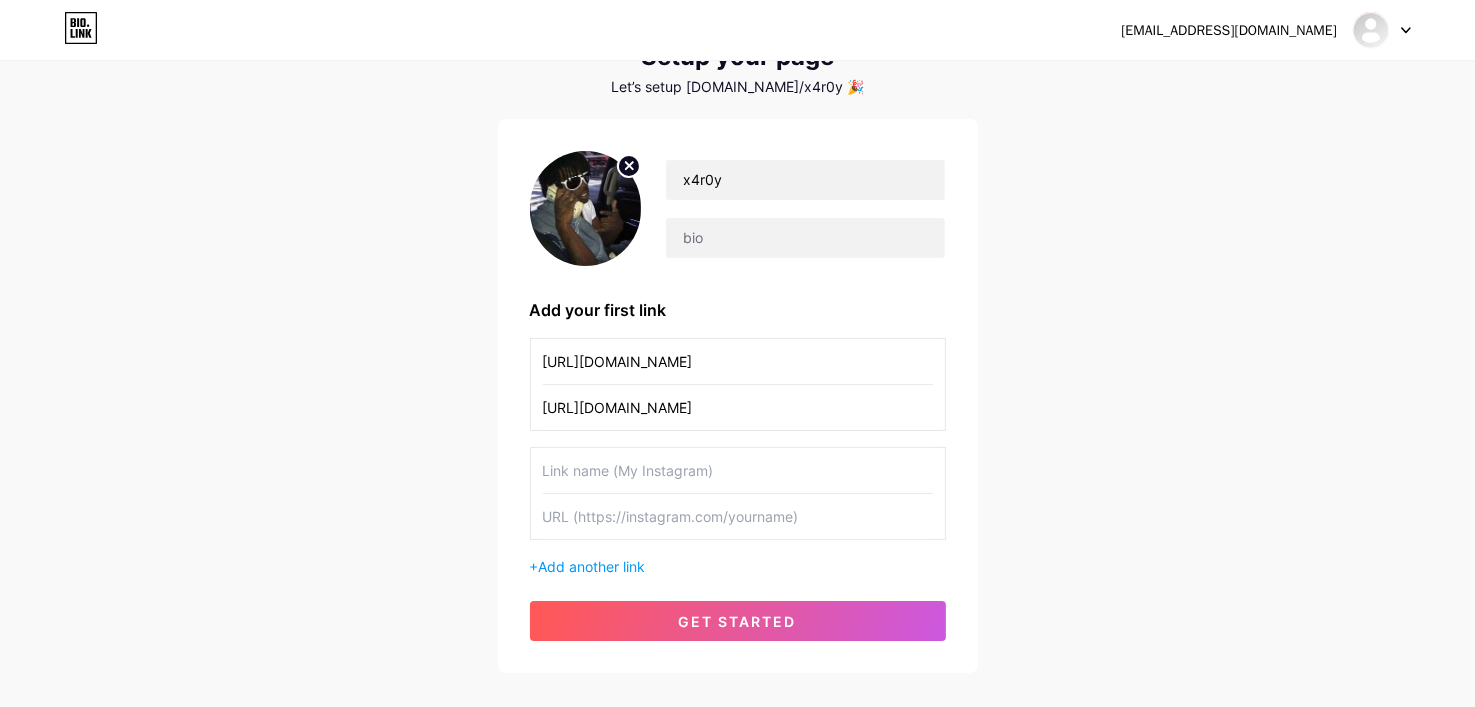 click on "[URL][DOMAIN_NAME]" at bounding box center (738, 361) 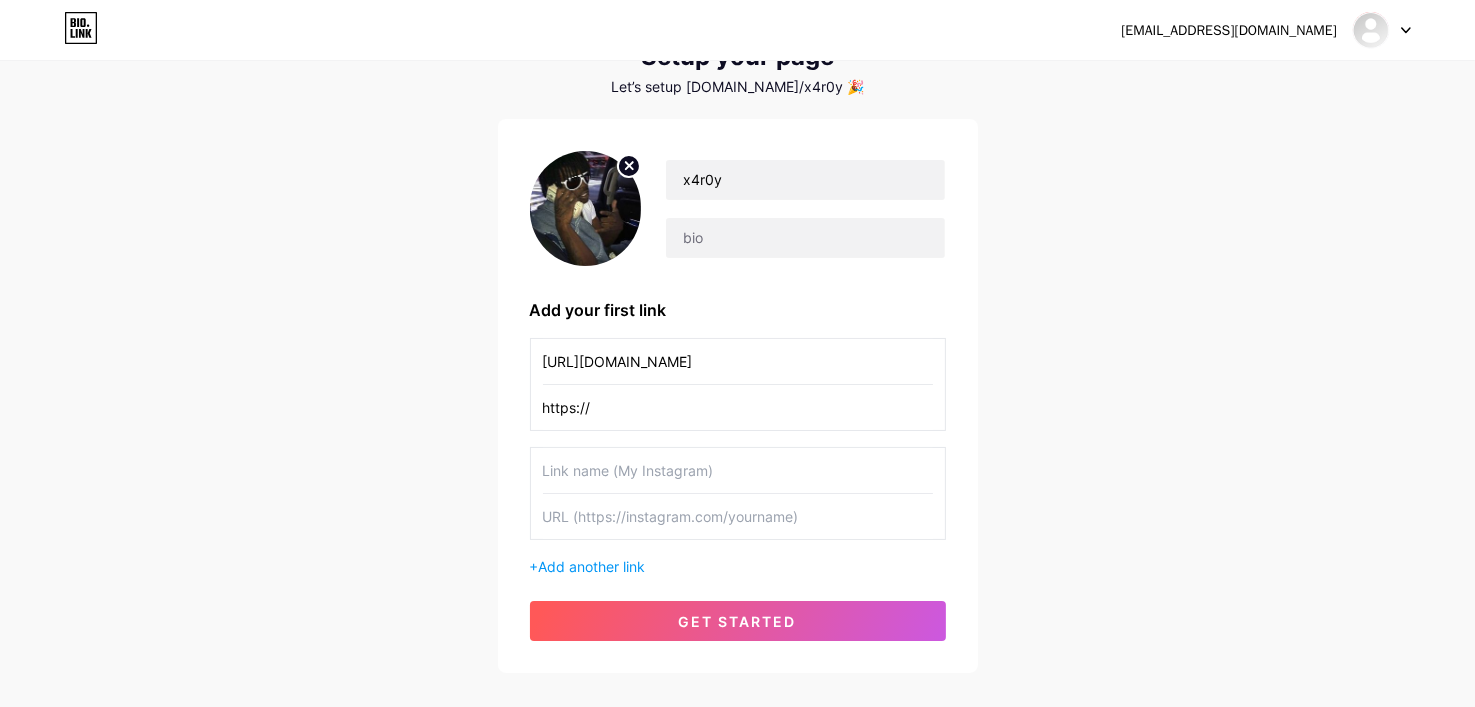 type on "https" 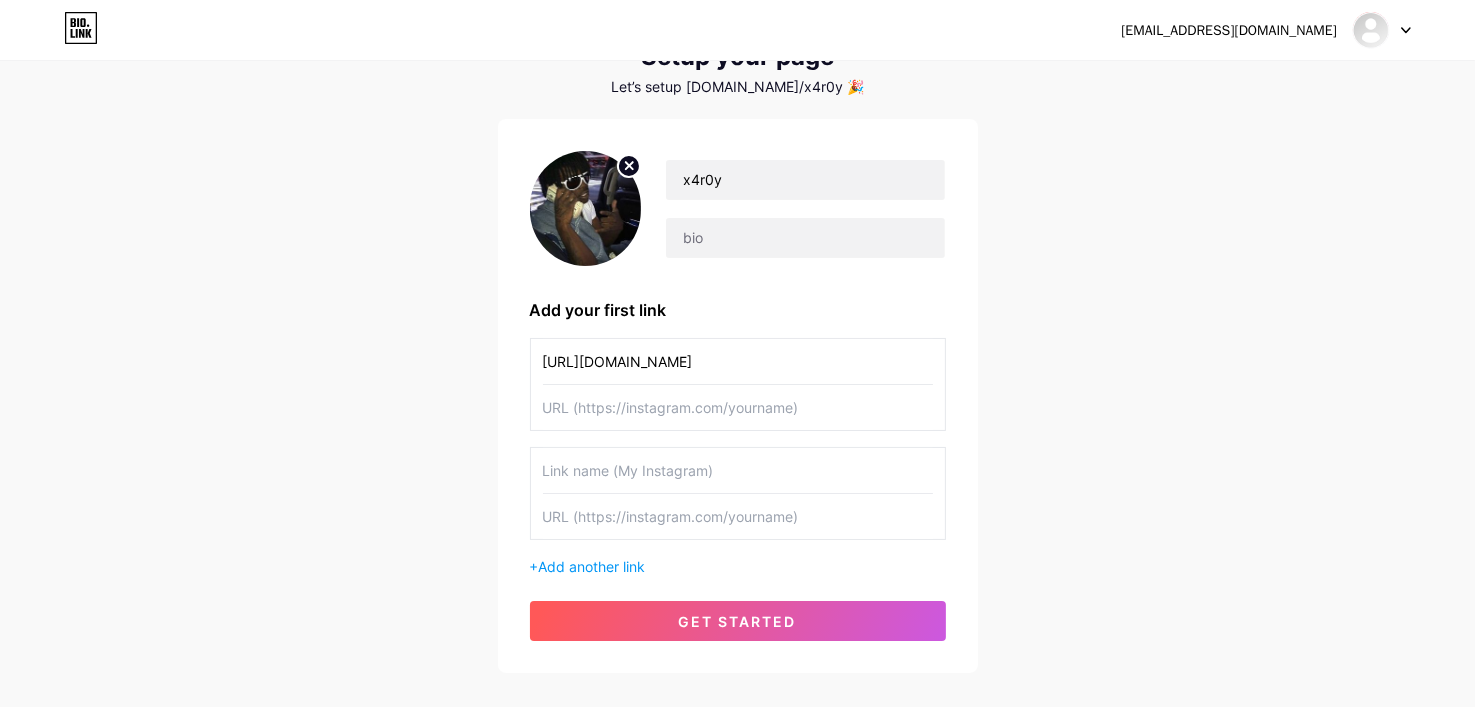 paste on "[URL][DOMAIN_NAME]" 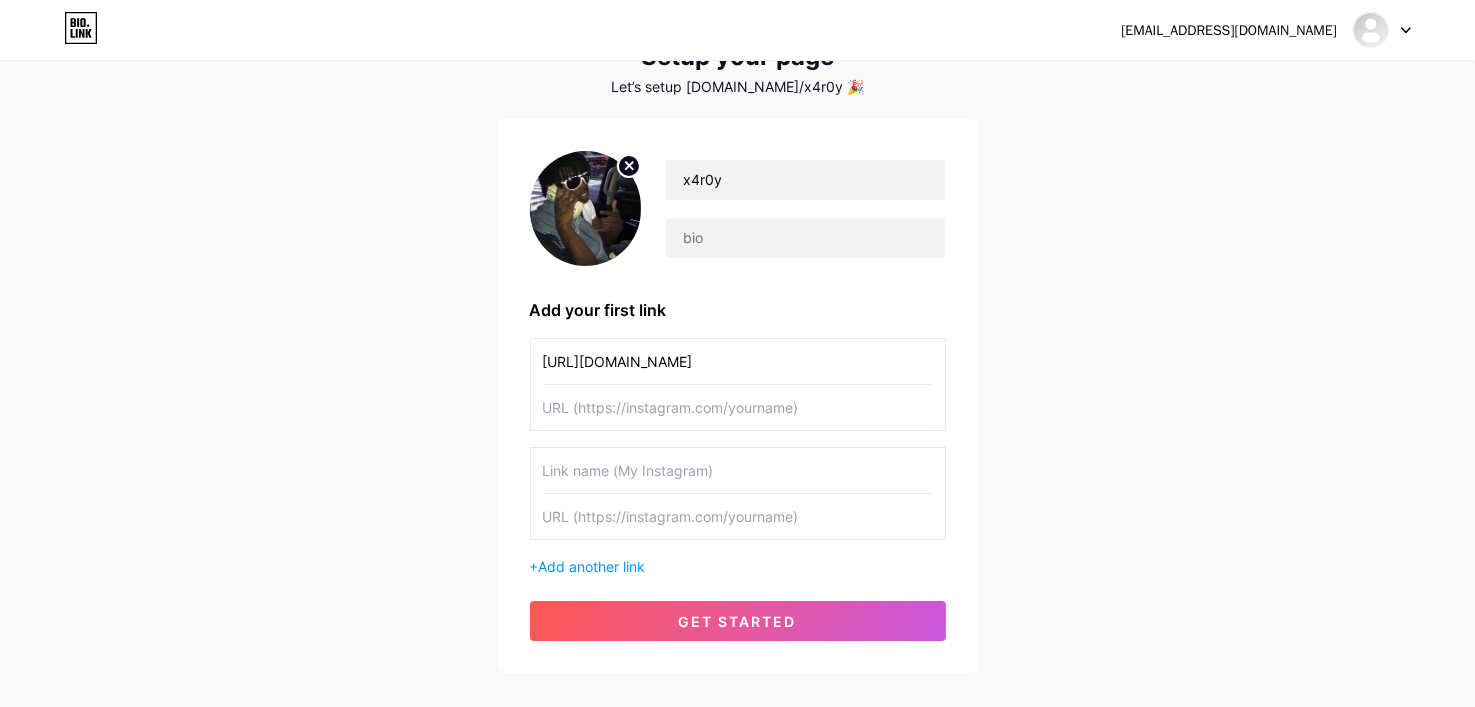 type on "[URL][DOMAIN_NAME]" 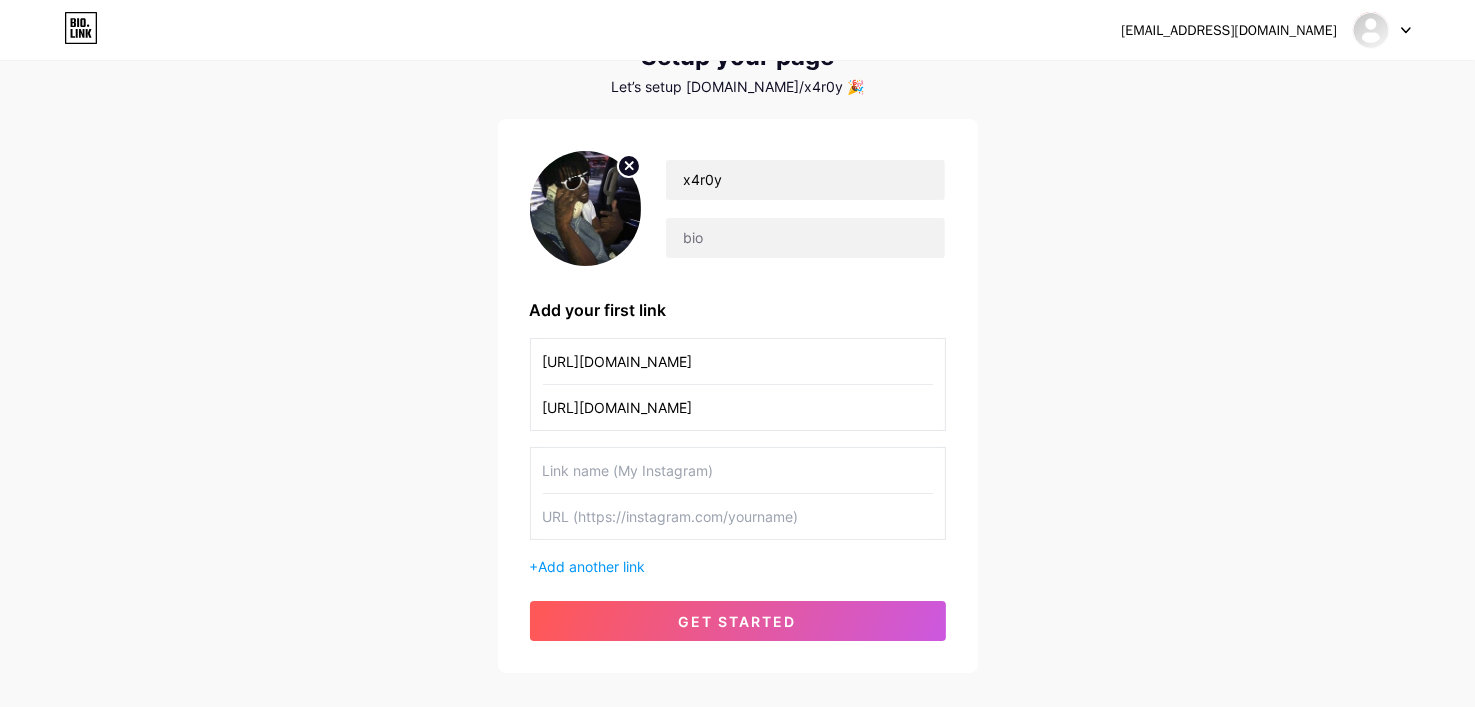 click on "[URL][DOMAIN_NAME]" at bounding box center (738, 361) 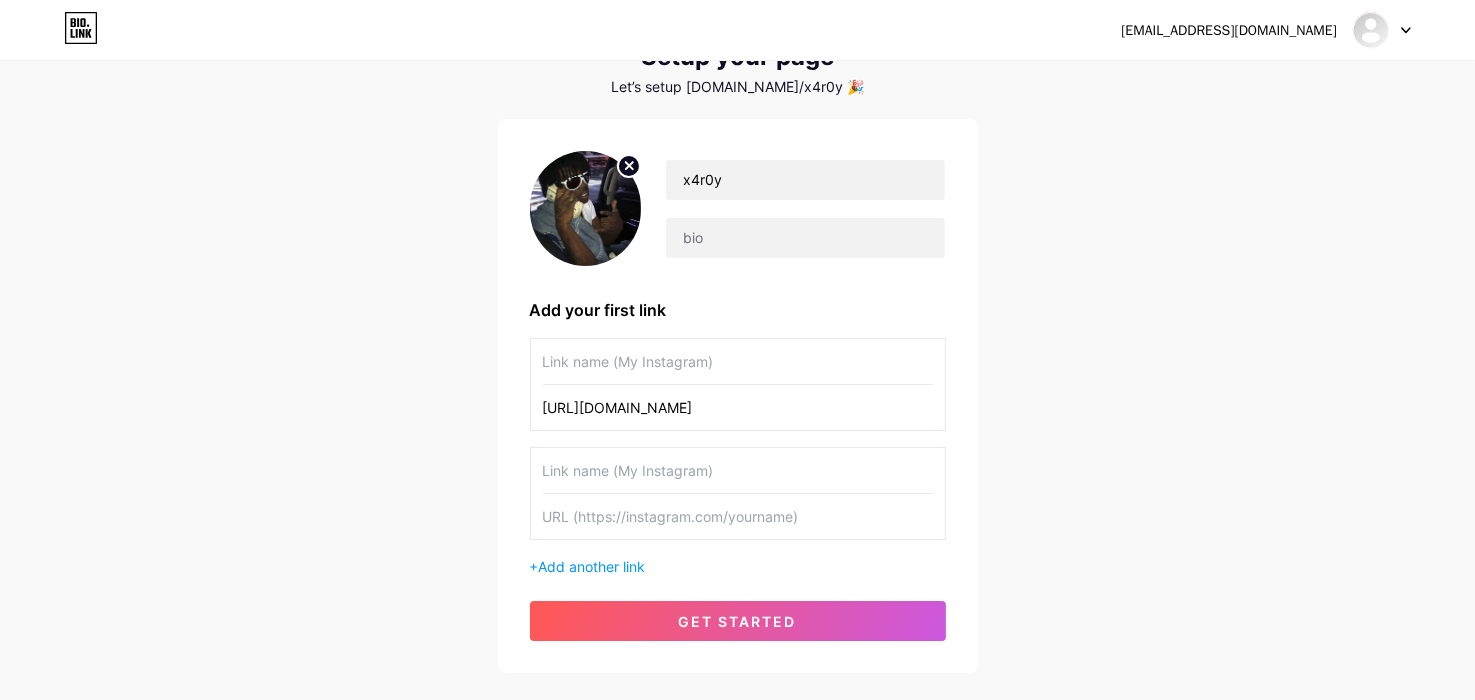 paste on "[URL][DOMAIN_NAME]" 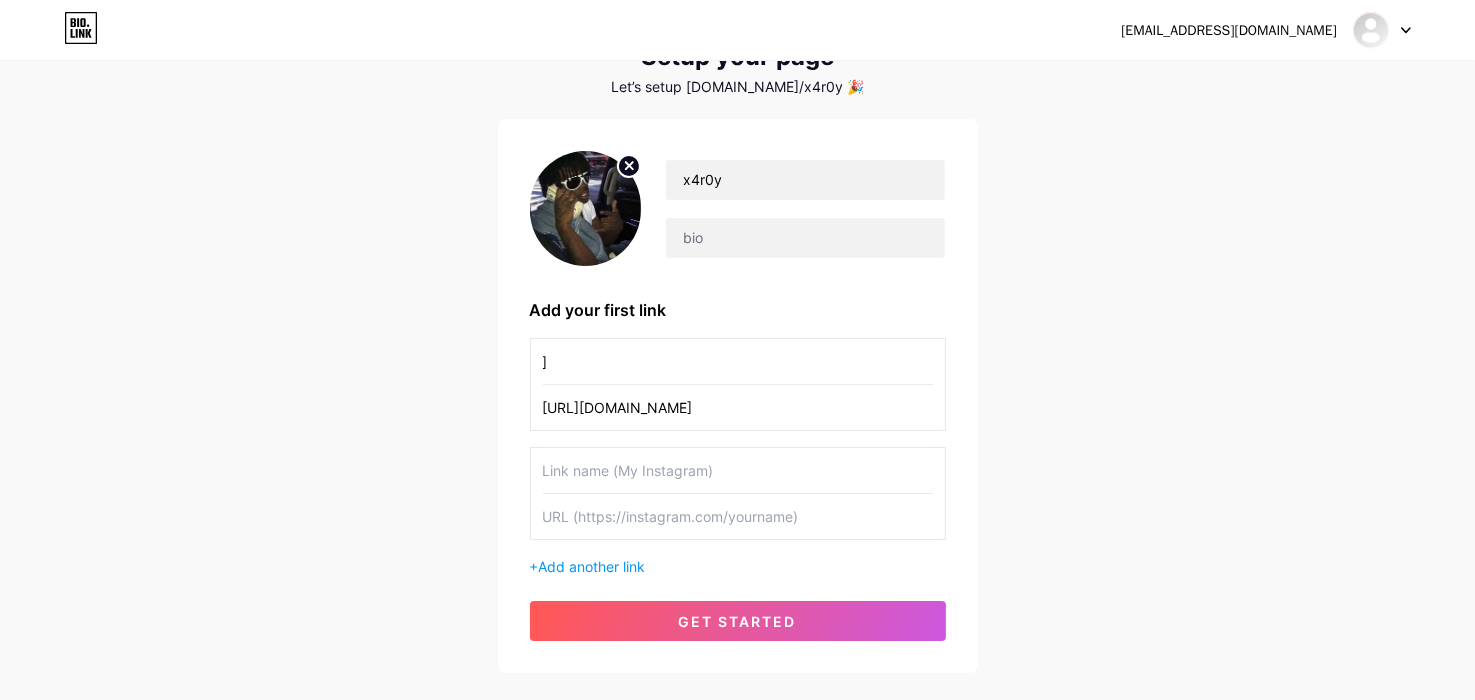 scroll, scrollTop: 0, scrollLeft: 0, axis: both 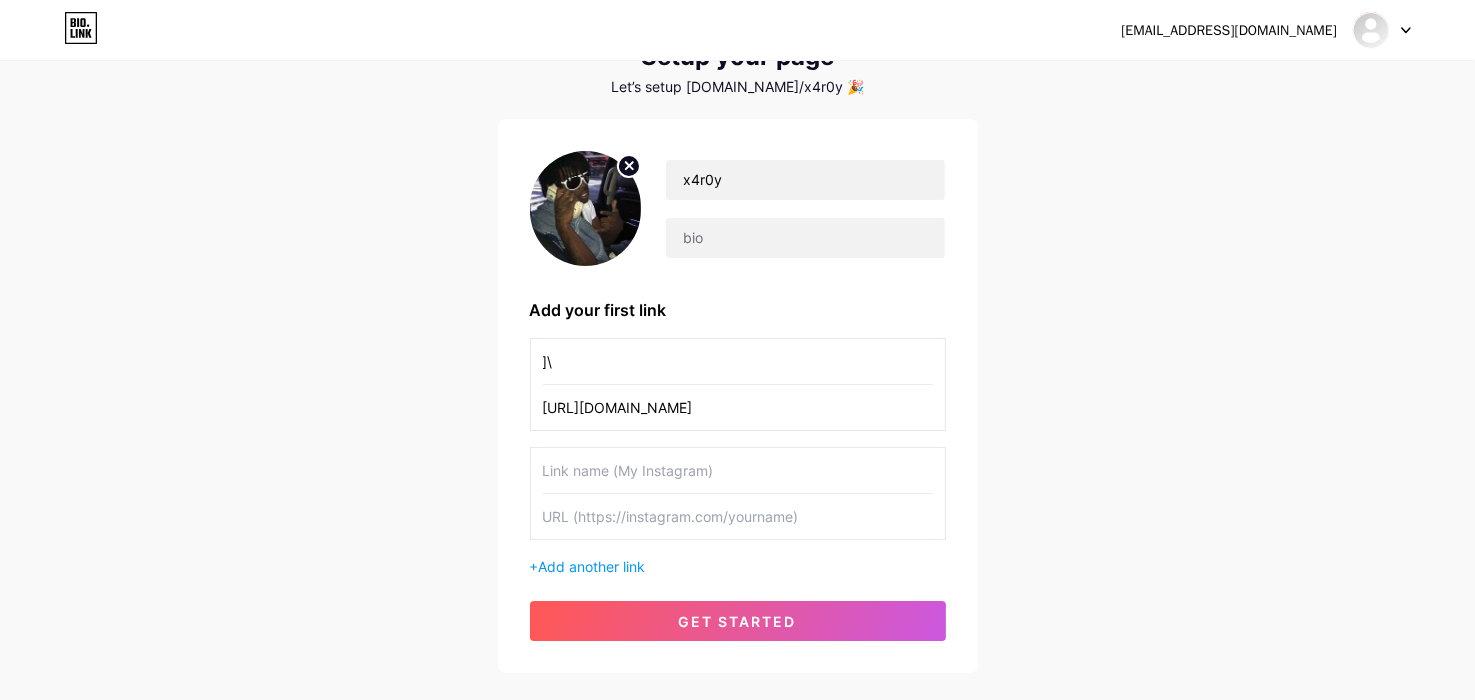 type on "]" 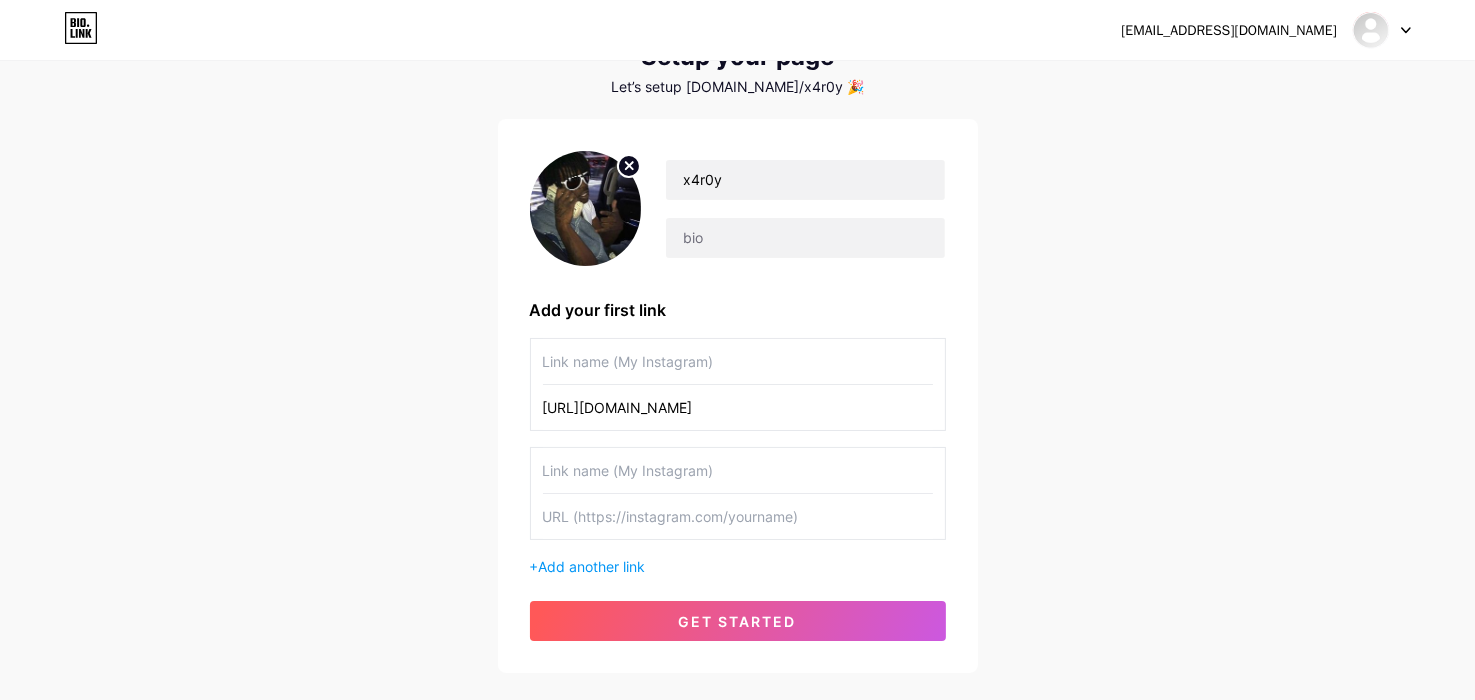paste on "[URL][DOMAIN_NAME]" 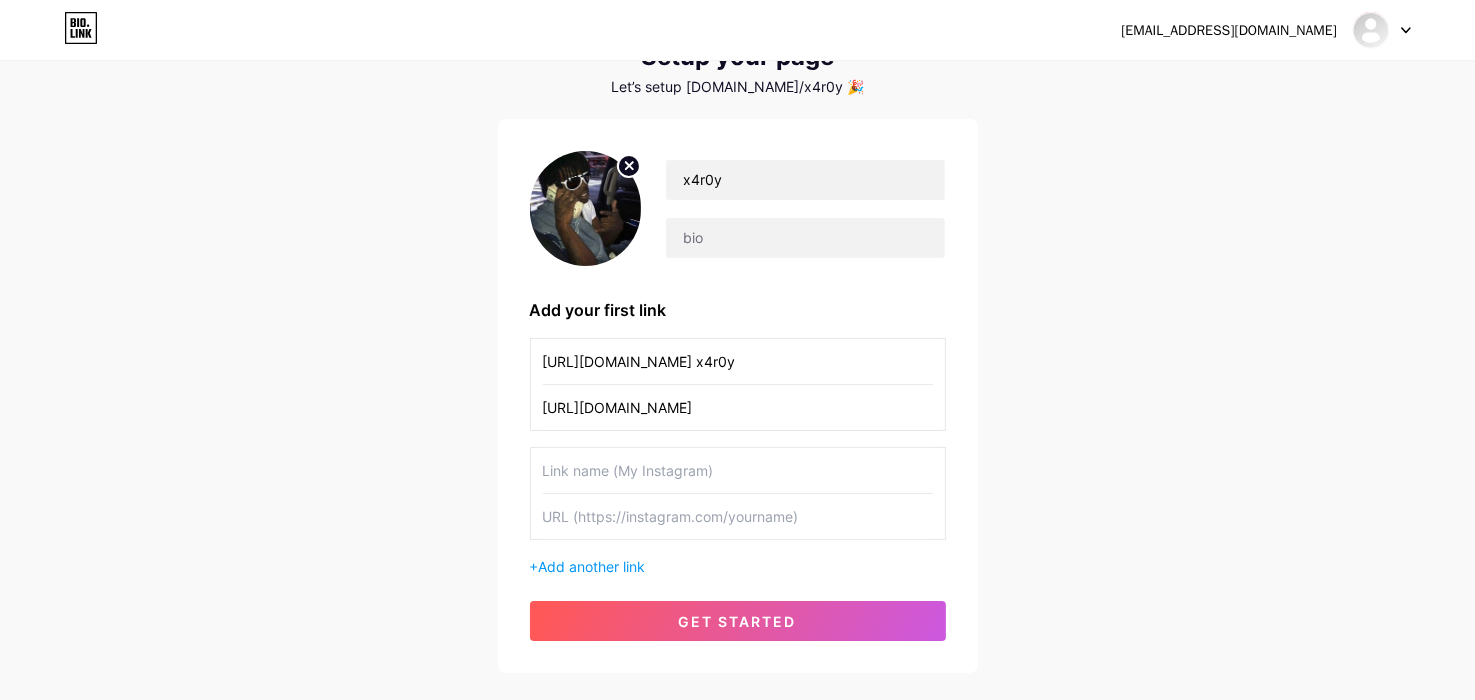 scroll, scrollTop: 0, scrollLeft: 161, axis: horizontal 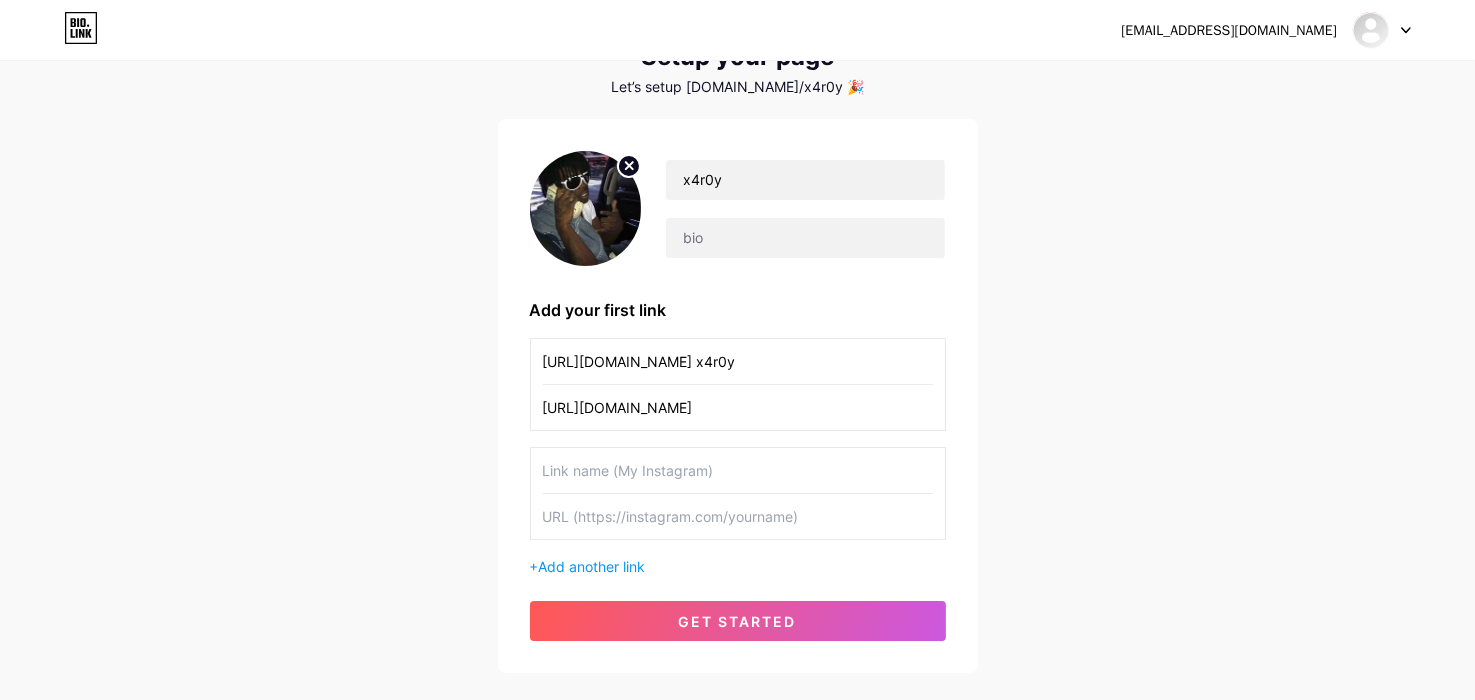 type on "[URL][DOMAIN_NAME] x4r0y" 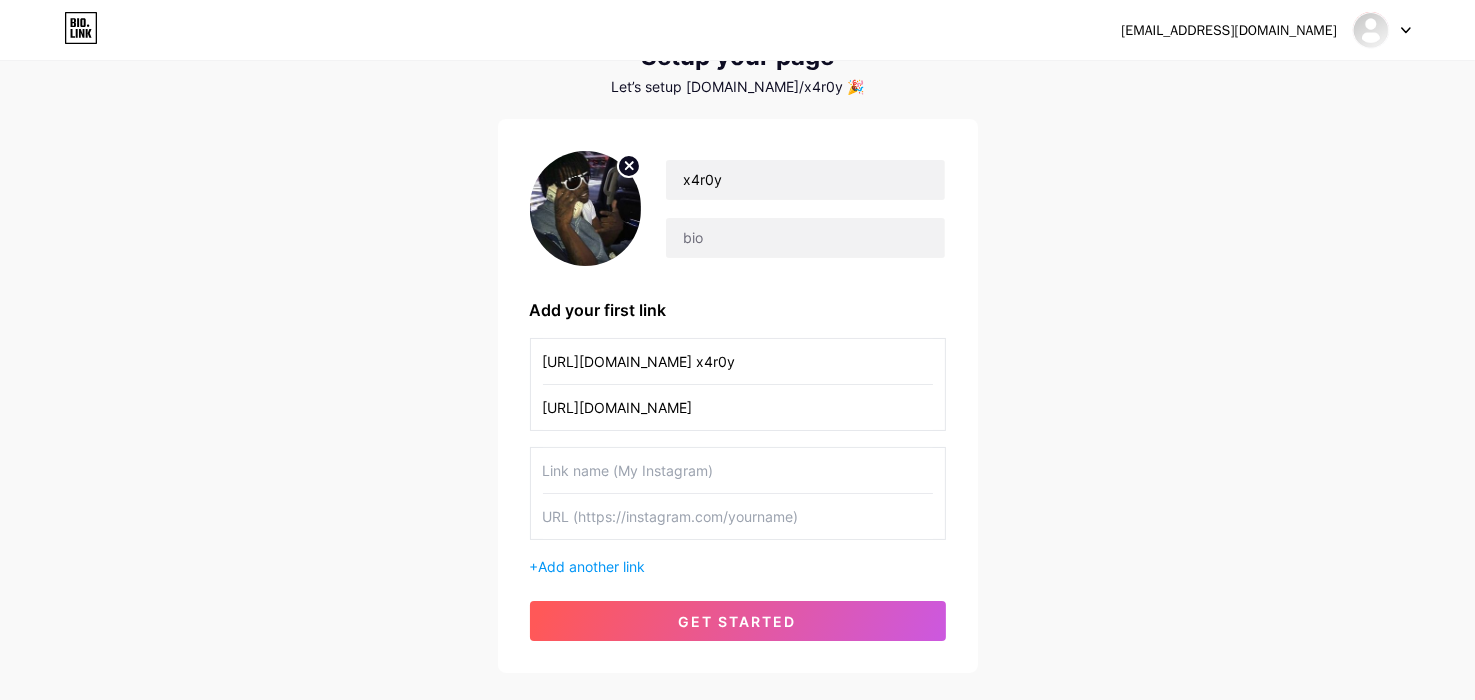 scroll, scrollTop: 0, scrollLeft: 0, axis: both 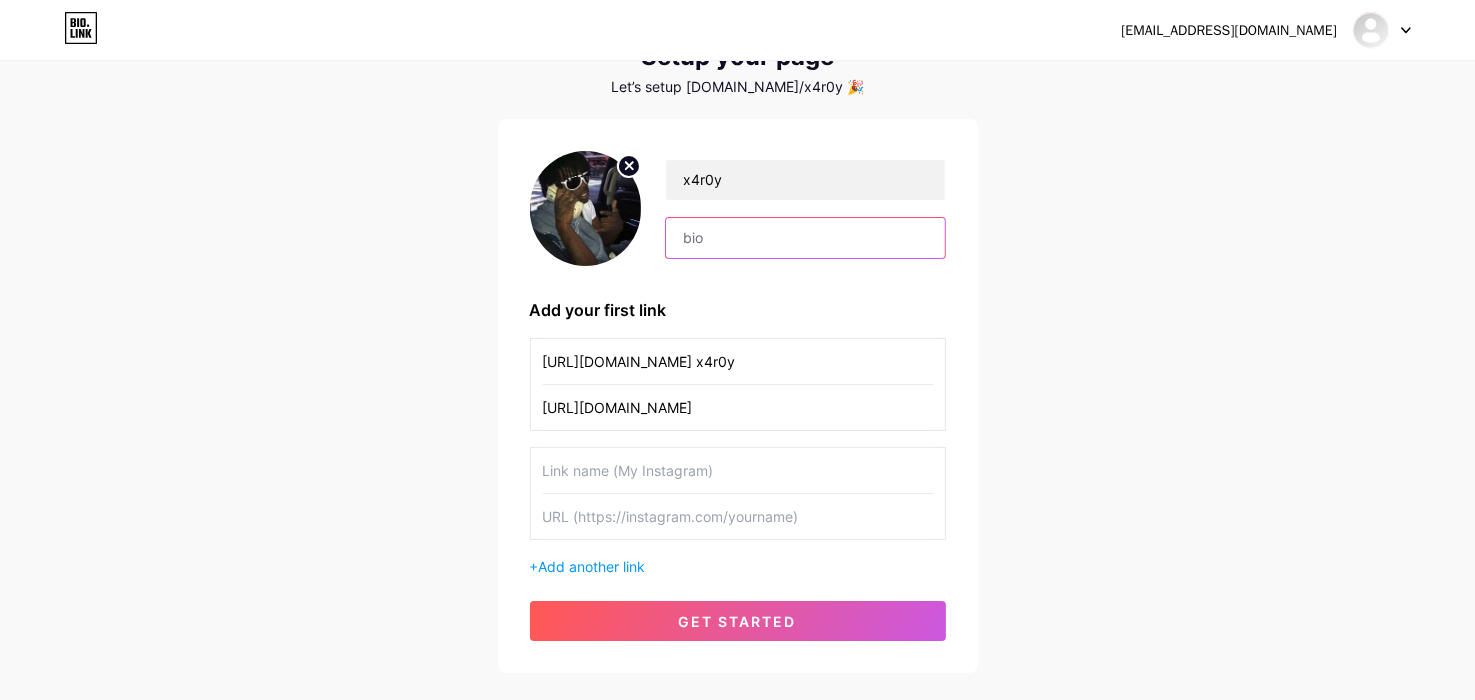 click at bounding box center (805, 238) 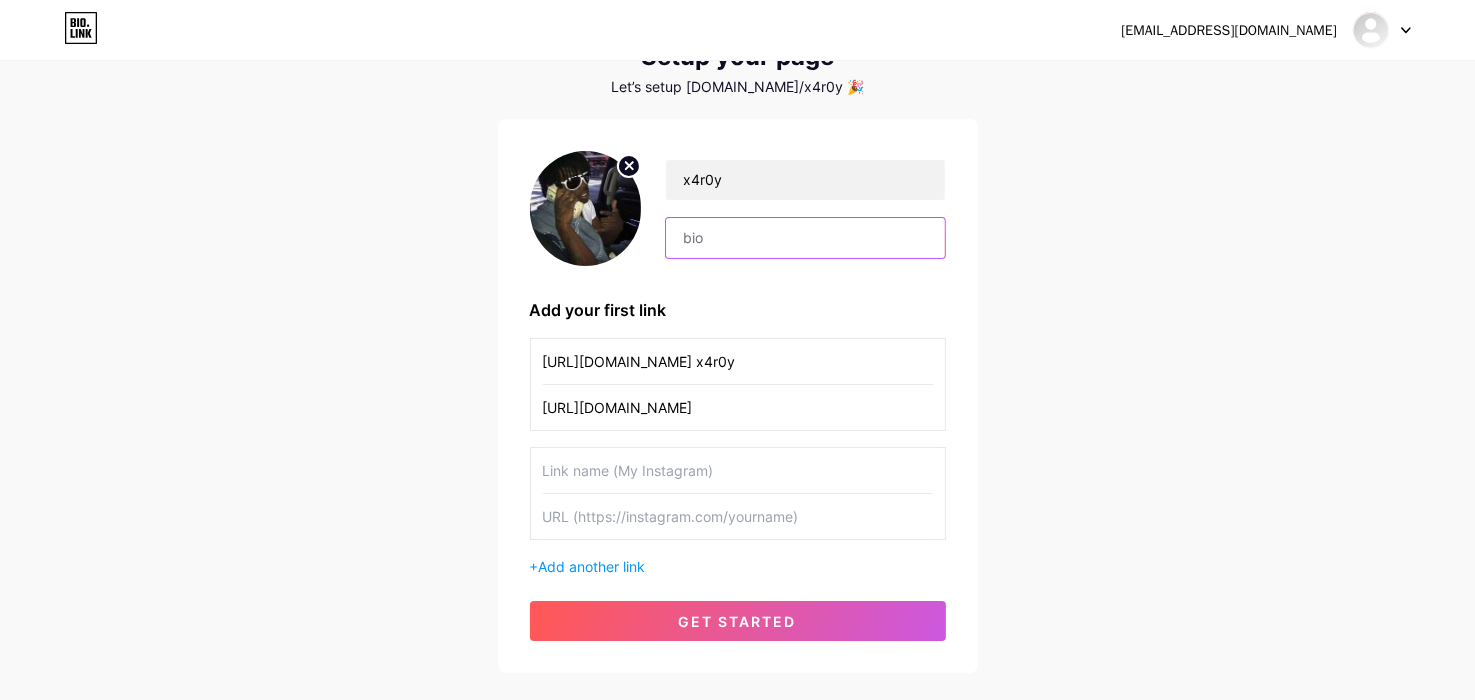 click at bounding box center (805, 238) 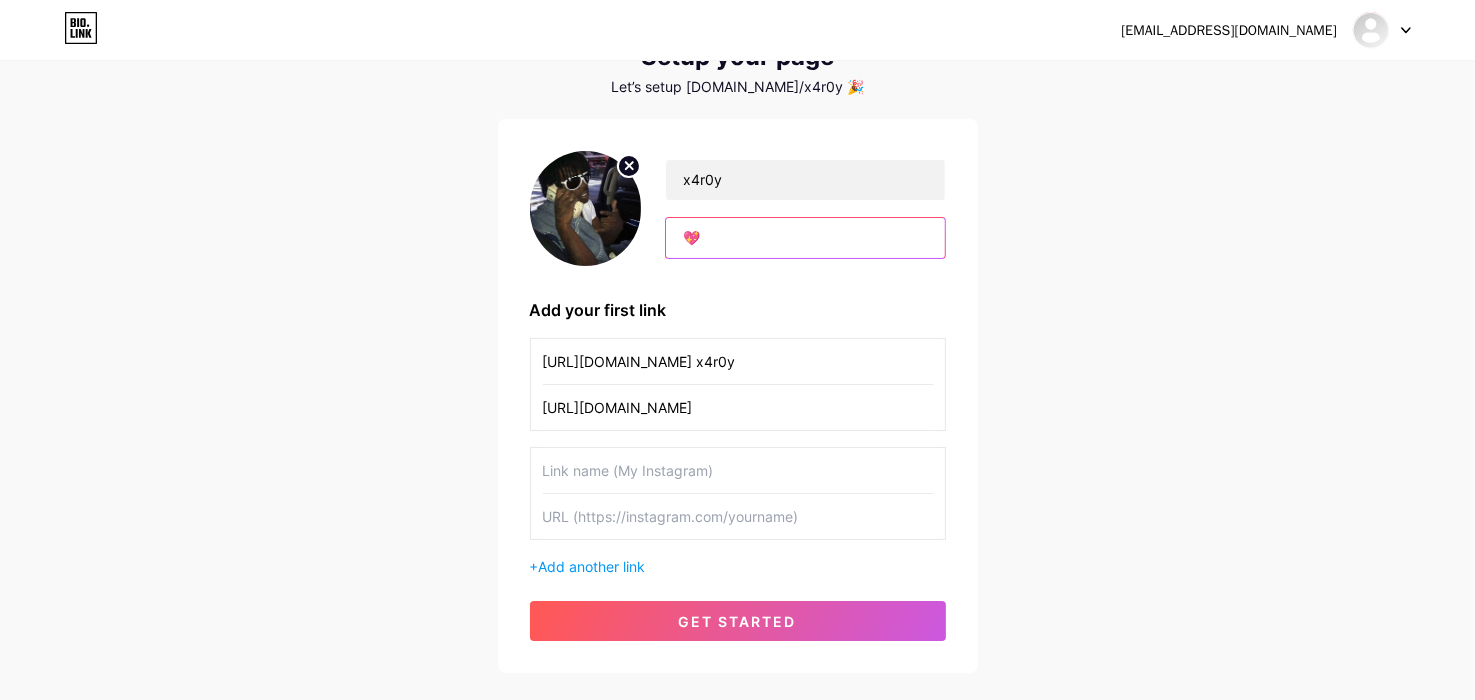 click on "💖" at bounding box center [805, 238] 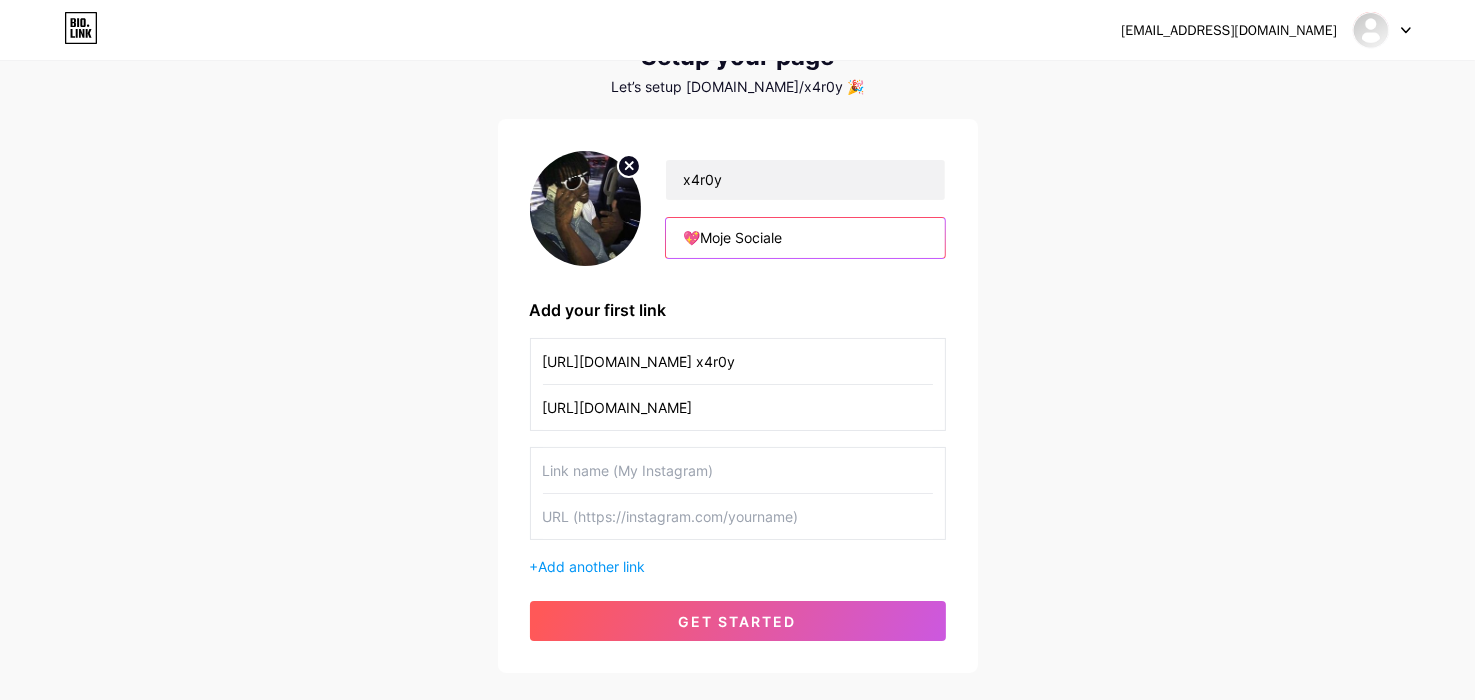 type on "💖Moje Sociale" 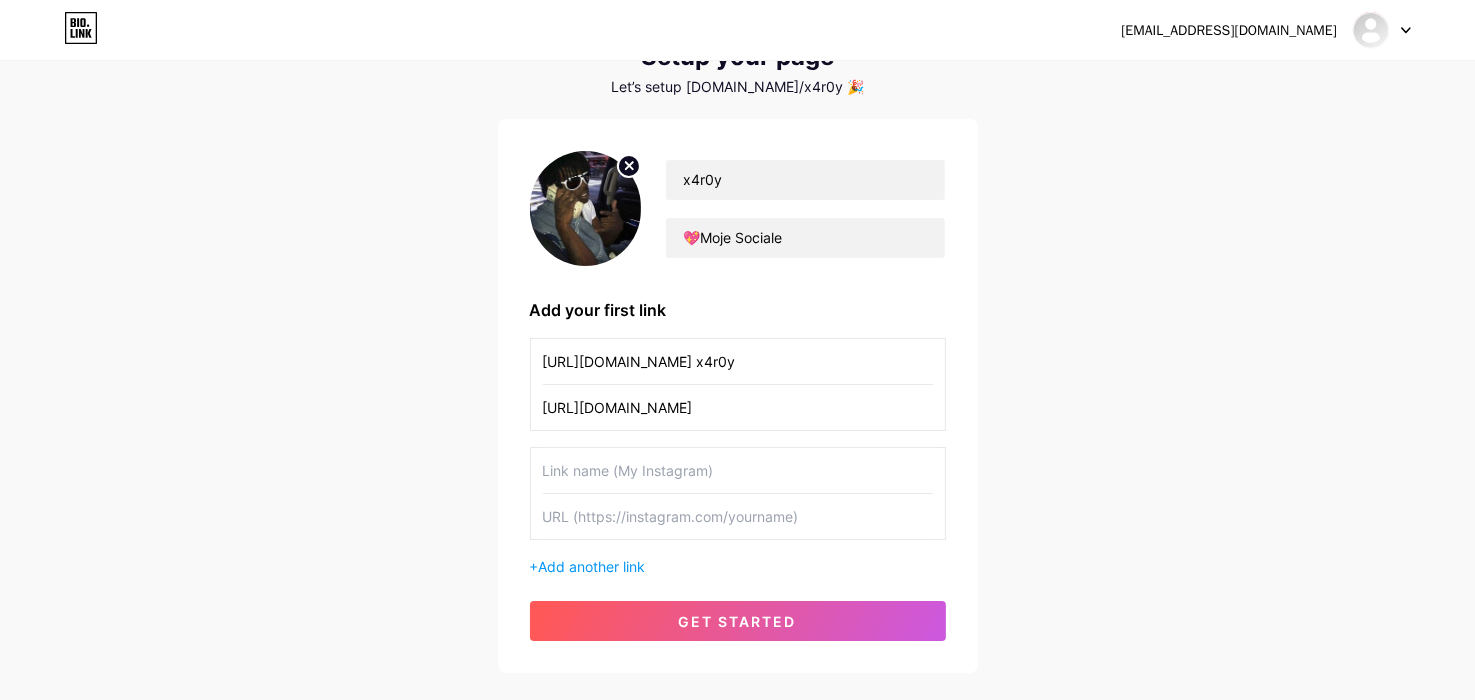 click on "[EMAIL_ADDRESS][DOMAIN_NAME]           Dashboard     Logout   Setup your page   Let’s setup [DOMAIN_NAME]/x4r0y 🎉               x4r0y     💖Moje Sociale     Add your first link   [URL][DOMAIN_NAME] x4r0y   [URL][DOMAIN_NAME]
+  Add another link     get started" at bounding box center (737, 326) 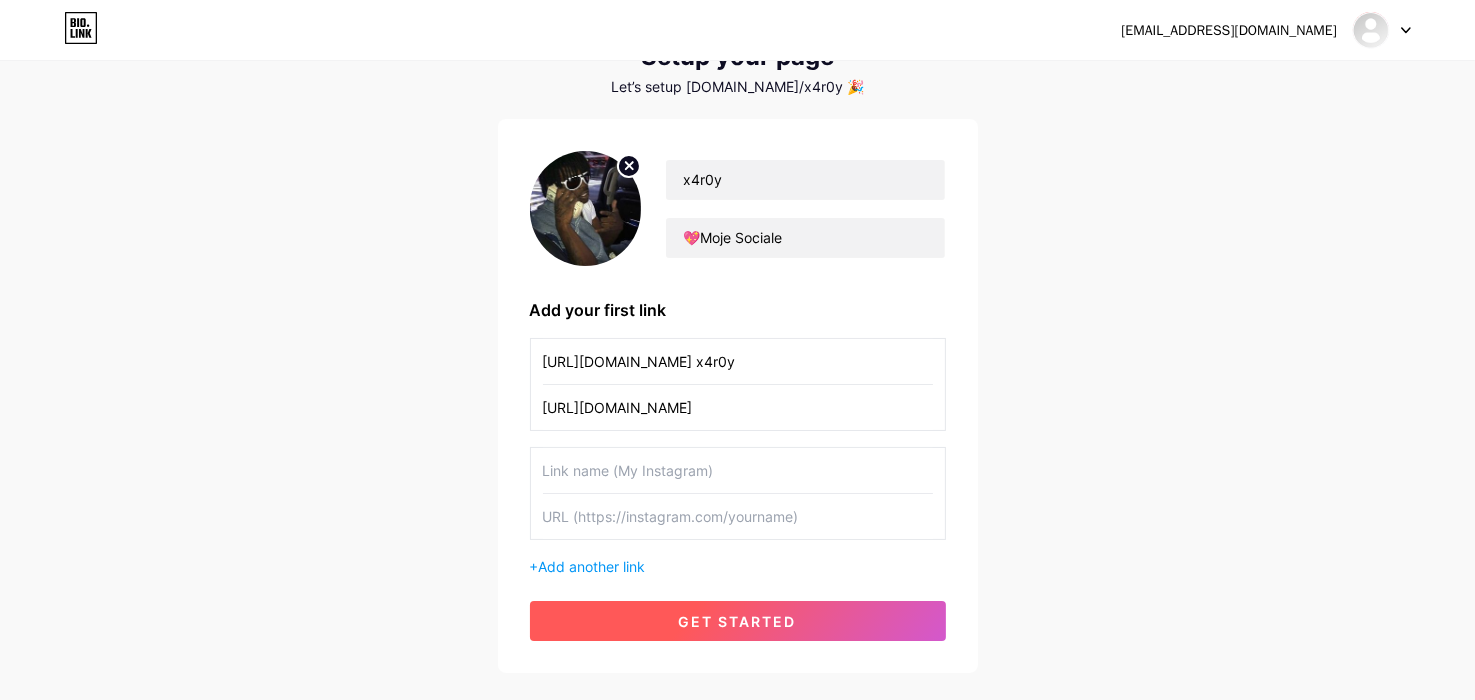 click on "get started" at bounding box center [738, 621] 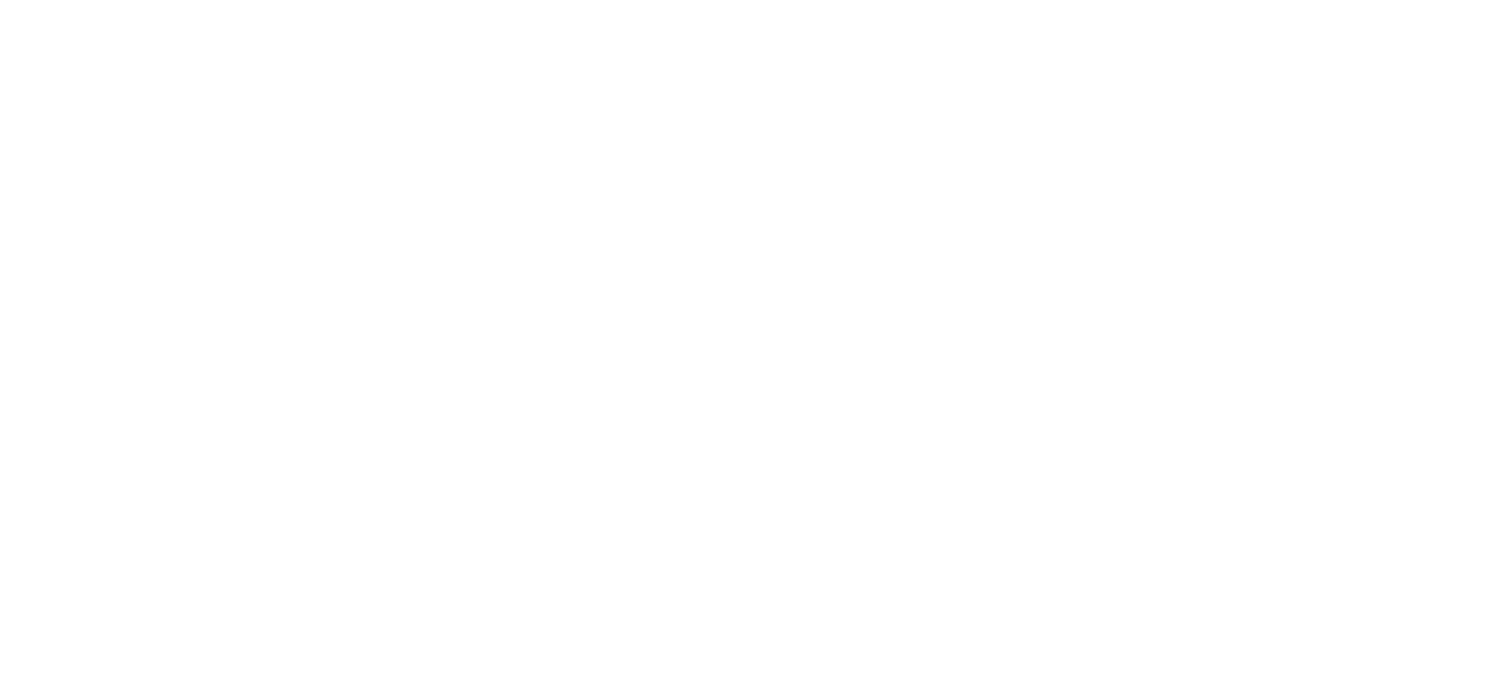 scroll, scrollTop: 0, scrollLeft: 0, axis: both 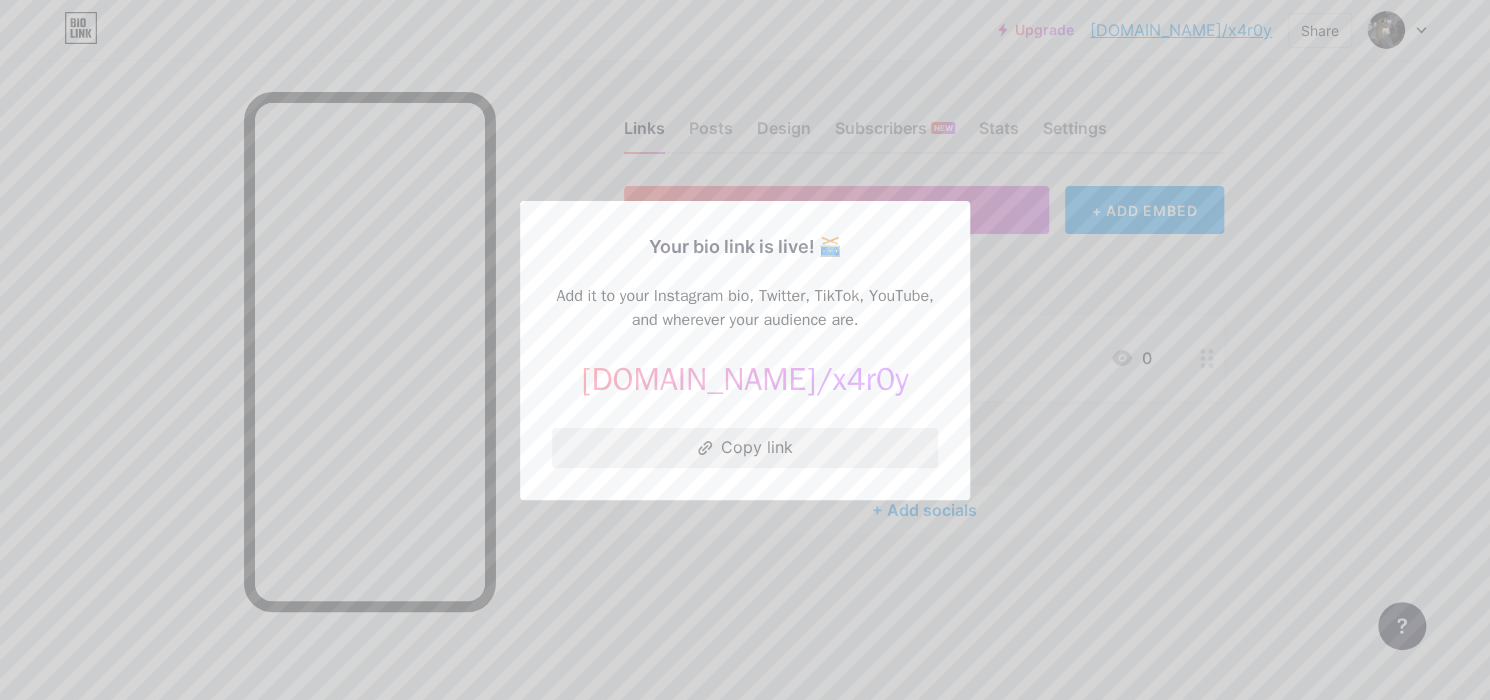 click on "Copy link" at bounding box center [745, 448] 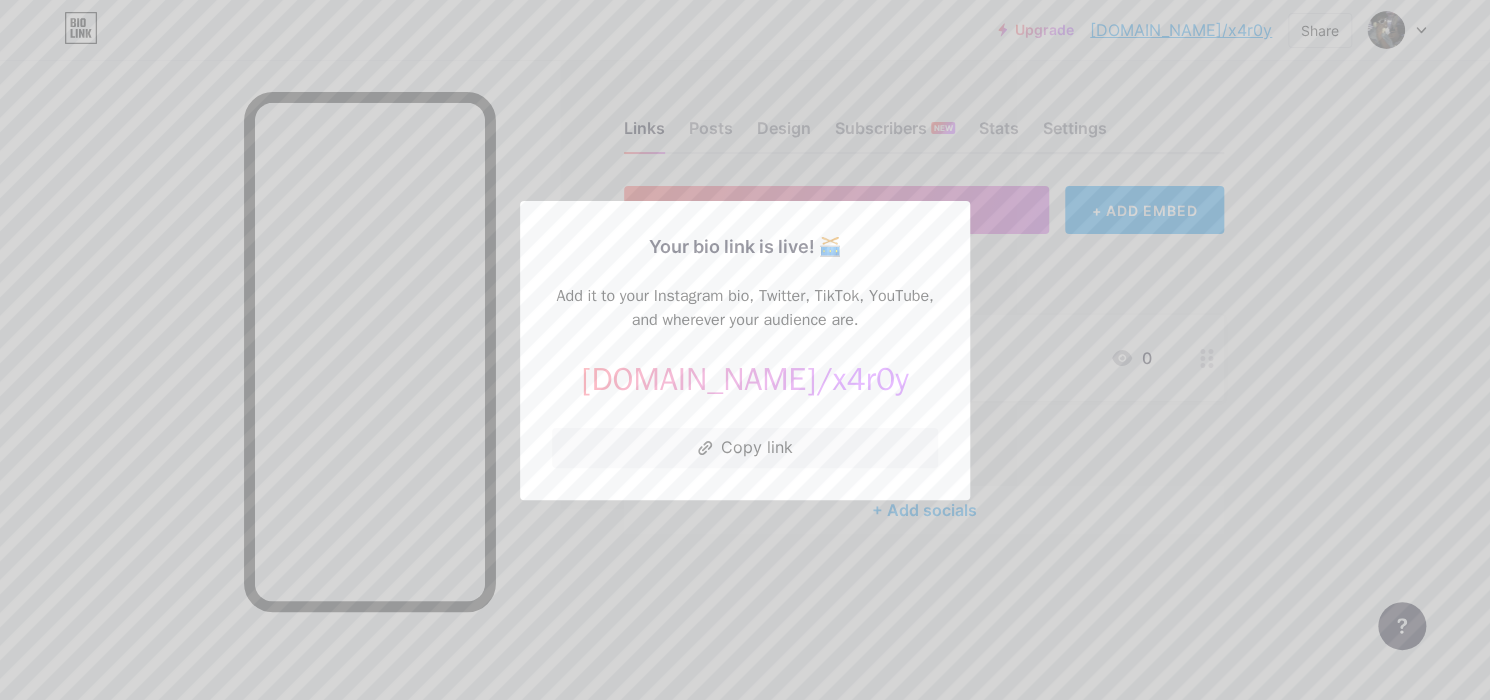click at bounding box center [745, 350] 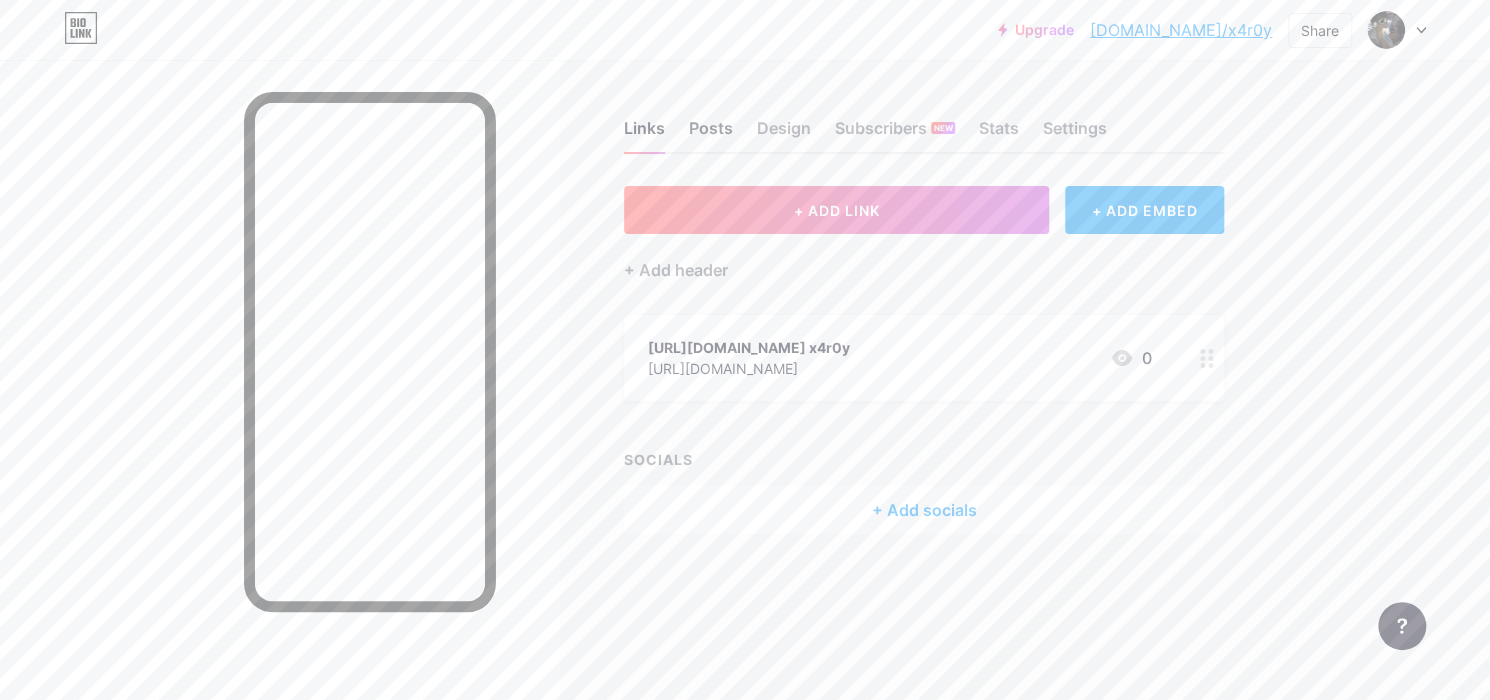 click on "Posts" at bounding box center (711, 134) 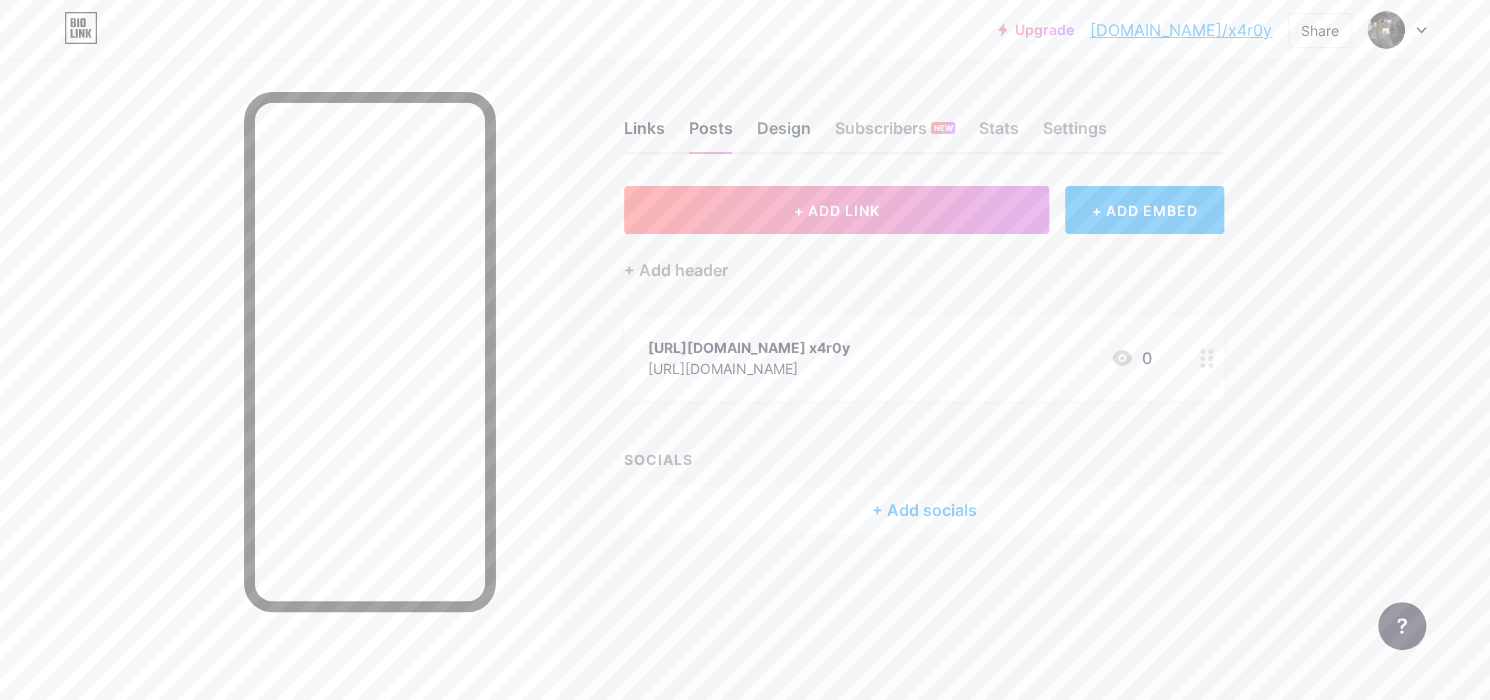 click on "Design" at bounding box center [784, 134] 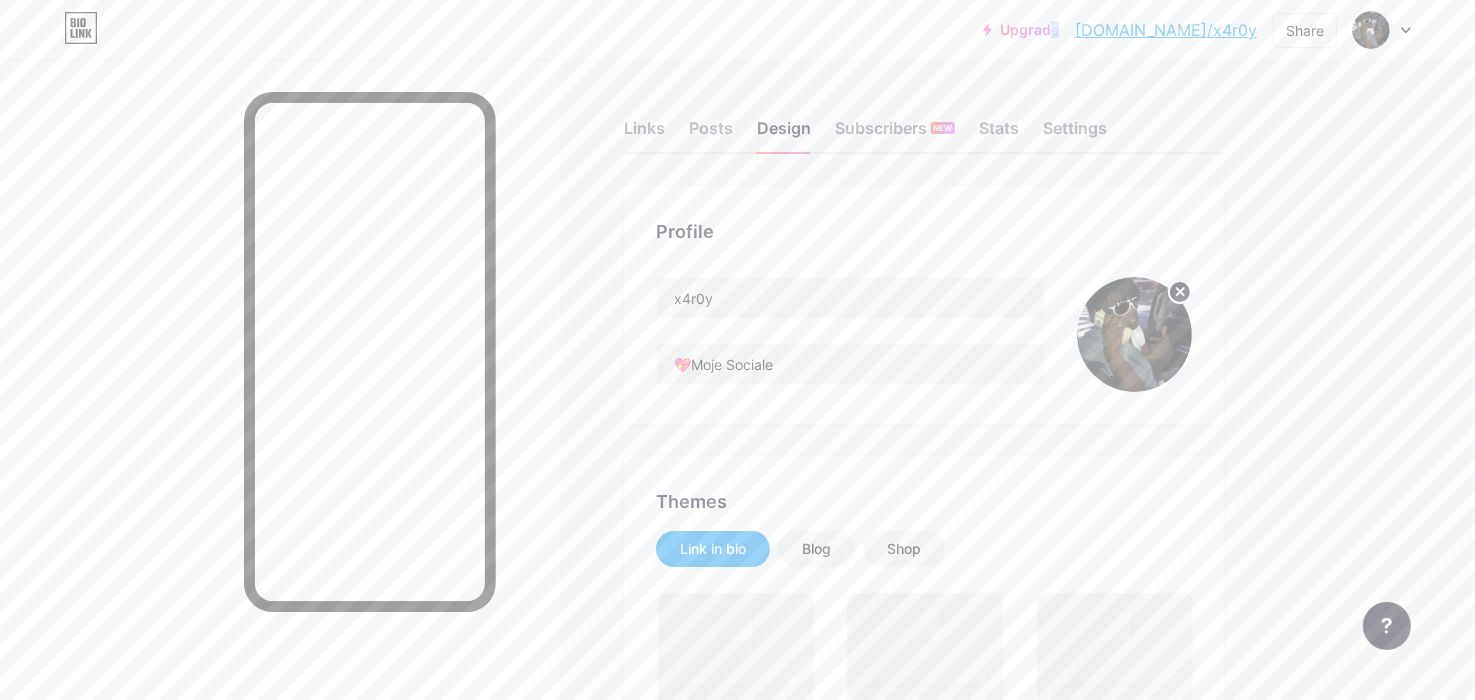 click on "Upgrade" at bounding box center (1021, 30) 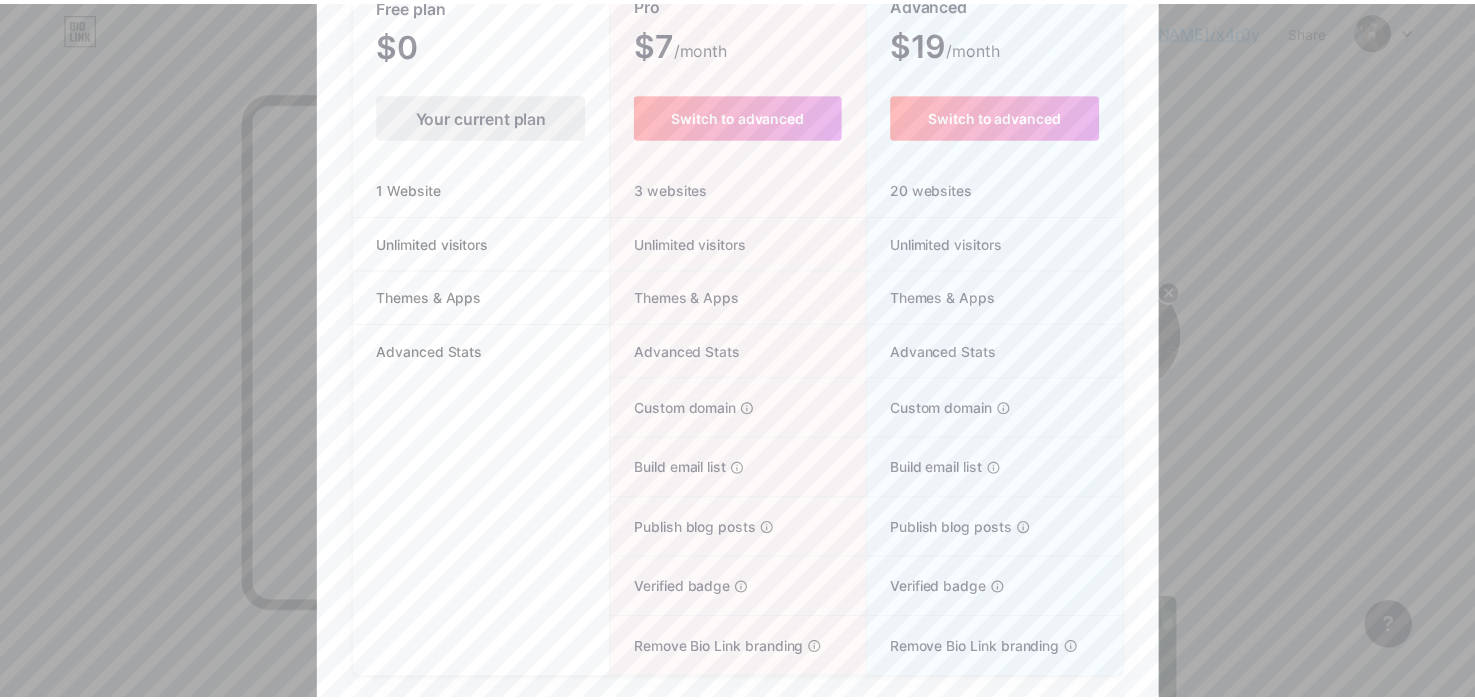 scroll, scrollTop: 0, scrollLeft: 0, axis: both 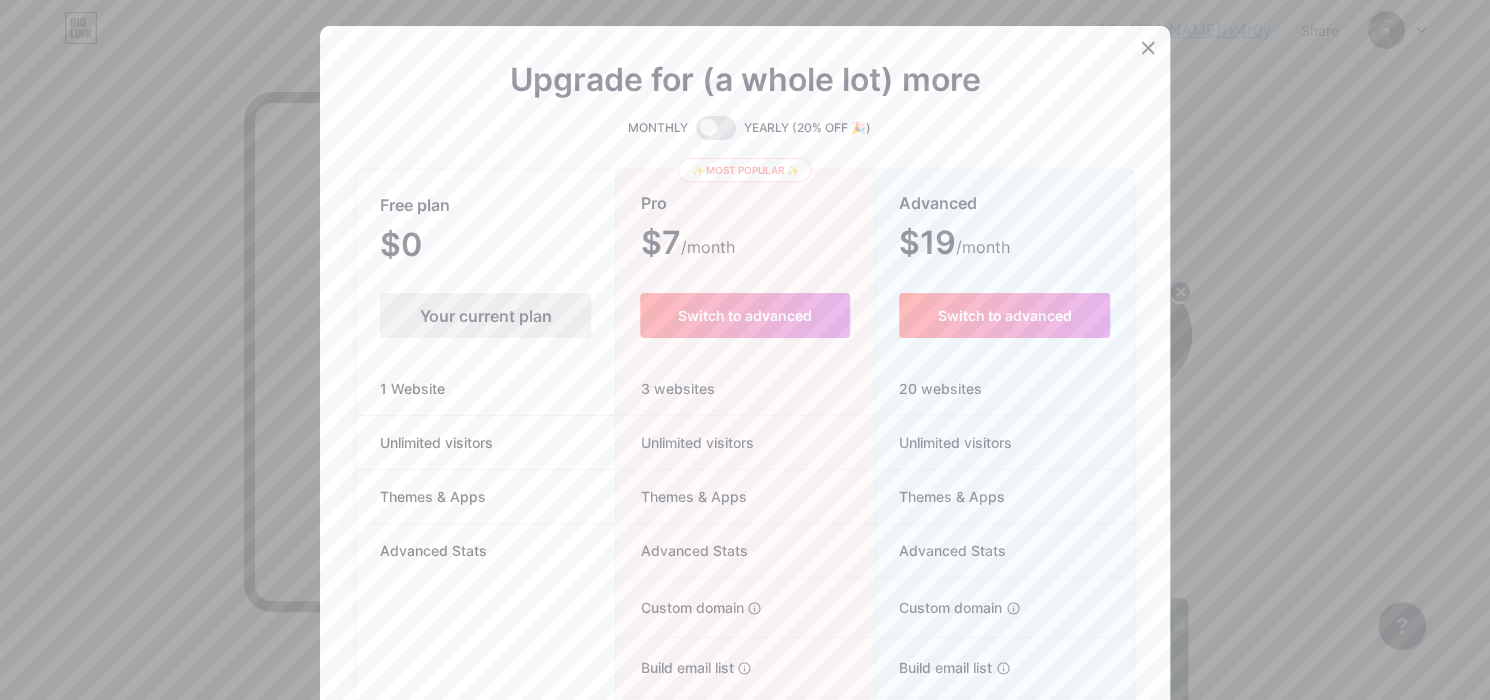 click at bounding box center [1148, 48] 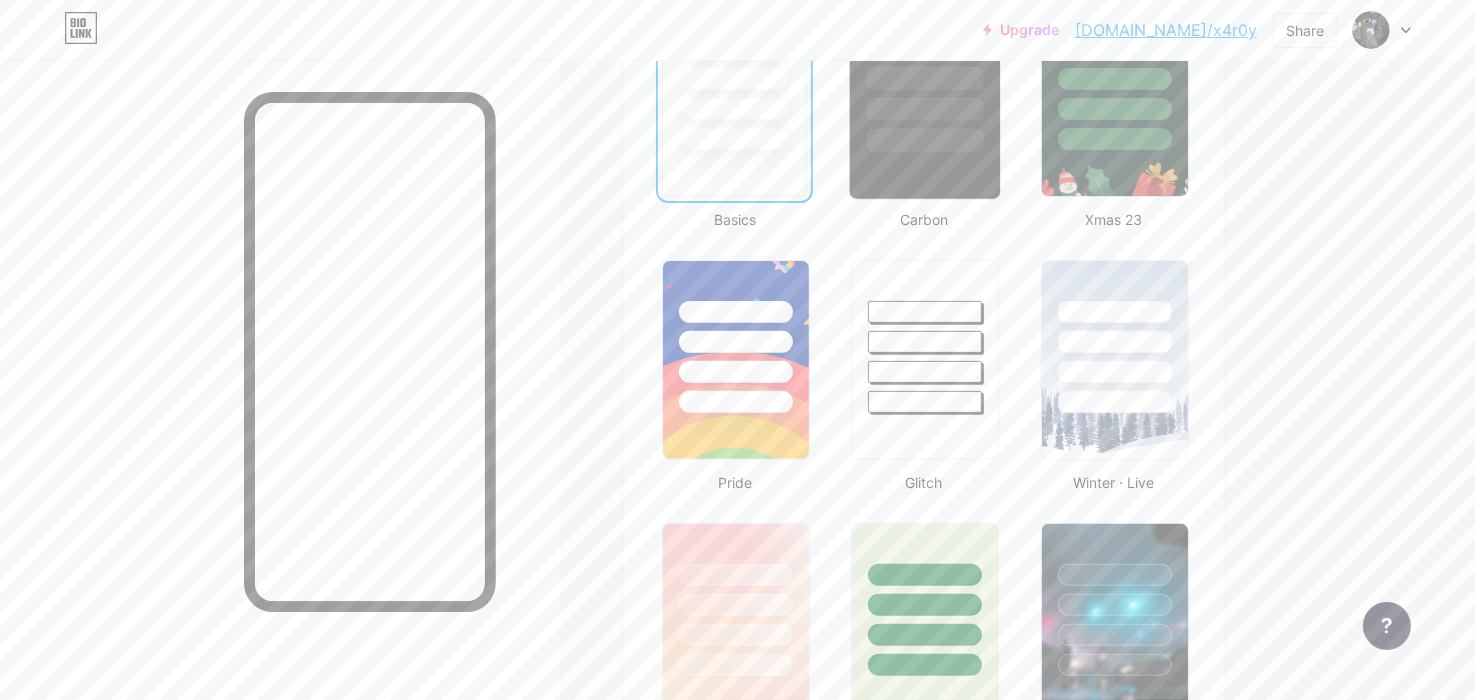 scroll, scrollTop: 1100, scrollLeft: 0, axis: vertical 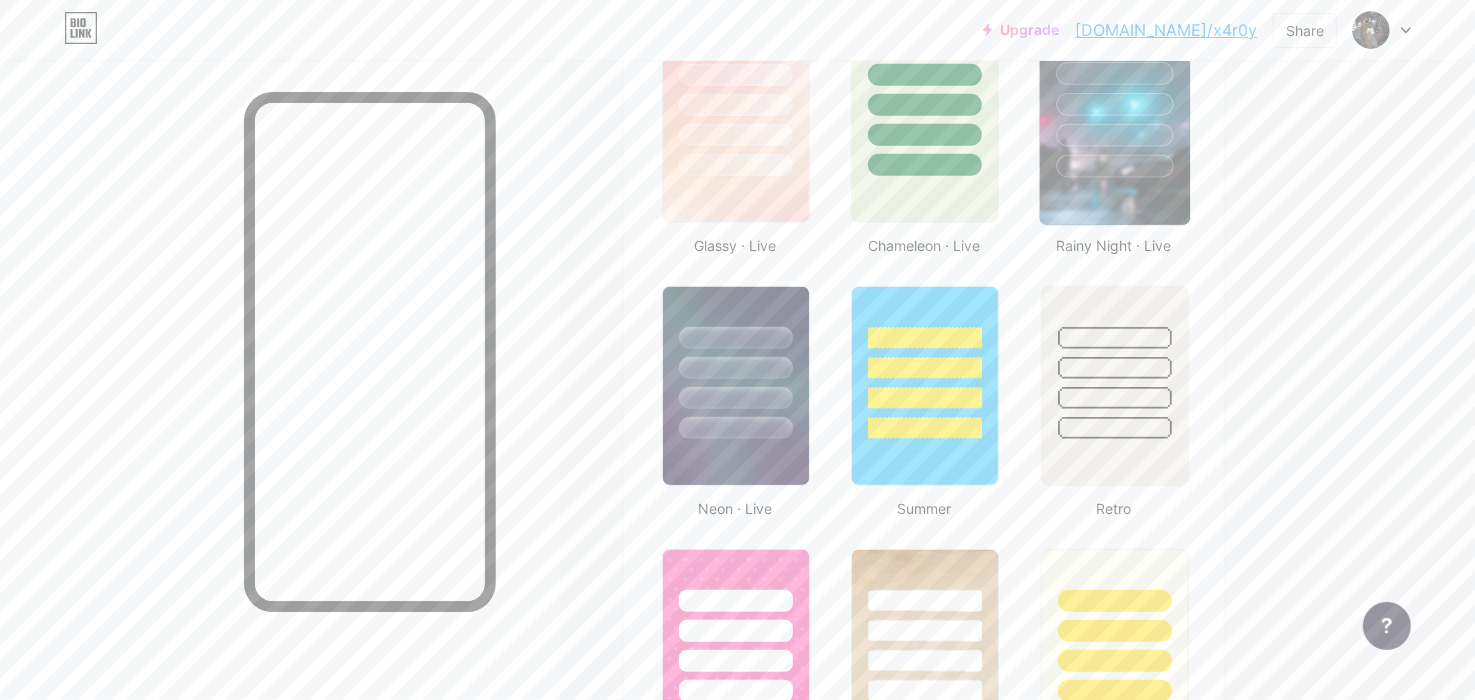 click at bounding box center [1114, 123] 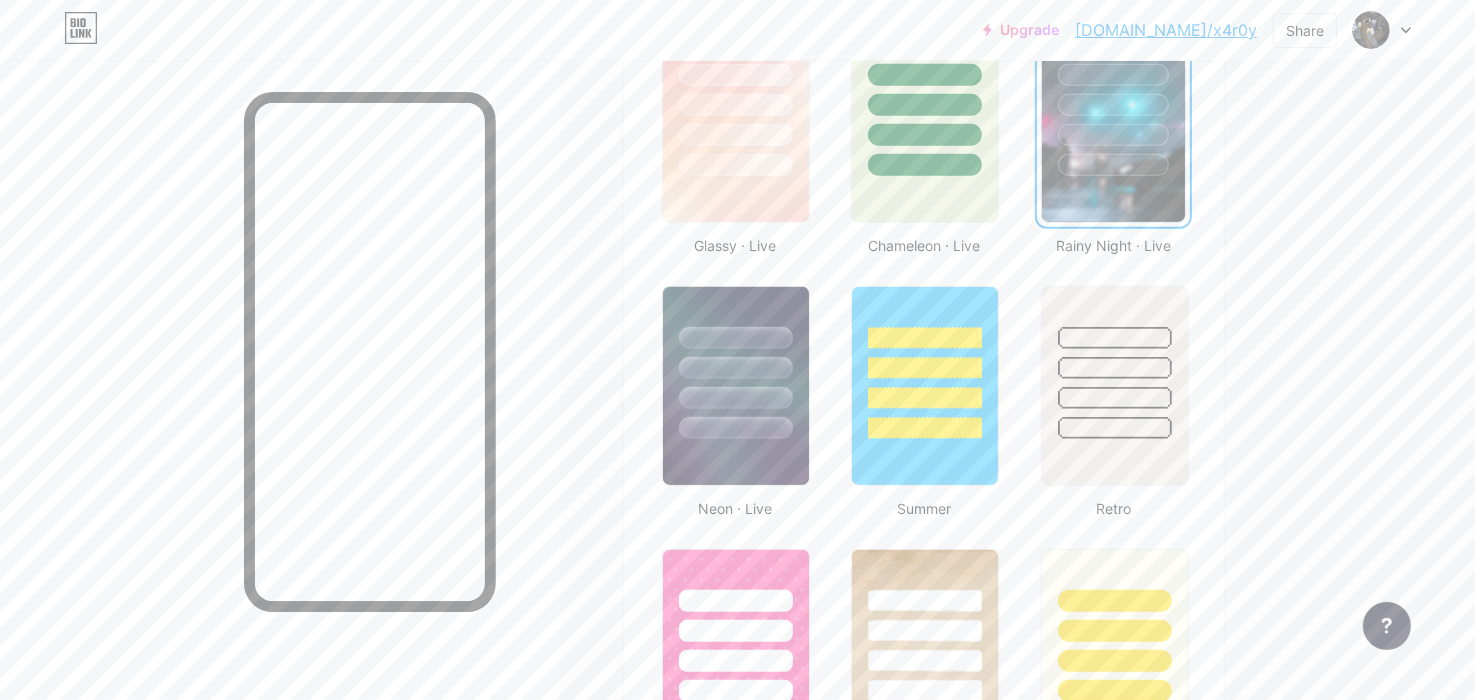 click at bounding box center [1113, 123] 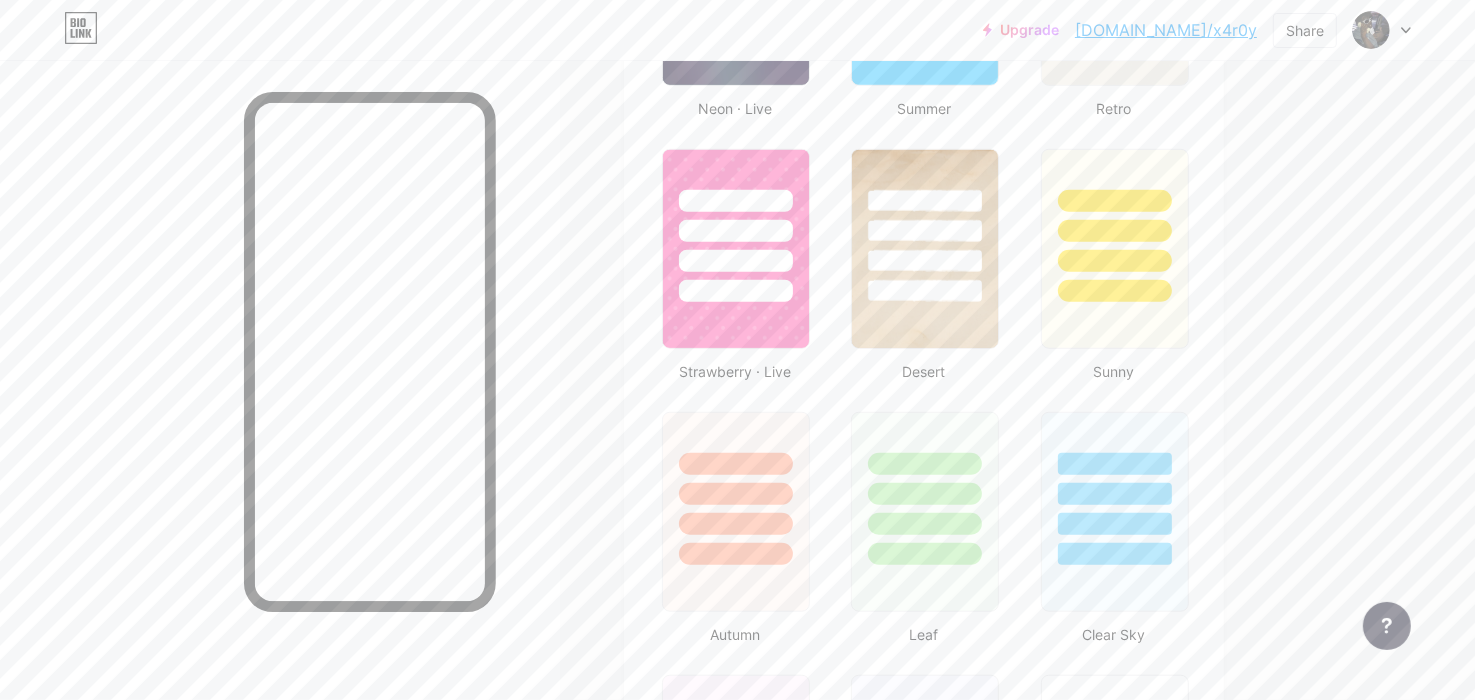 scroll, scrollTop: 1100, scrollLeft: 0, axis: vertical 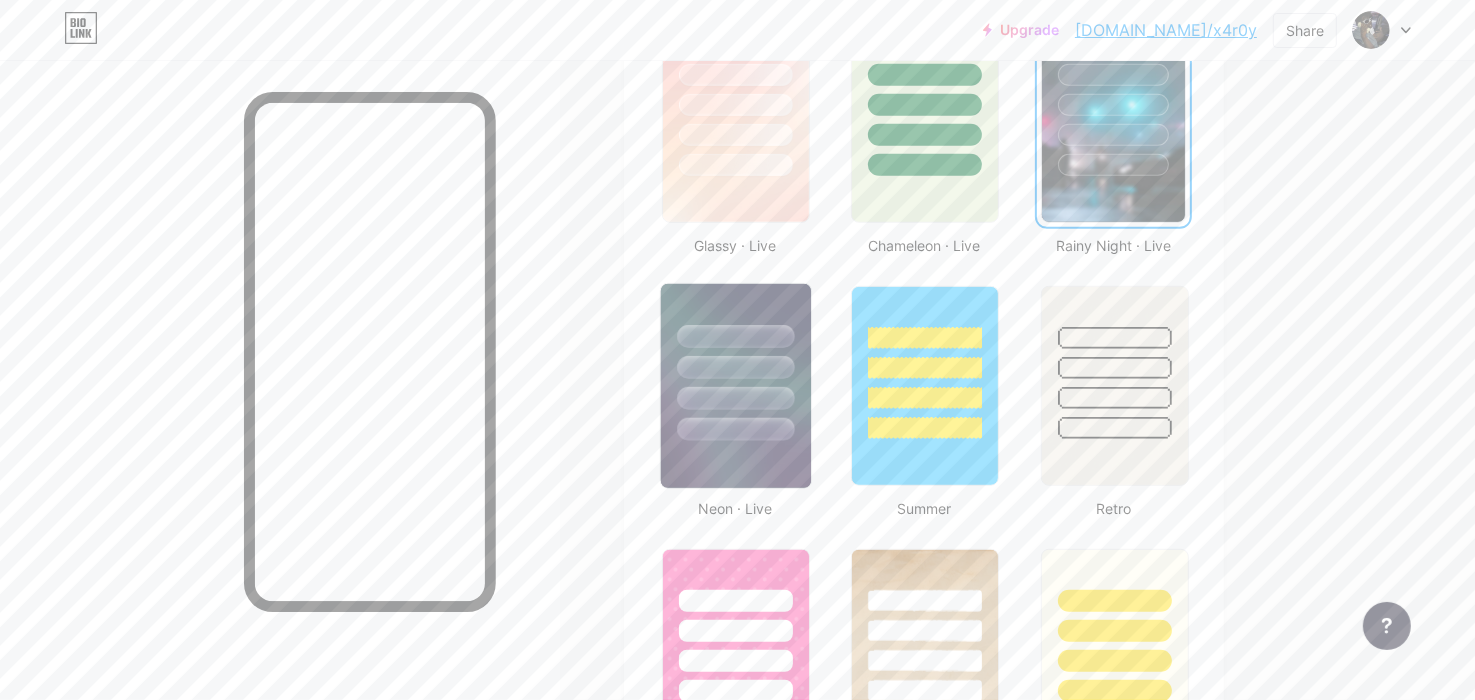 click at bounding box center (736, 386) 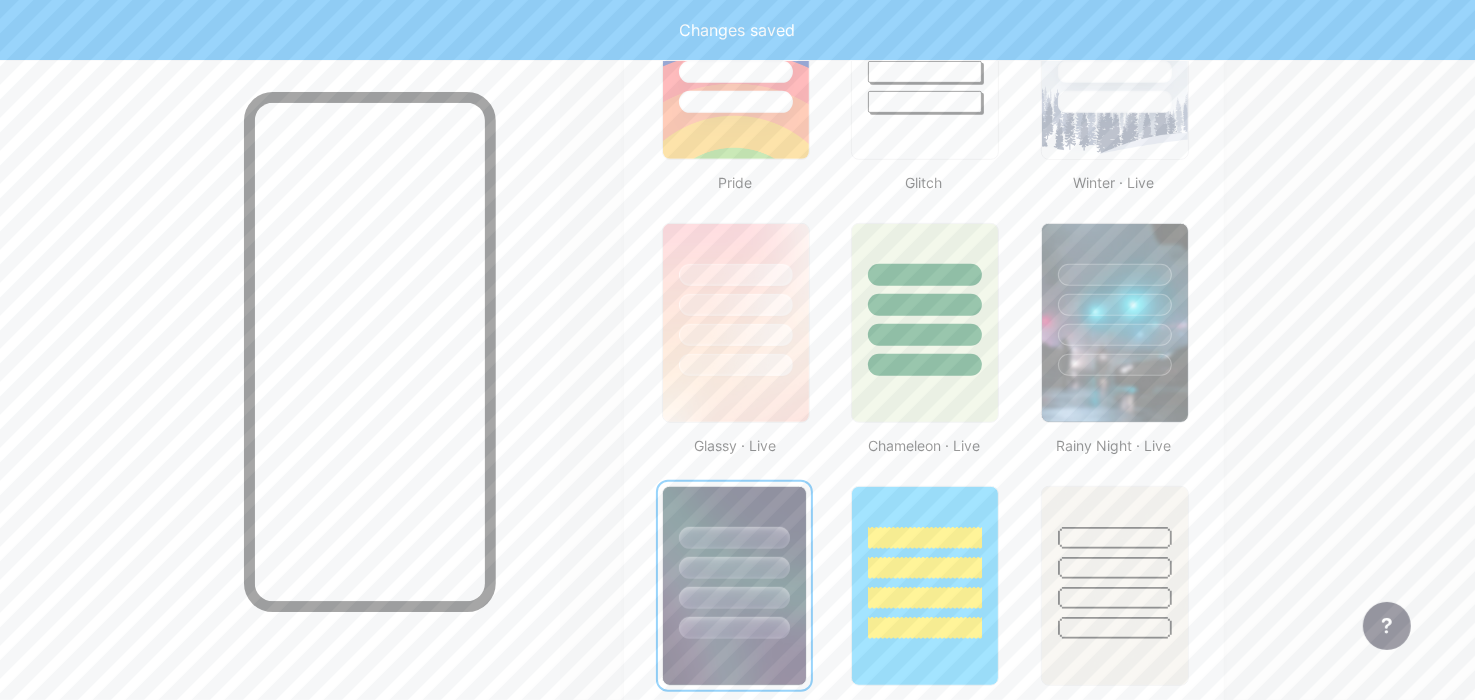scroll, scrollTop: 800, scrollLeft: 0, axis: vertical 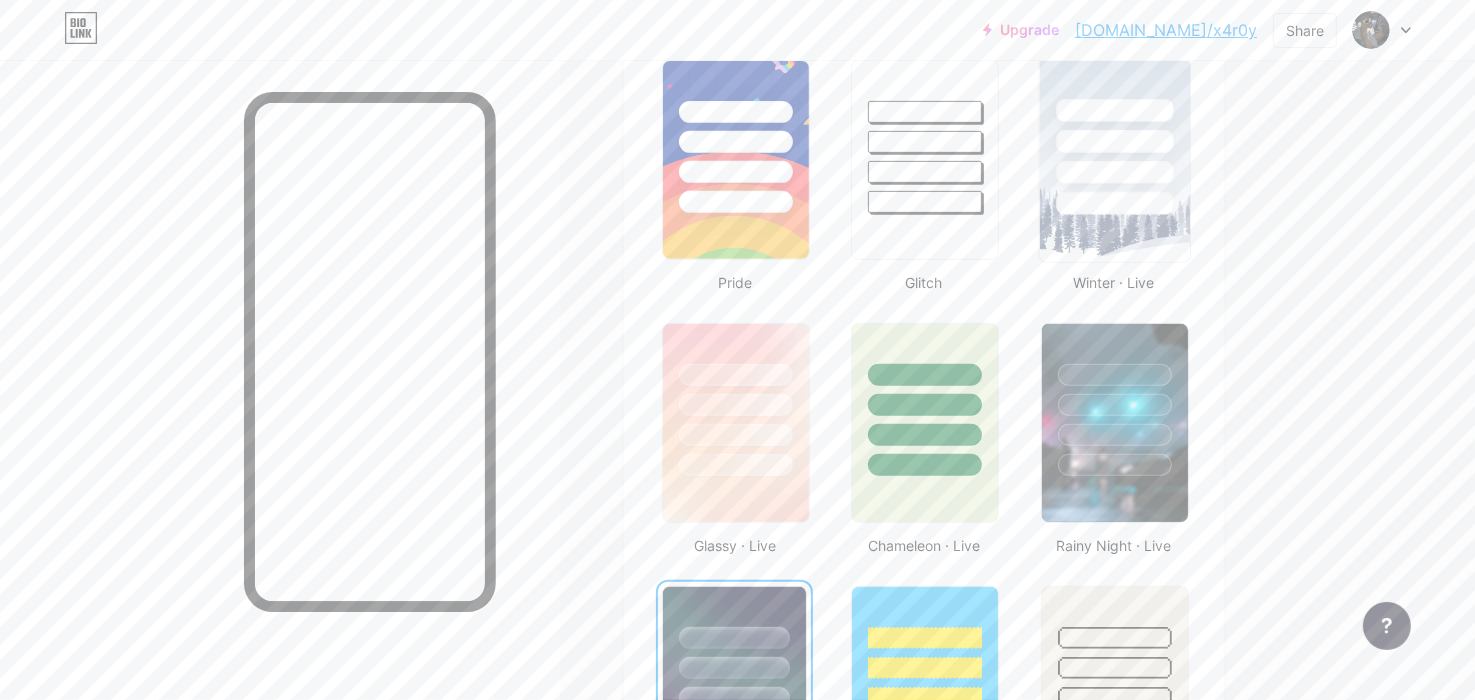 click at bounding box center (1114, 160) 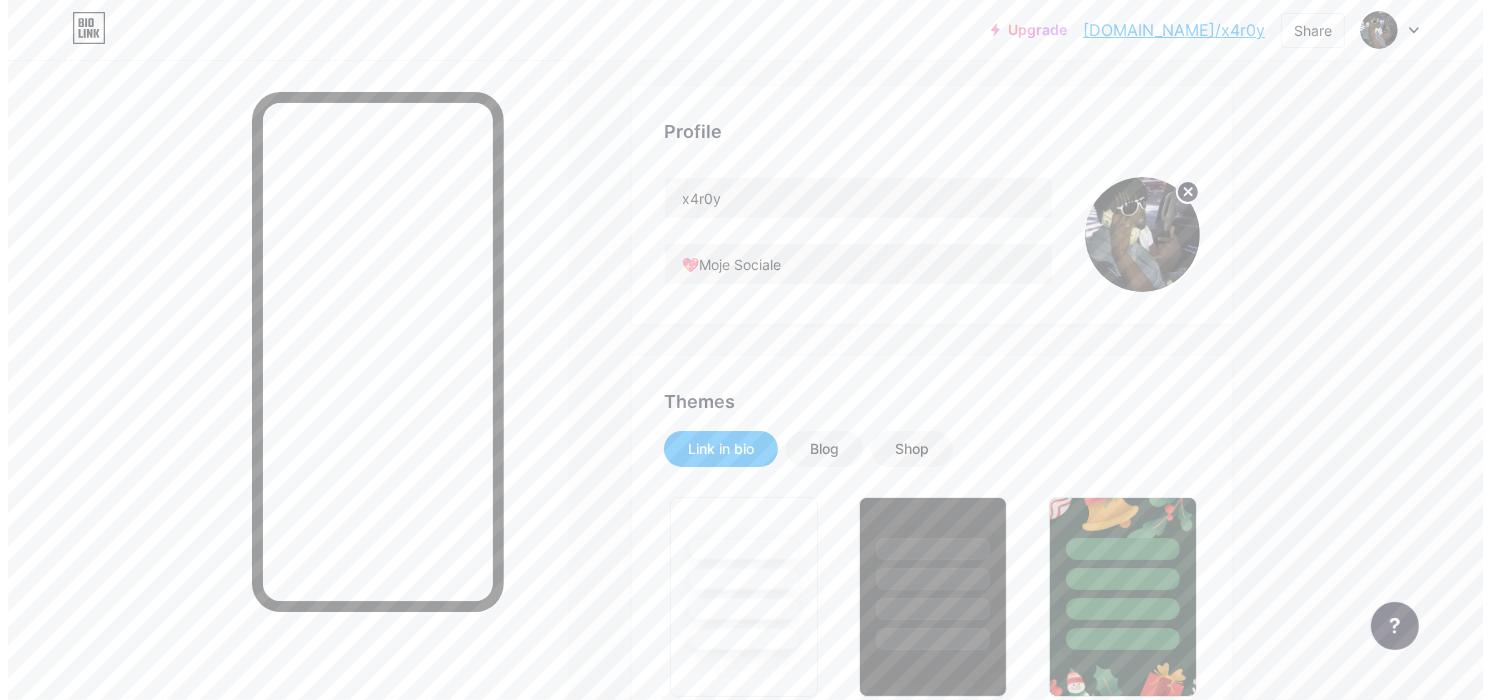 scroll, scrollTop: 0, scrollLeft: 0, axis: both 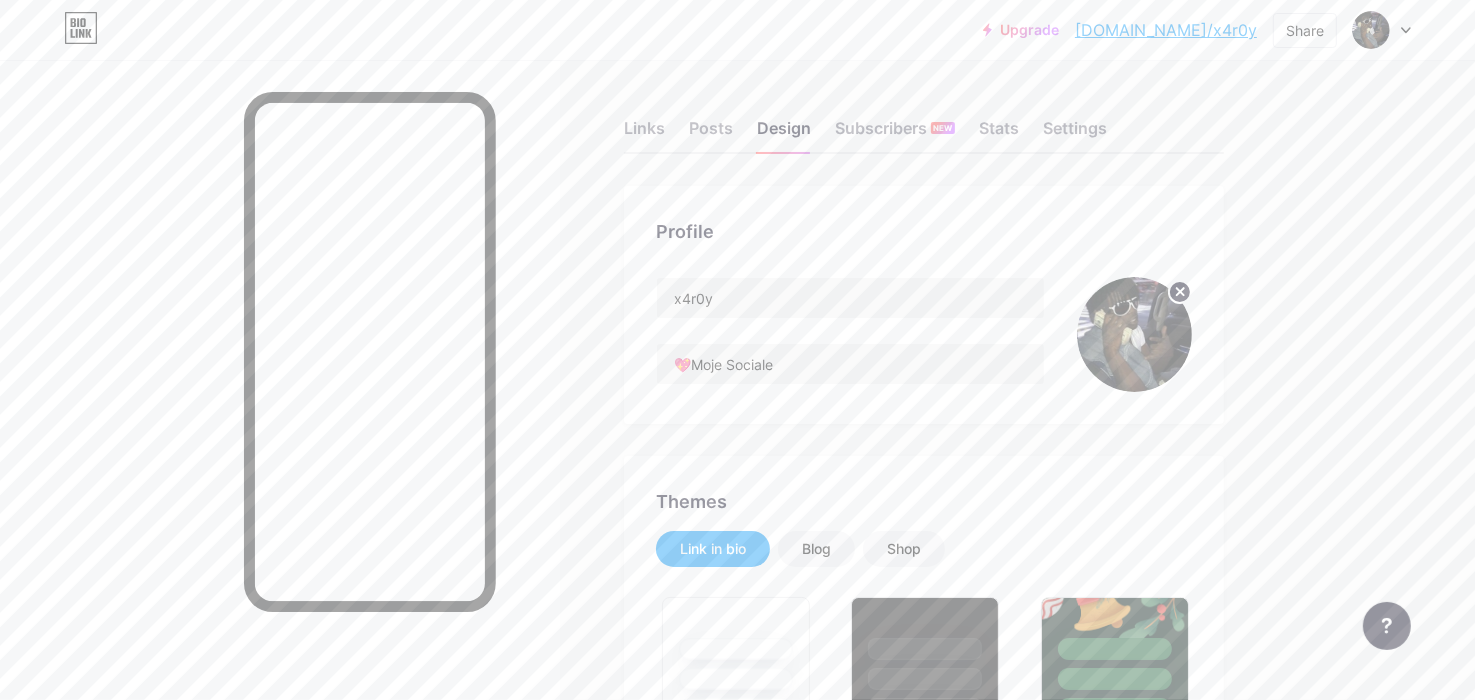 click on "Link in bio" at bounding box center (713, 549) 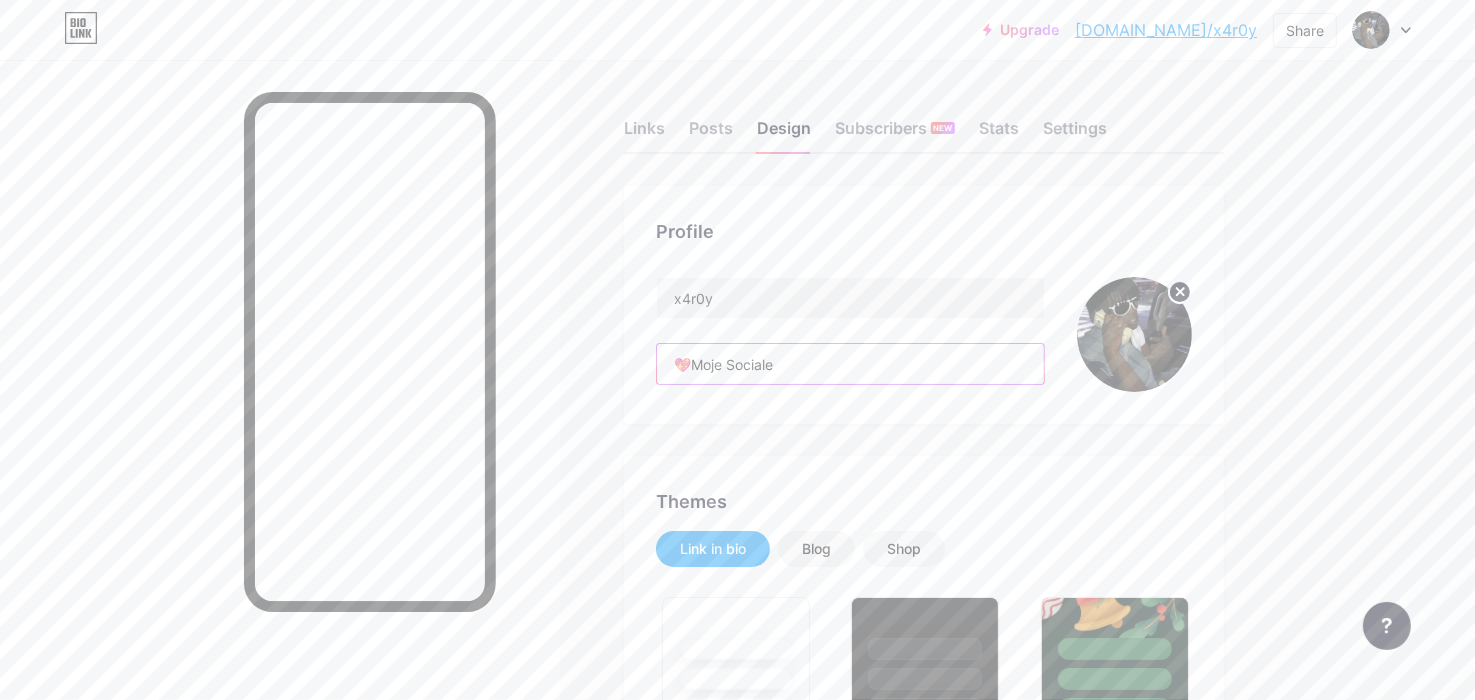 click on "💖Moje Sociale" at bounding box center (850, 364) 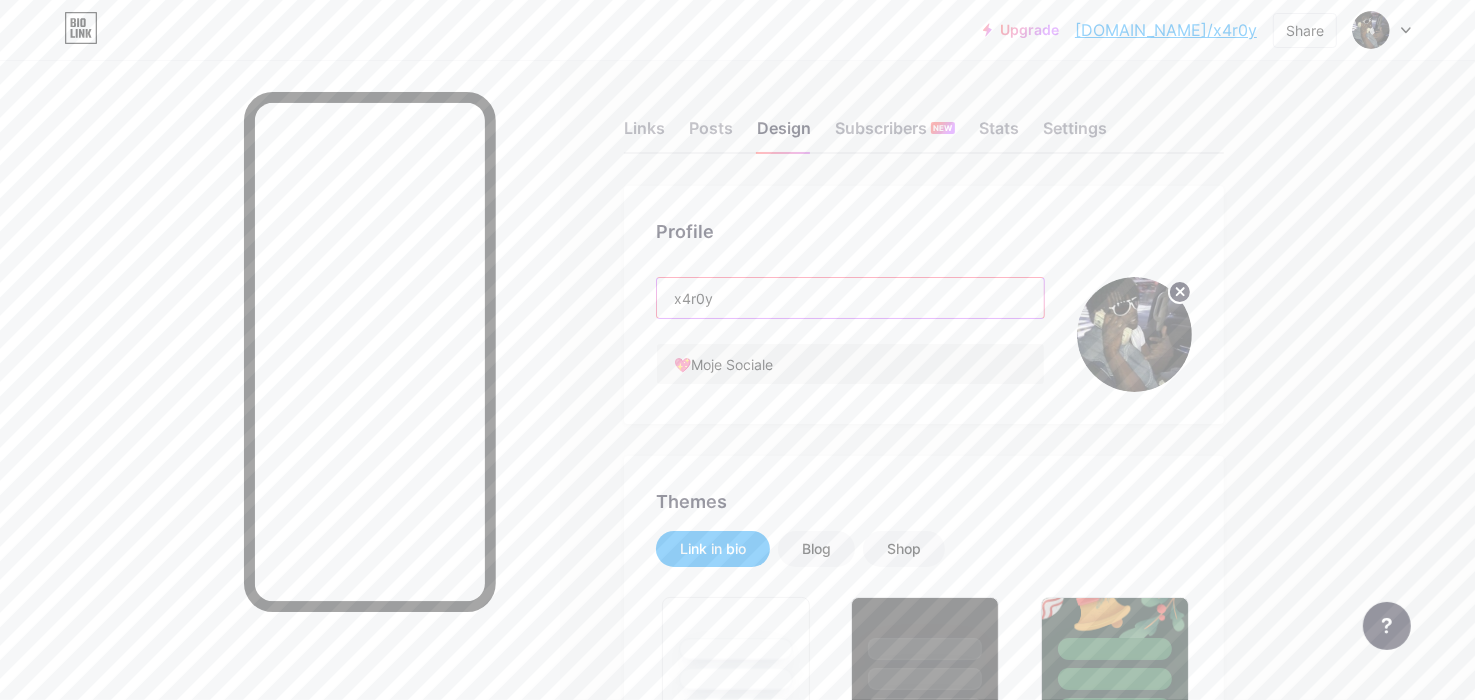 click on "x4r0y" at bounding box center (850, 298) 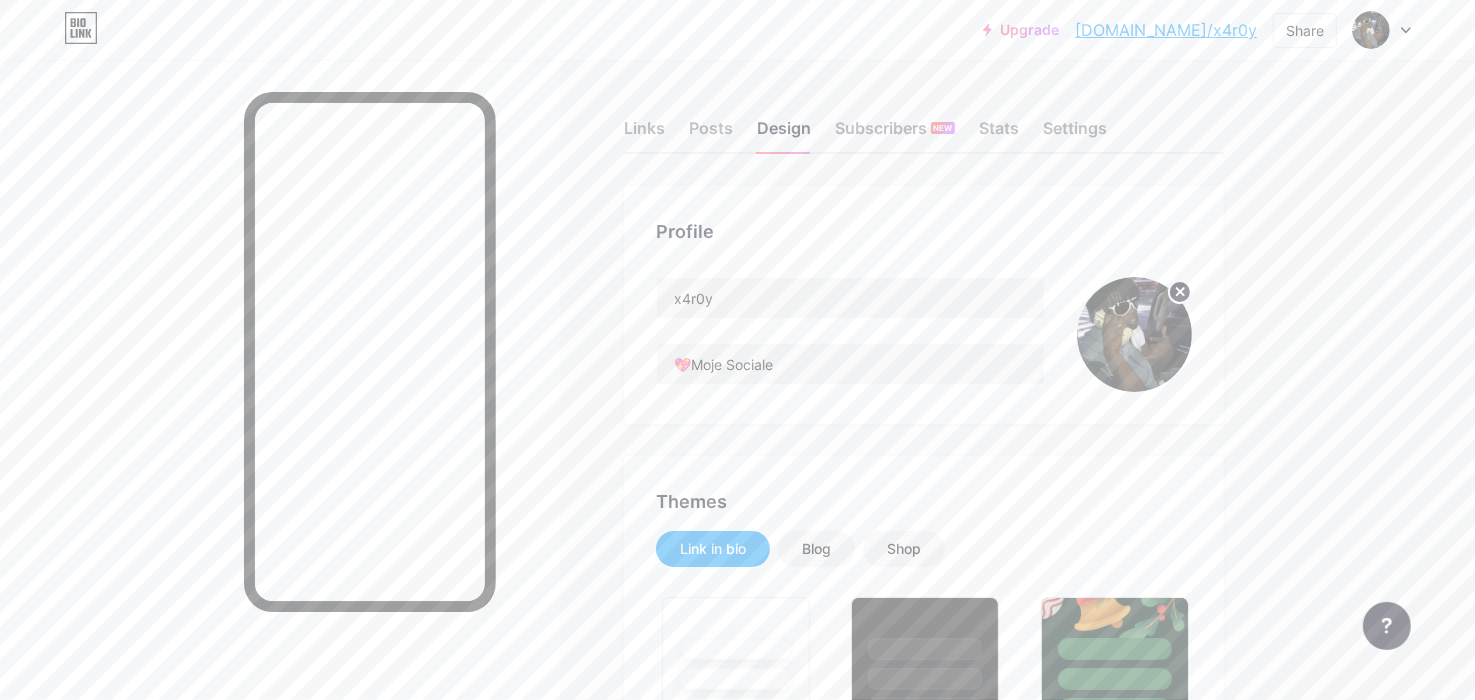 click on "Links
Posts
Design
Subscribers
NEW
Stats
Settings" at bounding box center [924, 119] 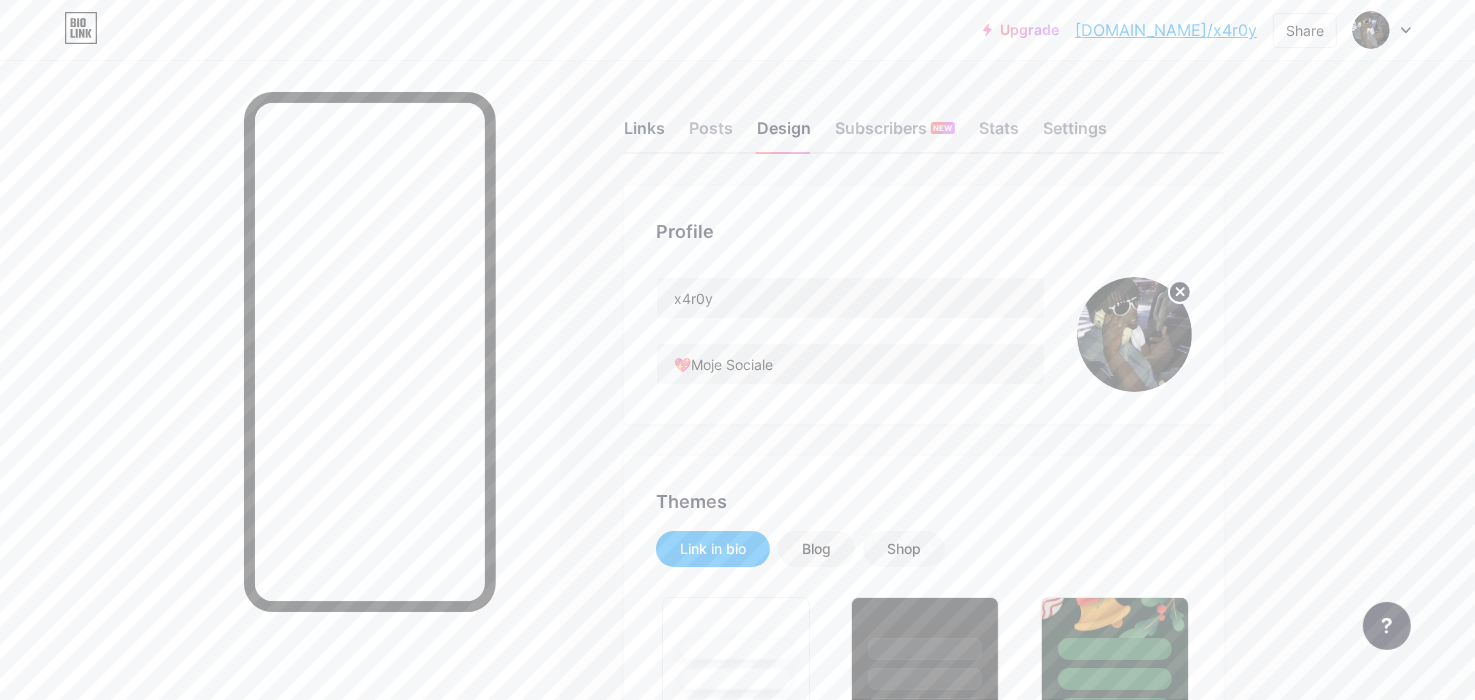 click on "Links" at bounding box center [644, 134] 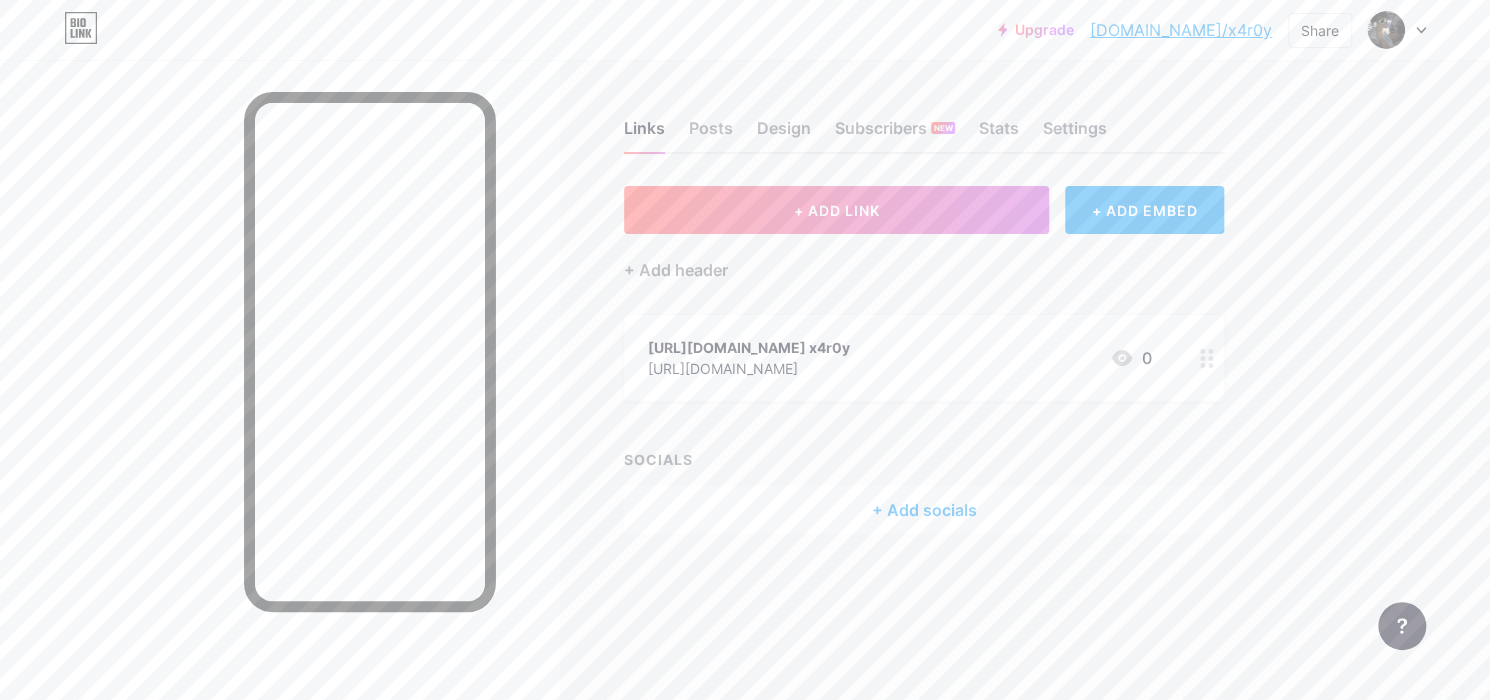click on "[URL][DOMAIN_NAME]" at bounding box center [749, 368] 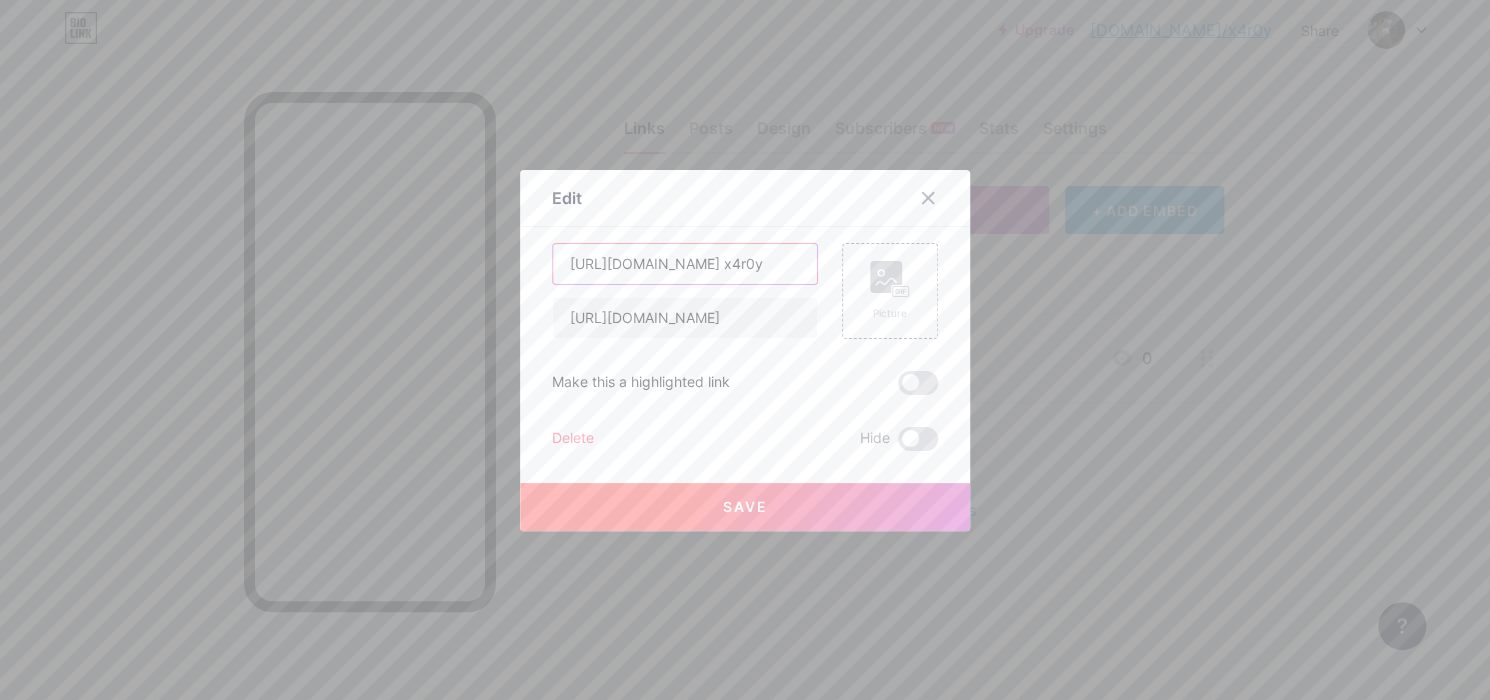click on "[URL][DOMAIN_NAME] x4r0y" at bounding box center [685, 264] 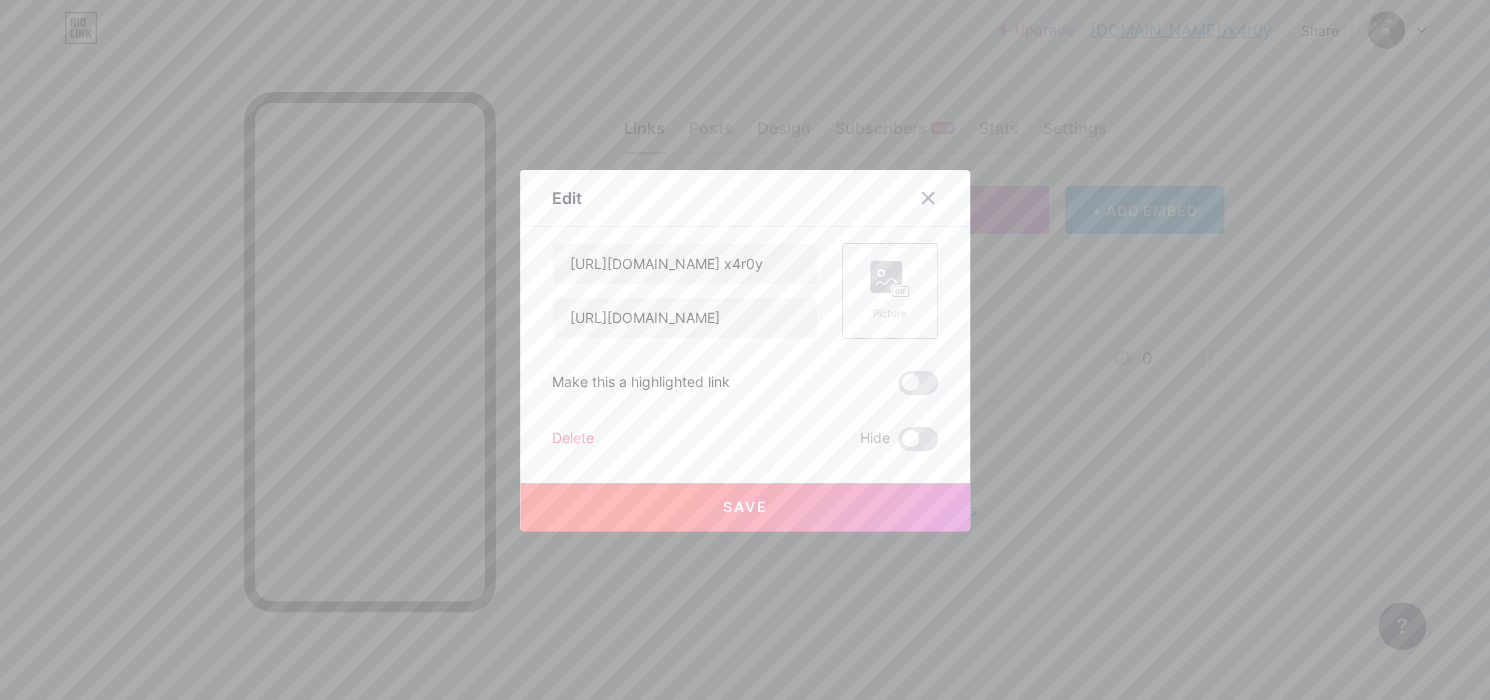click 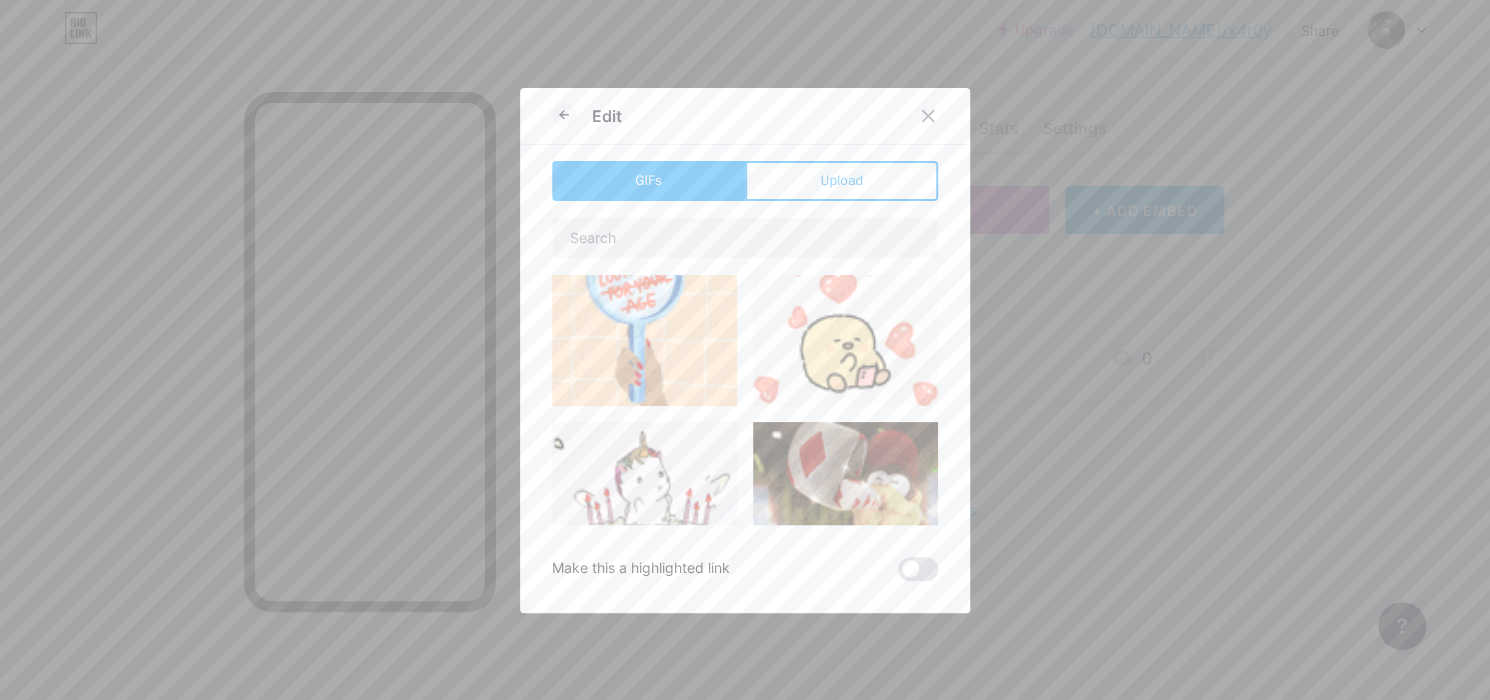 scroll, scrollTop: 0, scrollLeft: 0, axis: both 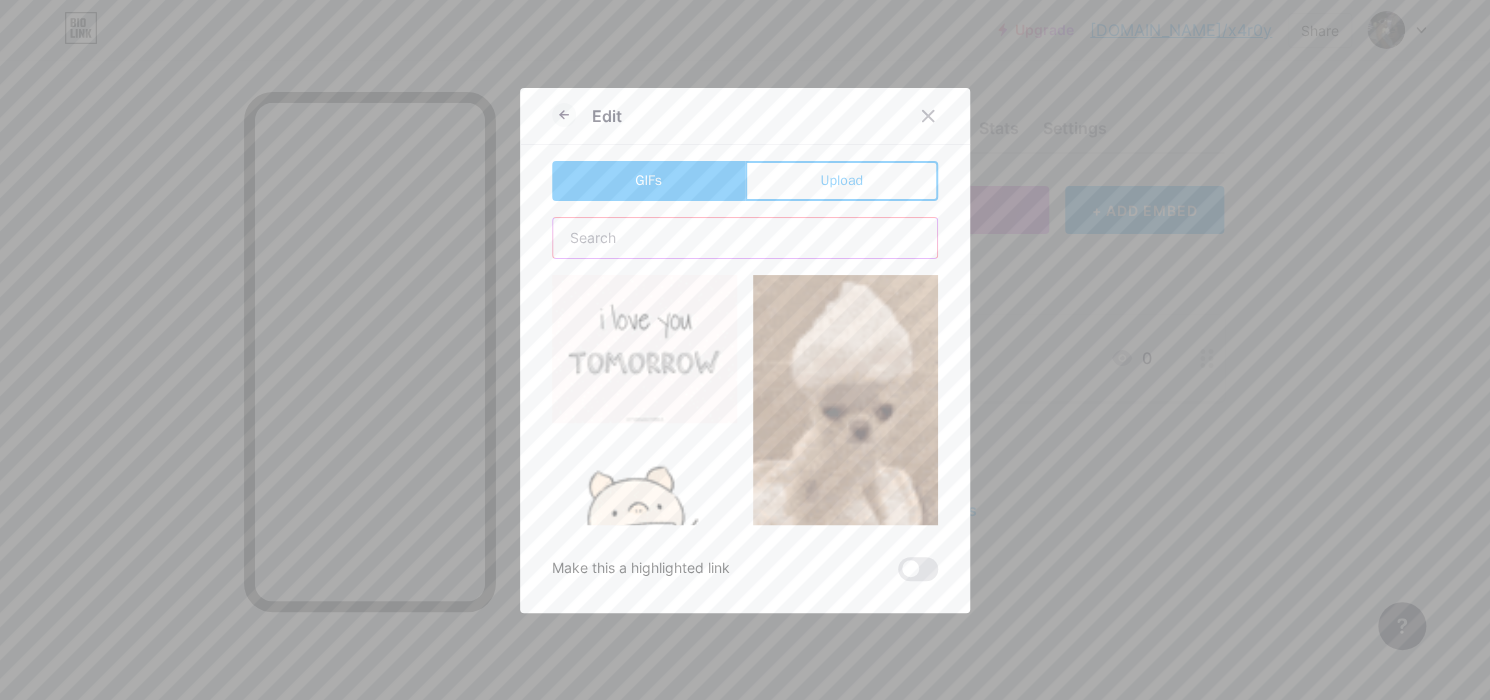 click at bounding box center [745, 238] 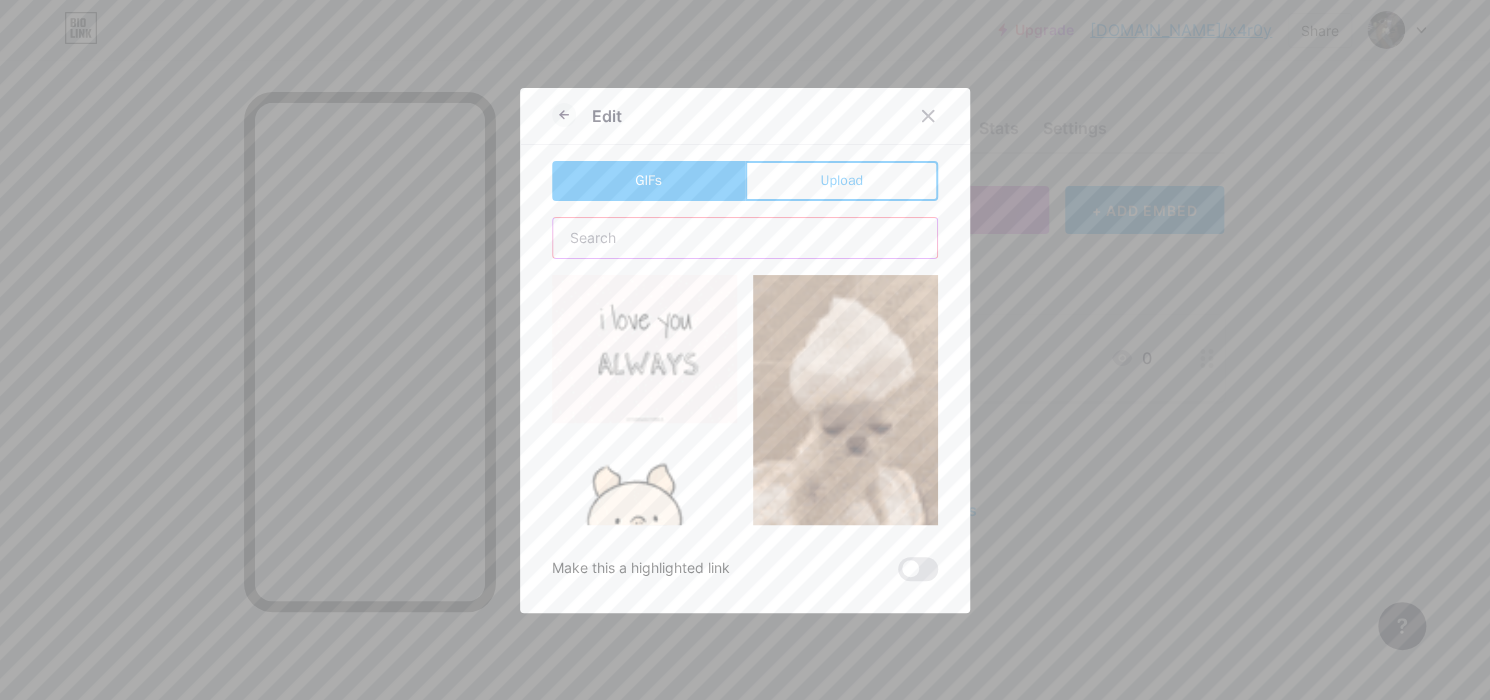 click at bounding box center (745, 238) 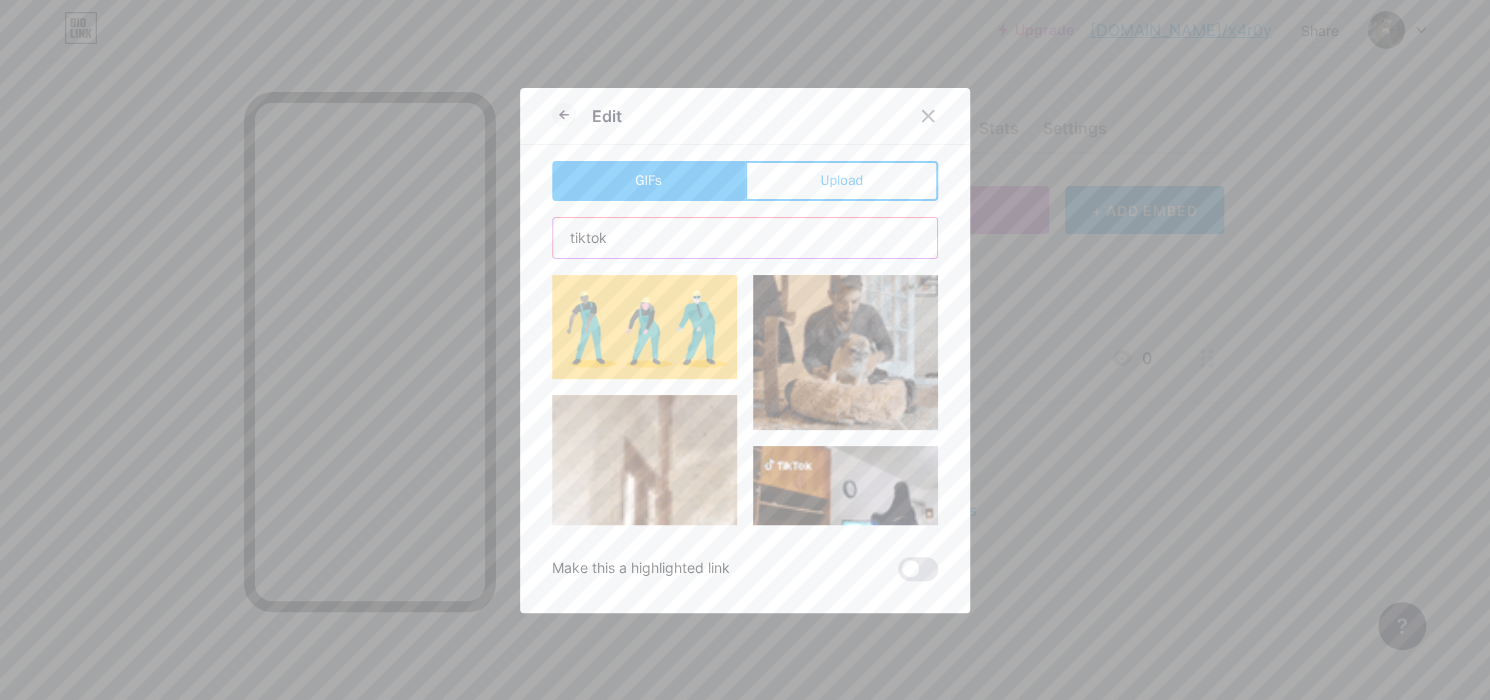 type on "tiktok" 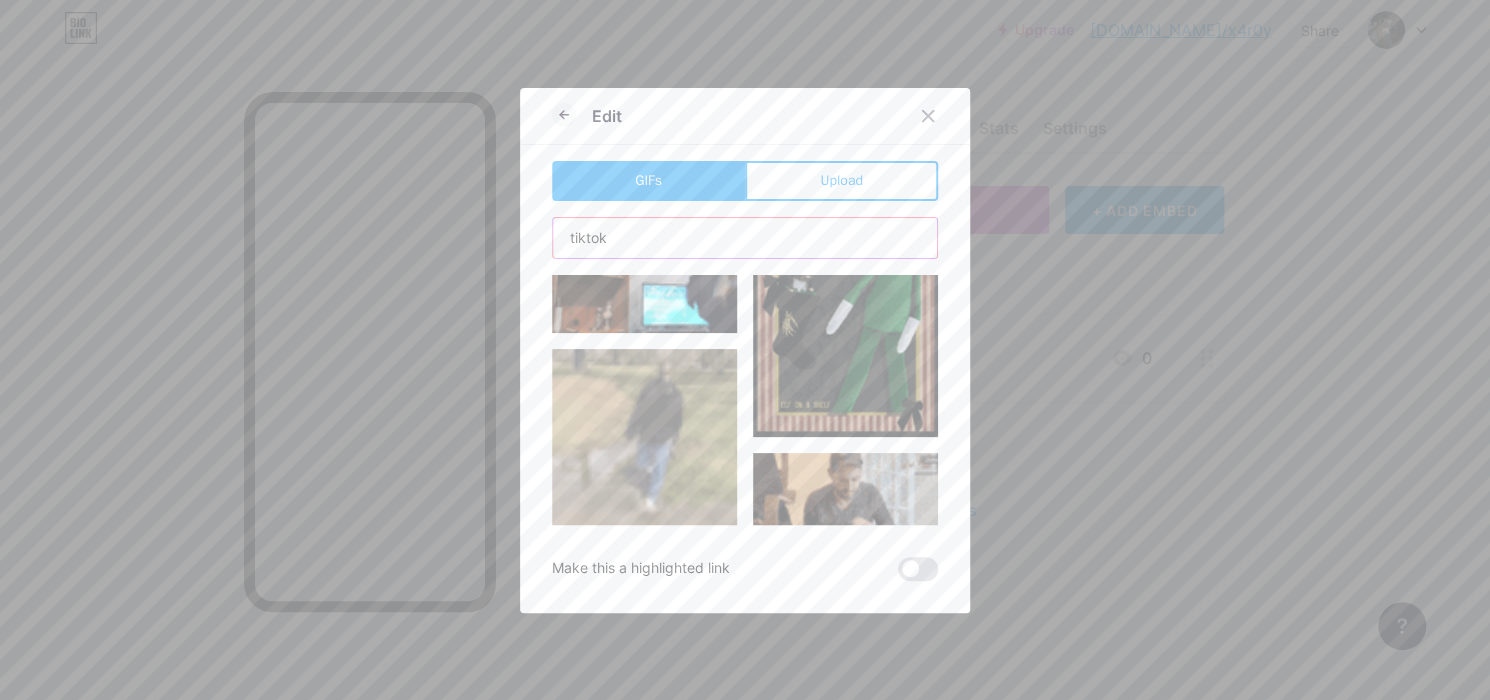 scroll, scrollTop: 3200, scrollLeft: 0, axis: vertical 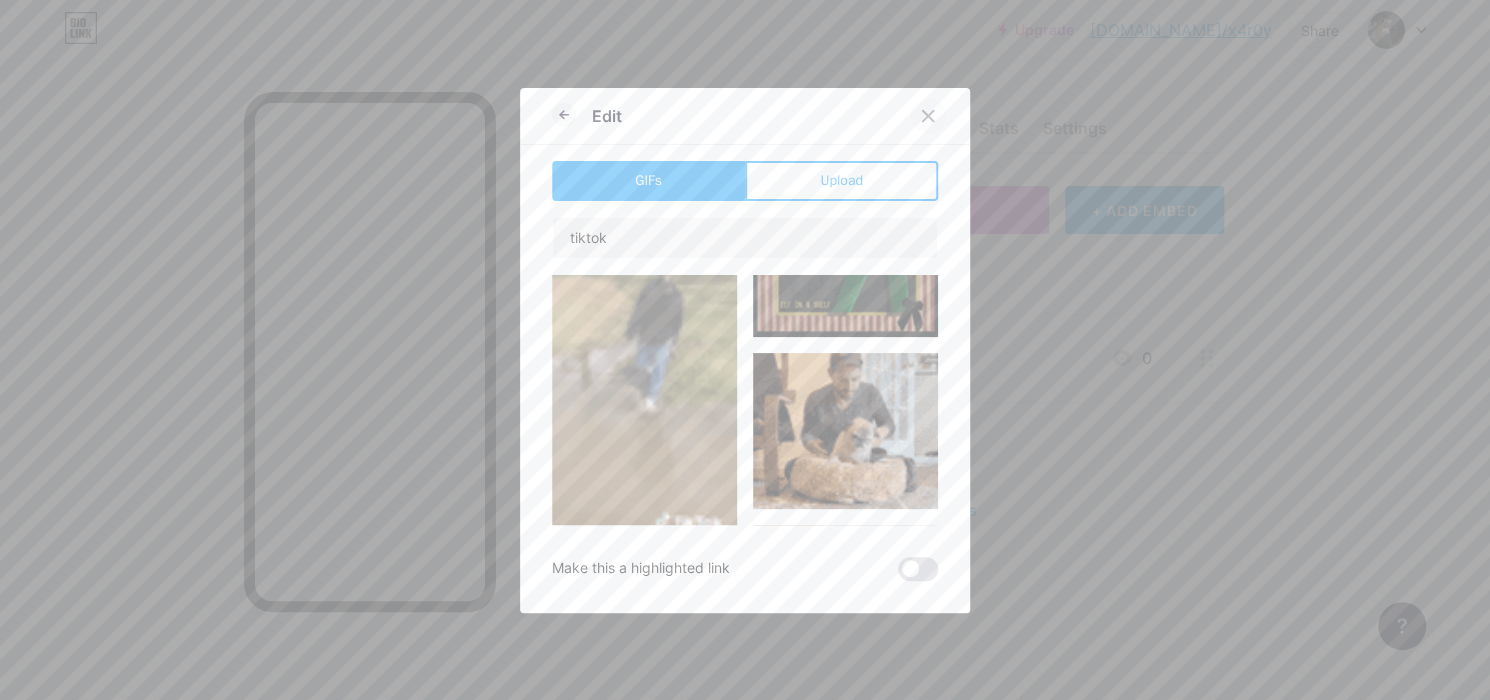click 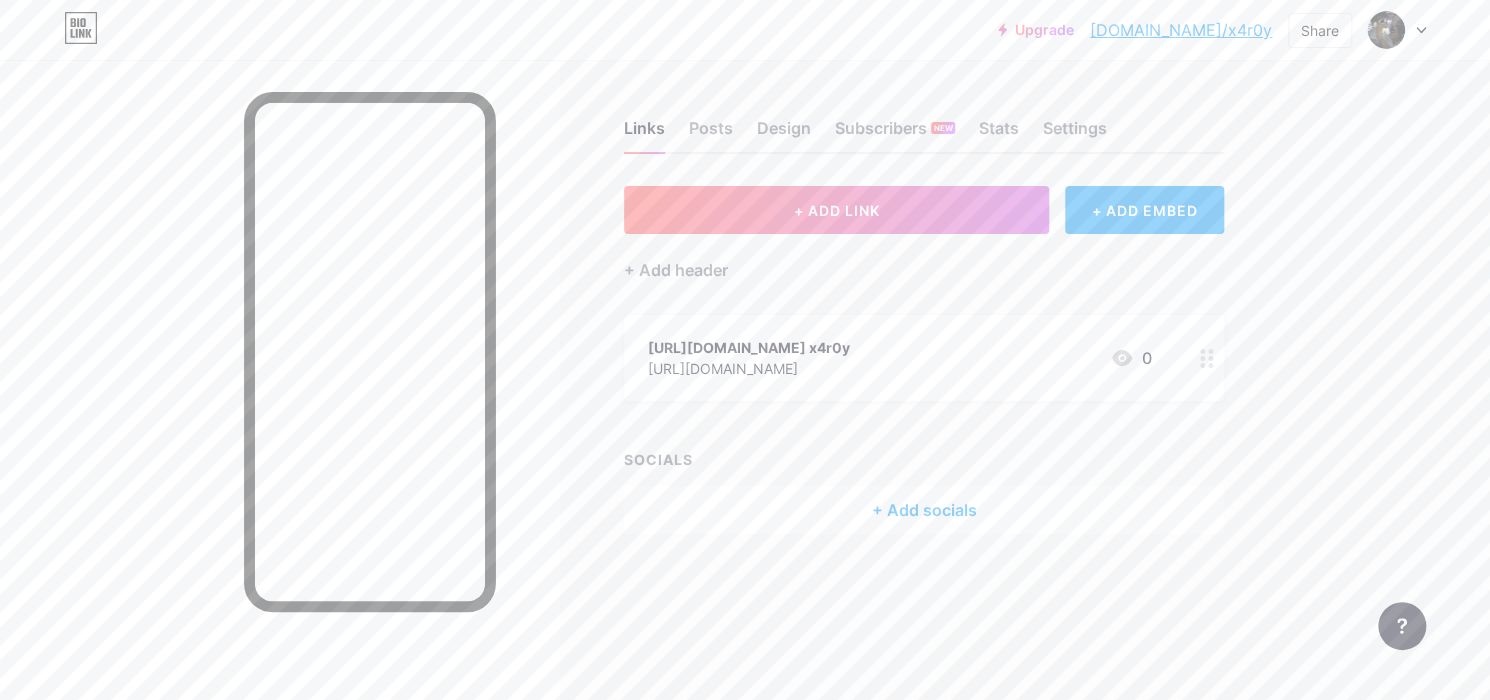 click at bounding box center (1207, 358) 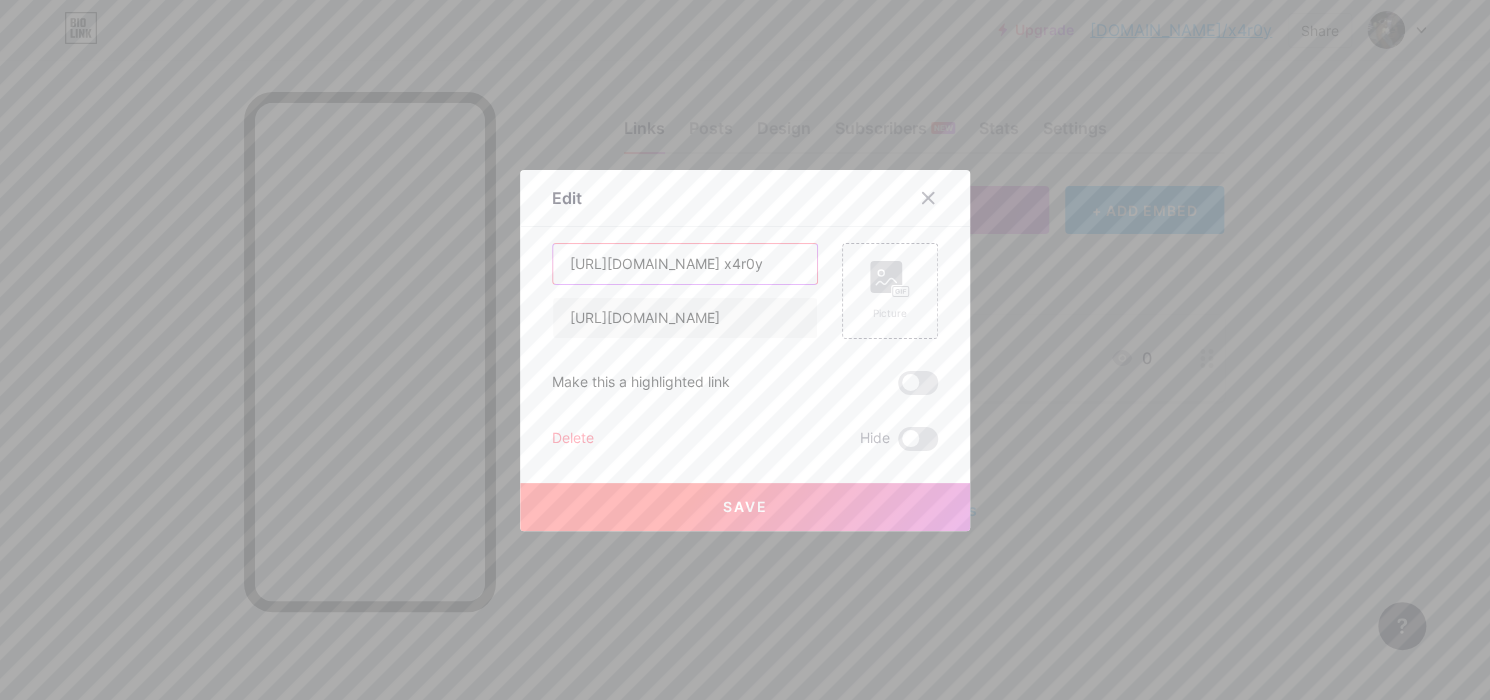 scroll, scrollTop: 0, scrollLeft: 12, axis: horizontal 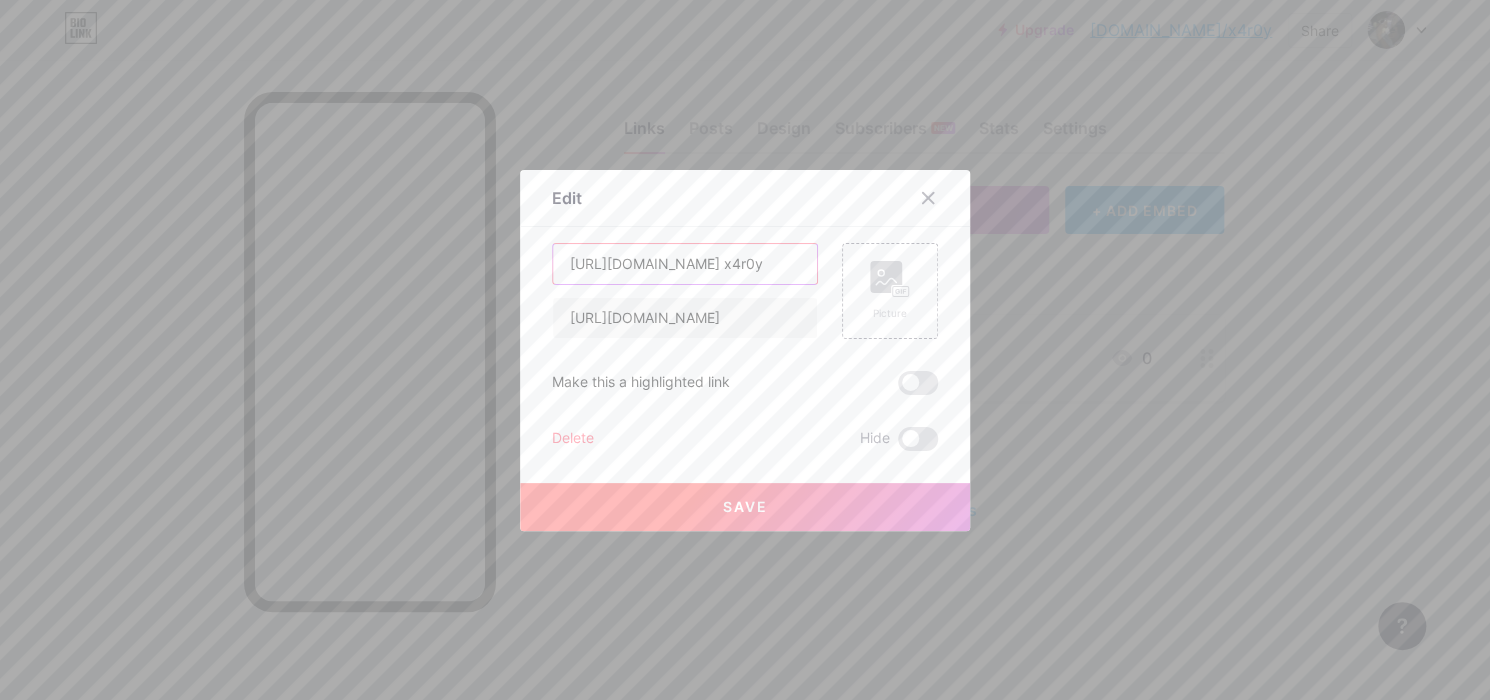 type on "s?is_from_webapp=1&sender_device=pc x4r0y" 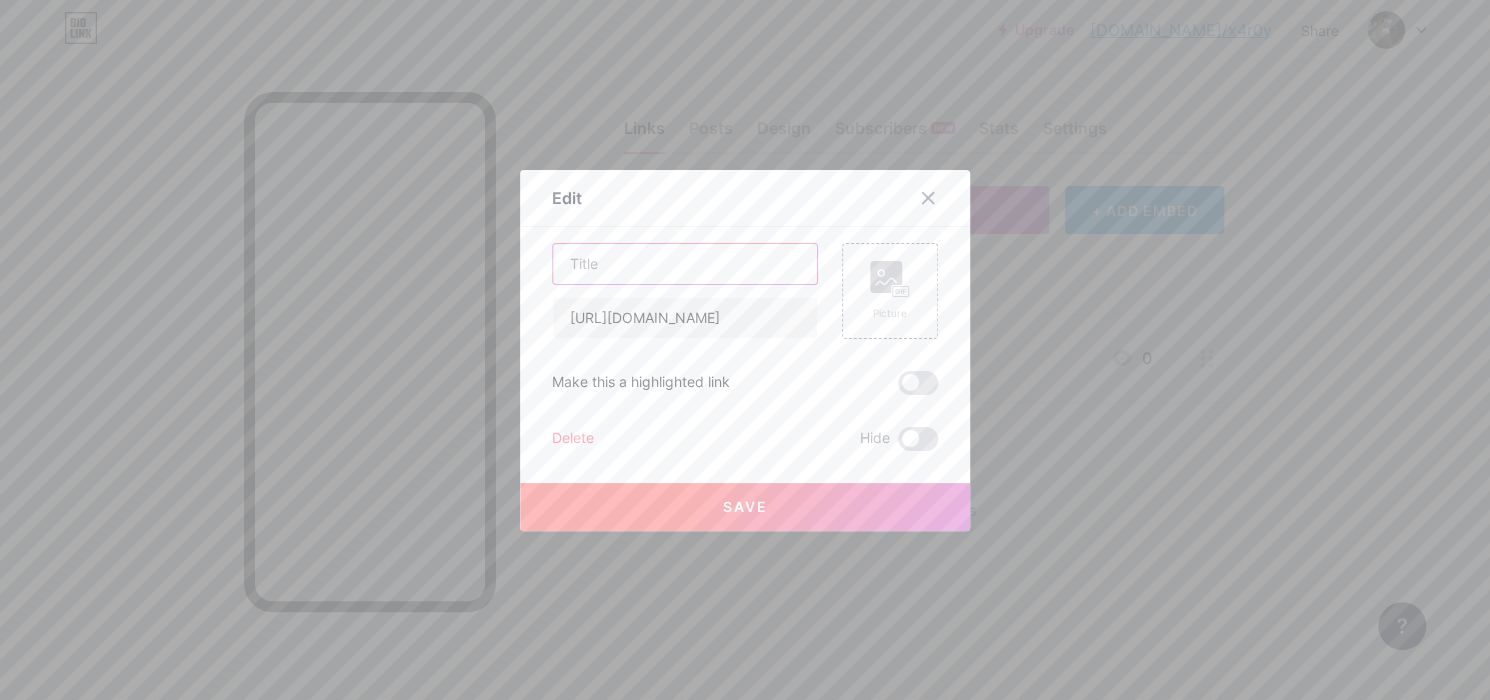 scroll, scrollTop: 0, scrollLeft: 0, axis: both 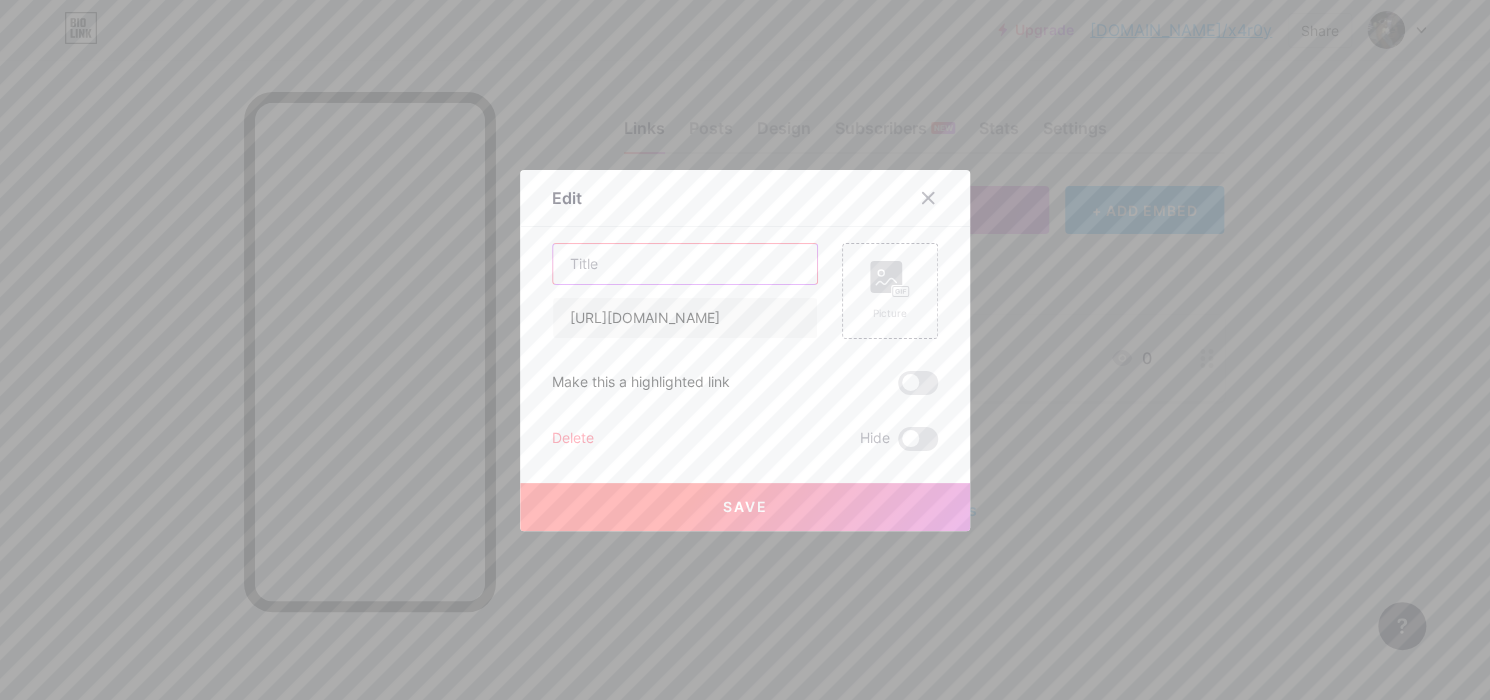click at bounding box center [685, 264] 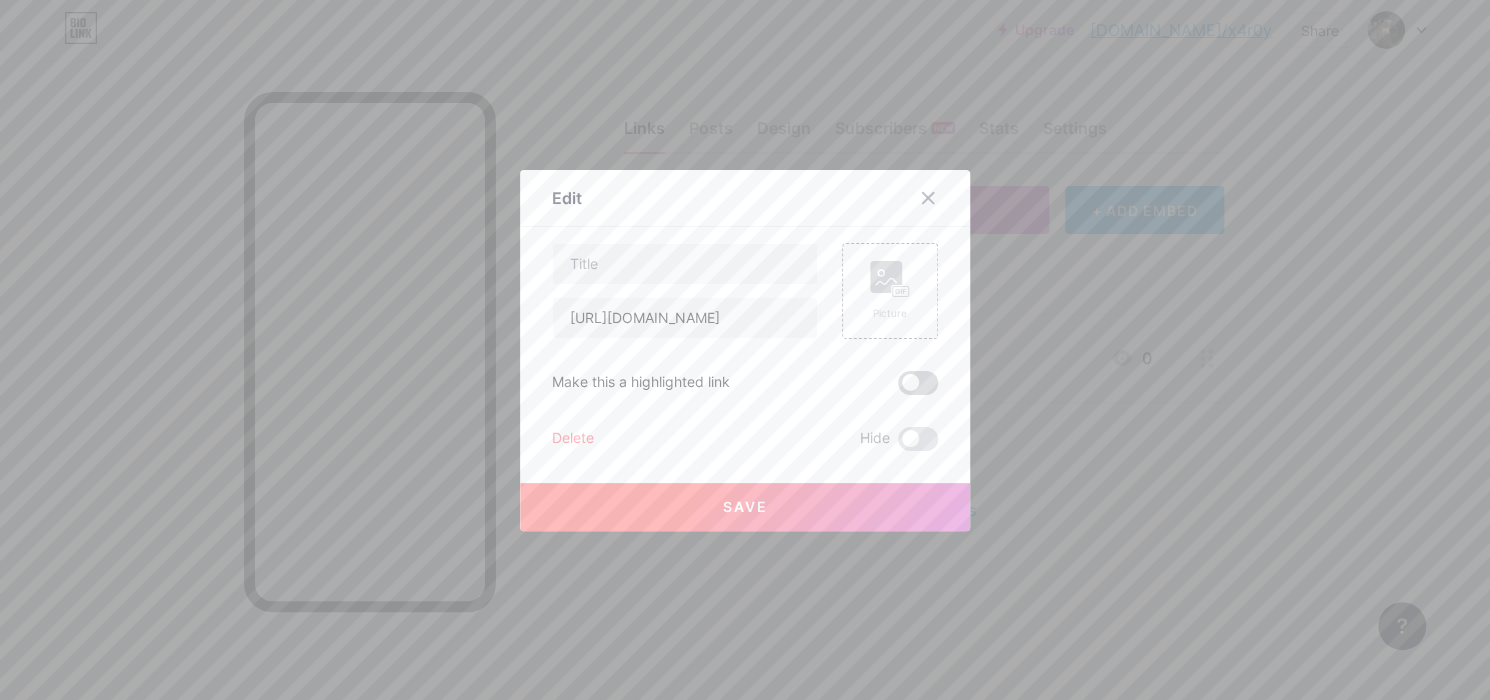 drag, startPoint x: 915, startPoint y: 364, endPoint x: 924, endPoint y: 385, distance: 22.847319 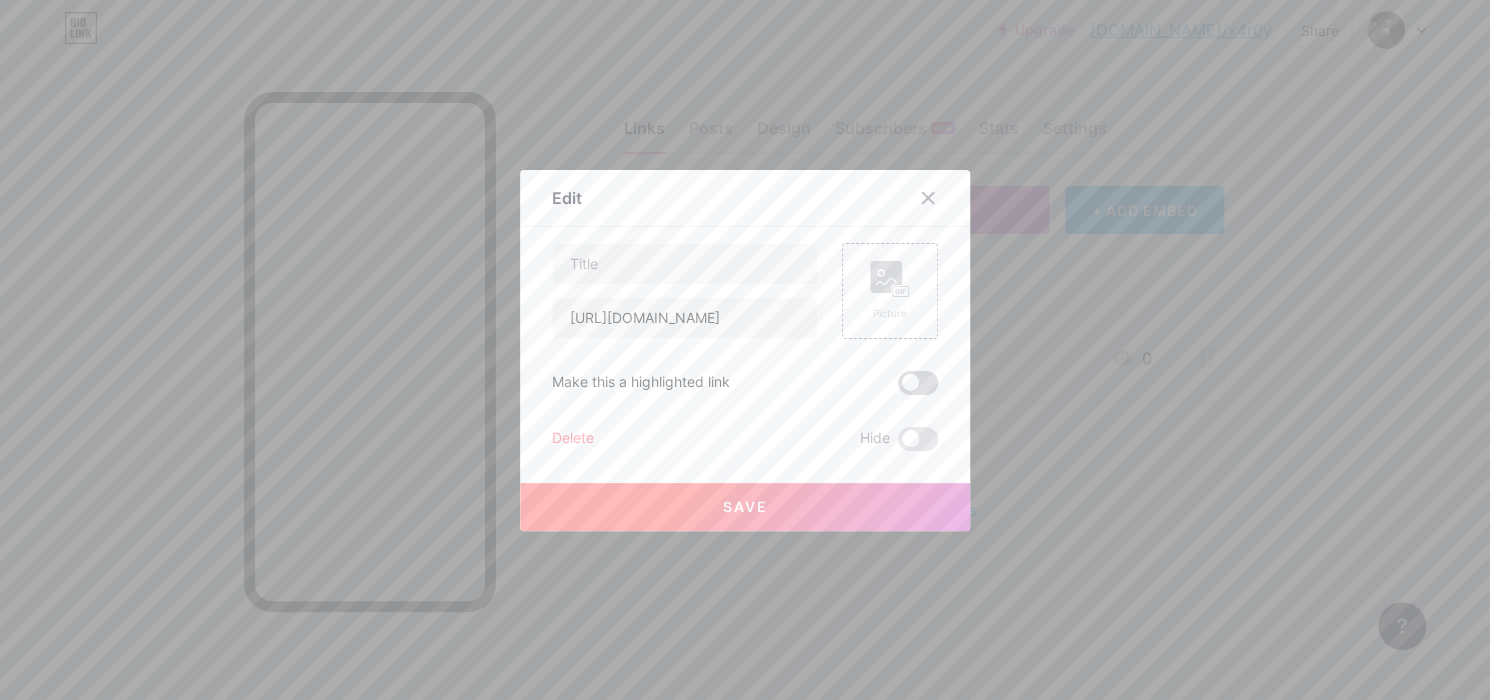 click on "[URL][DOMAIN_NAME]                     Picture
Make this a highlighted link
Delete
Hide         Save" at bounding box center (745, 347) 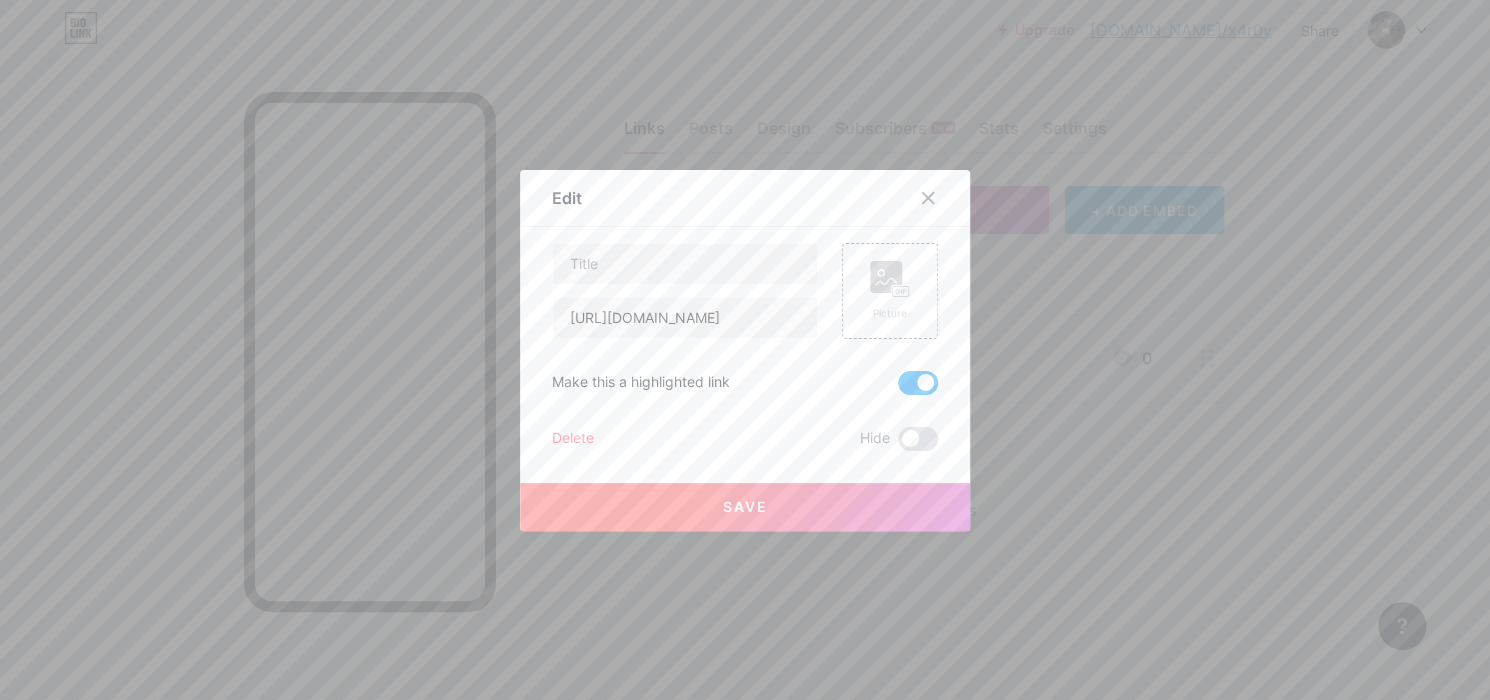 click at bounding box center (918, 383) 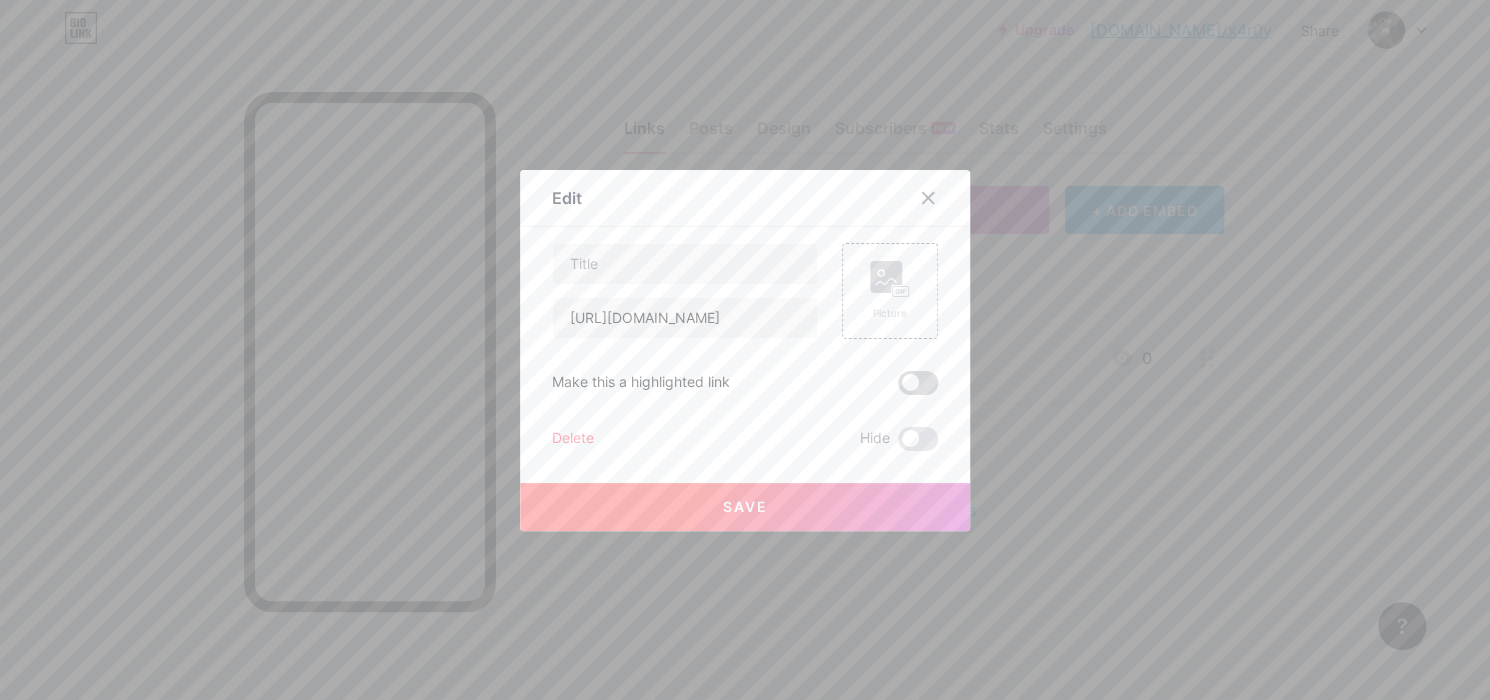 click at bounding box center [918, 383] 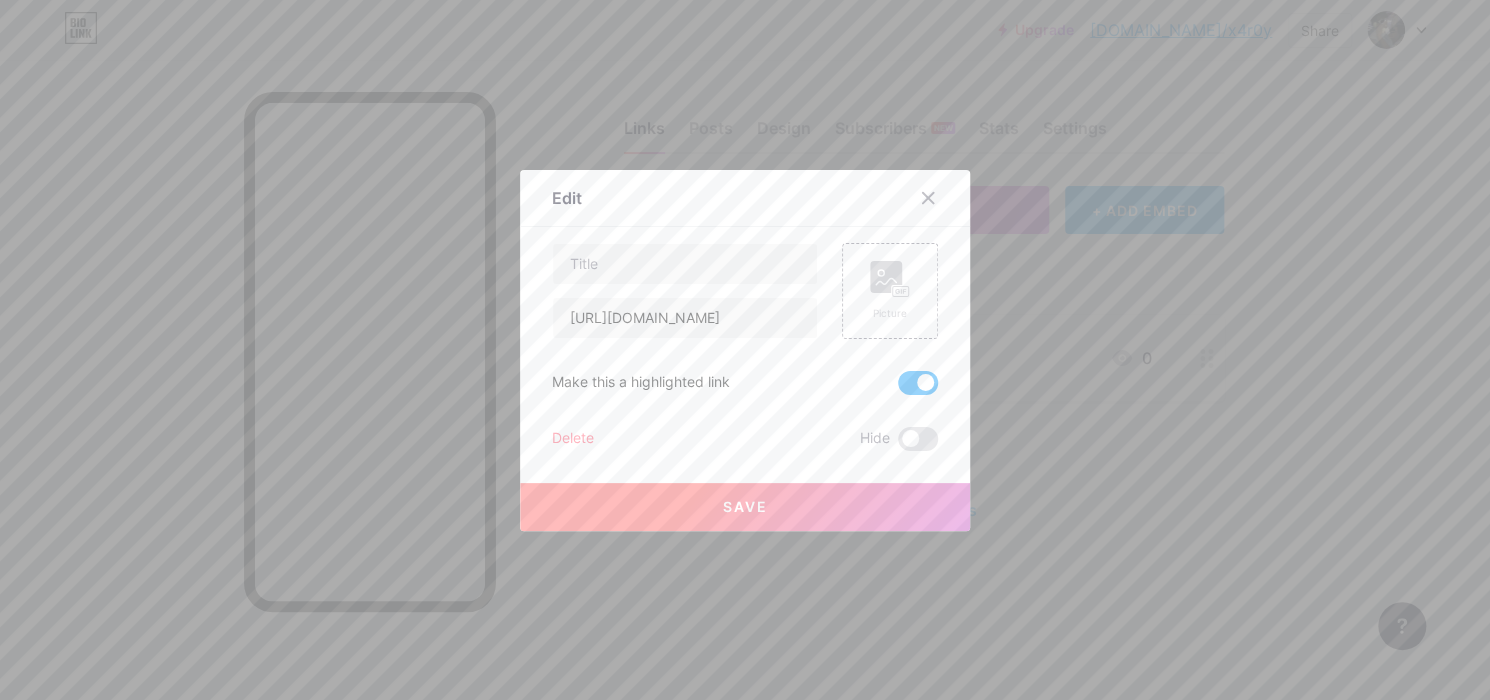 click on "[URL][DOMAIN_NAME]                     Picture
Make this a highlighted link
Delete
Hide         Save" at bounding box center [745, 347] 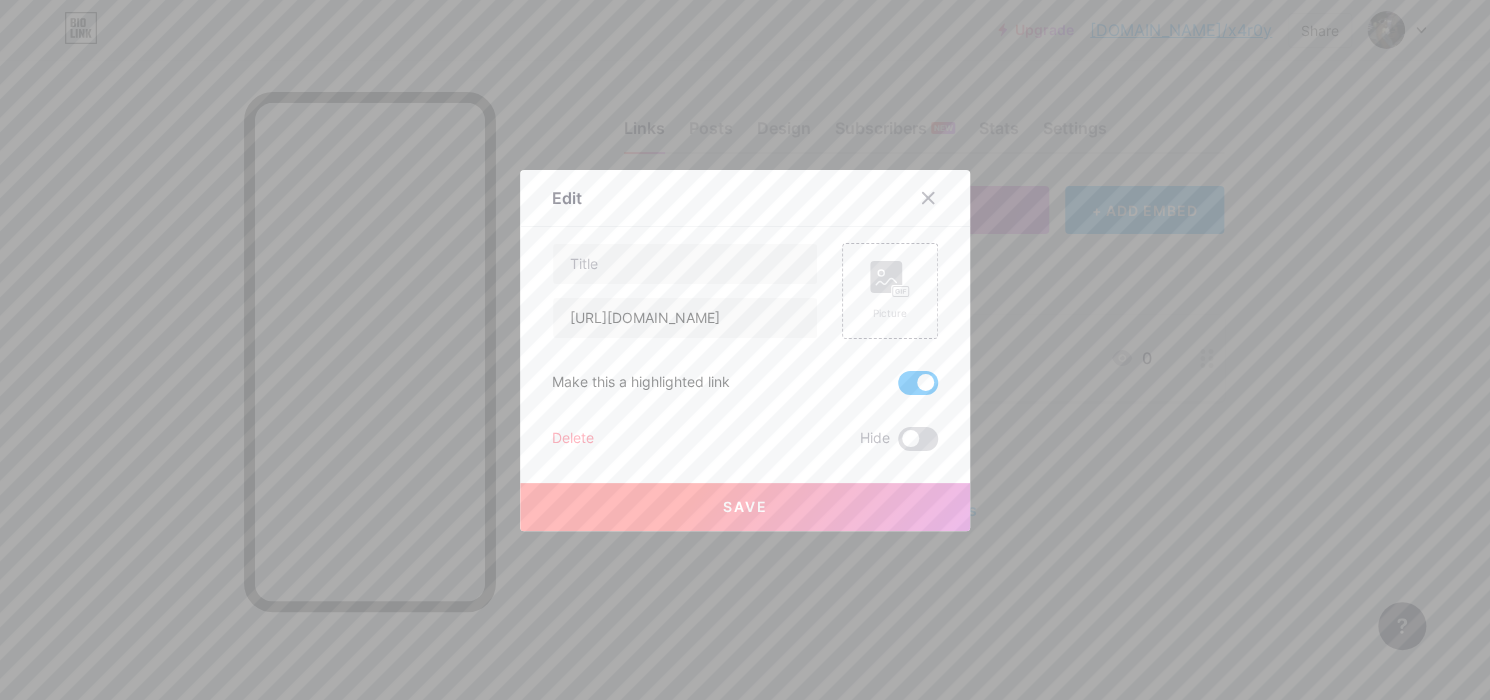 click at bounding box center [918, 439] 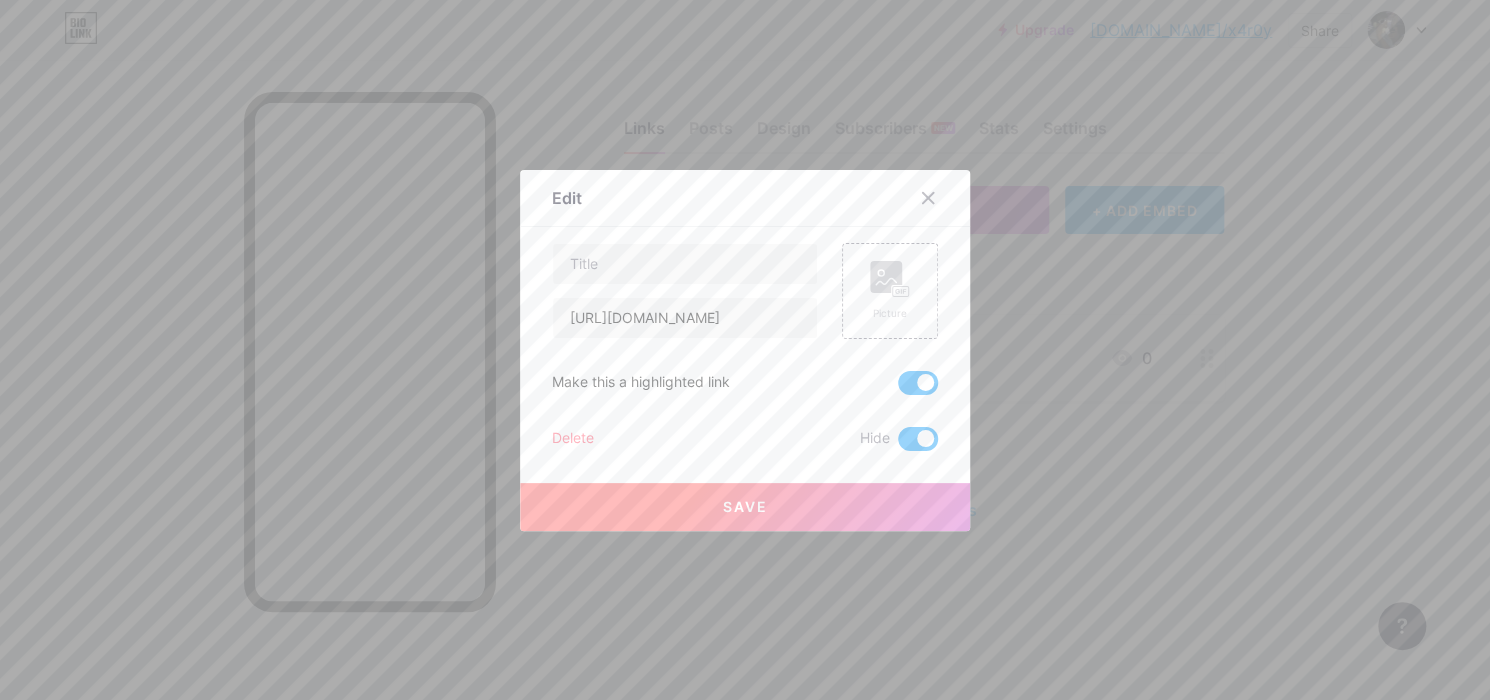 click at bounding box center [918, 439] 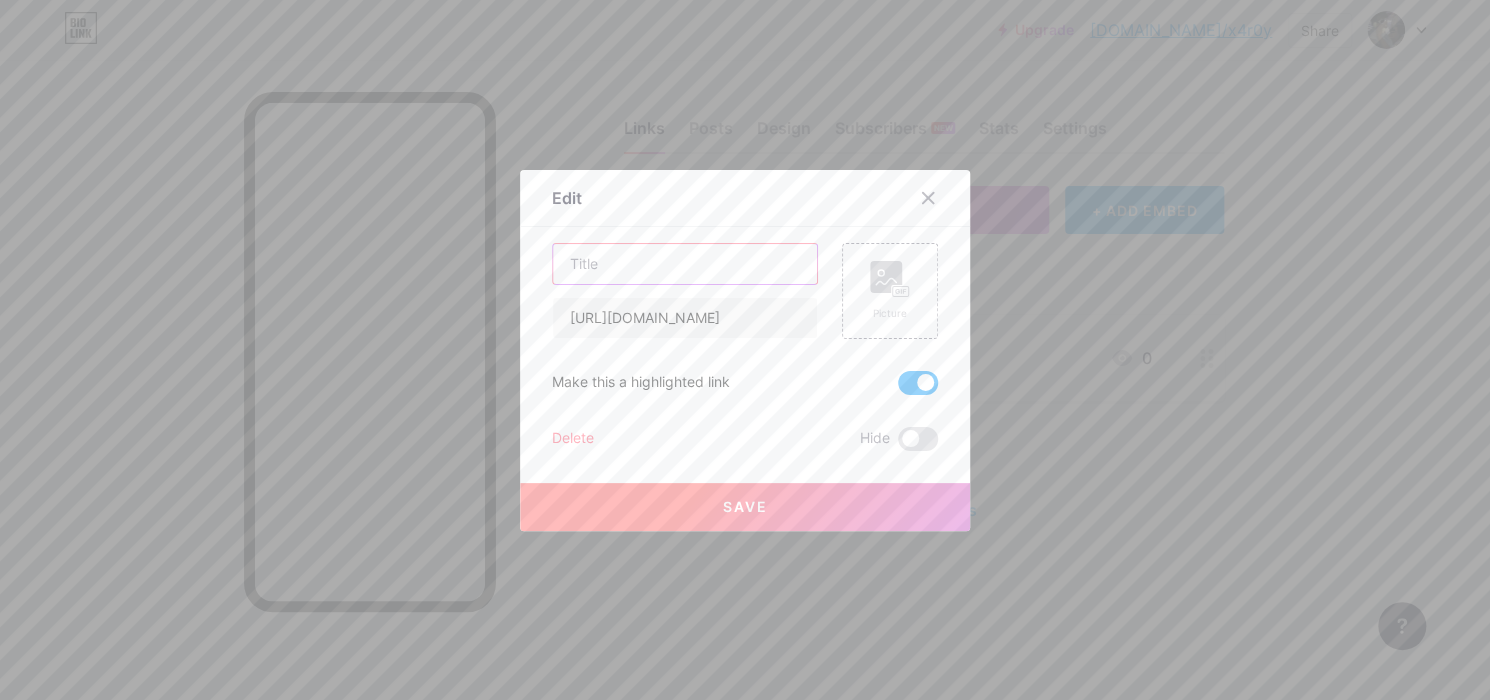 click at bounding box center (685, 264) 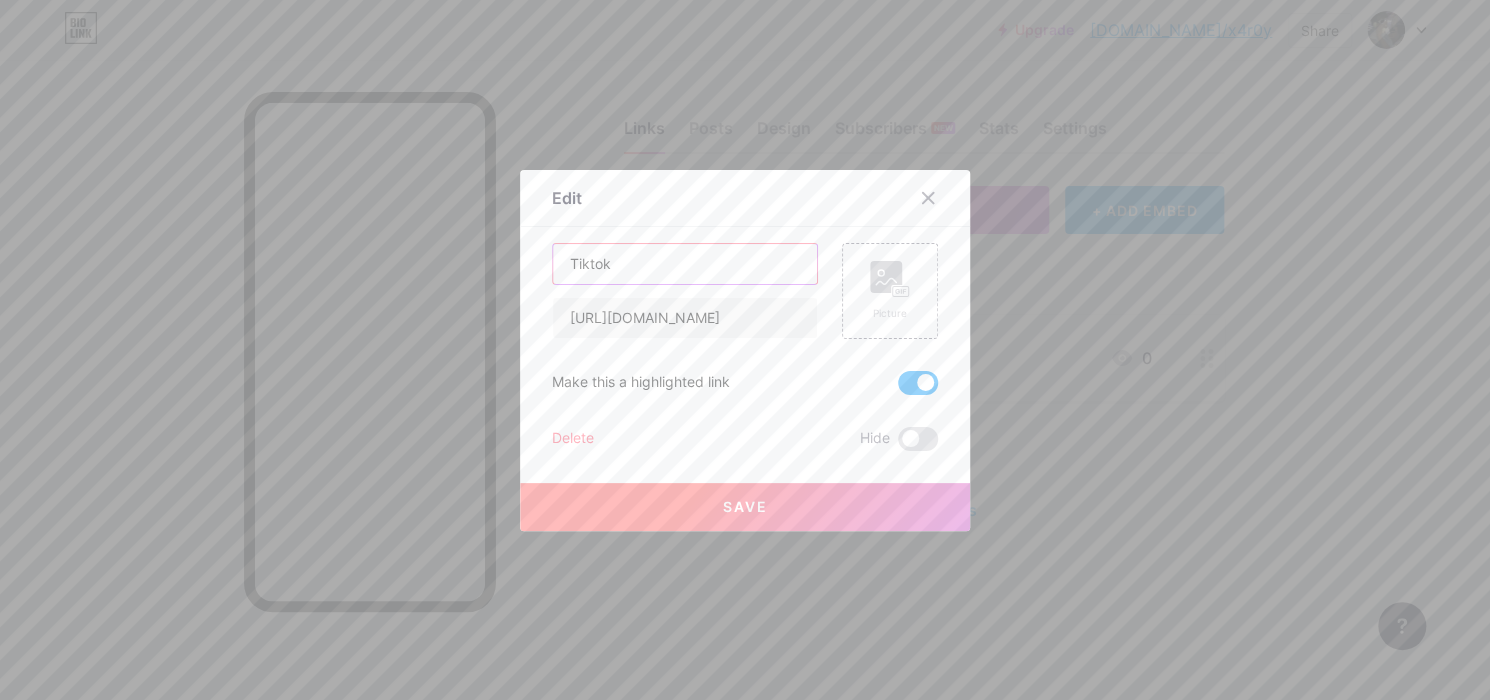 type on "Tiktok" 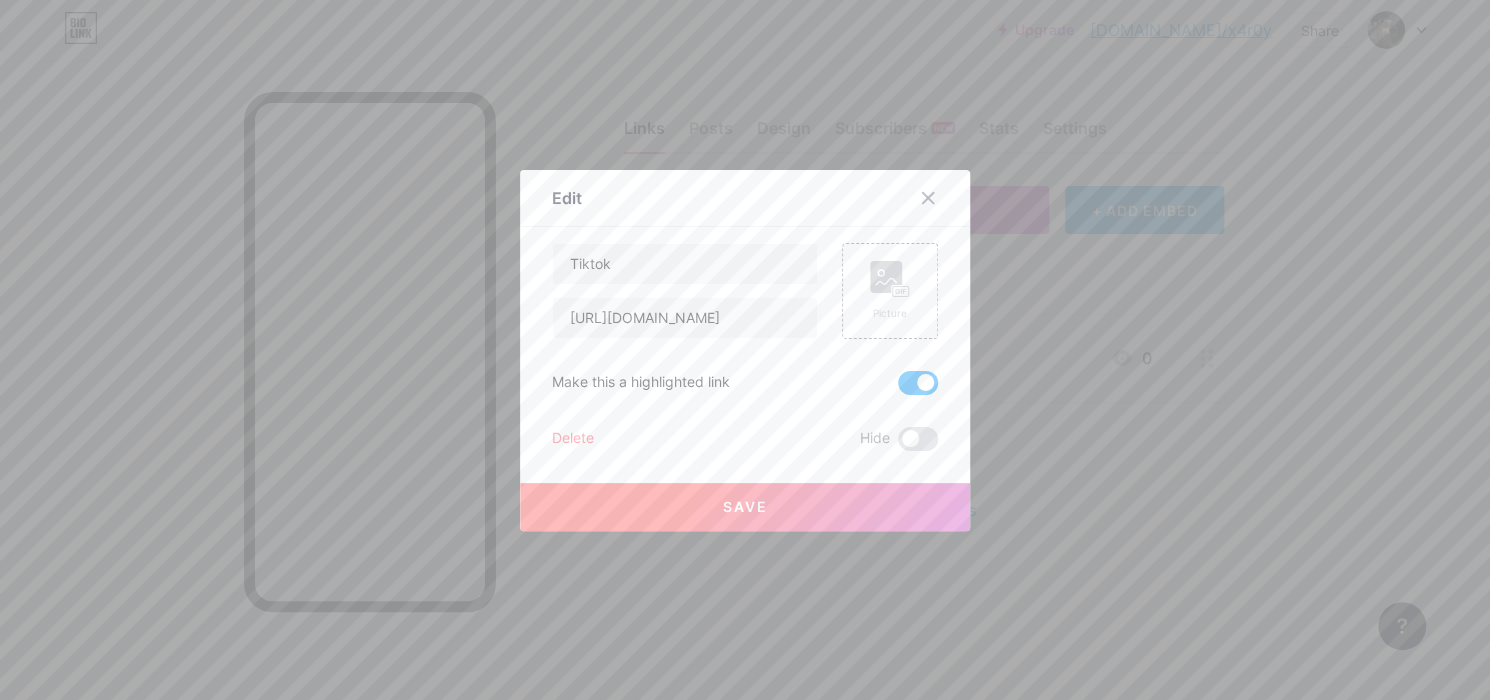 click on "Save" at bounding box center [745, 507] 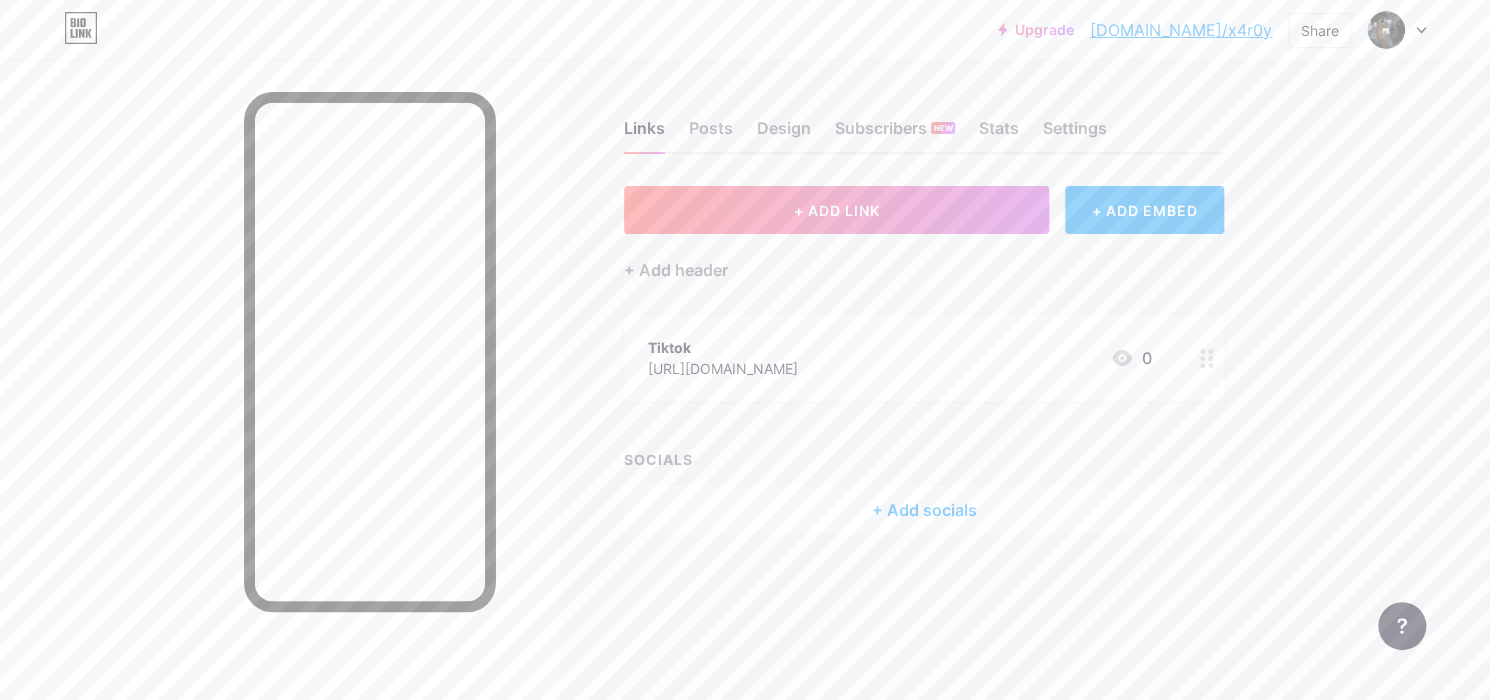 click 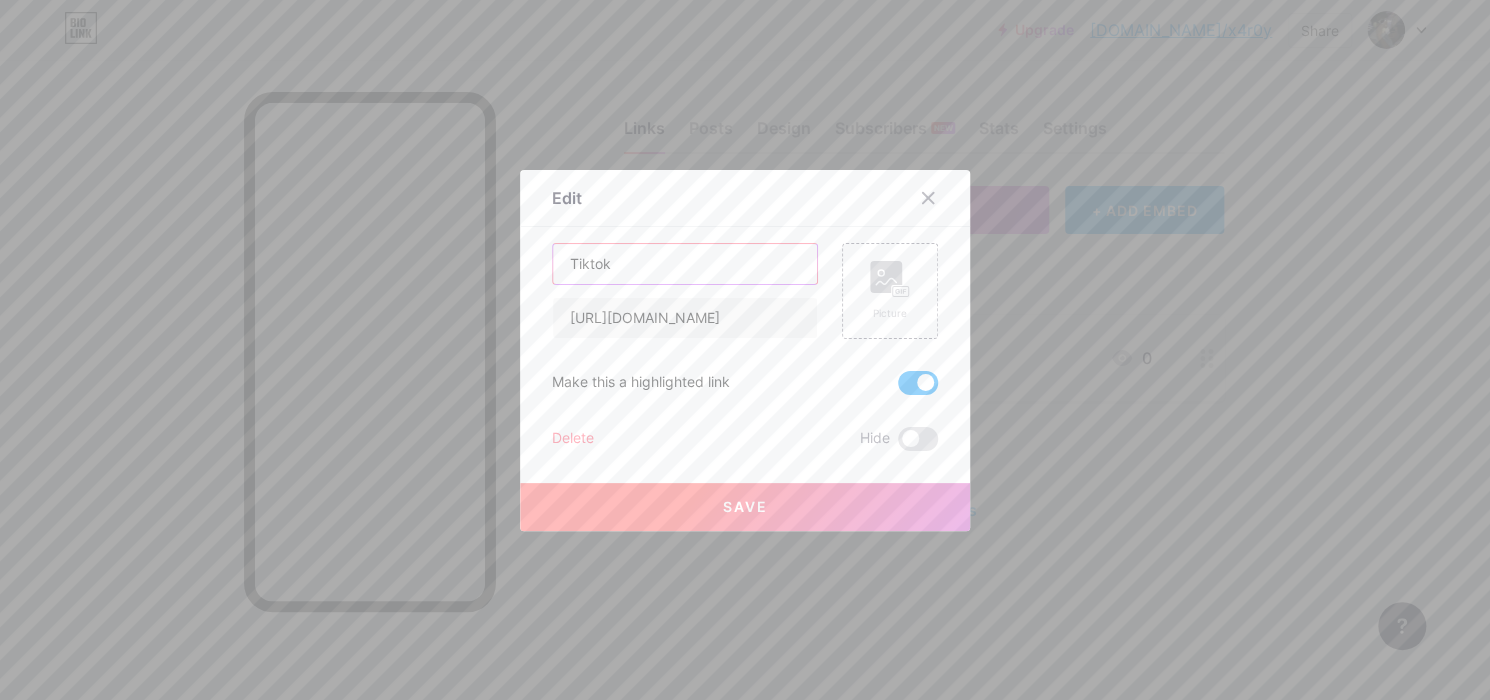 click on "Tiktok" at bounding box center (685, 264) 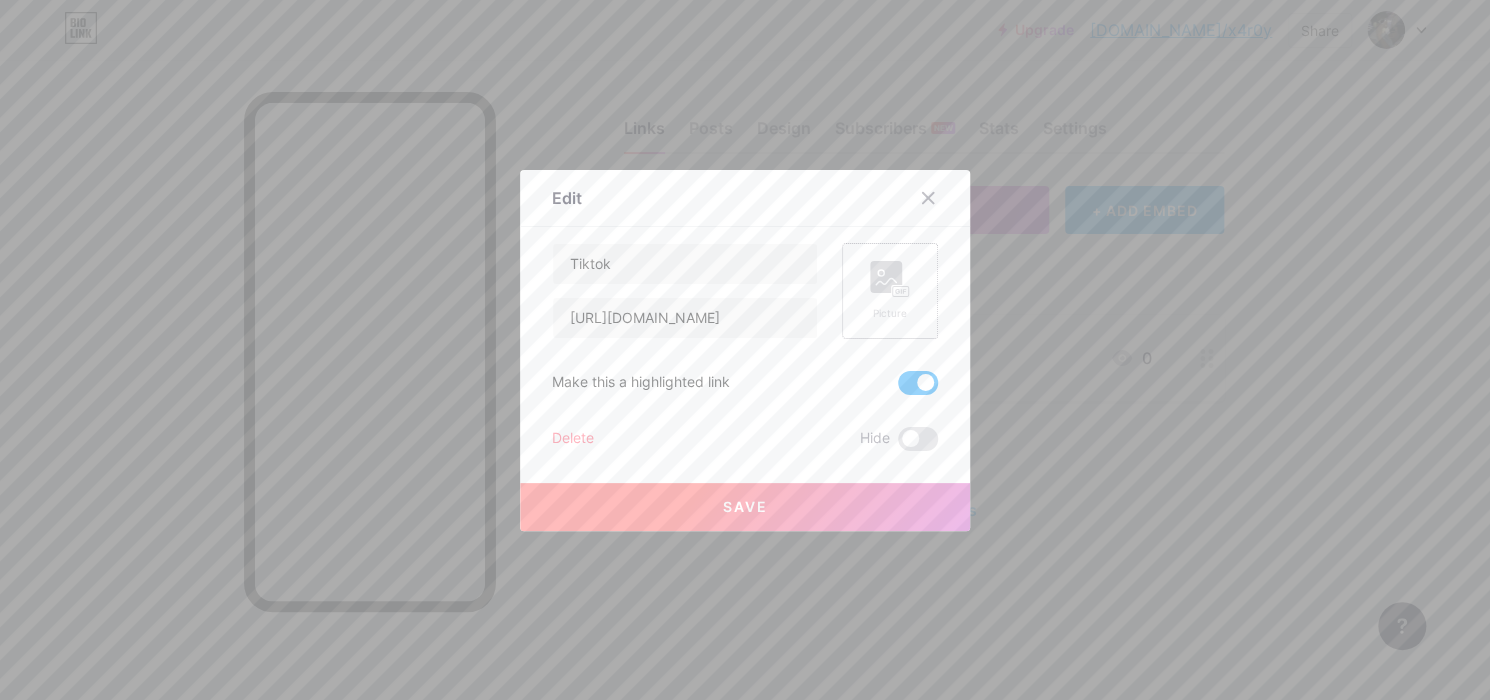click on "Picture" at bounding box center [890, 313] 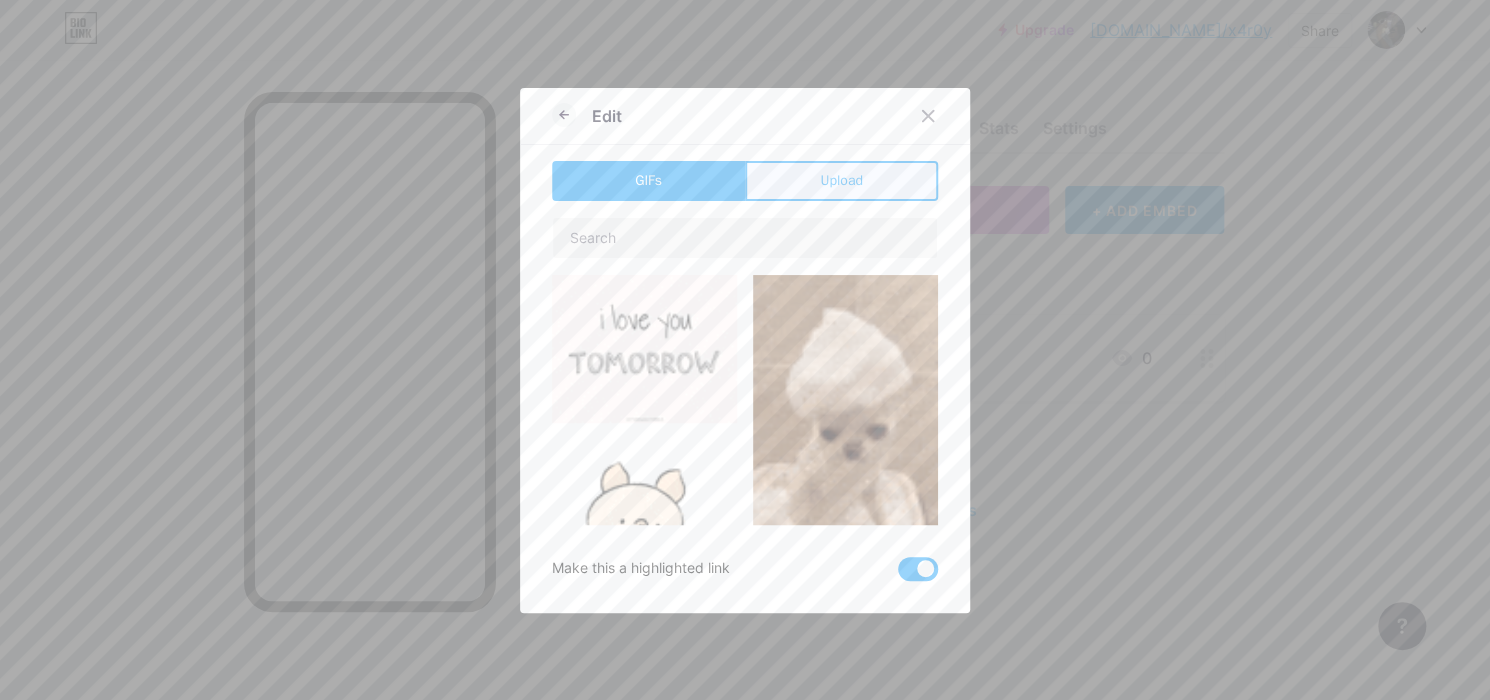click on "Upload" at bounding box center [841, 181] 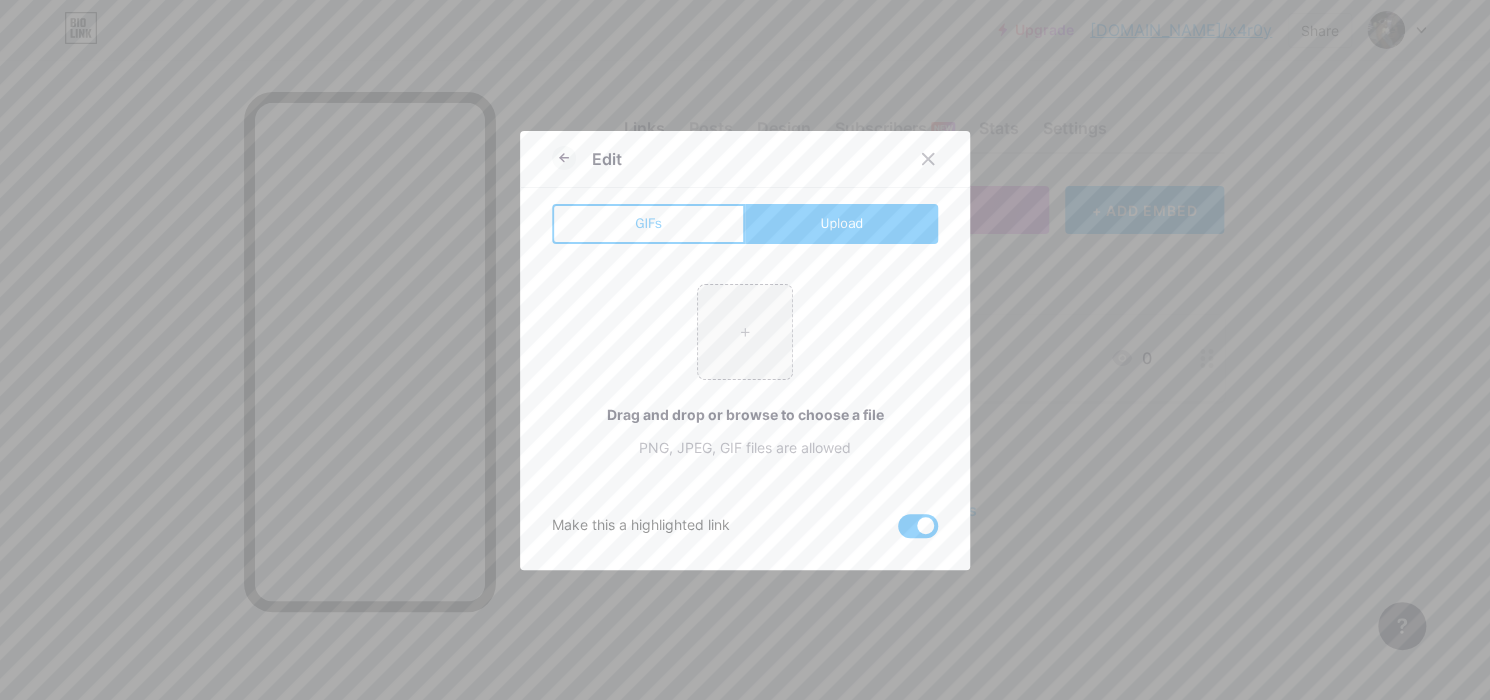 type 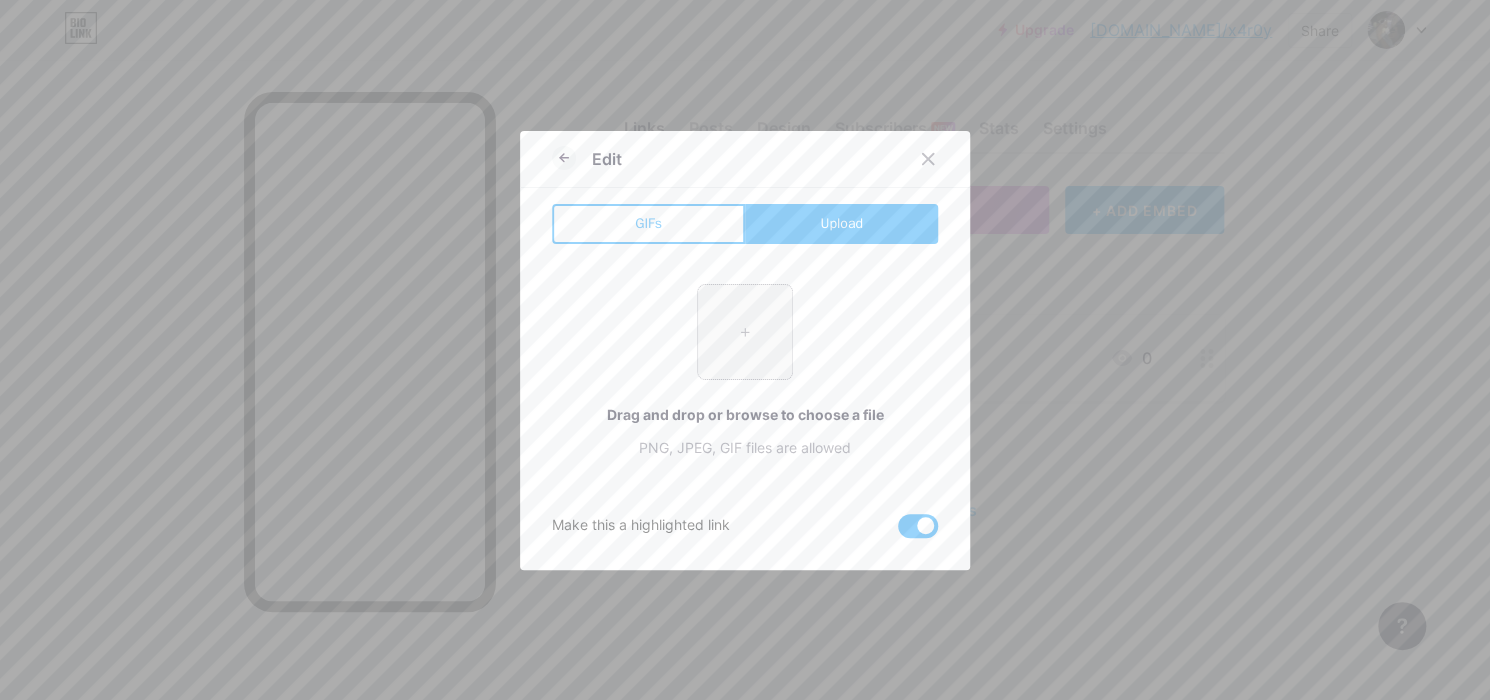 click at bounding box center [745, 332] 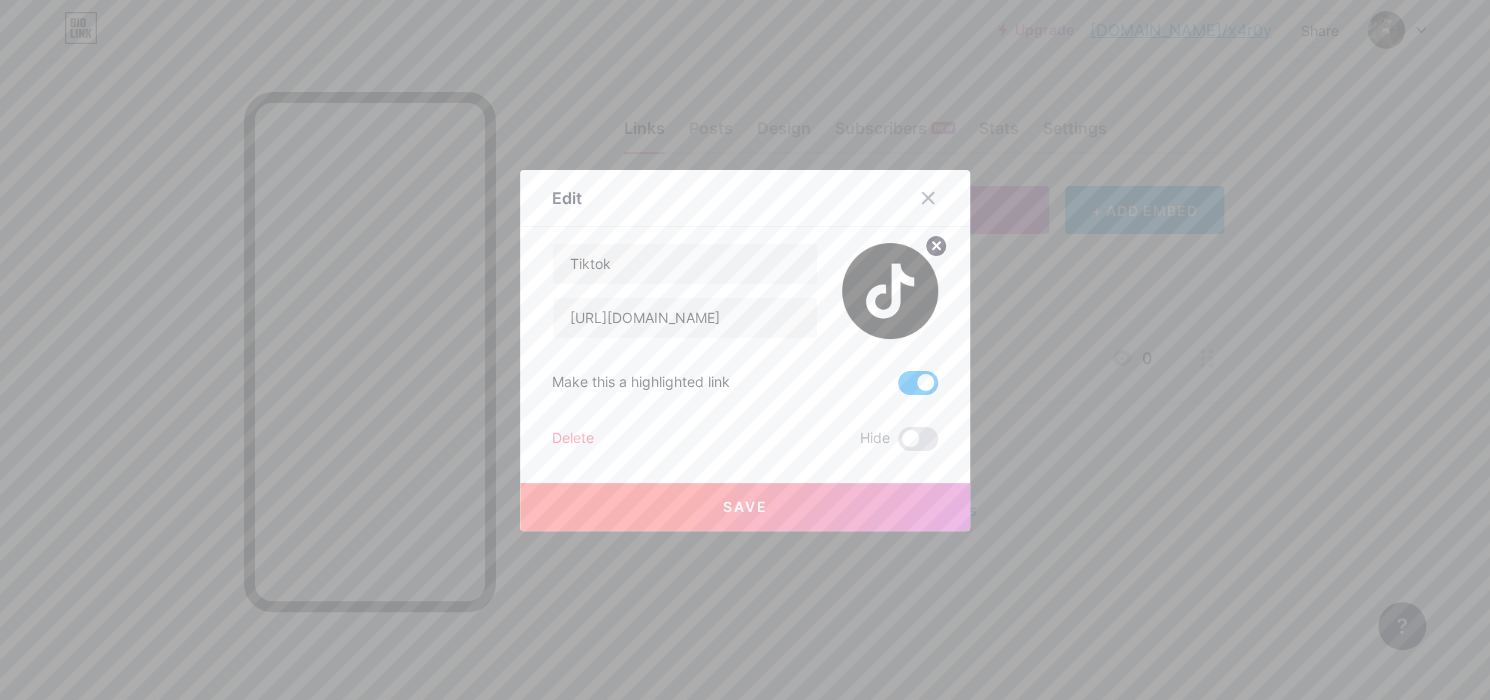 click on "Save" at bounding box center [745, 507] 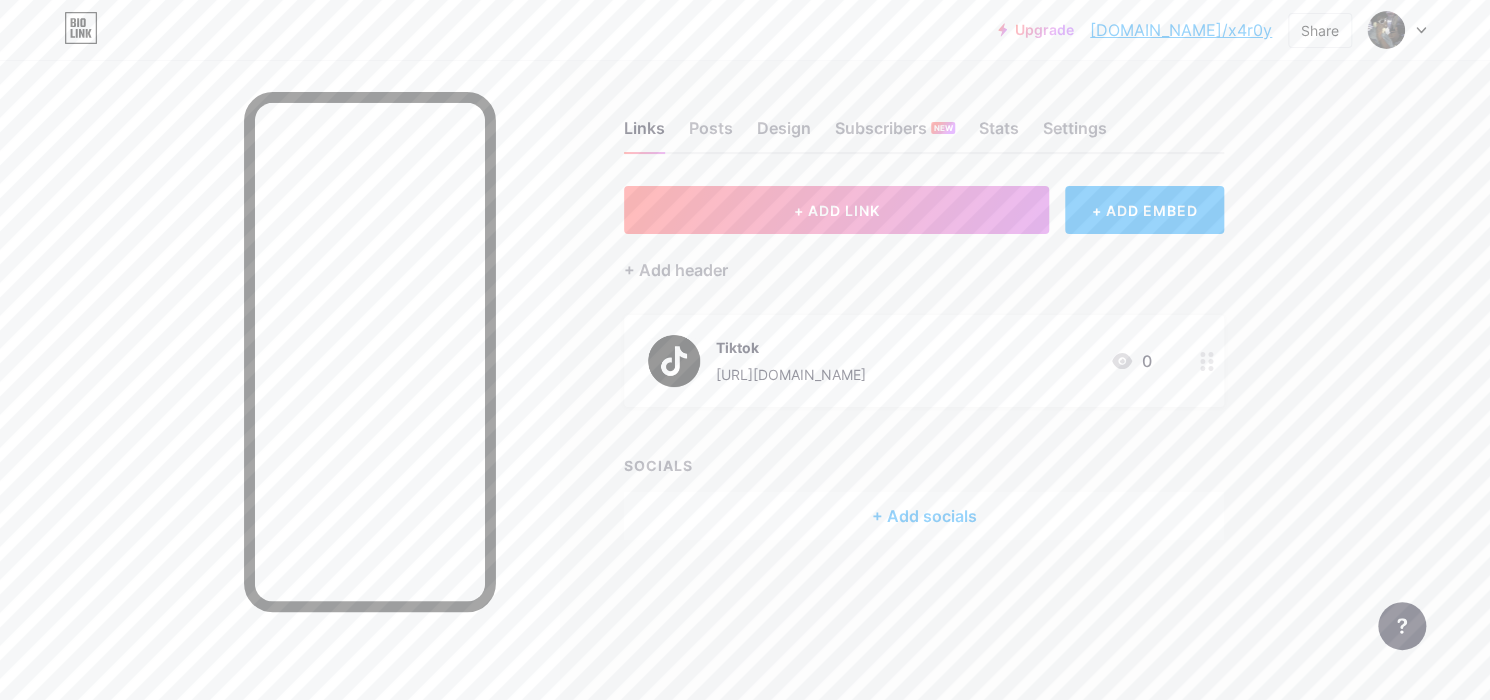 click on "+ Add socials" at bounding box center (924, 516) 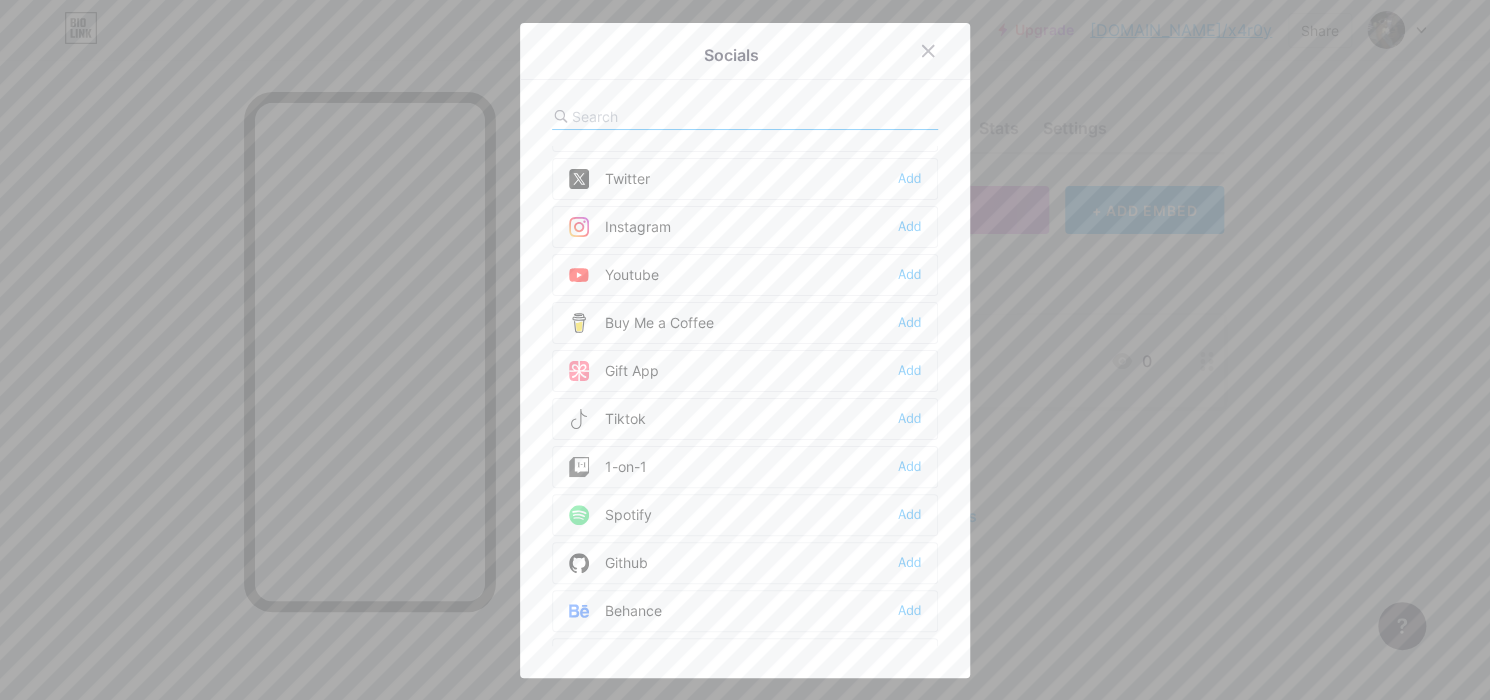scroll, scrollTop: 0, scrollLeft: 0, axis: both 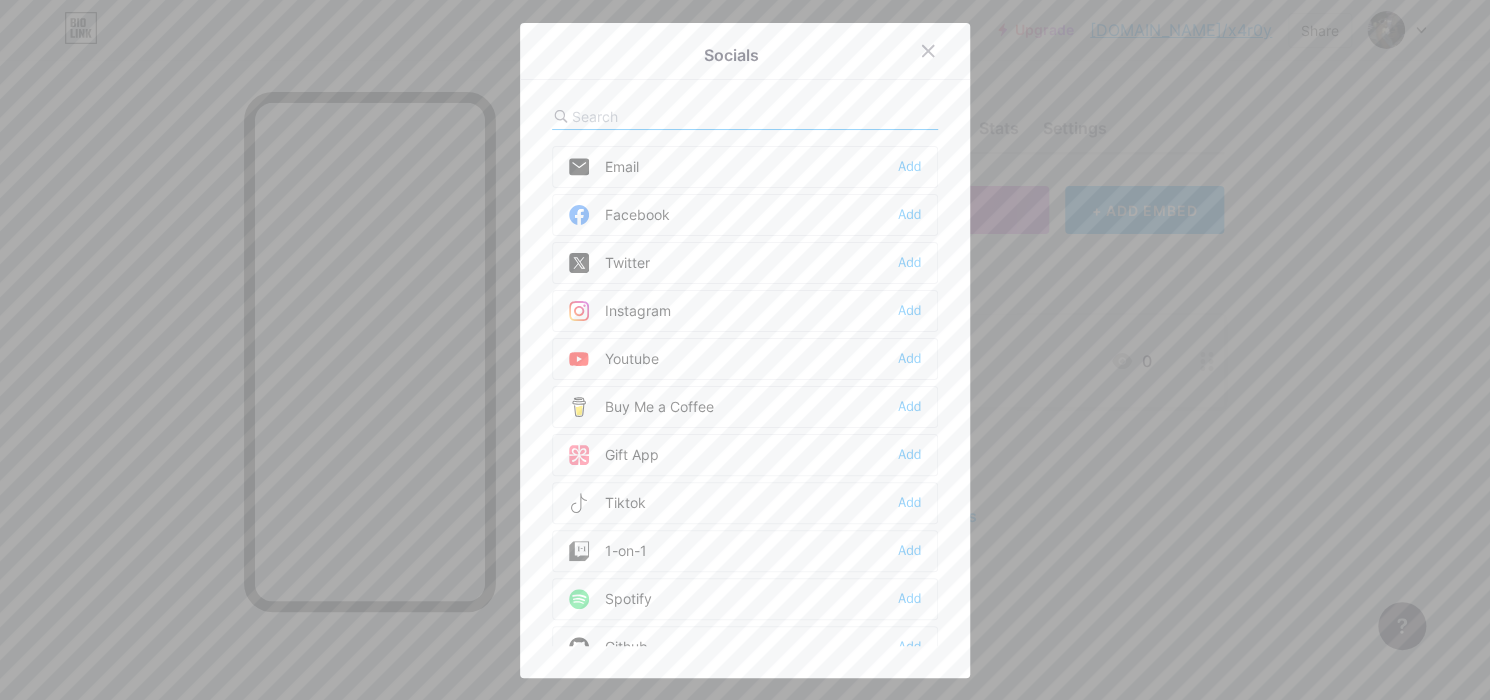 click on "Tiktok
Add" at bounding box center [745, 503] 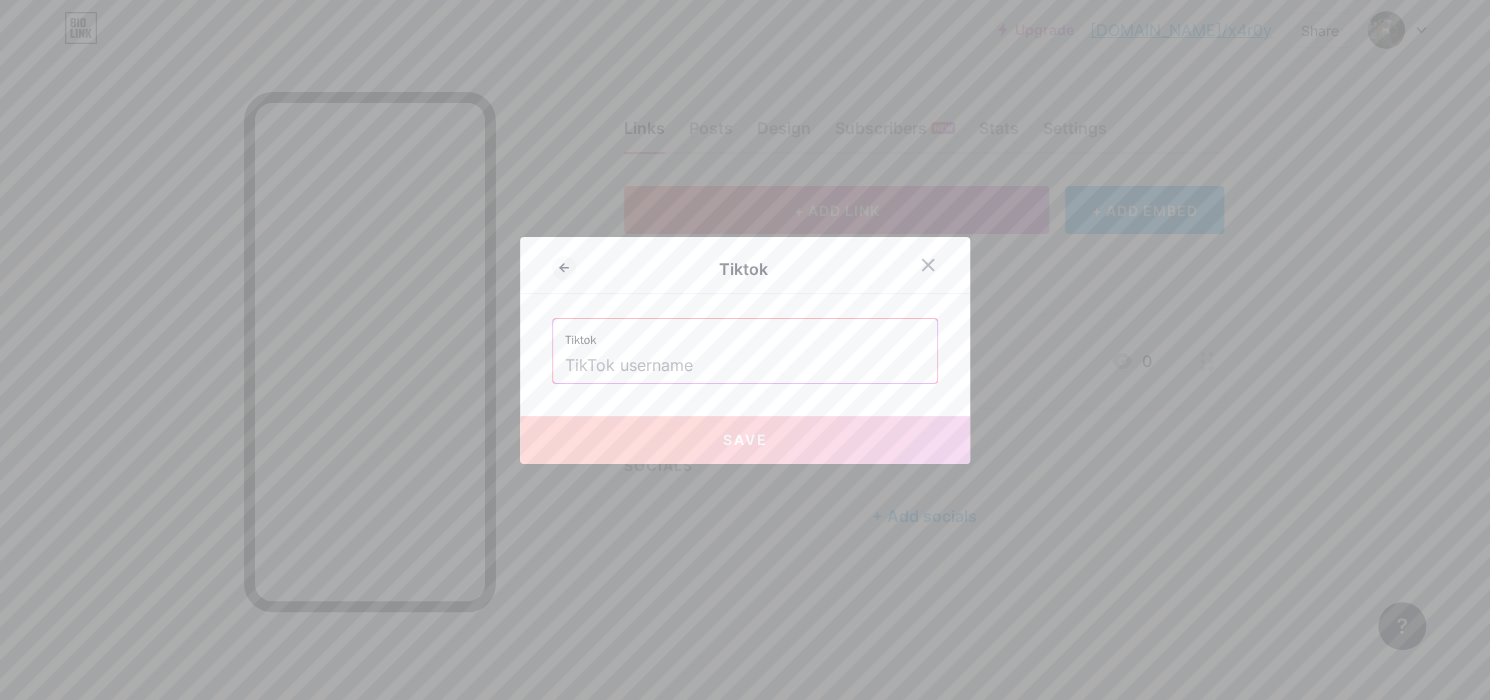 click on "Tiktok" at bounding box center (745, 334) 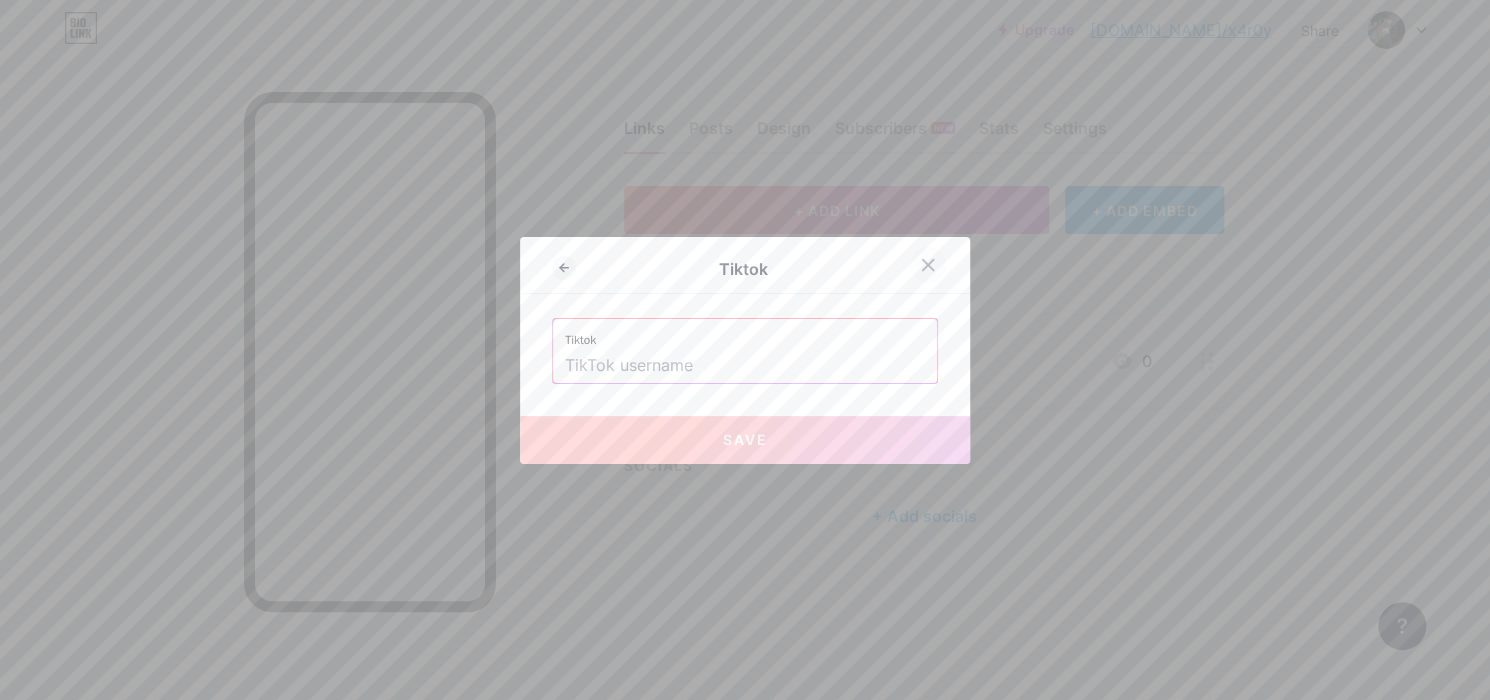 click at bounding box center [928, 265] 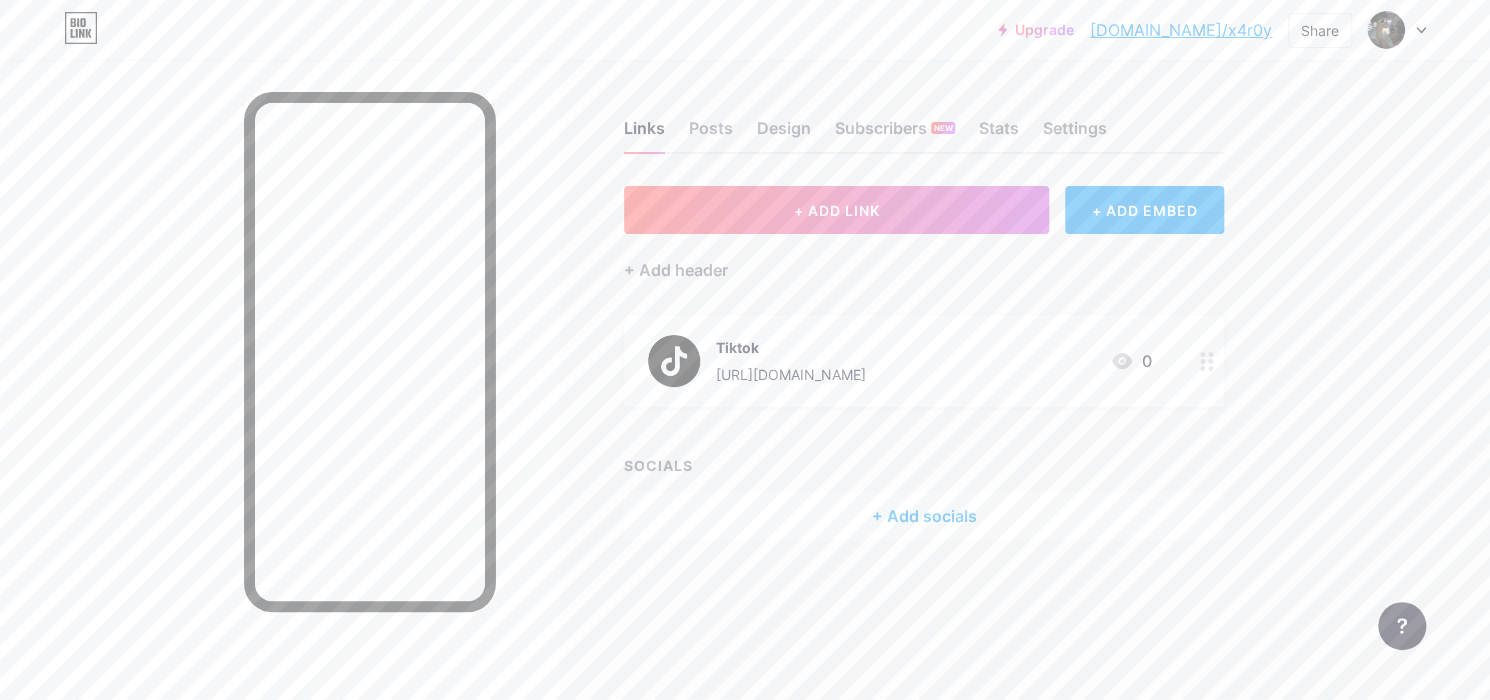 drag, startPoint x: 964, startPoint y: 369, endPoint x: 716, endPoint y: 371, distance: 248.00807 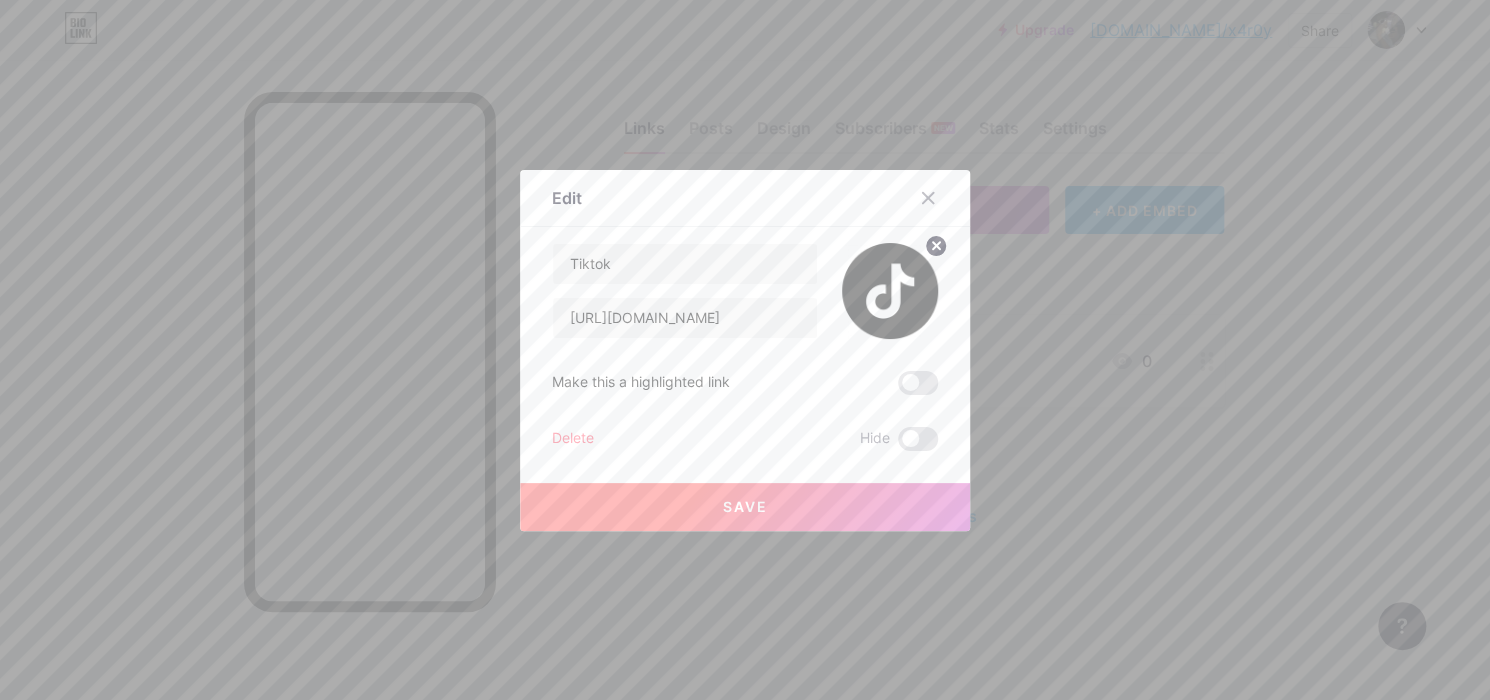 copy on "[URL][DOMAIN_NAME]" 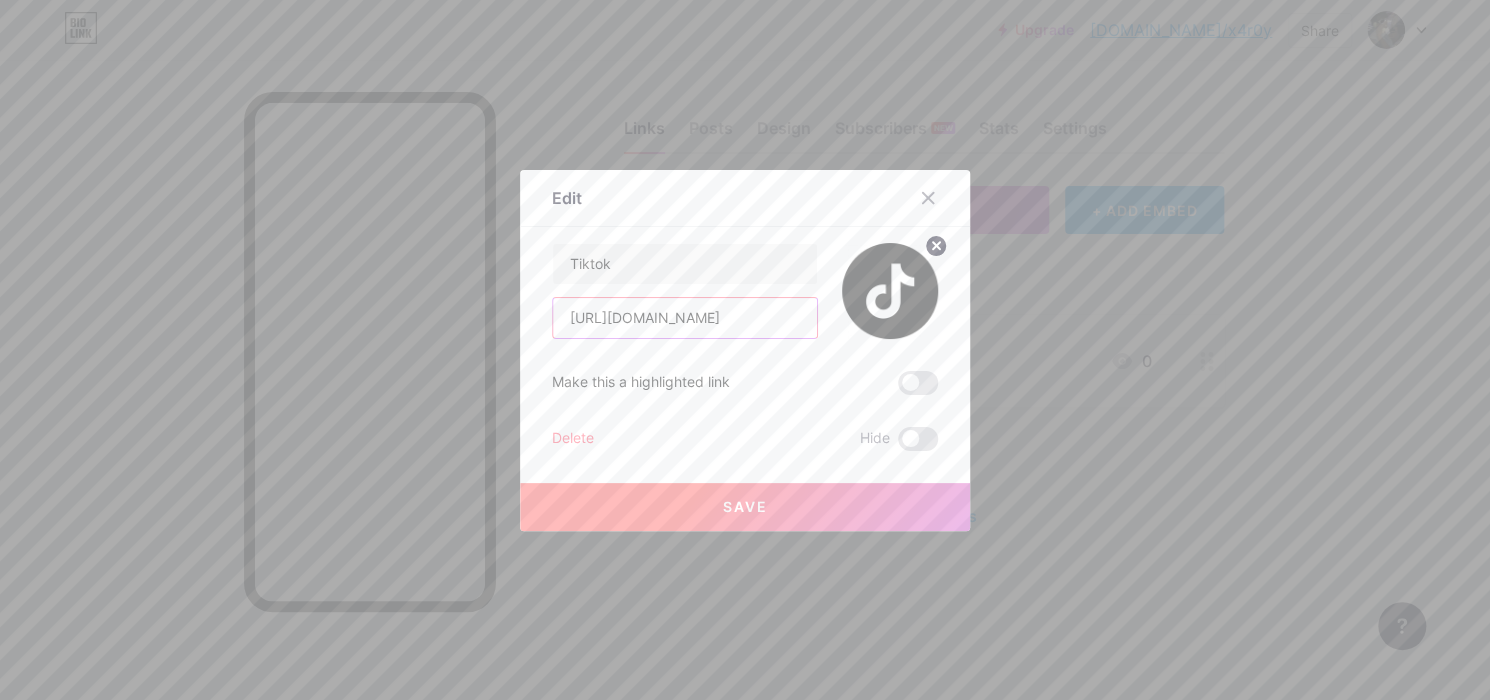 click on "[URL][DOMAIN_NAME]" at bounding box center (685, 318) 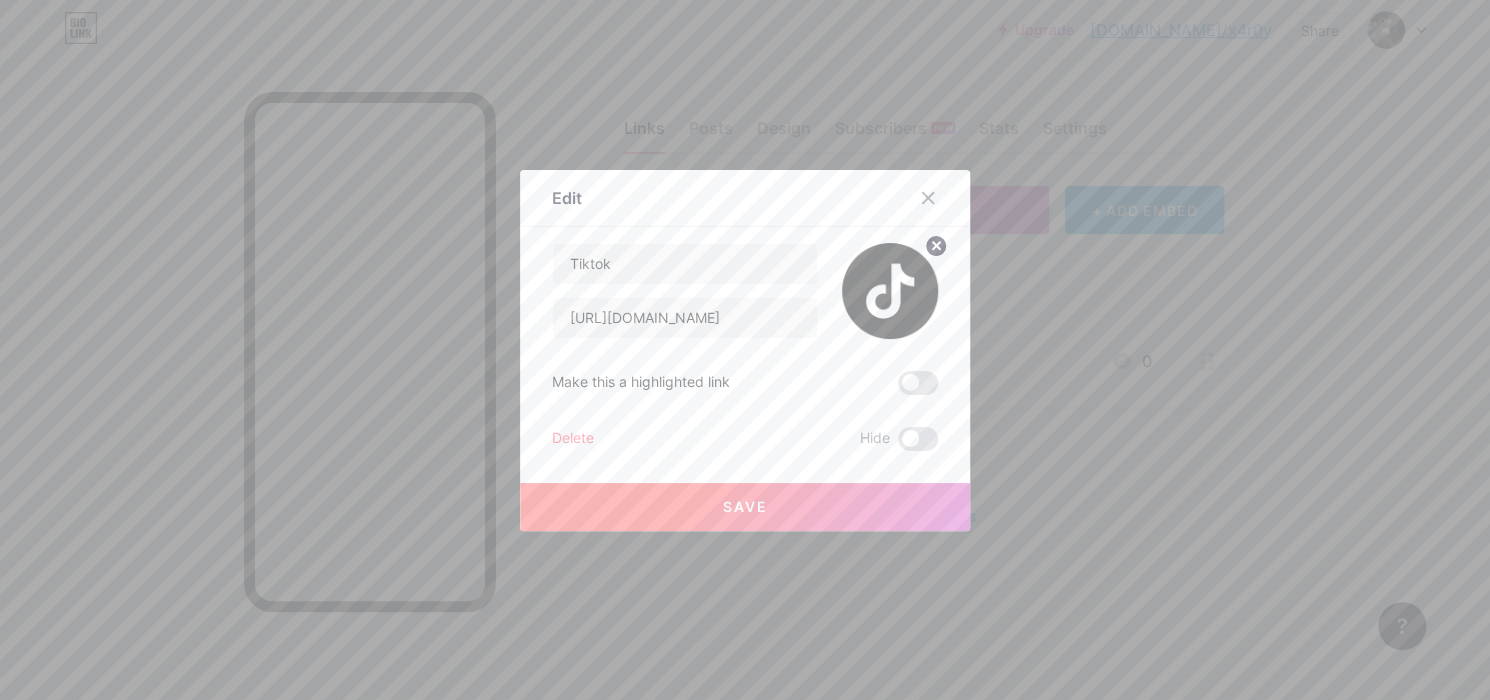 click on "Delete" at bounding box center [573, 439] 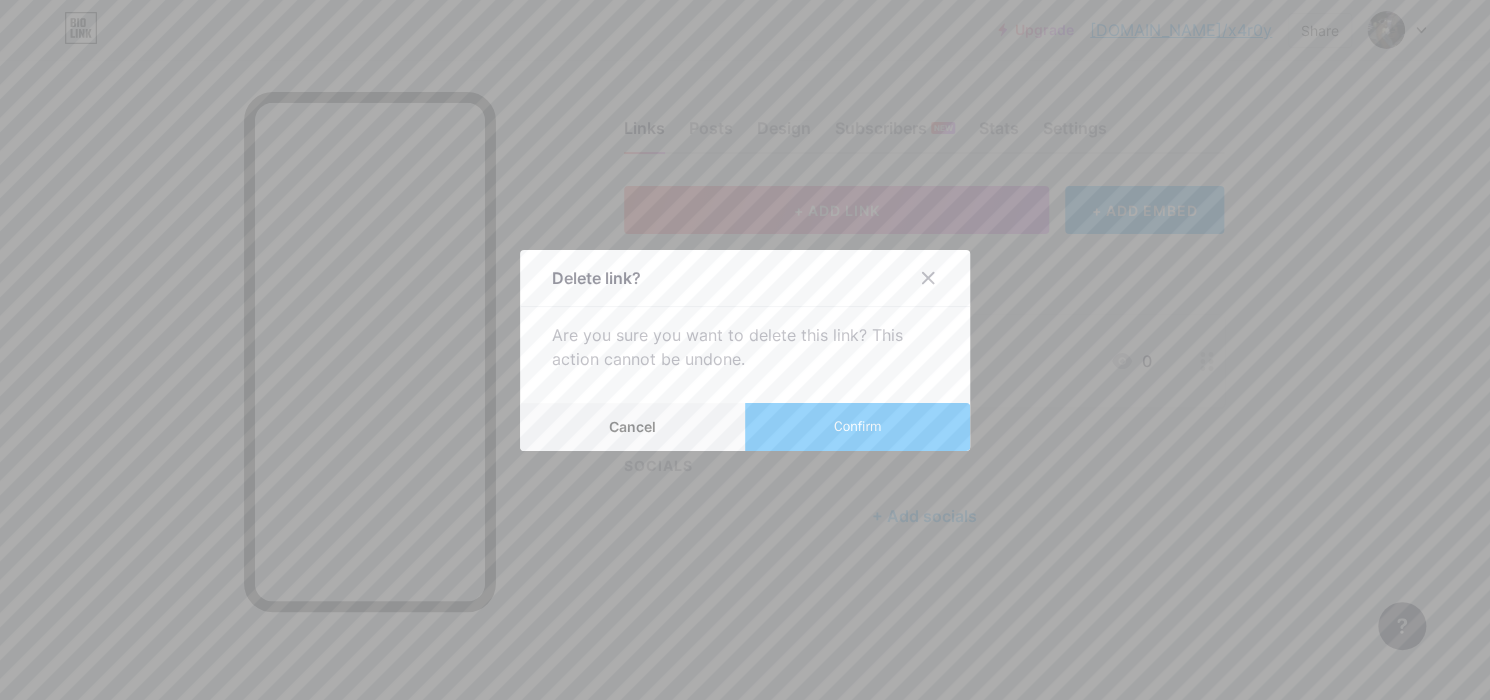 click on "Confirm" at bounding box center [857, 427] 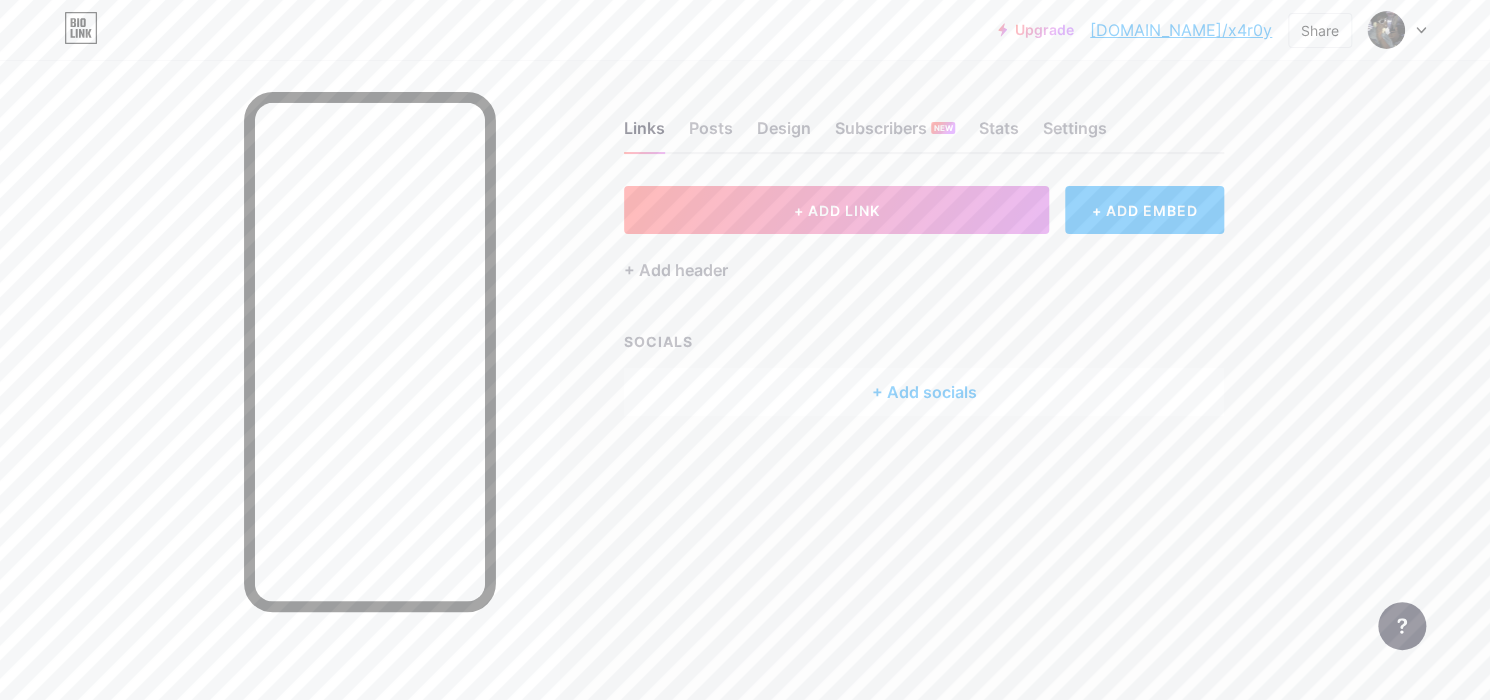 click on "+ Add socials" at bounding box center [924, 392] 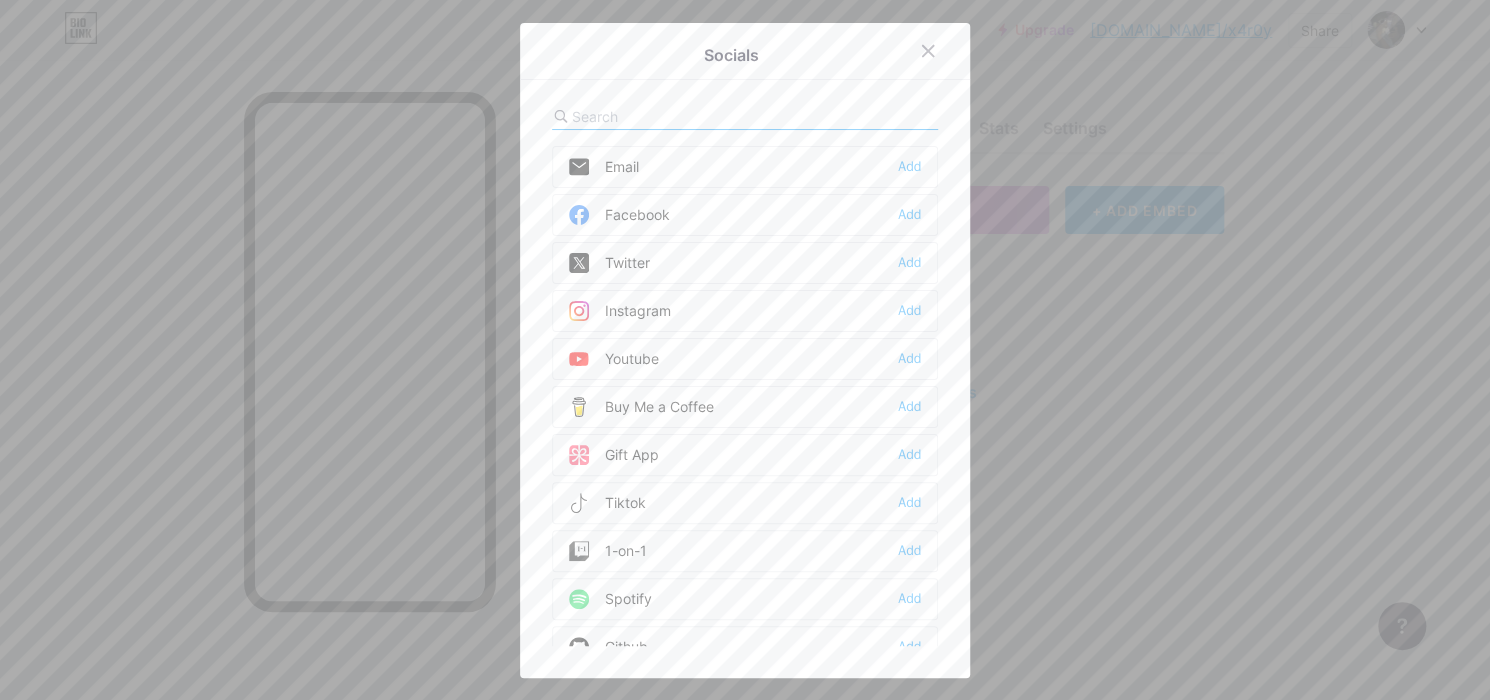 click on "Tiktok
Add" at bounding box center (745, 503) 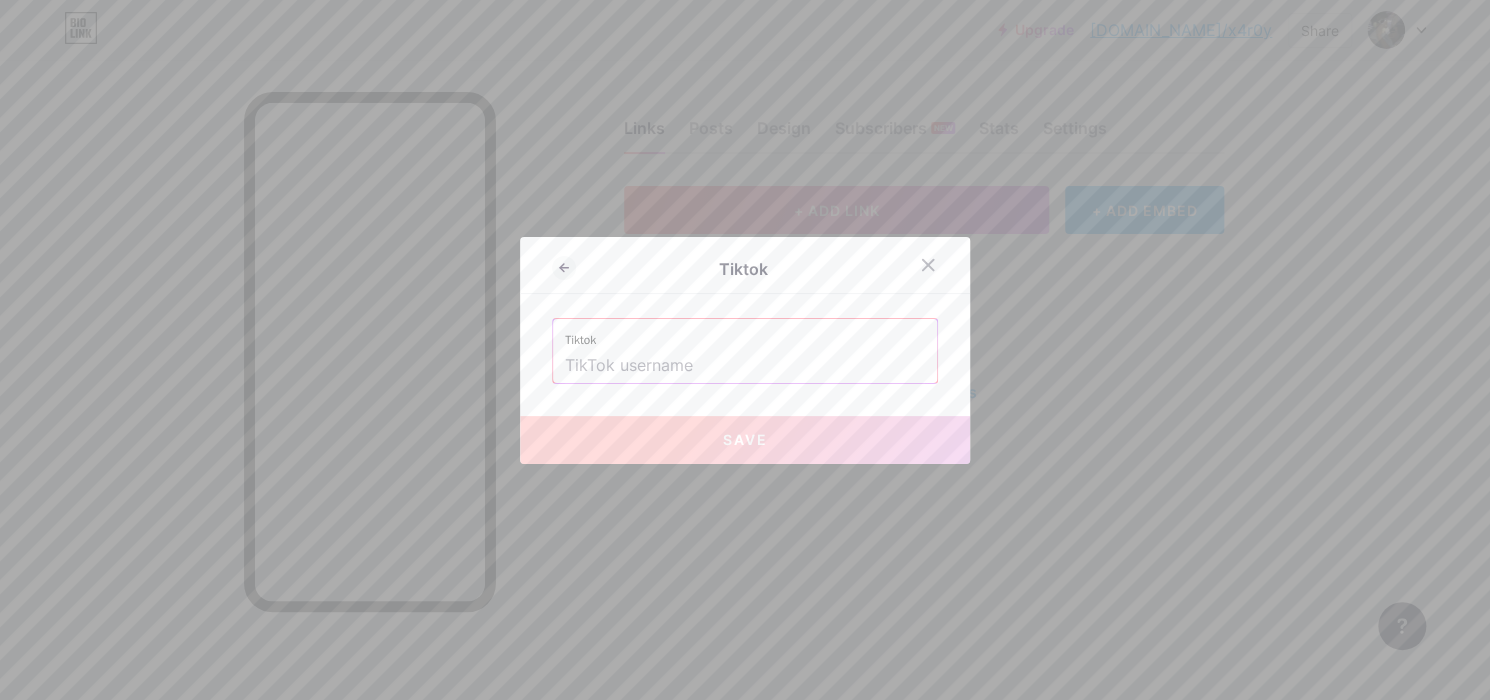 click at bounding box center (745, 366) 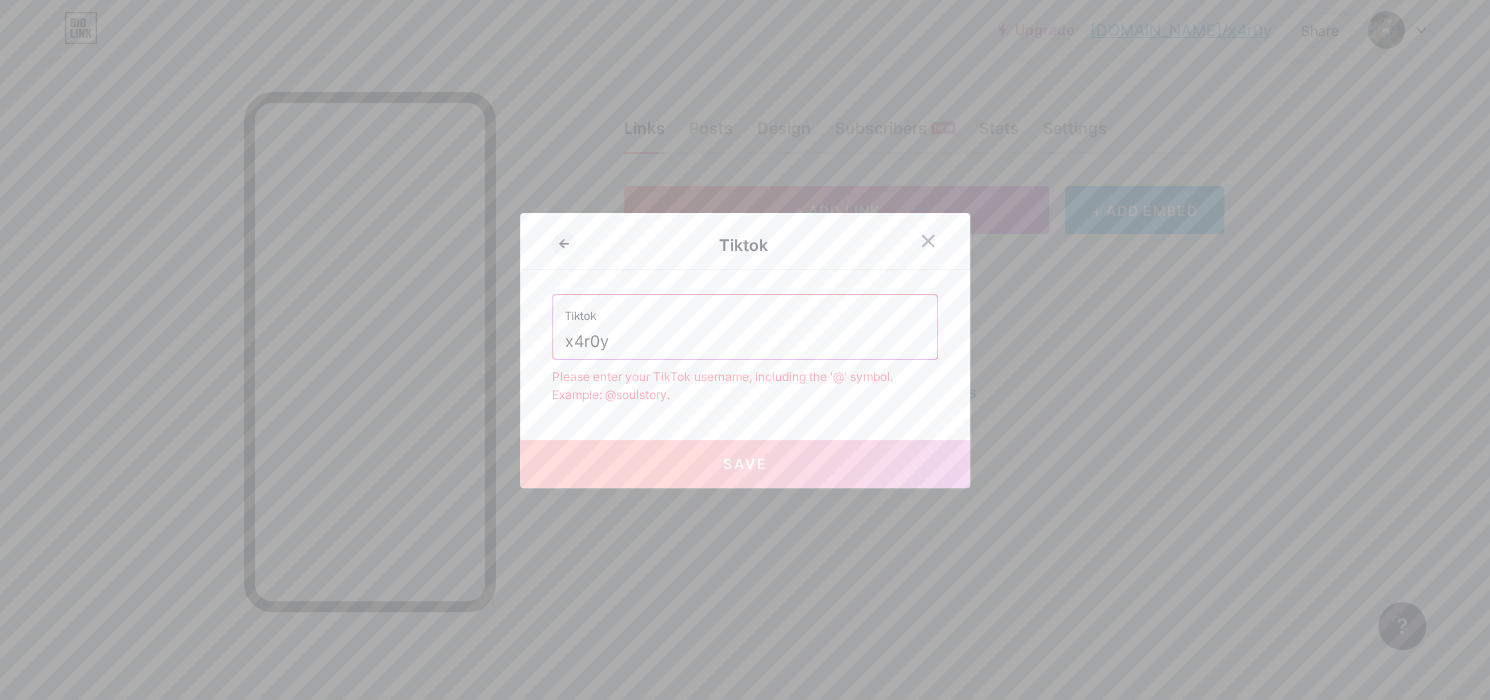 type on "x4r0y" 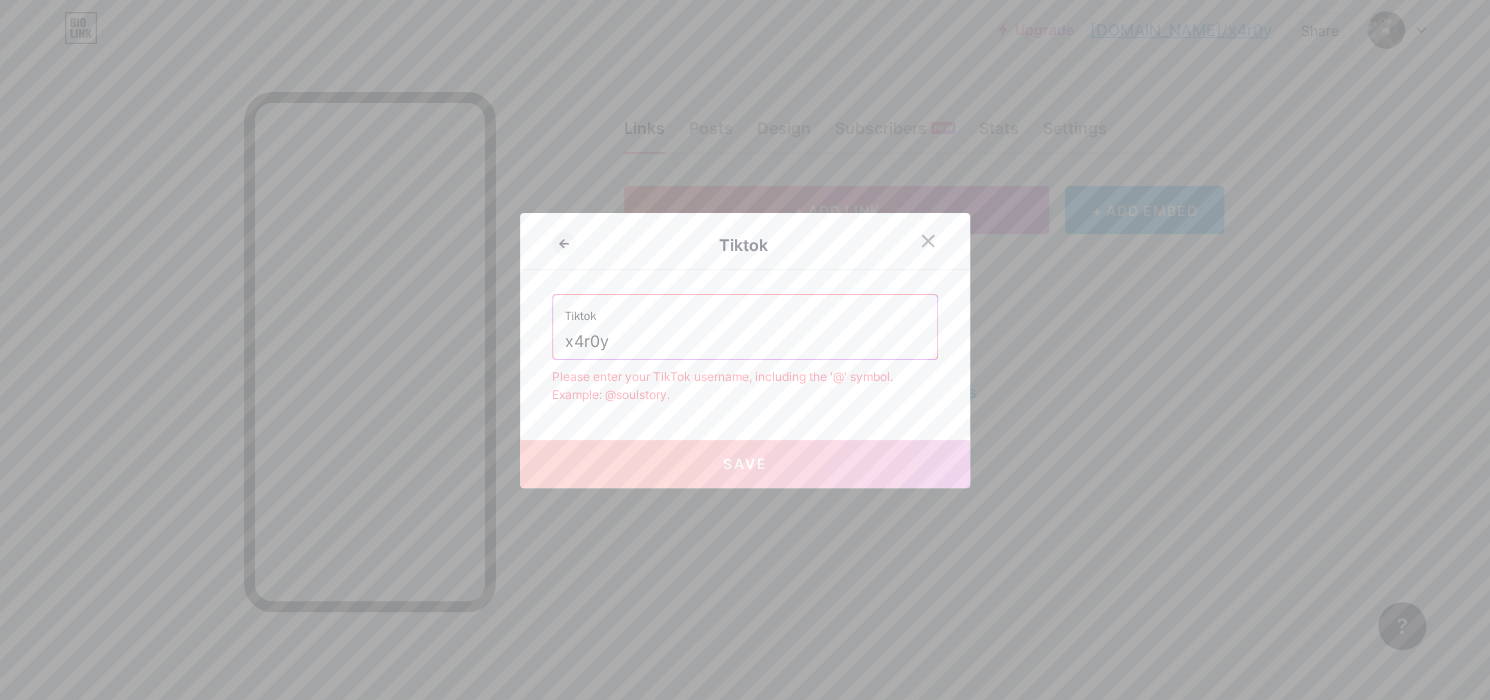 click on "Save" at bounding box center [745, 463] 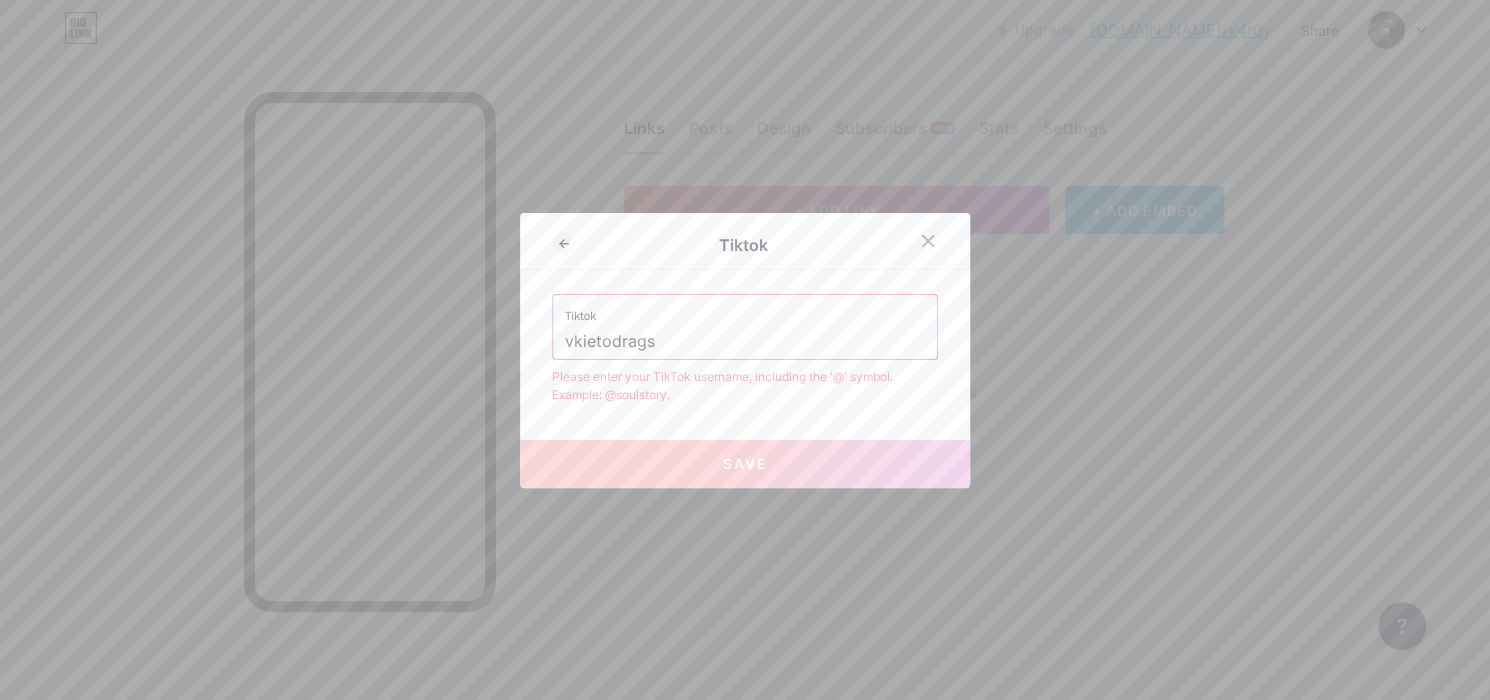 type on "vkietodrags" 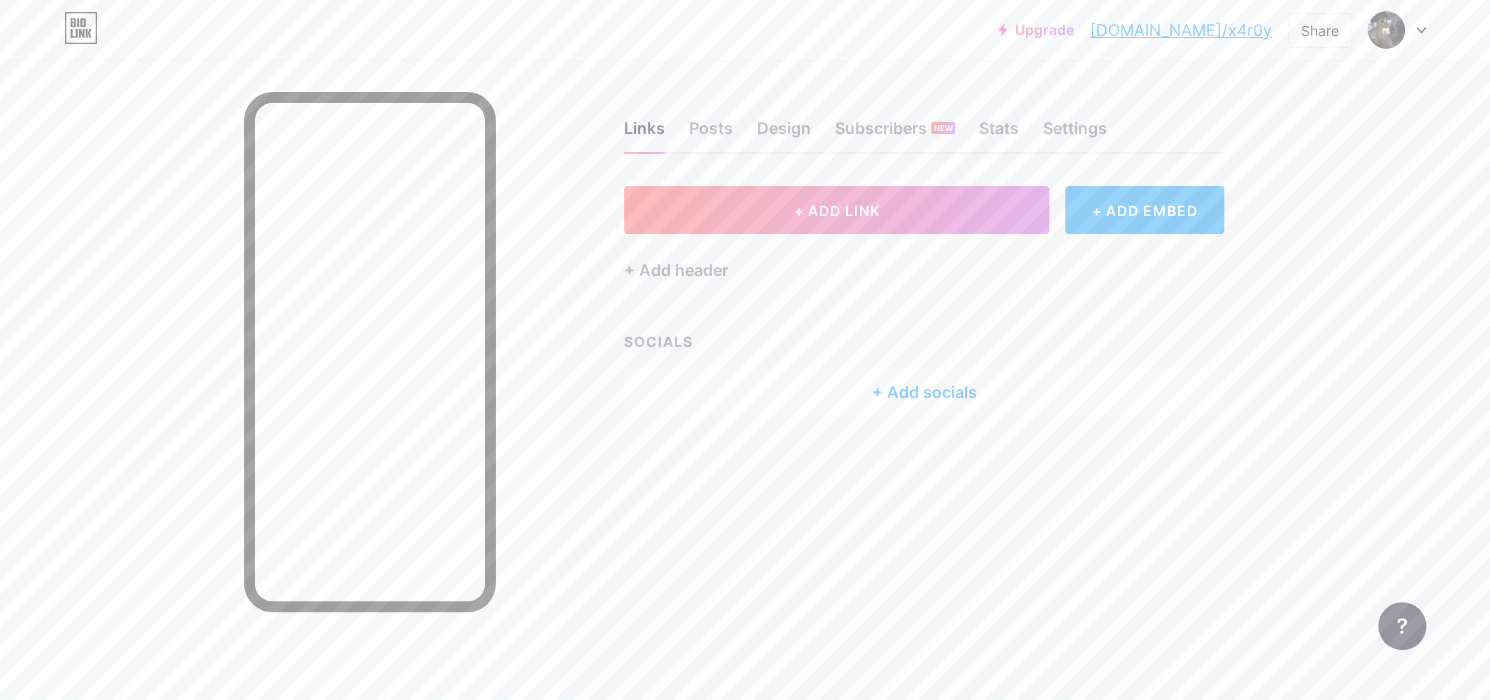 click on "+ Add socials" at bounding box center (924, 392) 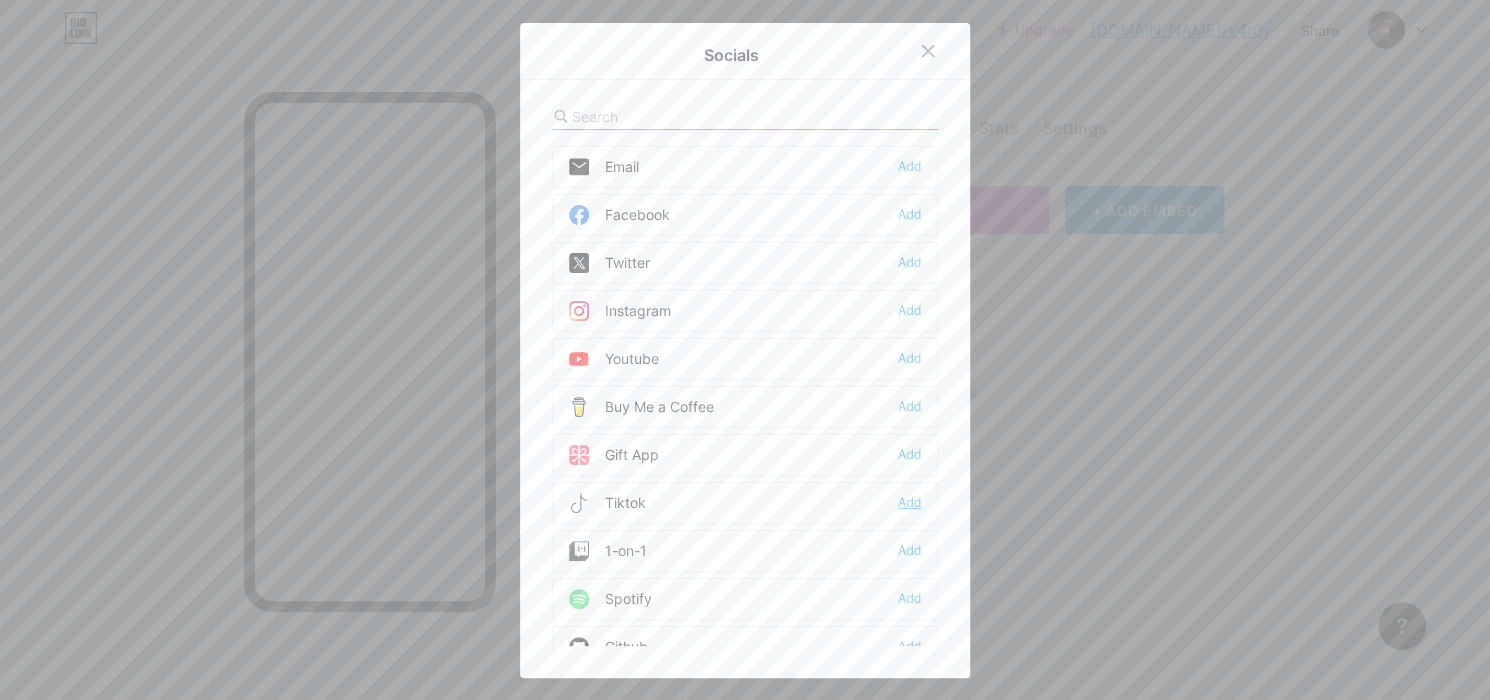 click on "Add" at bounding box center (909, 503) 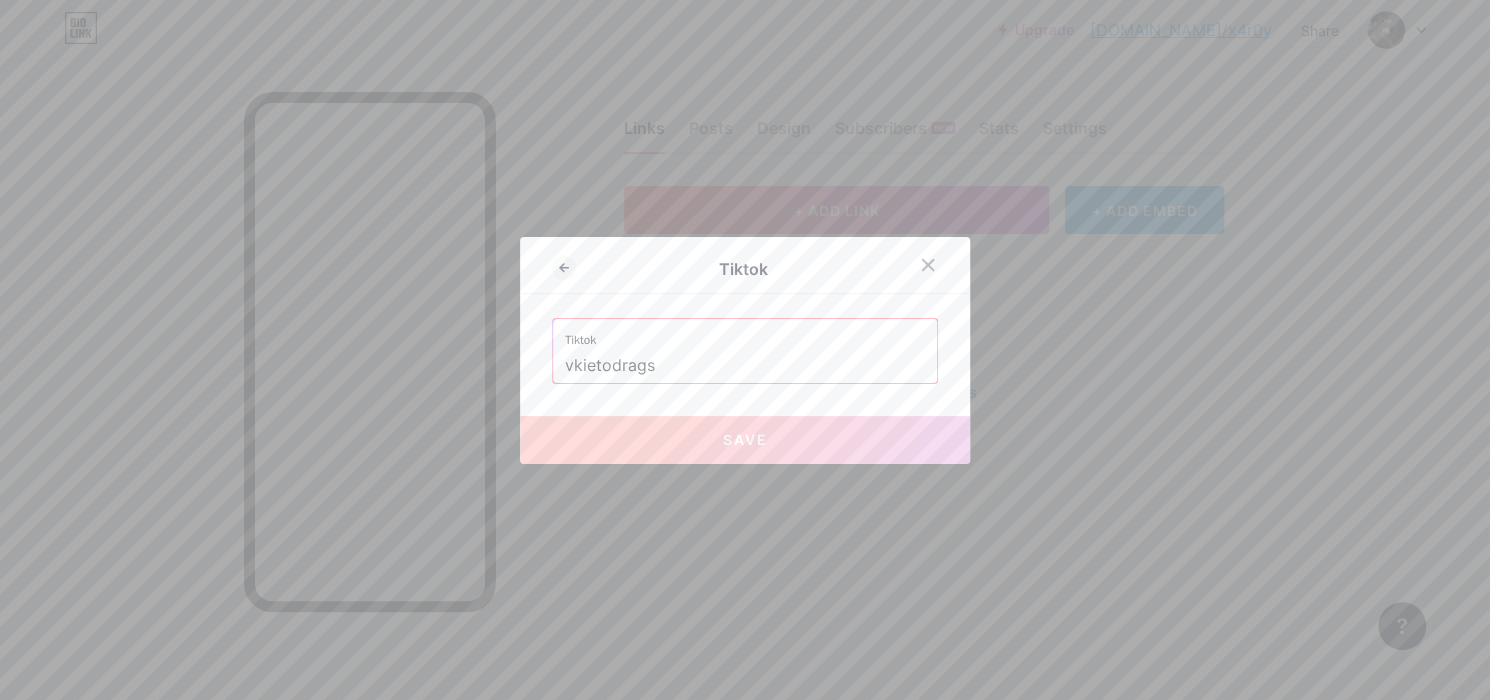 click on "Save" at bounding box center (745, 440) 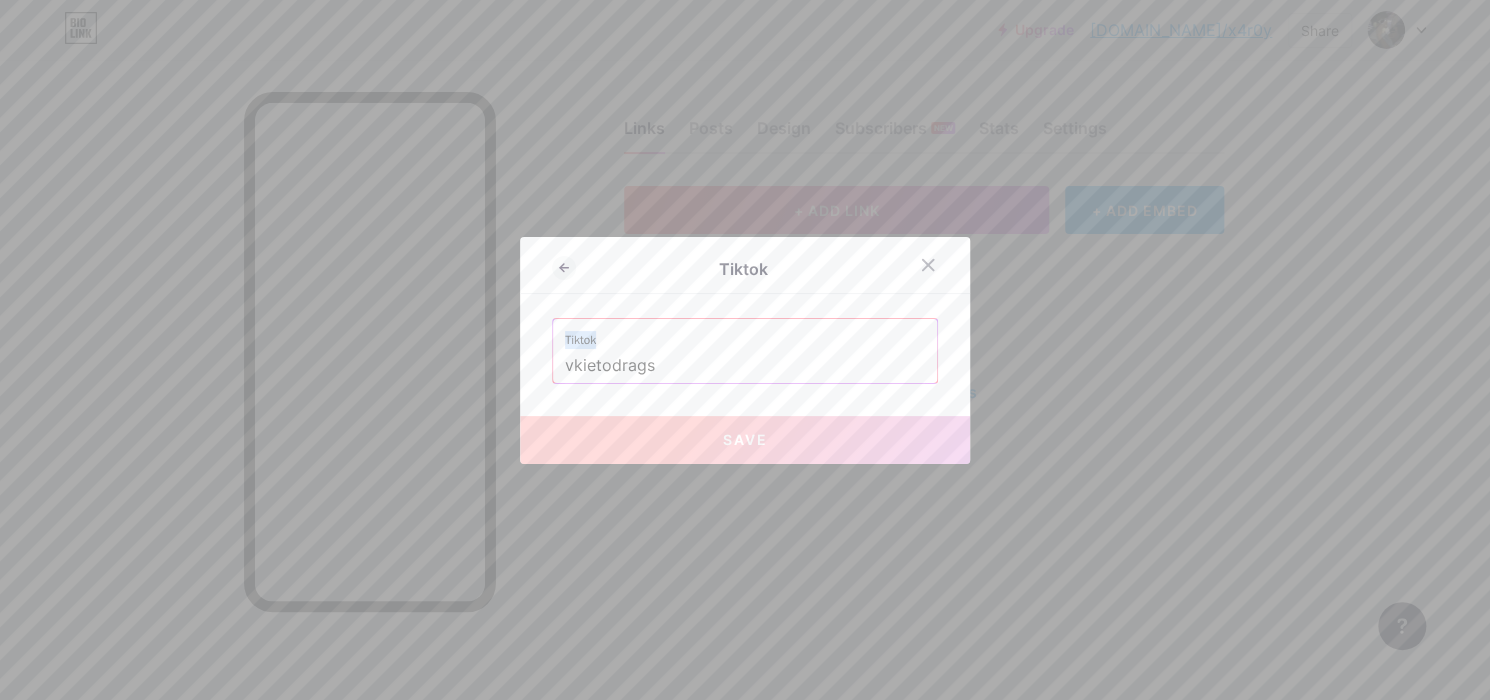drag, startPoint x: 590, startPoint y: 338, endPoint x: 557, endPoint y: 334, distance: 33.24154 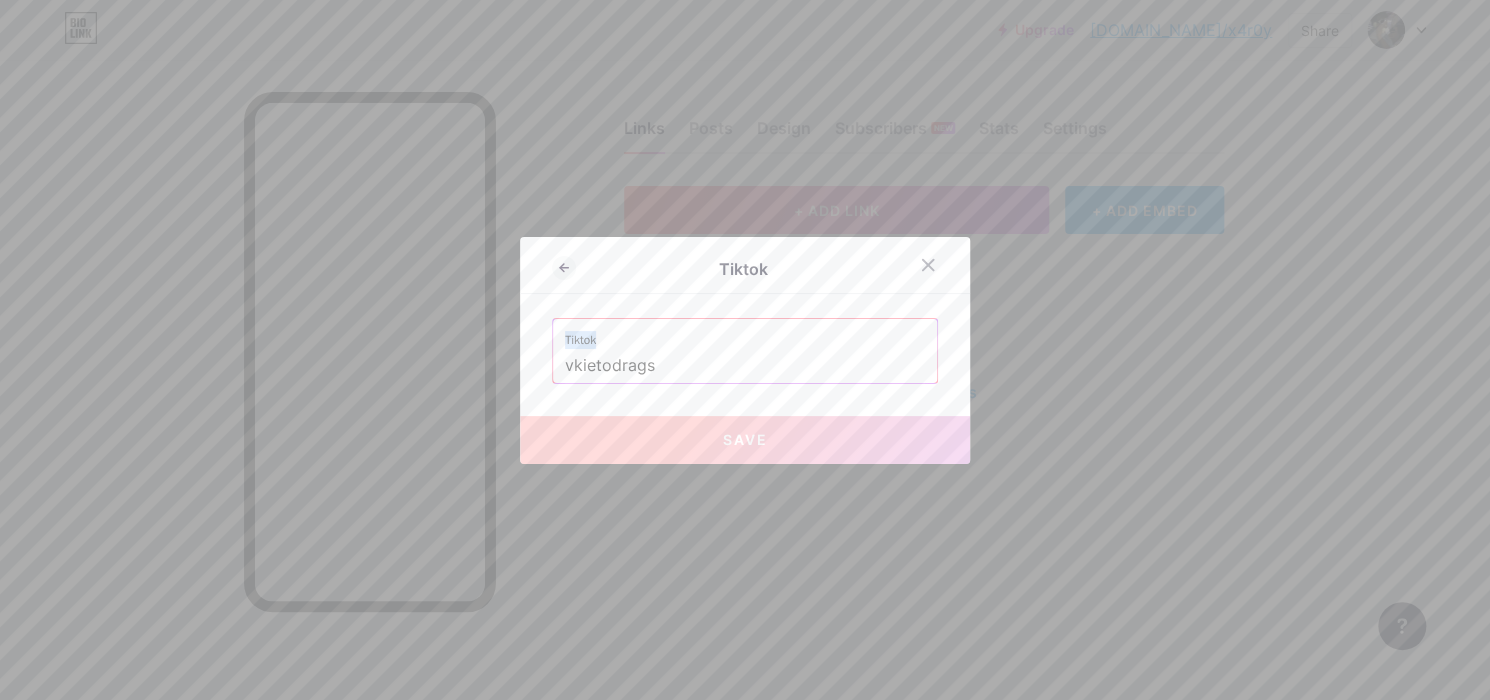 click on "Tiktok" at bounding box center [745, 334] 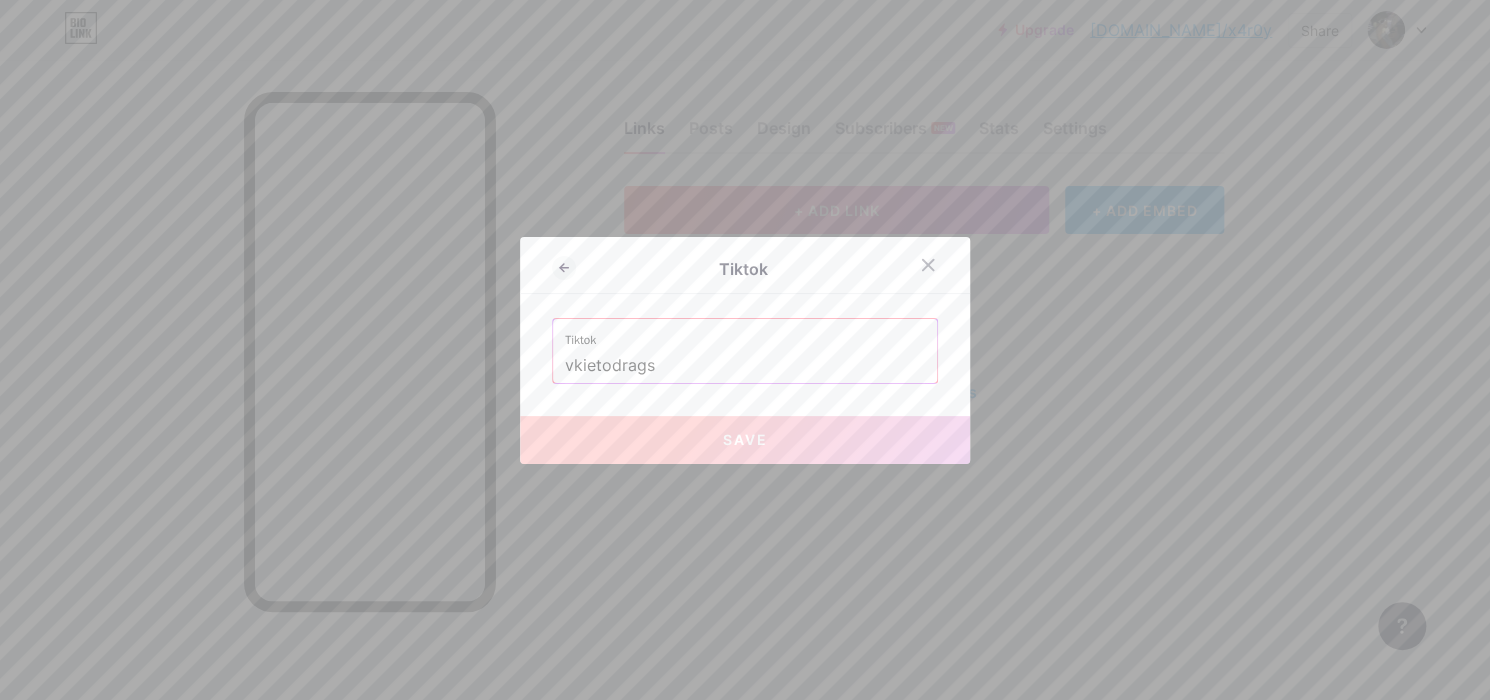 click on "vkietodrags" at bounding box center [745, 366] 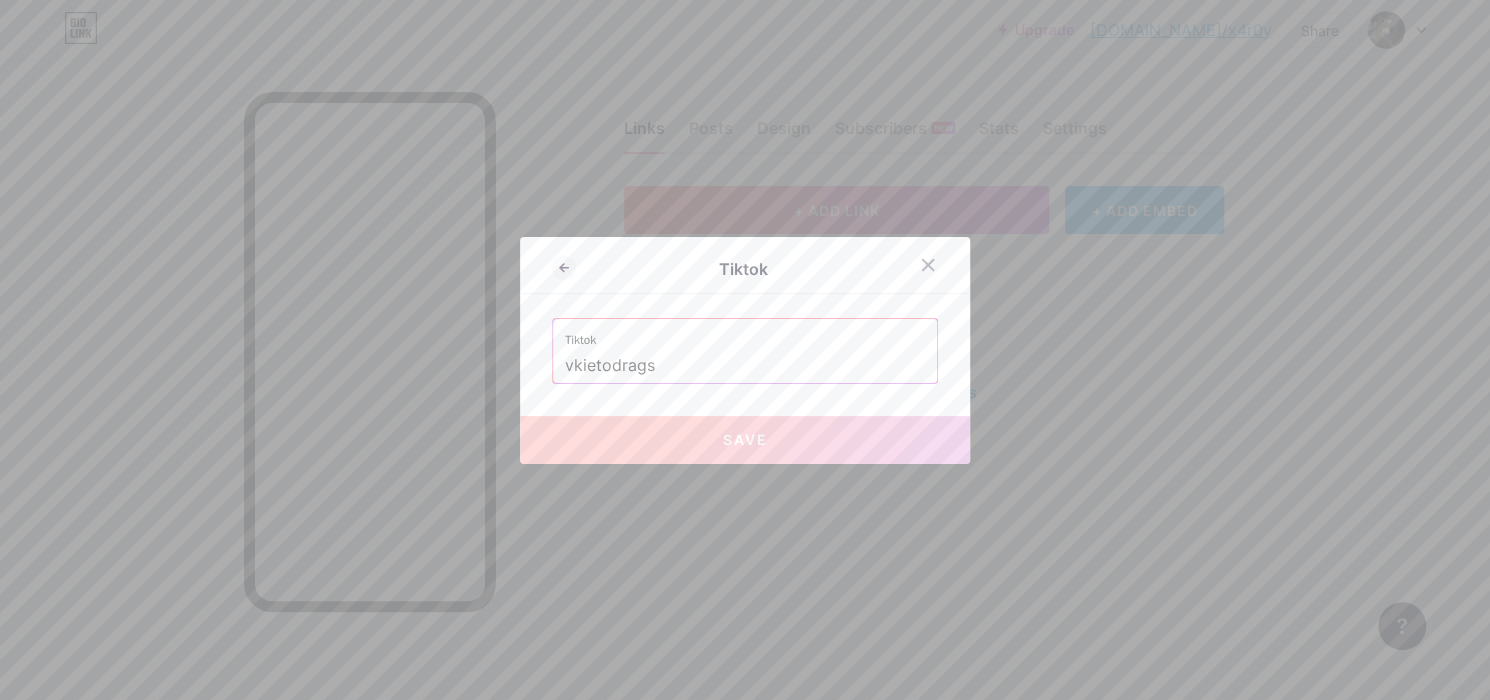 type on "vkietodrag" 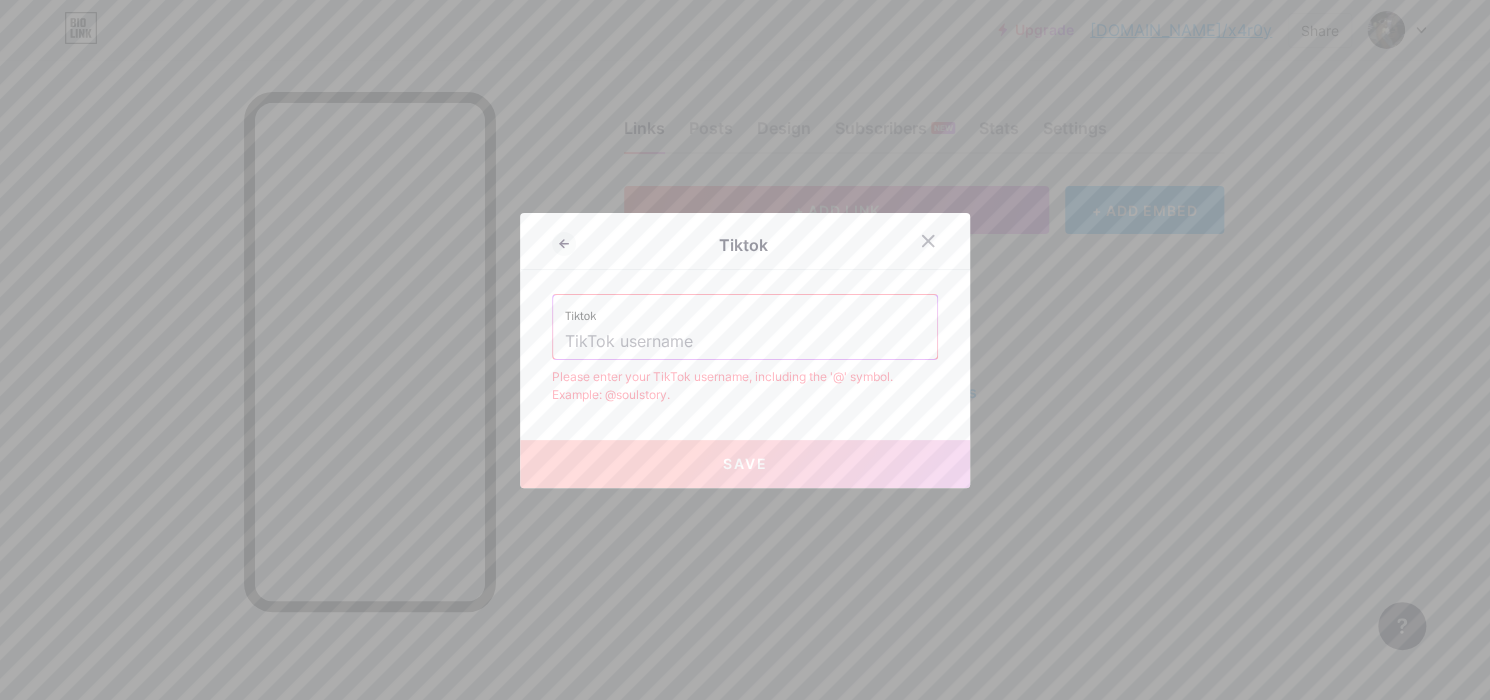 click at bounding box center (745, 342) 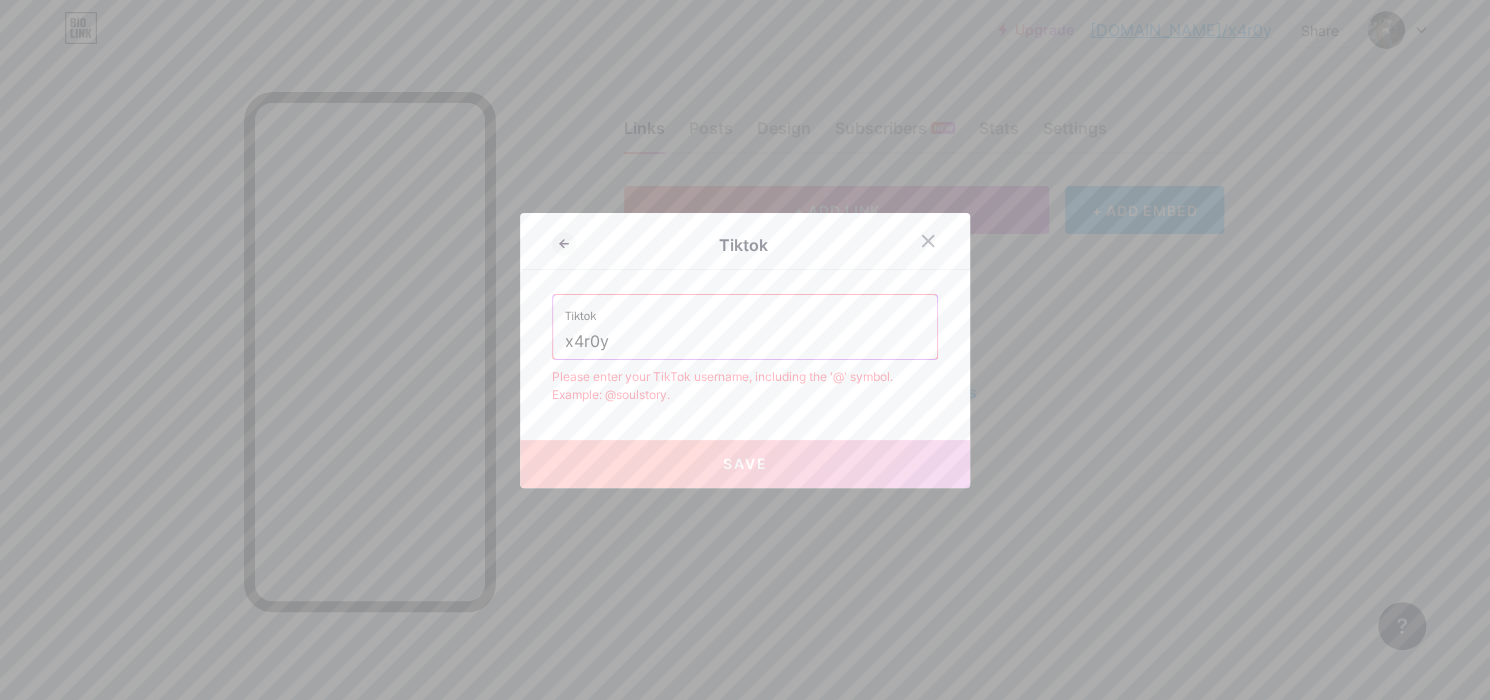 type on "x4r0y" 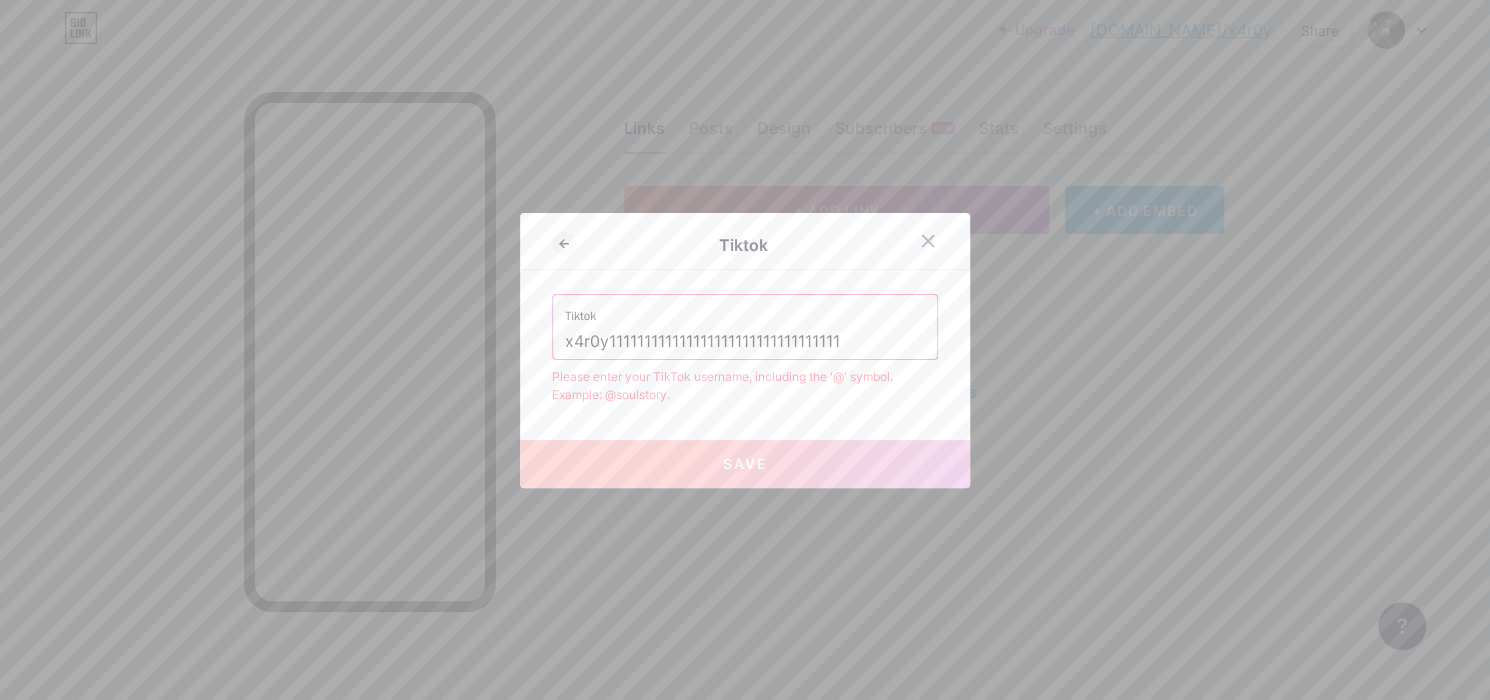 type on "x4r0y1111111111111111111111111111111111" 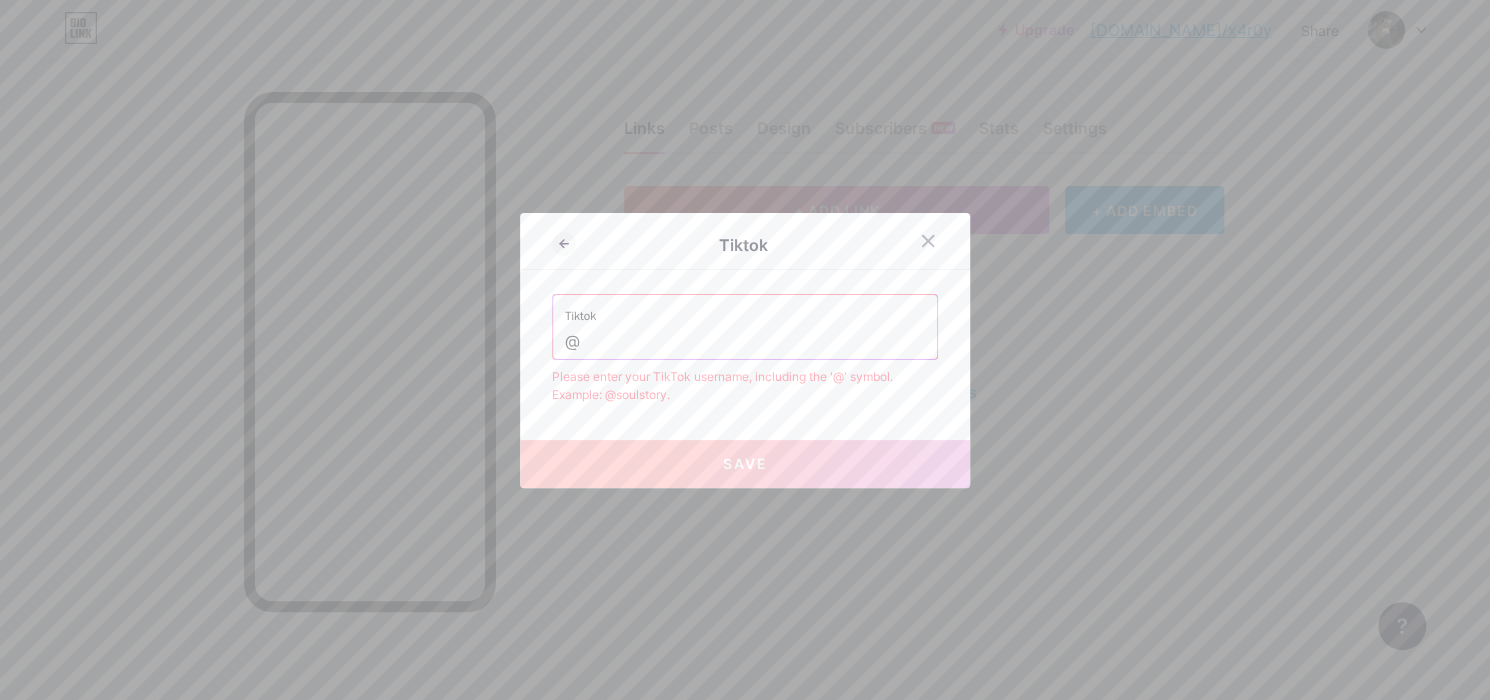 paste on "x4r0y" 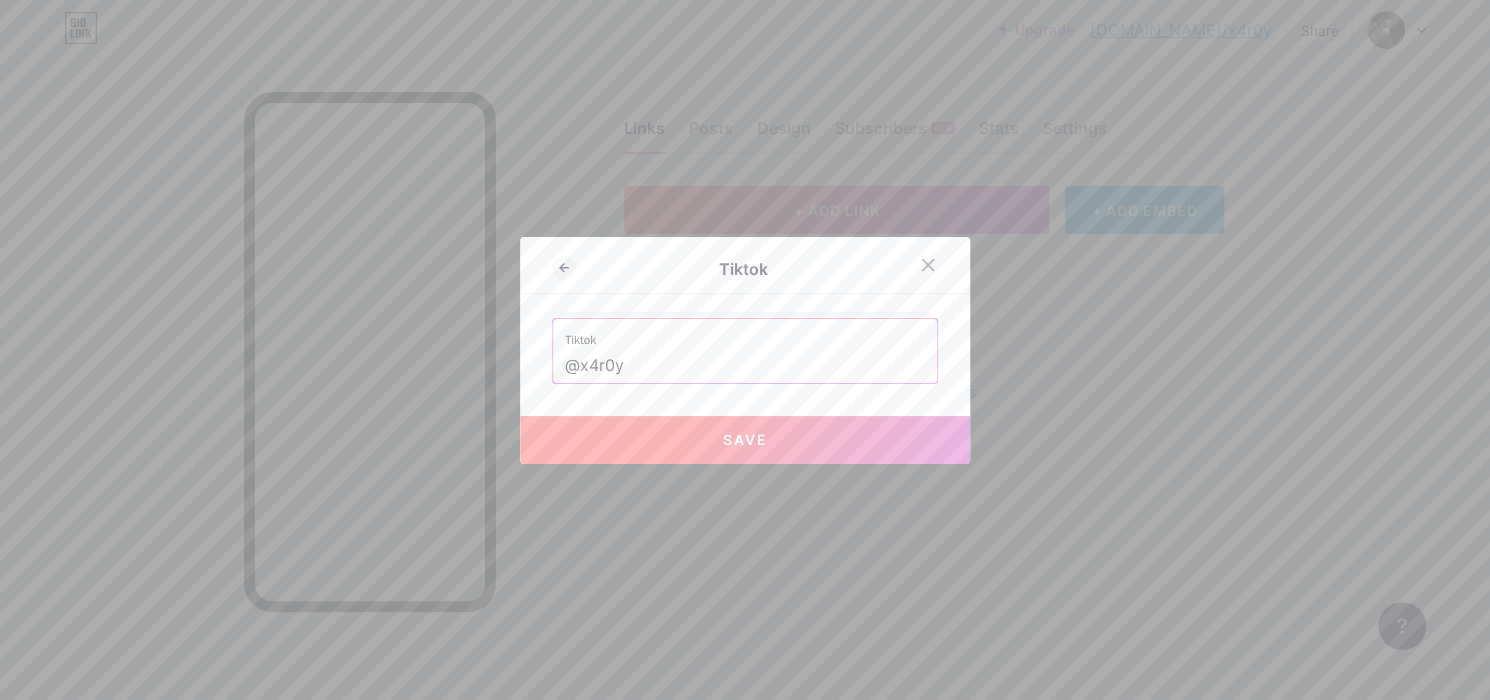 type on "@x4r0y" 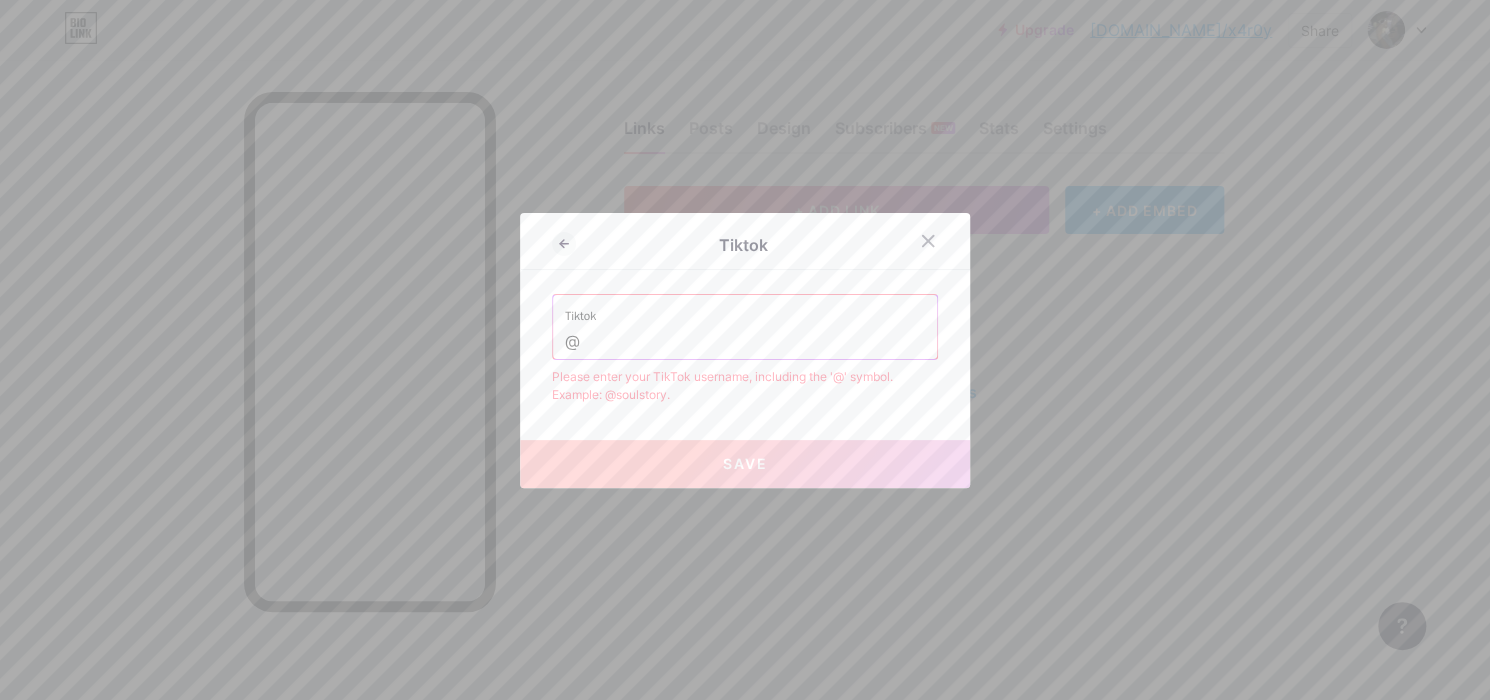 paste on "vkietodrags" 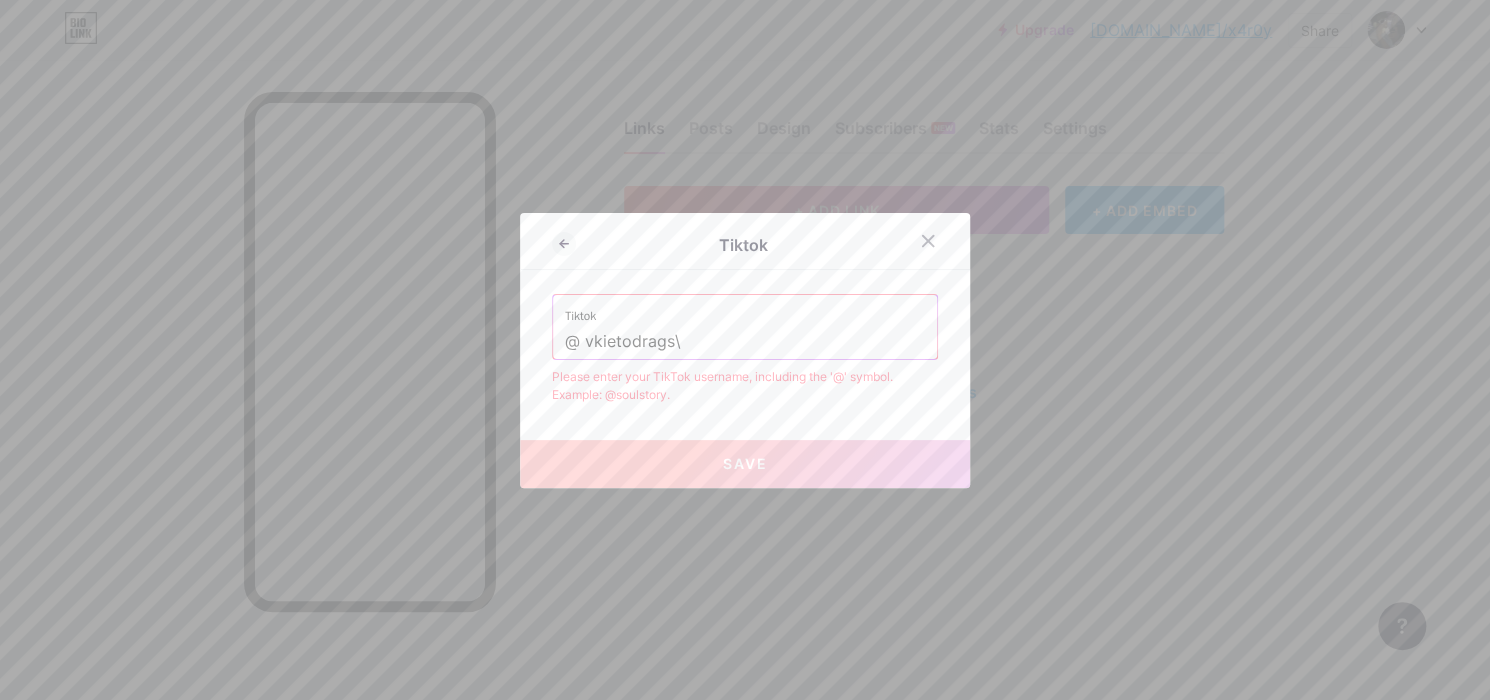type on "@ vkietodrags" 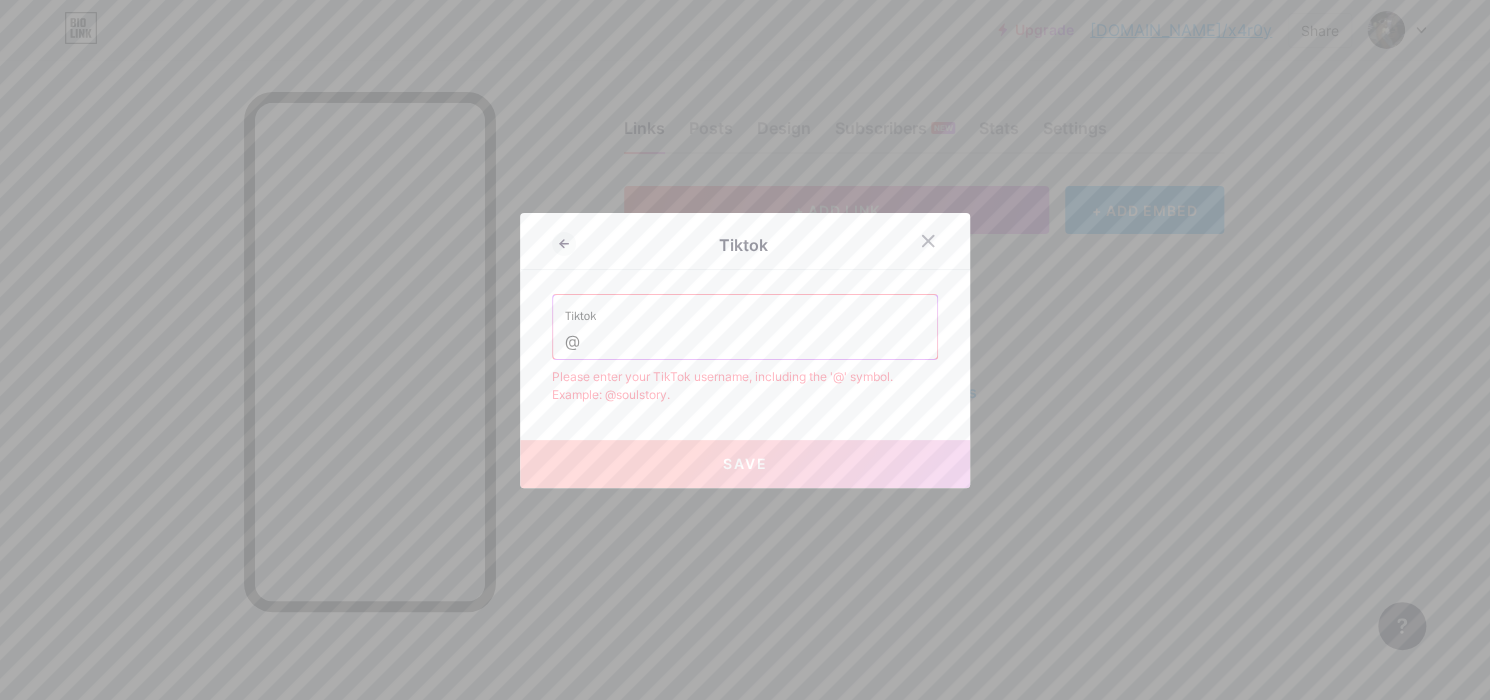 paste on "vkietodrags" 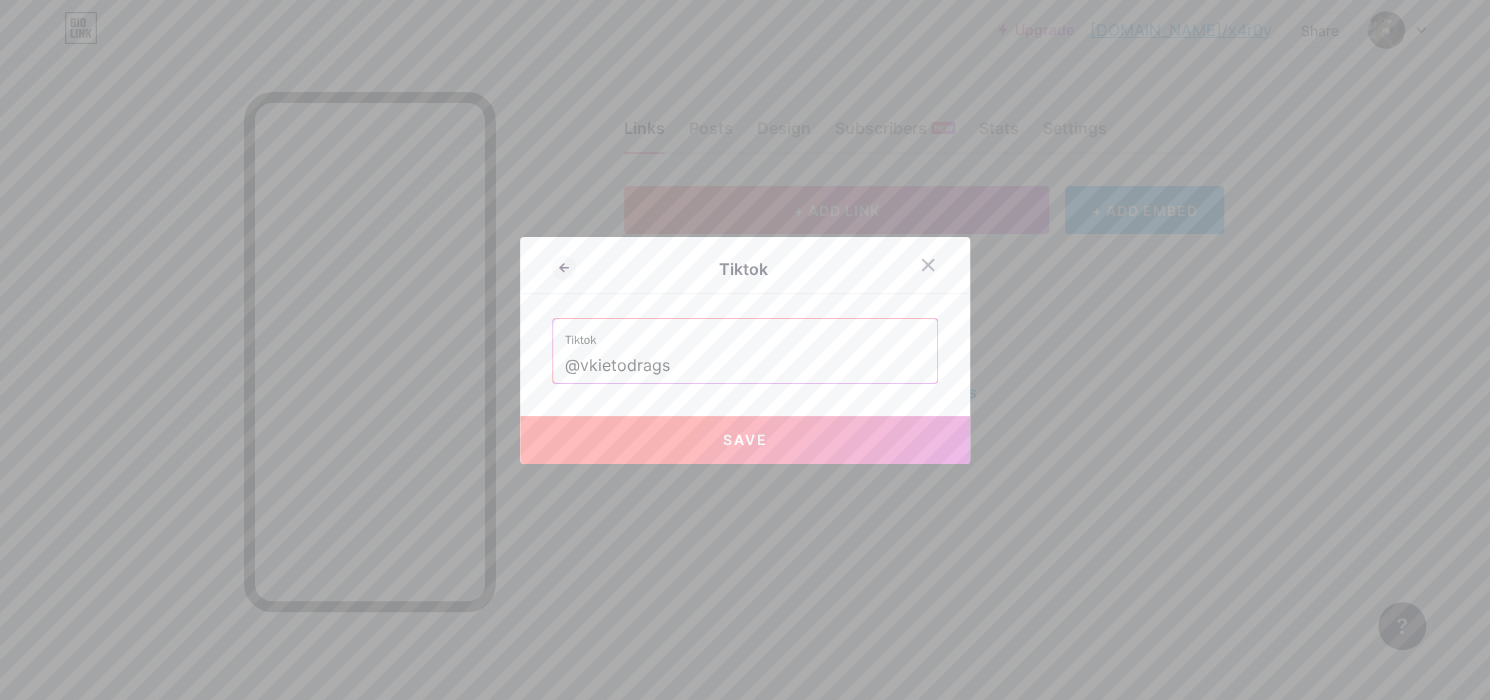 type on "@vkietodrags" 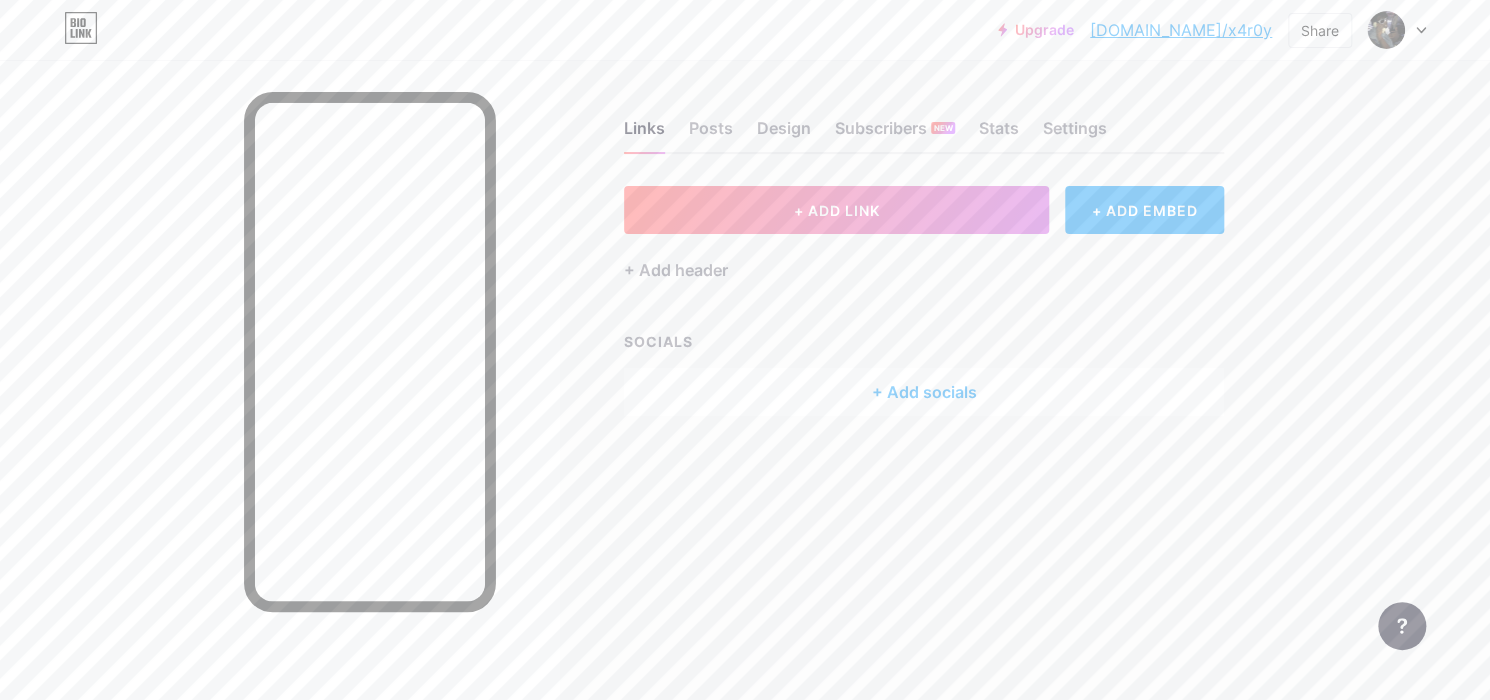 click on "Links
Posts
Design
Subscribers
NEW
Stats
Settings       + ADD LINK     + ADD EMBED
+ Add header     SOCIALS     + Add socials                       Feature requests             Help center         Contact support" at bounding box center [654, 288] 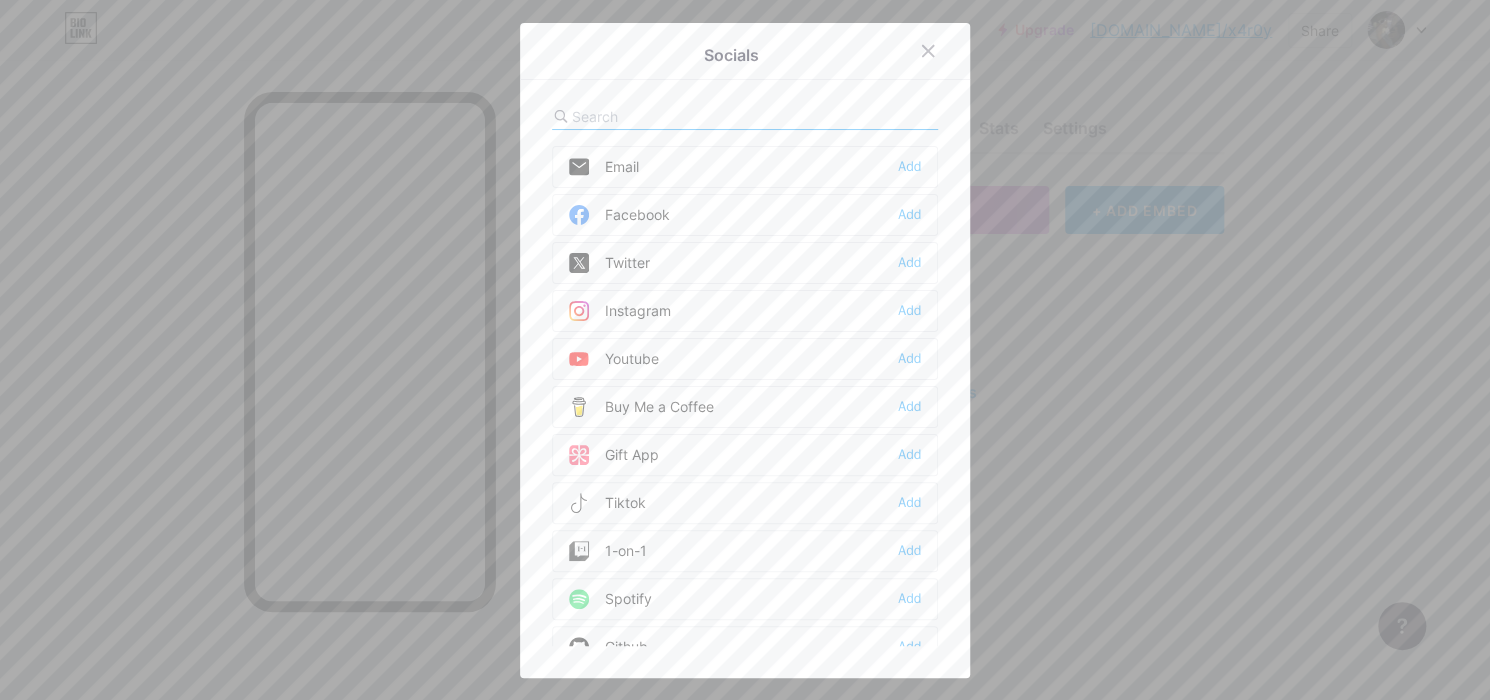 click at bounding box center [745, 350] 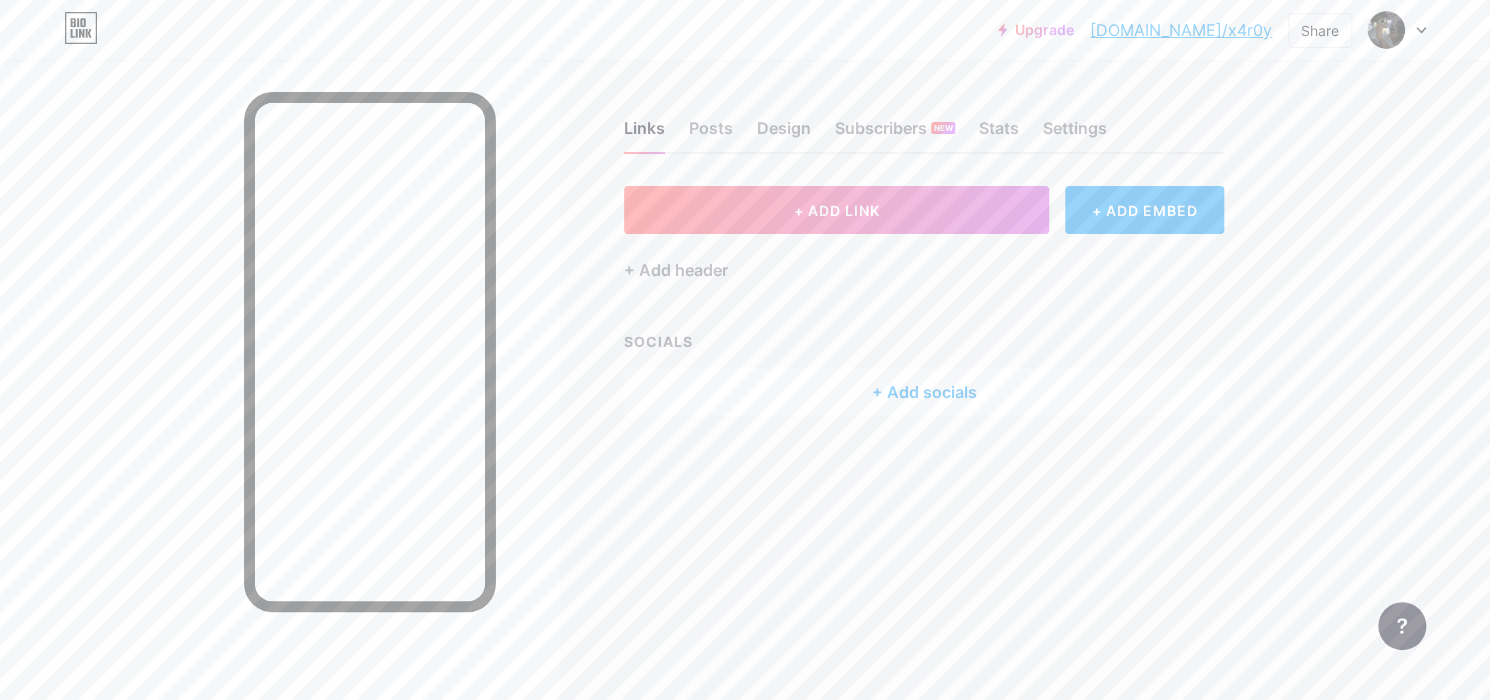 click on "+ Add socials" at bounding box center [924, 392] 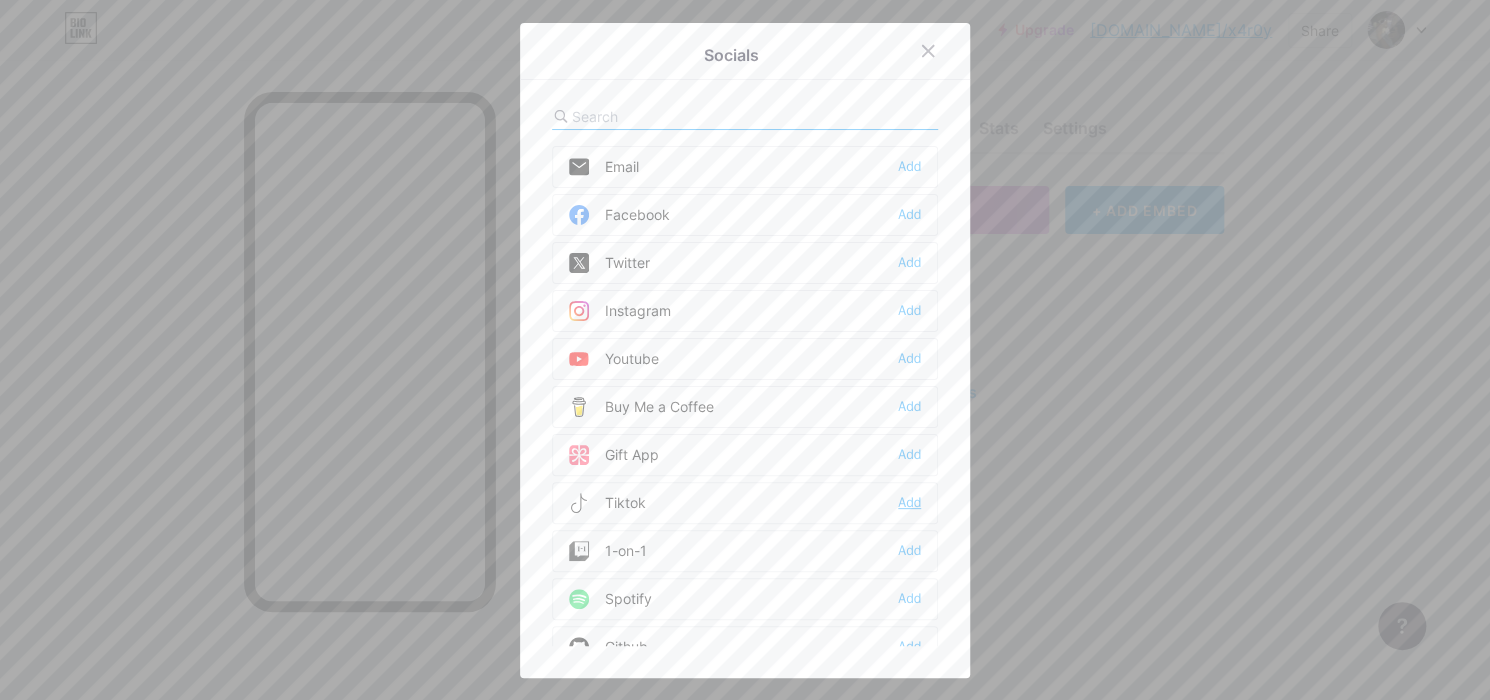click on "Add" at bounding box center (909, 503) 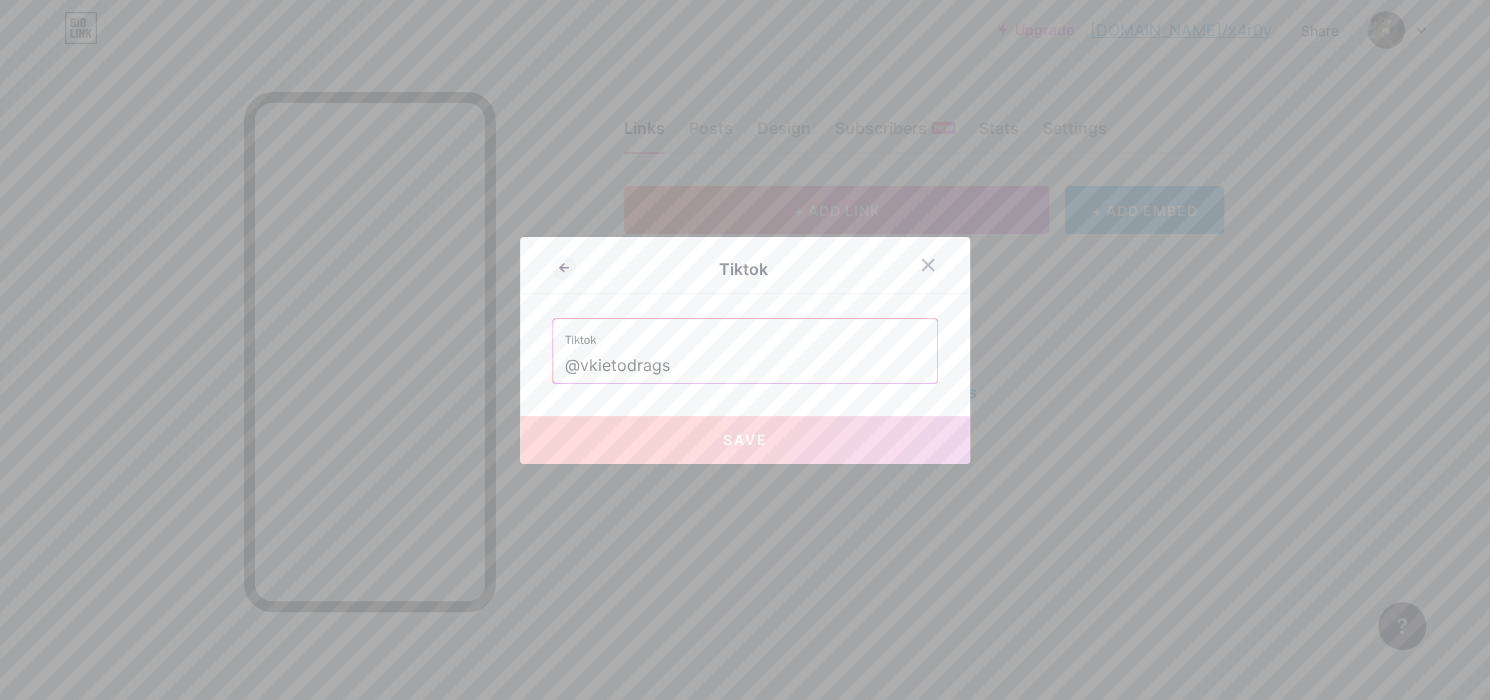 click on "@vkietodrags" at bounding box center [745, 366] 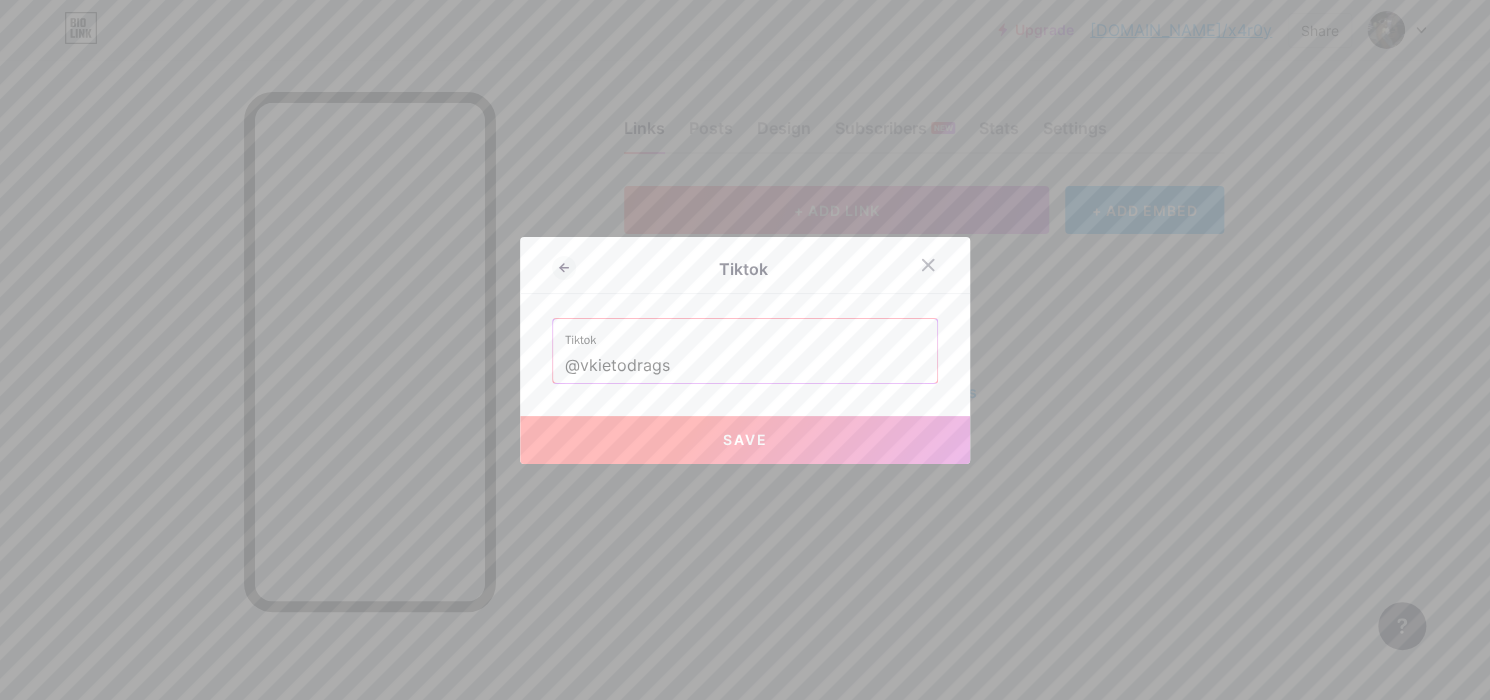 click on "Save" at bounding box center (745, 439) 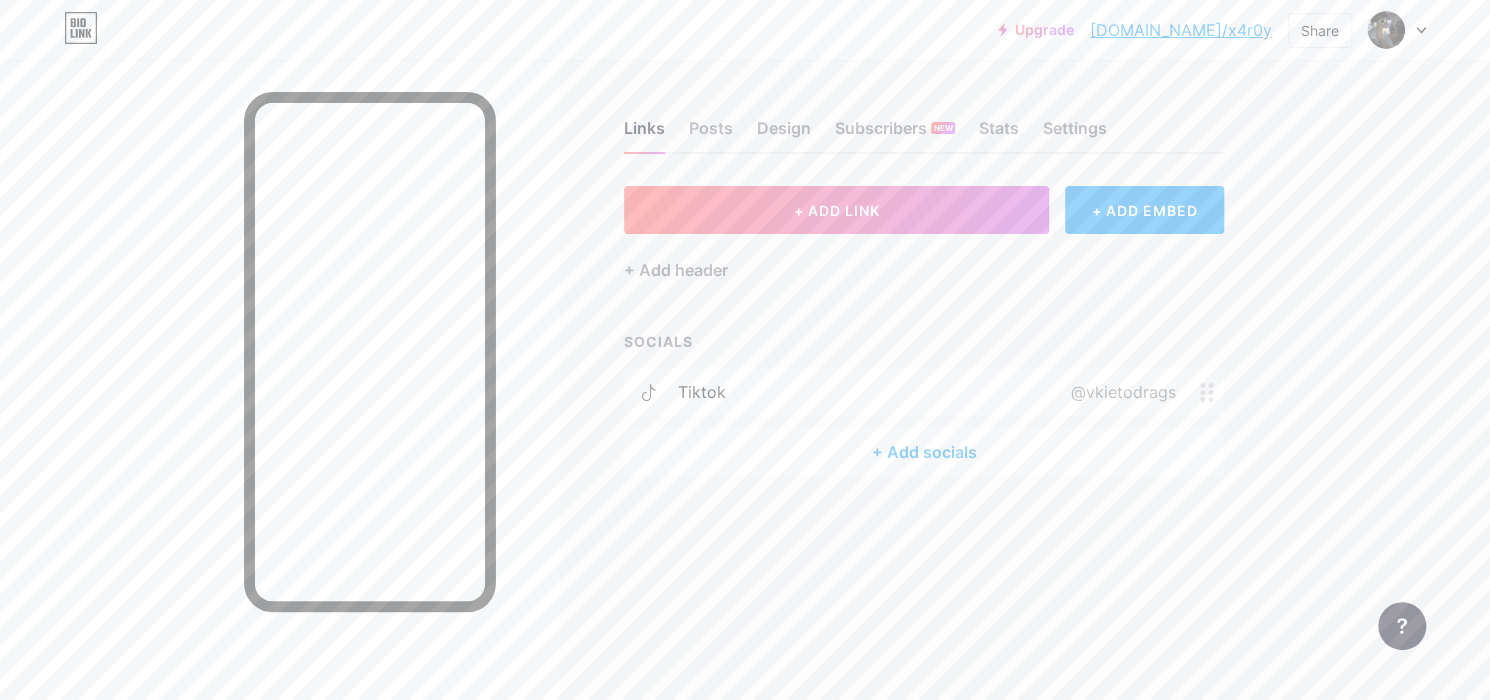 click on "+ Add socials" at bounding box center [924, 452] 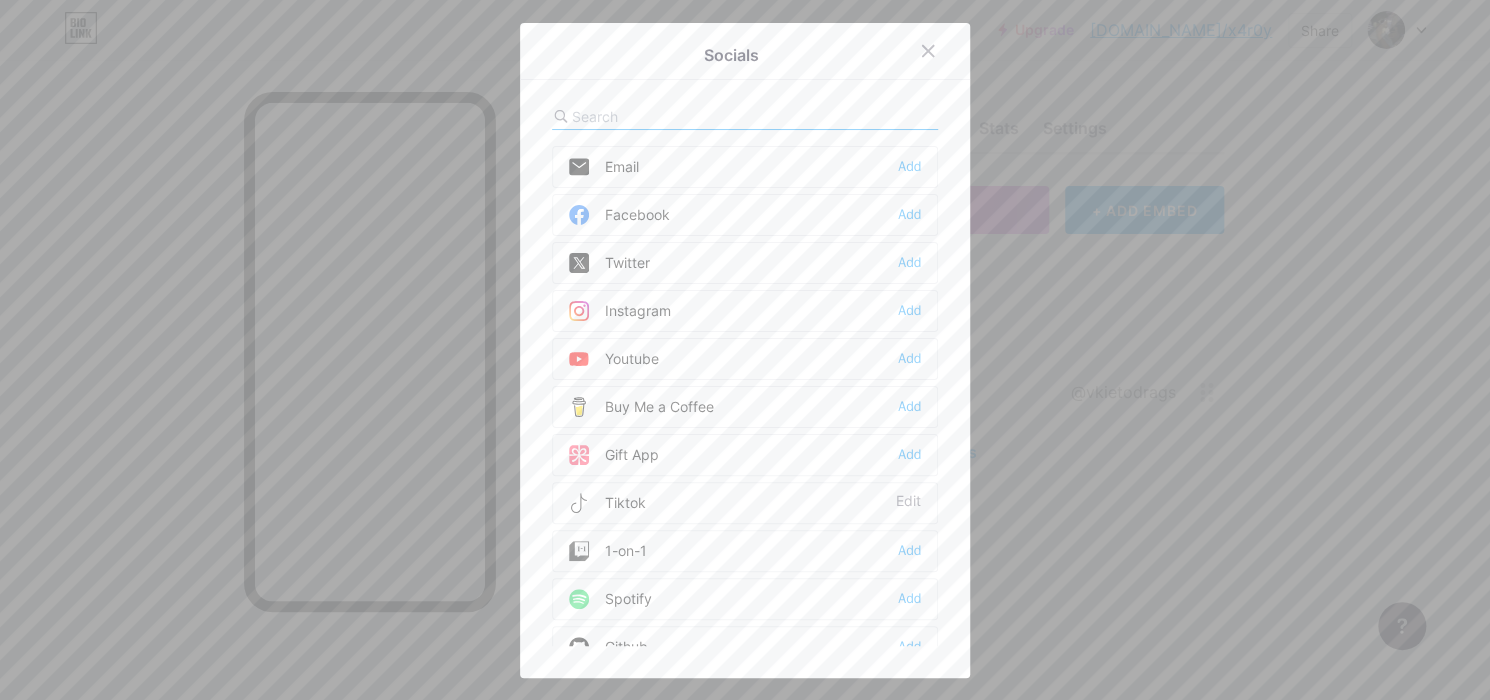 click at bounding box center (682, 116) 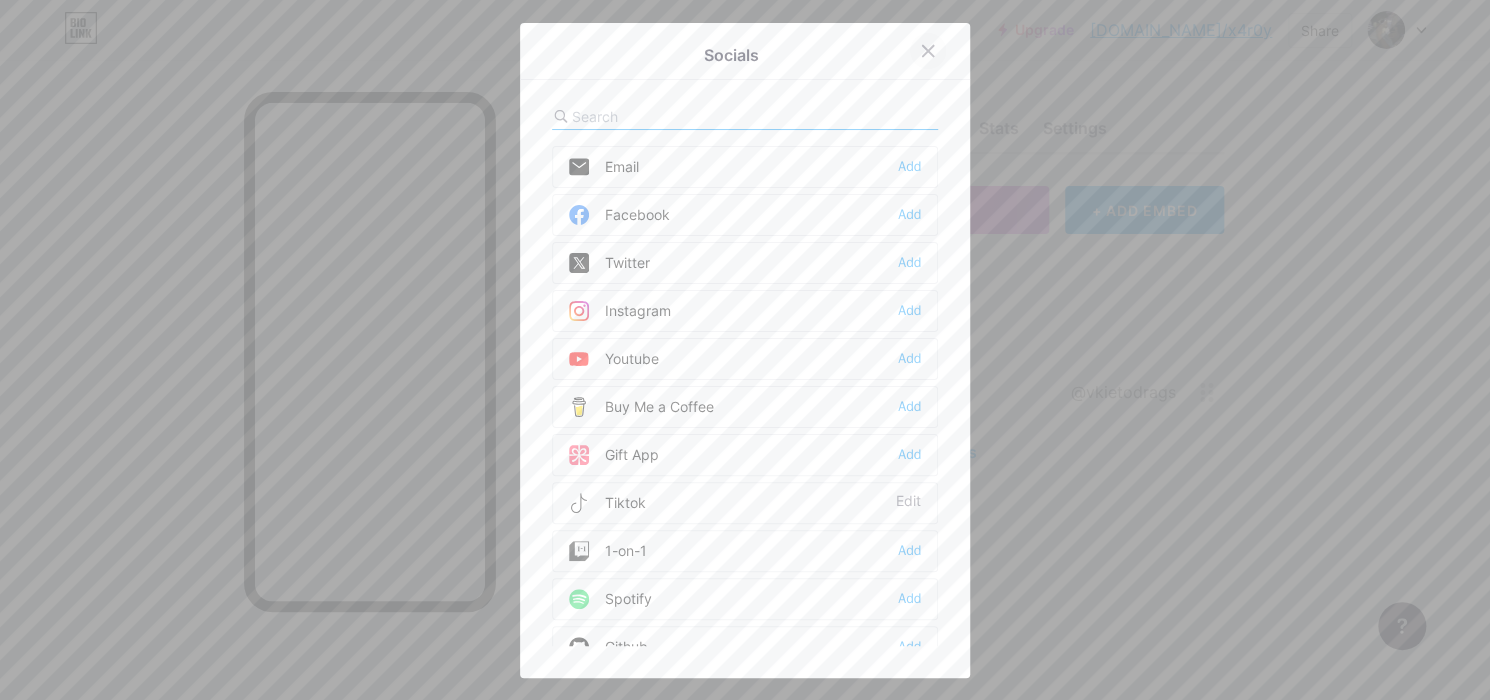 click 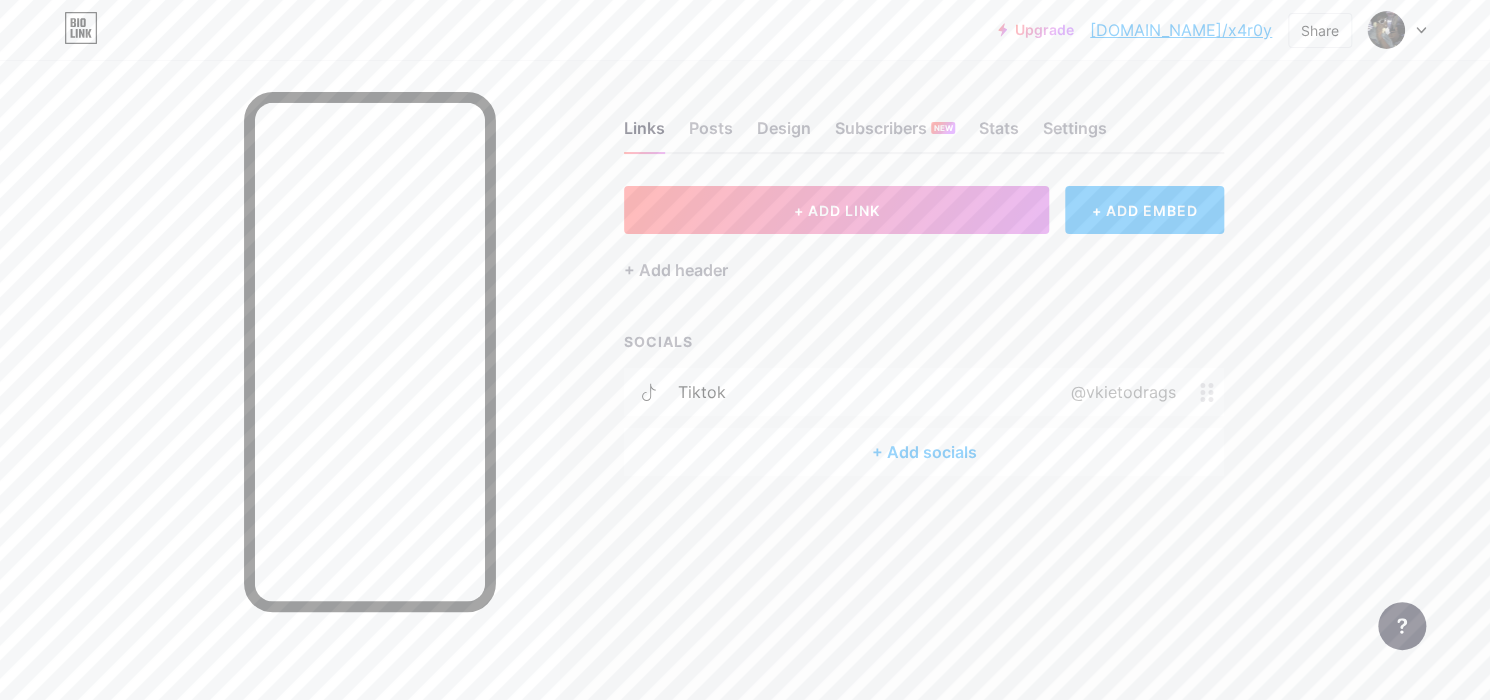 click on "+ ADD EMBED" at bounding box center (1144, 210) 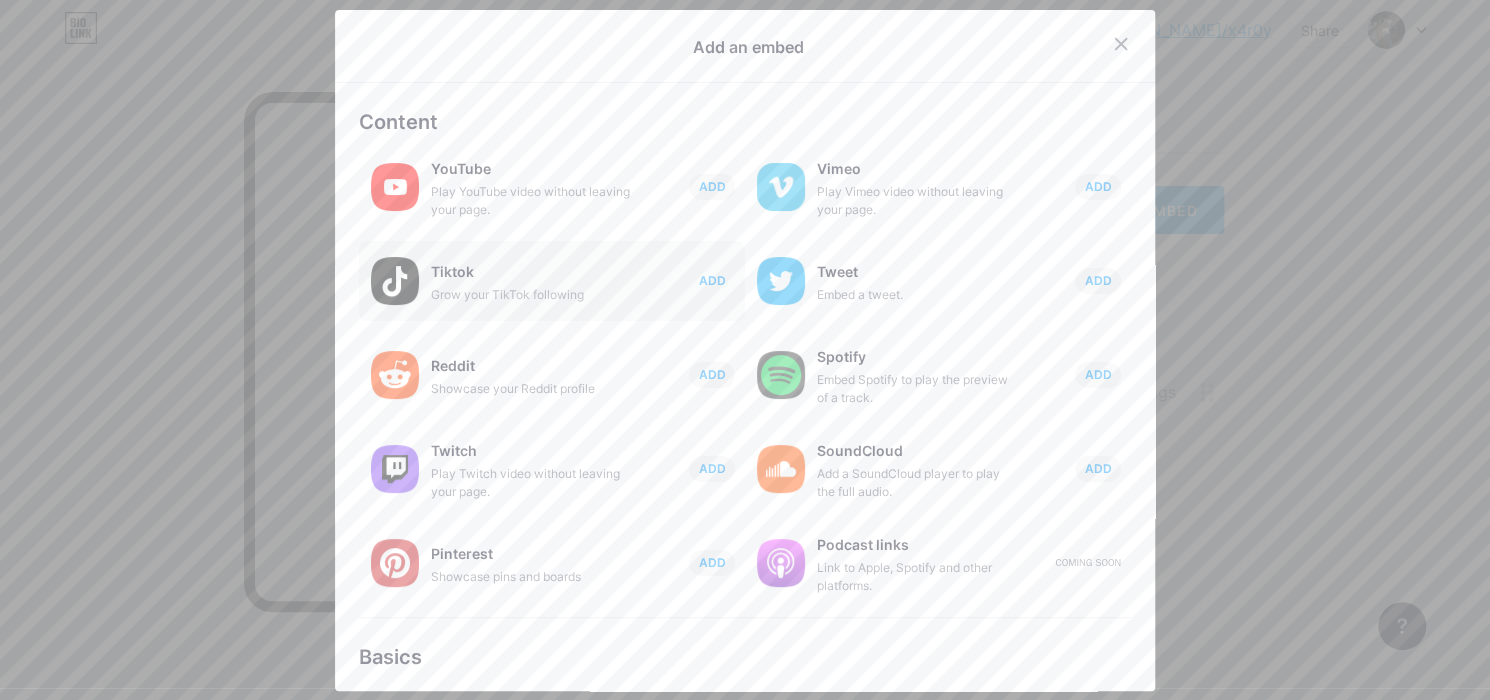 click on "ADD" at bounding box center [712, 280] 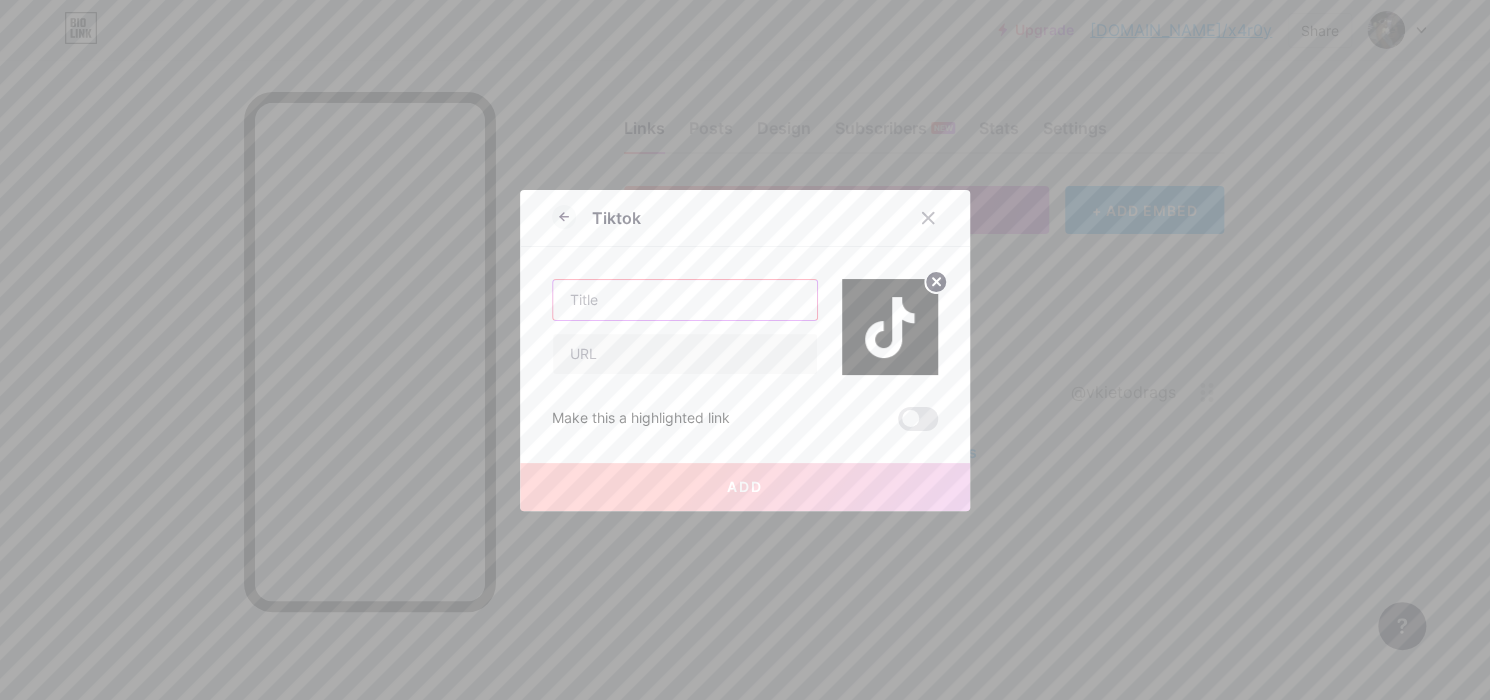 click at bounding box center (685, 300) 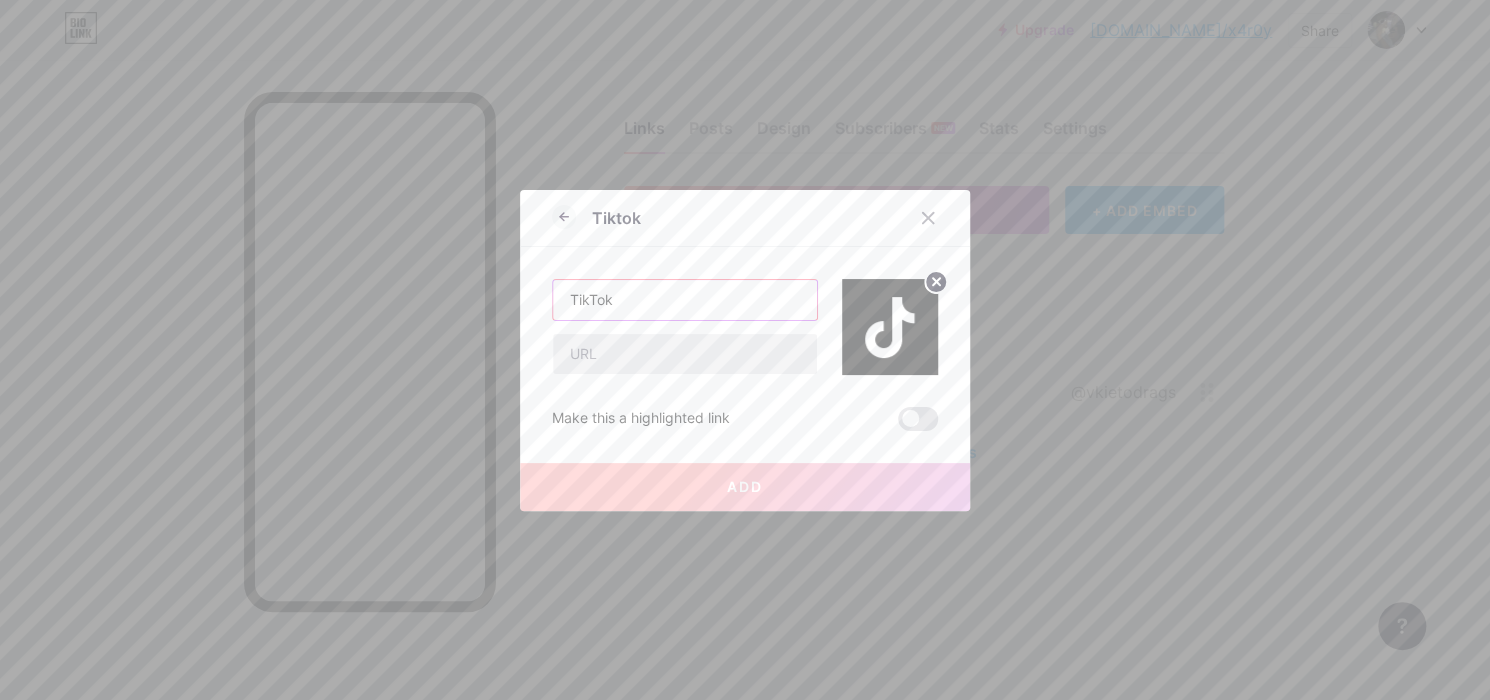 type on "TikTok" 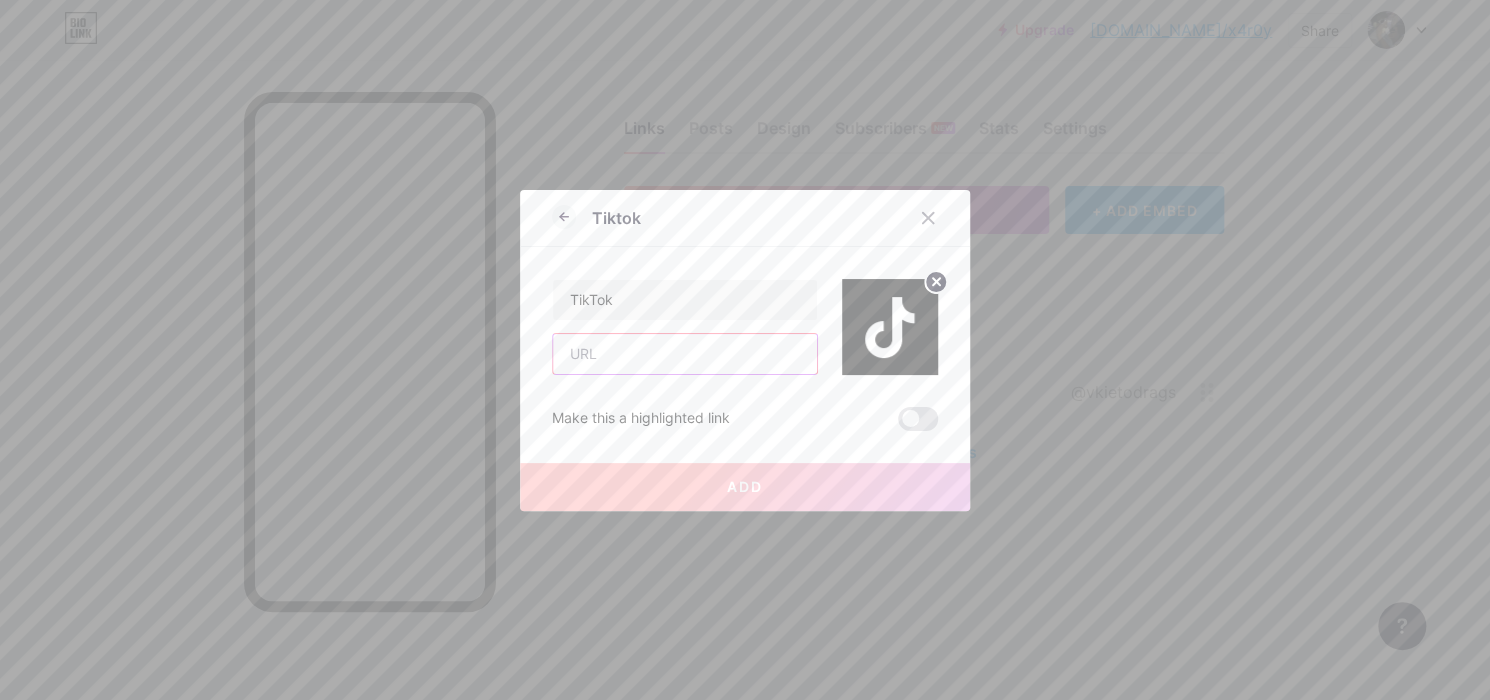 click at bounding box center [685, 354] 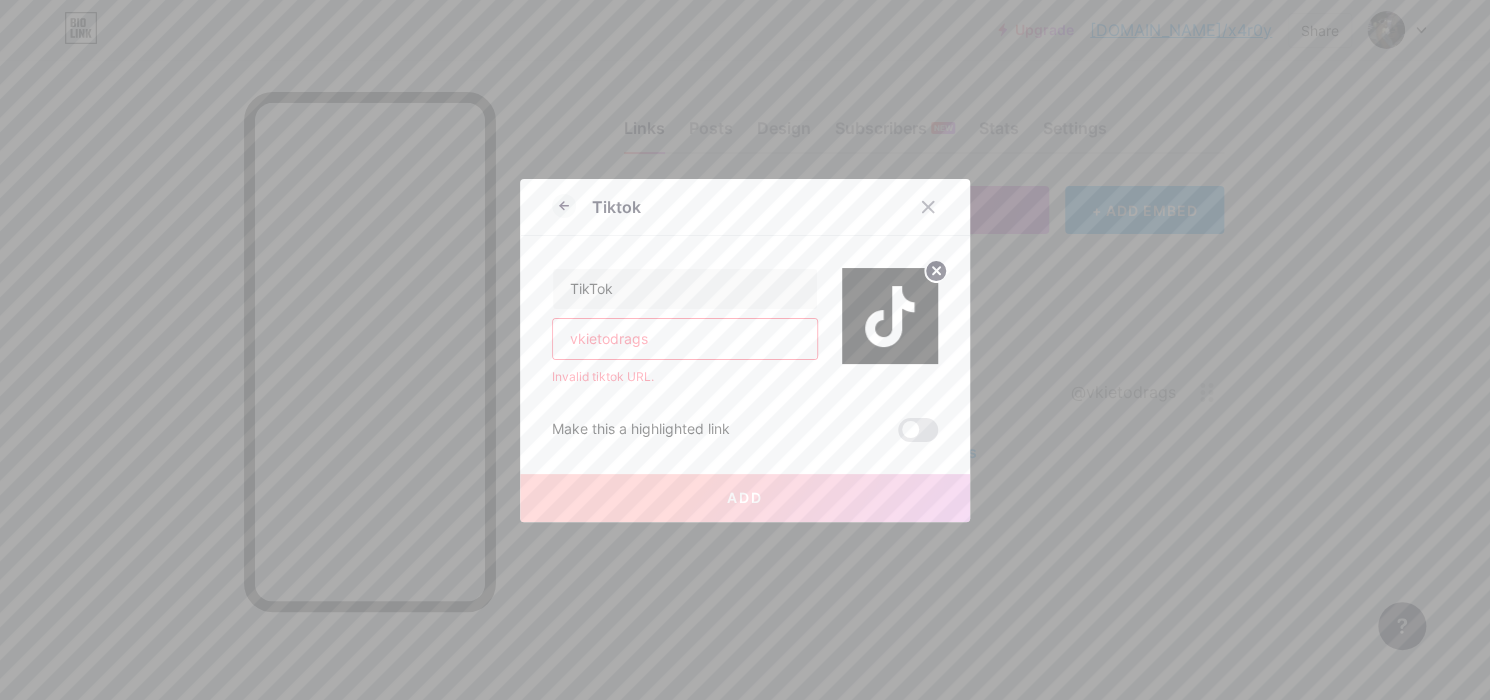 type on "\" 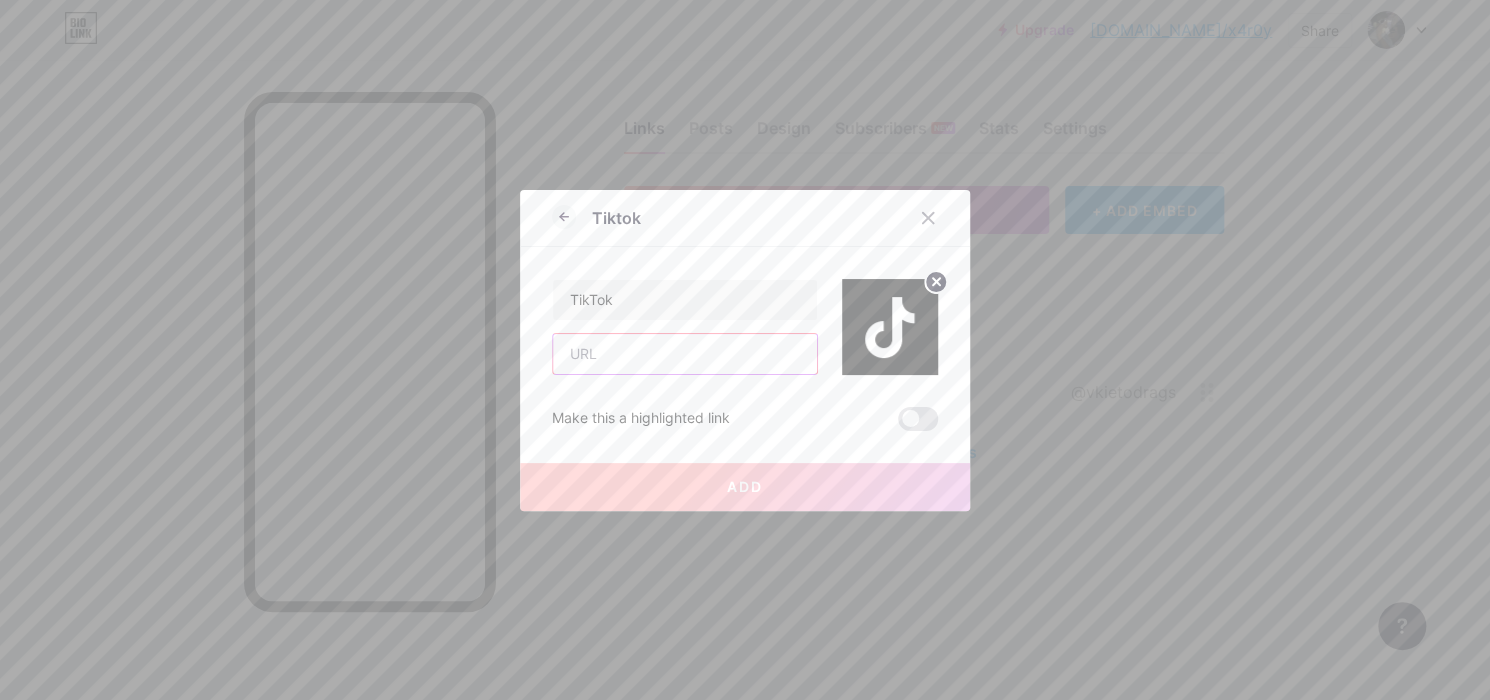 paste on "[URL][DOMAIN_NAME]" 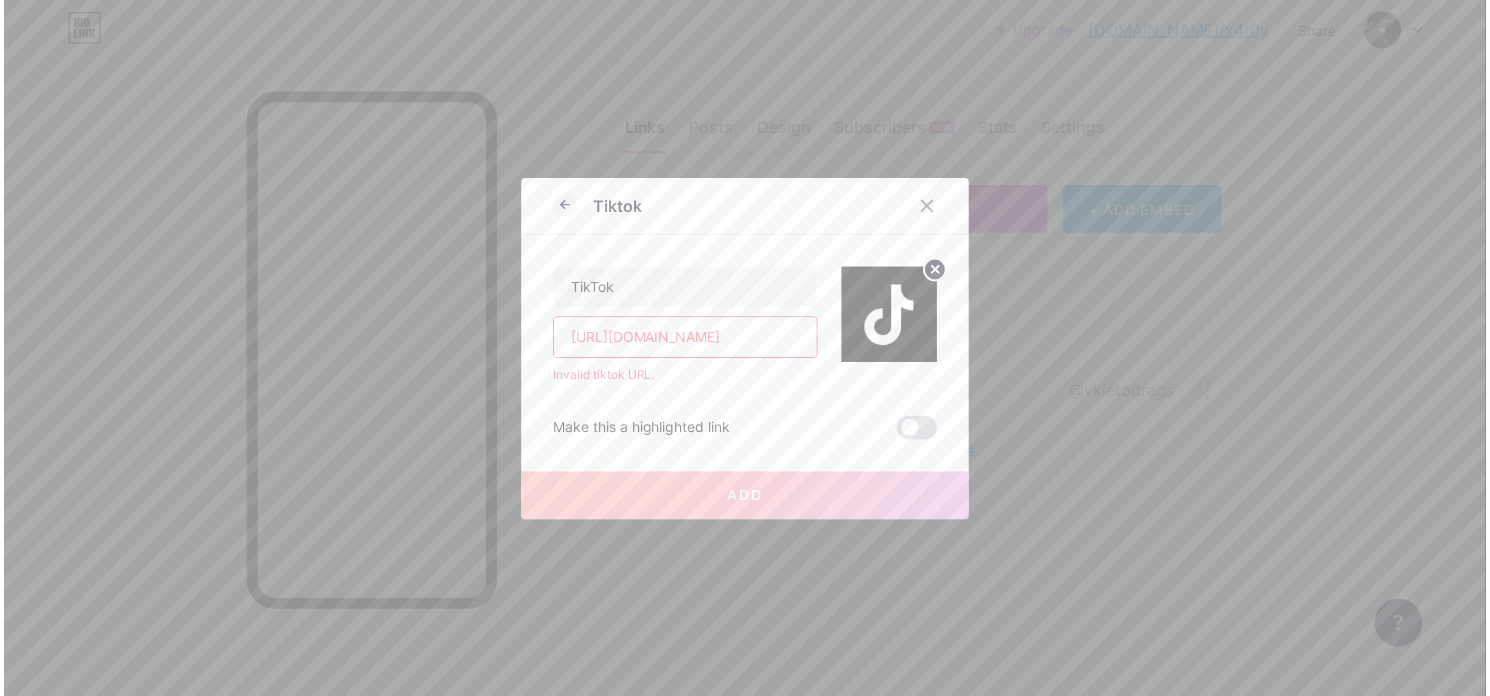 scroll, scrollTop: 0, scrollLeft: 0, axis: both 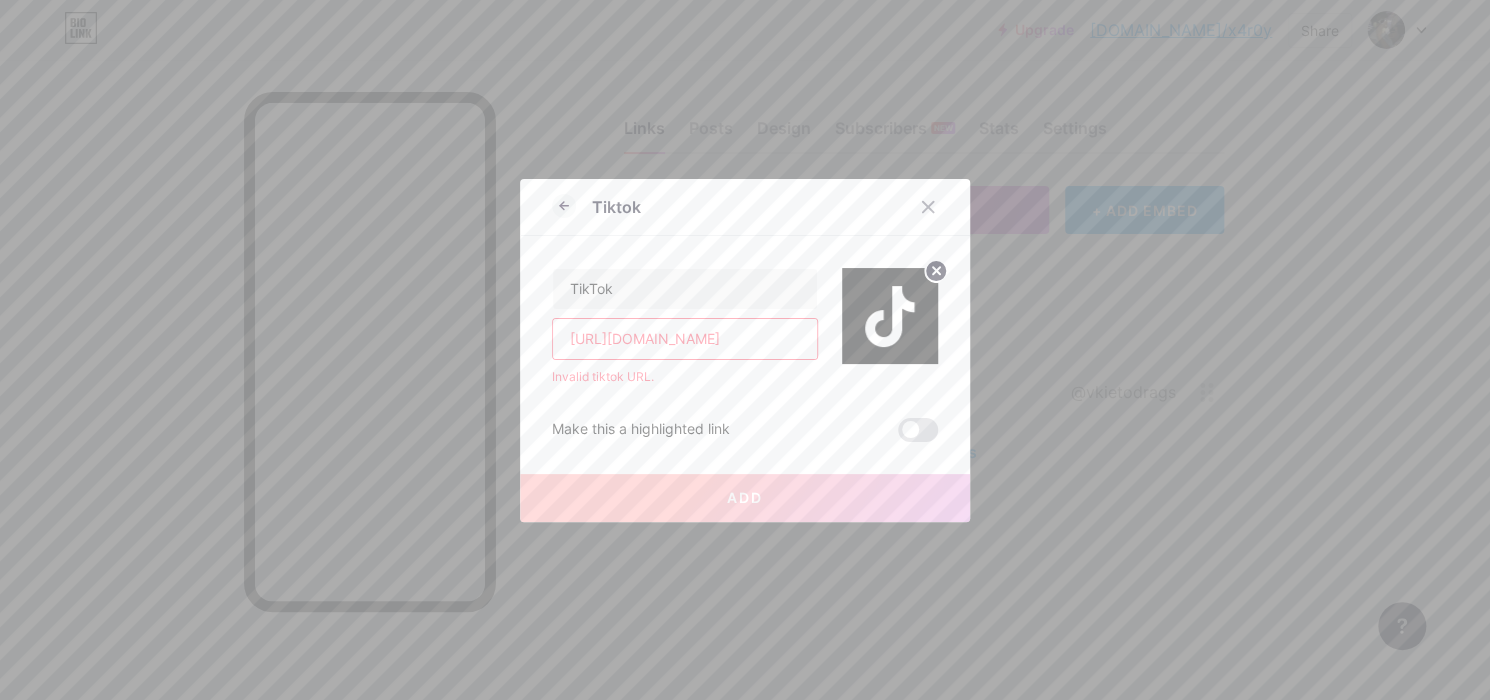 click on "[URL][DOMAIN_NAME]" at bounding box center (685, 339) 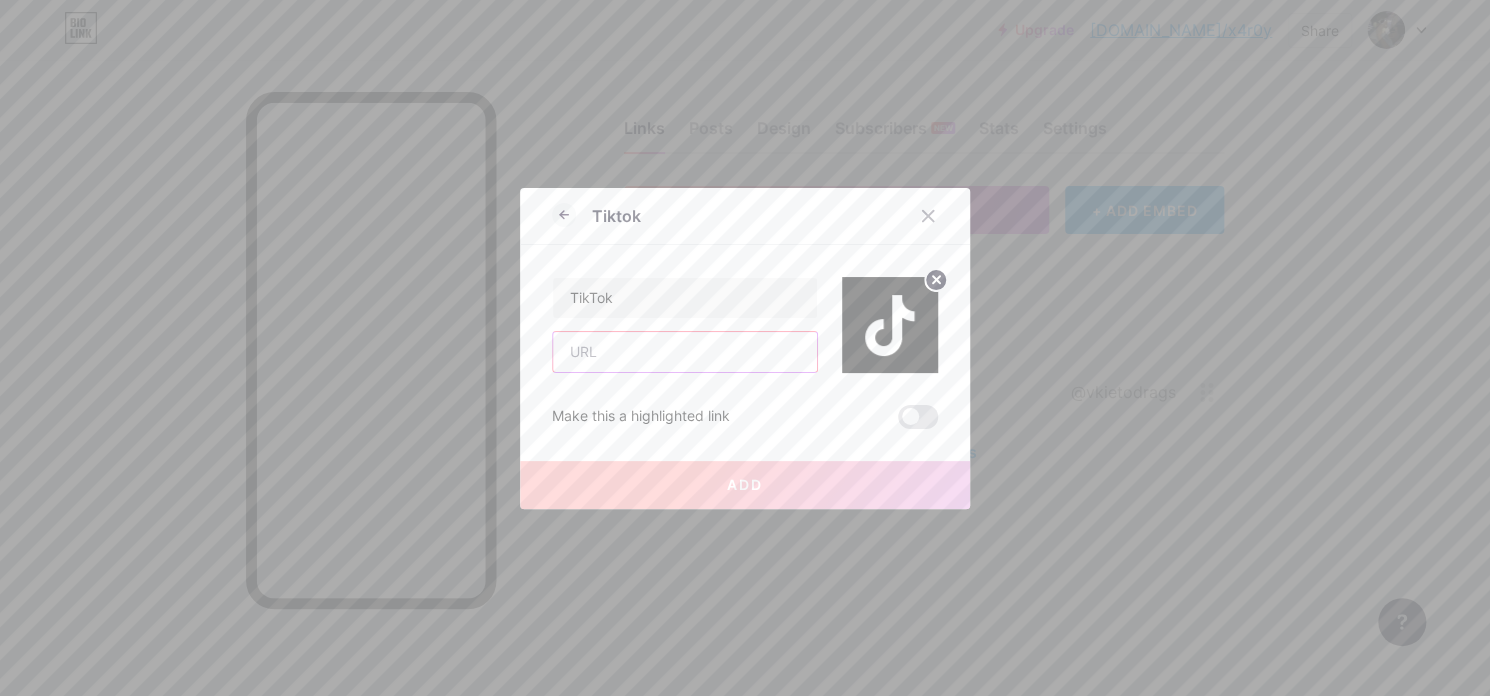 paste on "[URL][DOMAIN_NAME]" 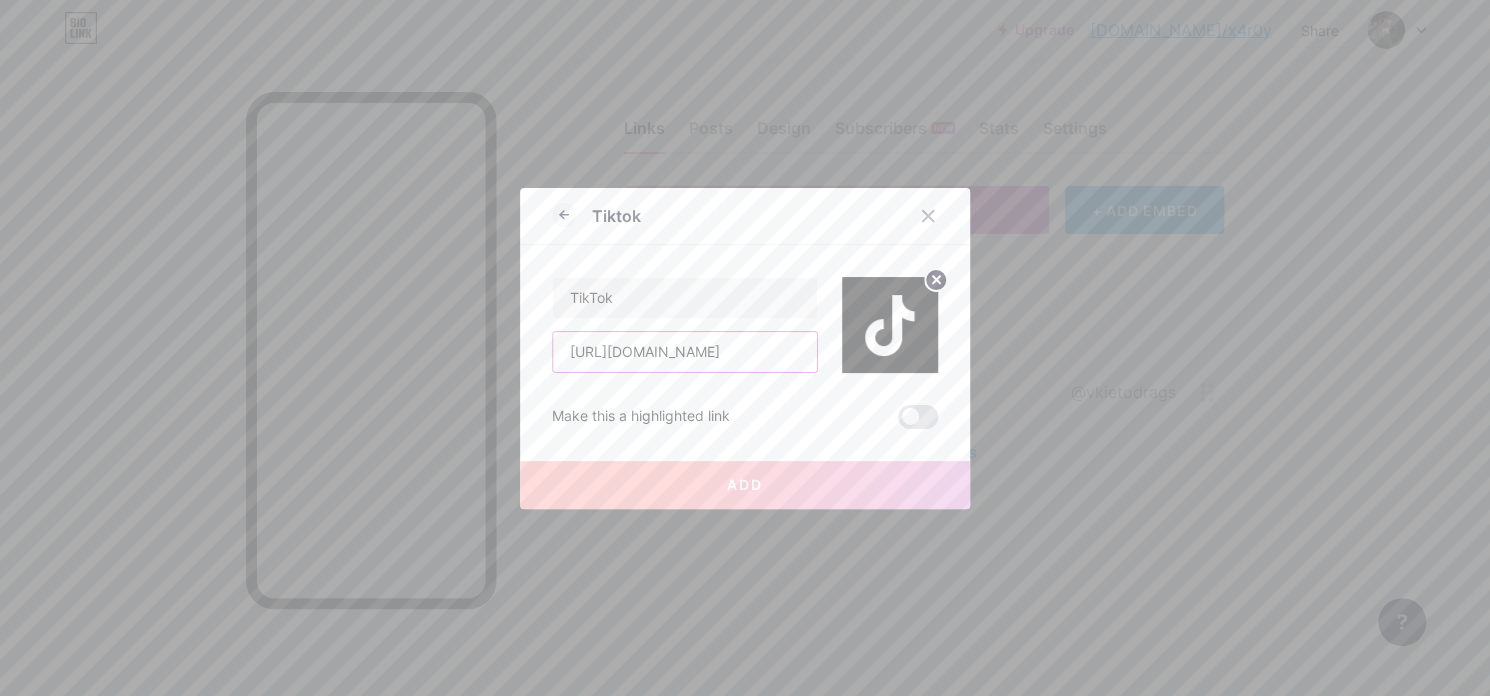 scroll, scrollTop: 0, scrollLeft: 279, axis: horizontal 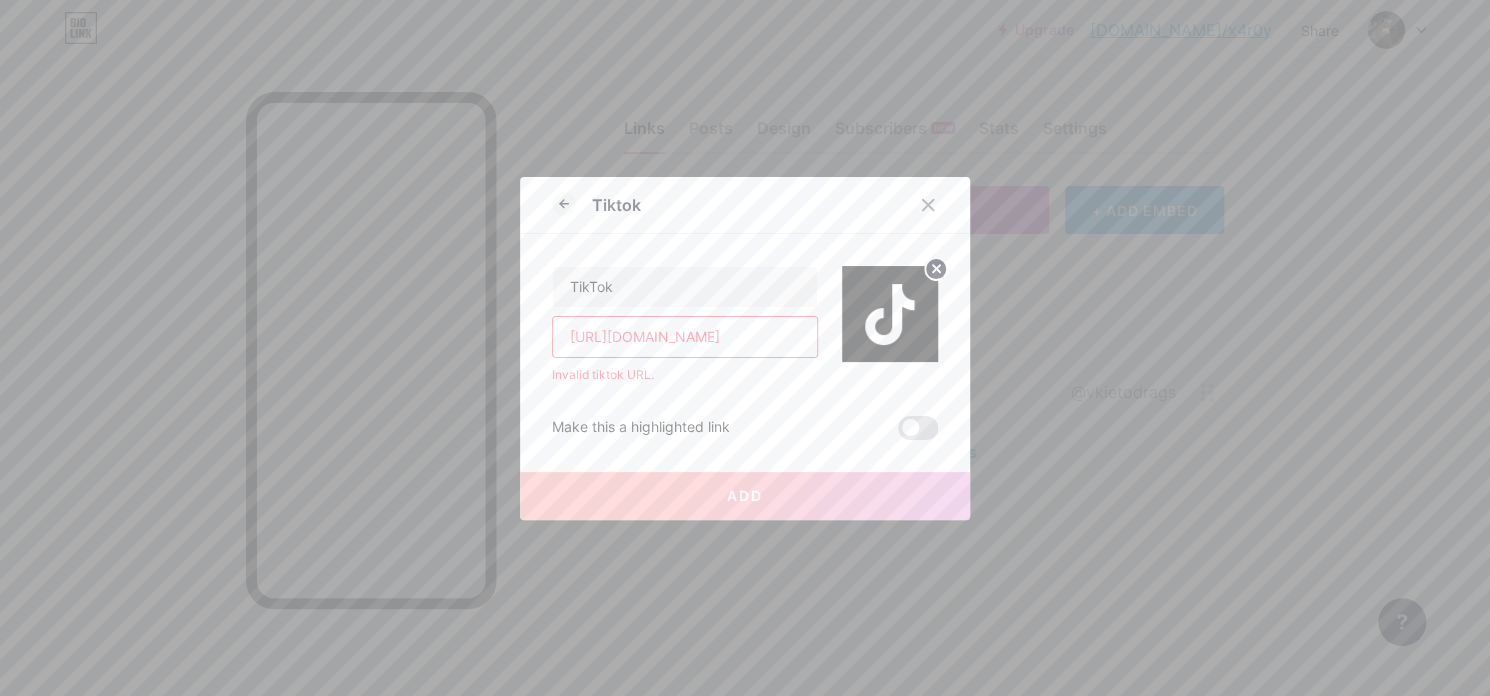 drag, startPoint x: 549, startPoint y: 323, endPoint x: 564, endPoint y: 328, distance: 15.811388 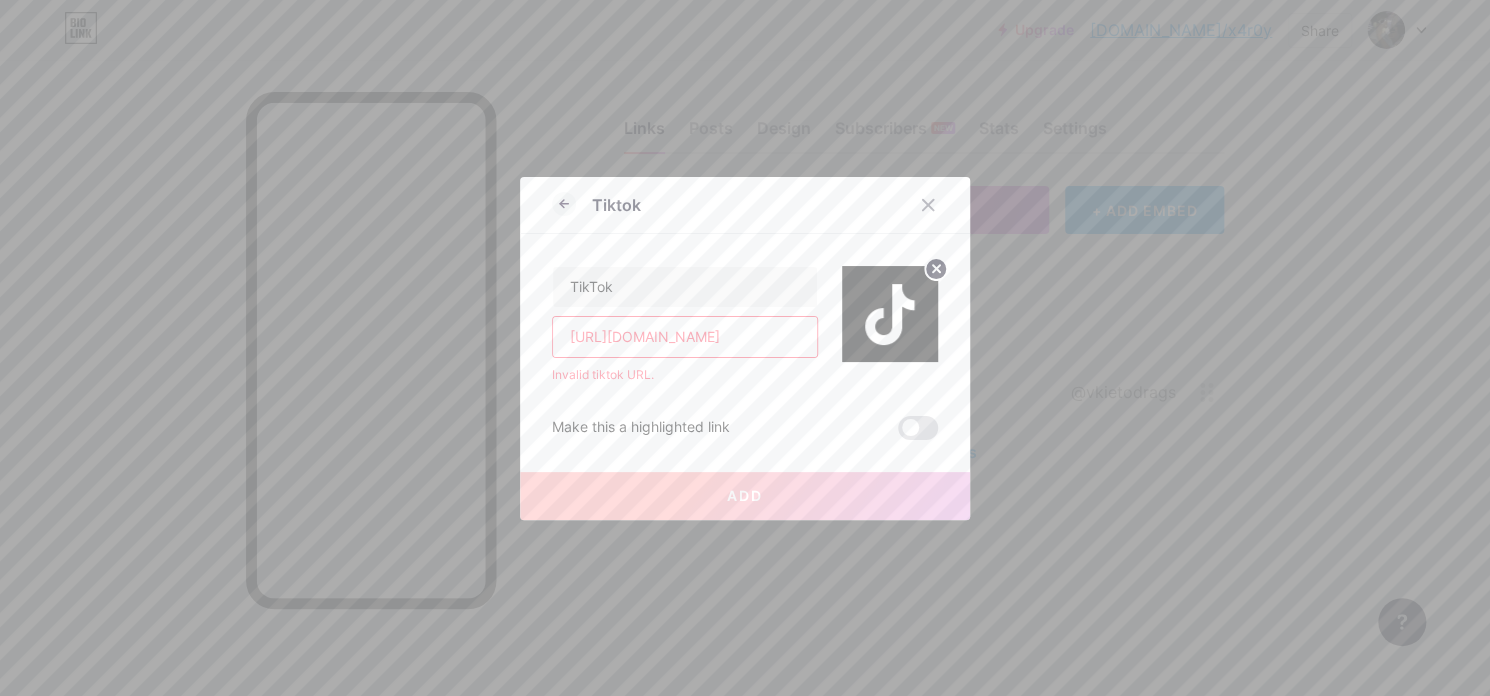 drag, startPoint x: 703, startPoint y: 340, endPoint x: 814, endPoint y: 369, distance: 114.72576 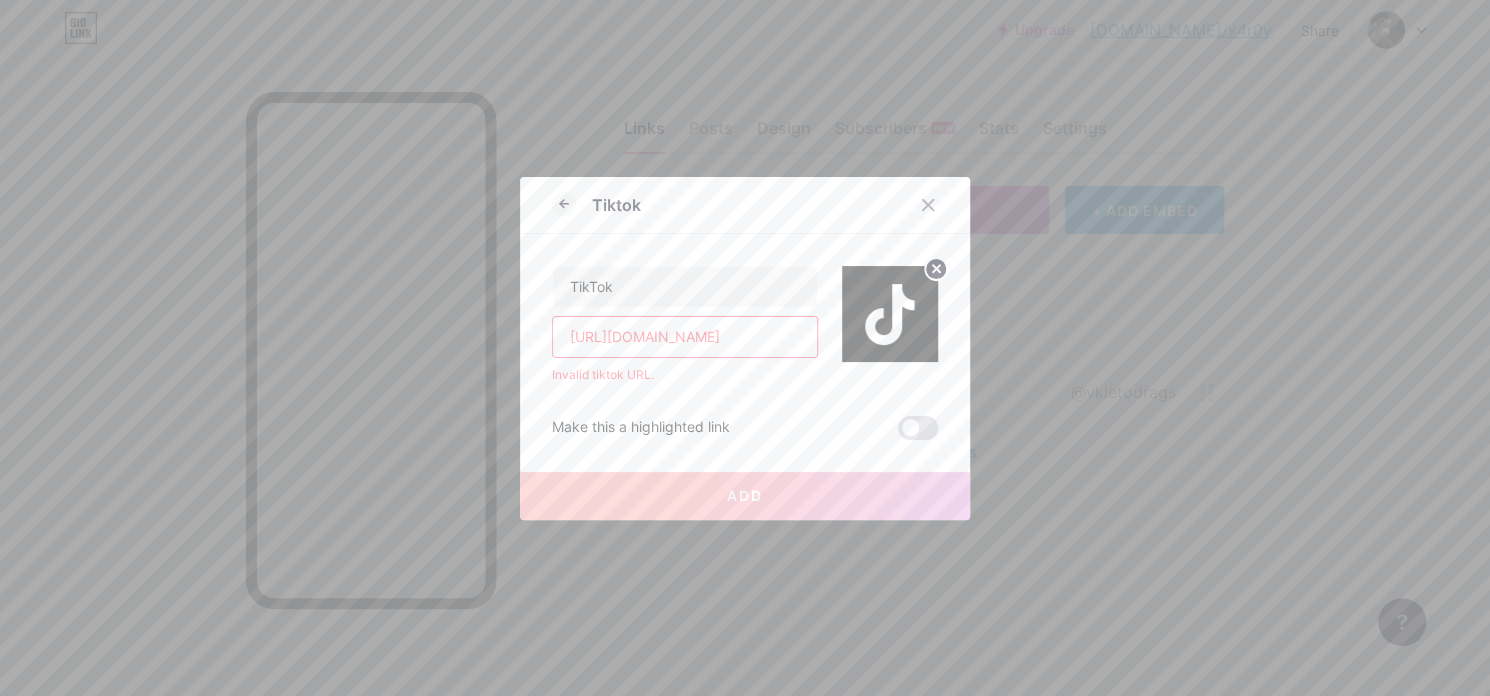 click on "TikTok     [URL][DOMAIN_NAME]   Invalid tiktok URL." at bounding box center (685, 325) 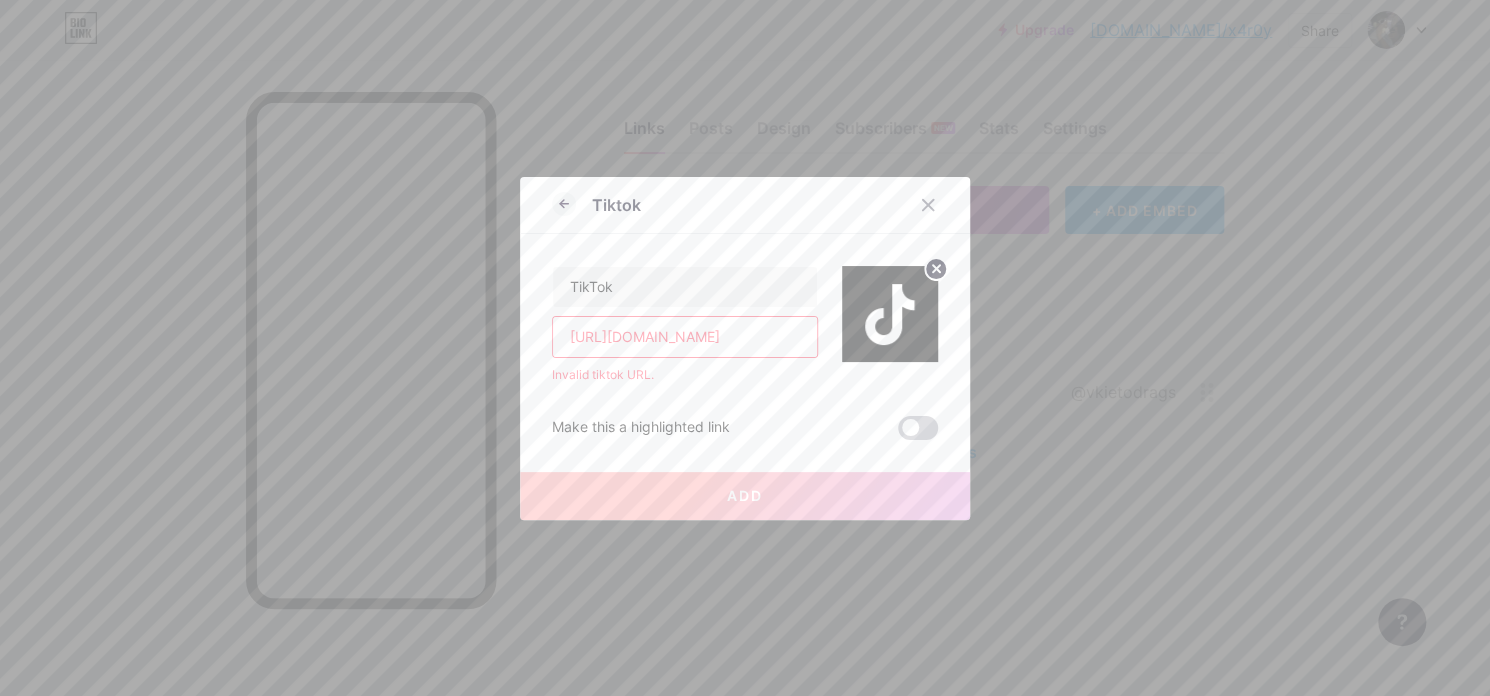 click at bounding box center (918, 428) 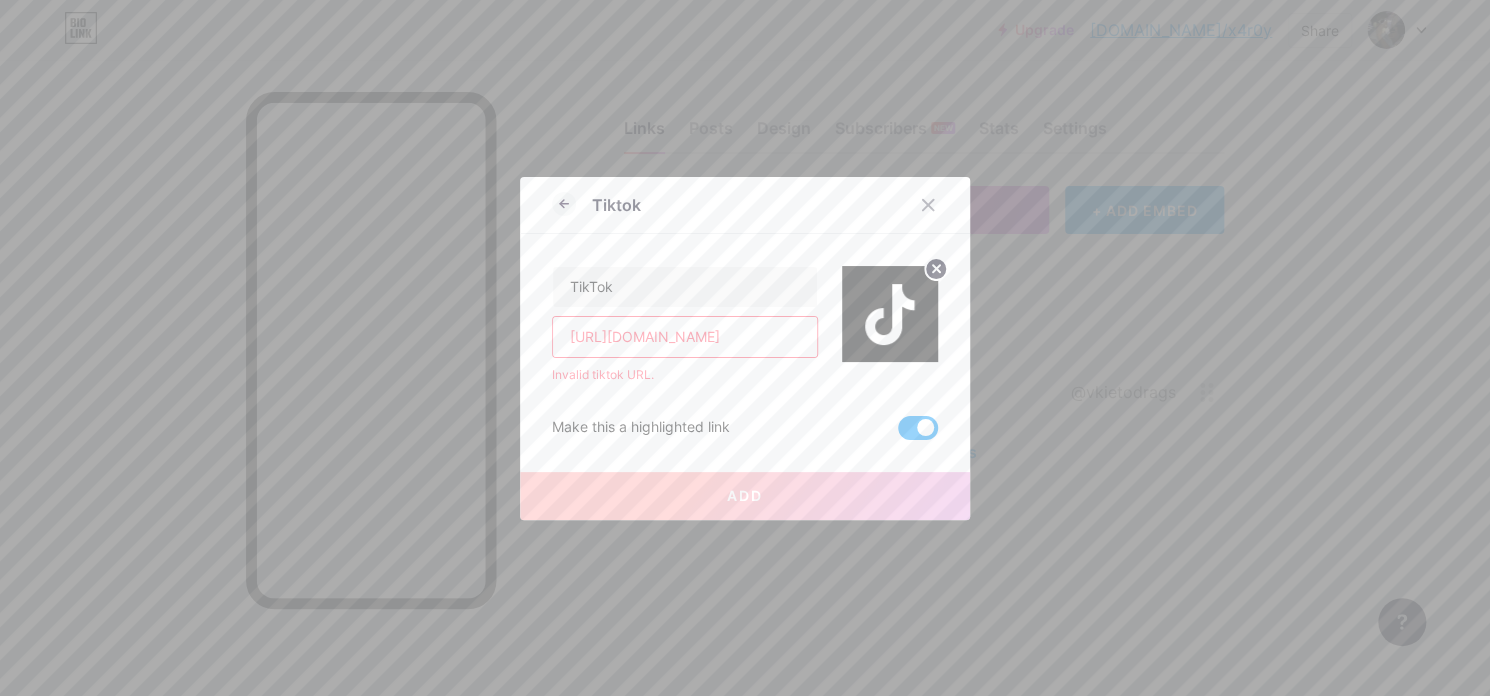 click at bounding box center [918, 428] 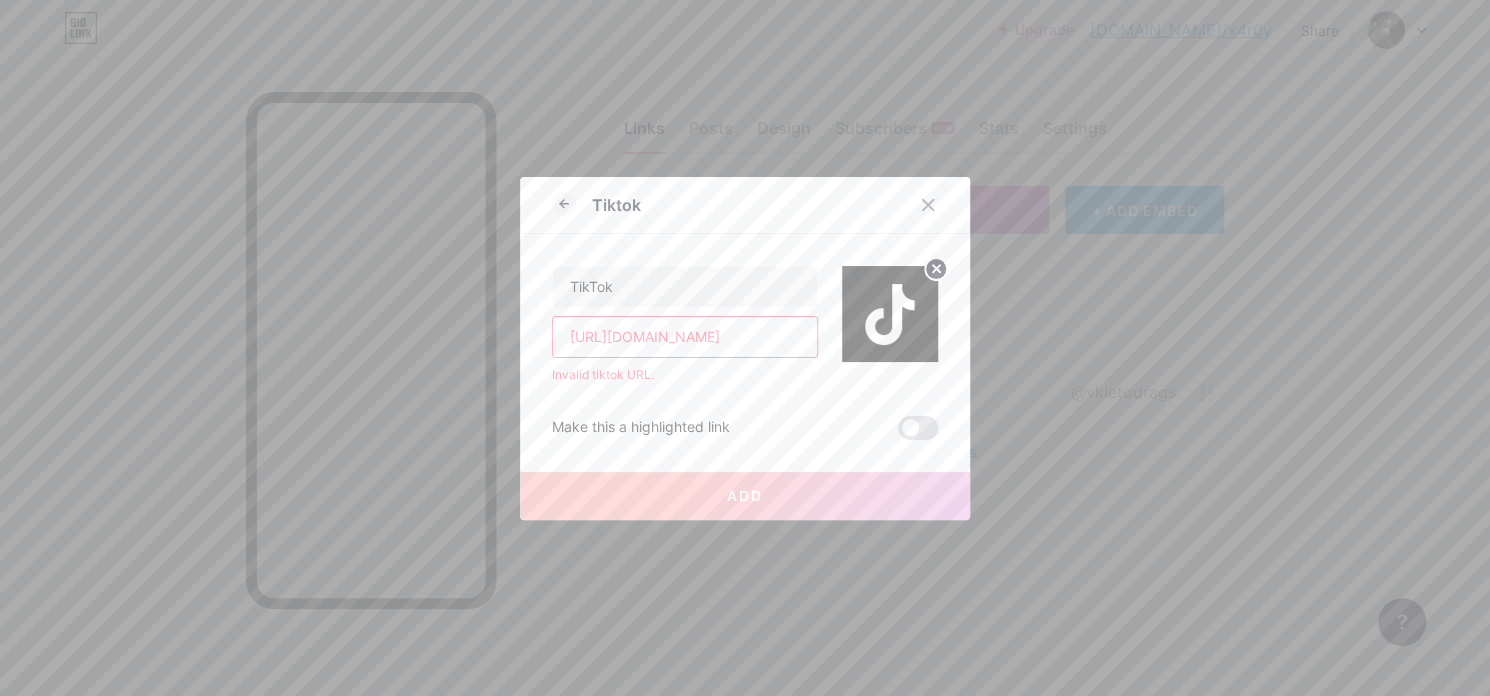 click at bounding box center [890, 314] 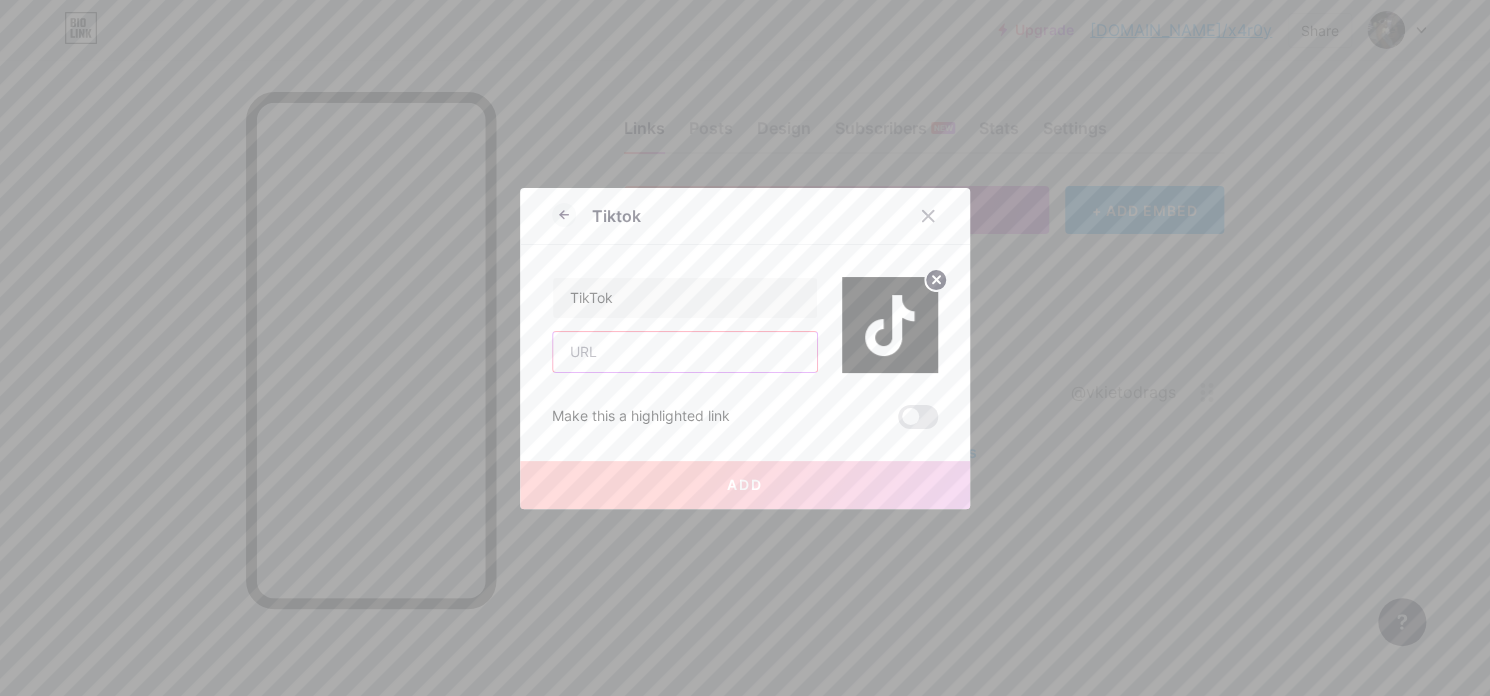 paste on "[URL][DOMAIN_NAME]" 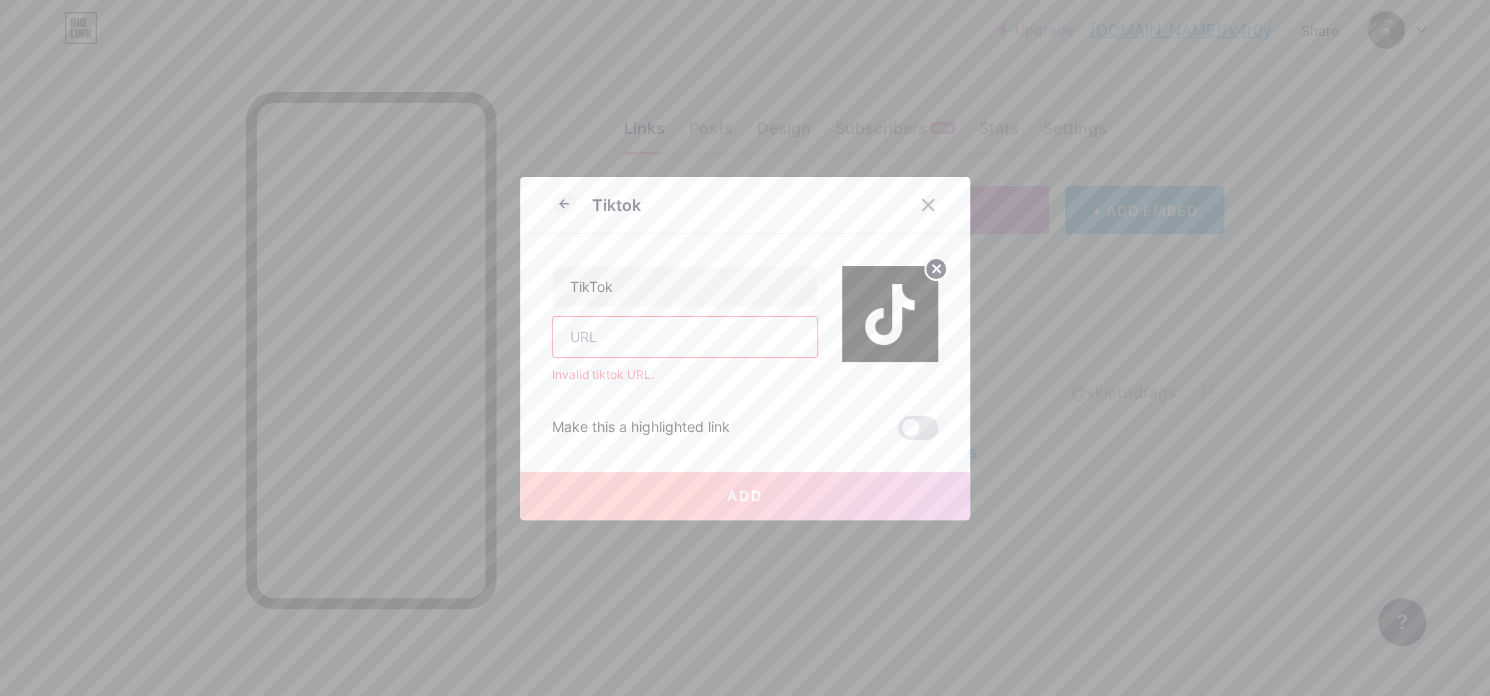 scroll, scrollTop: 0, scrollLeft: 0, axis: both 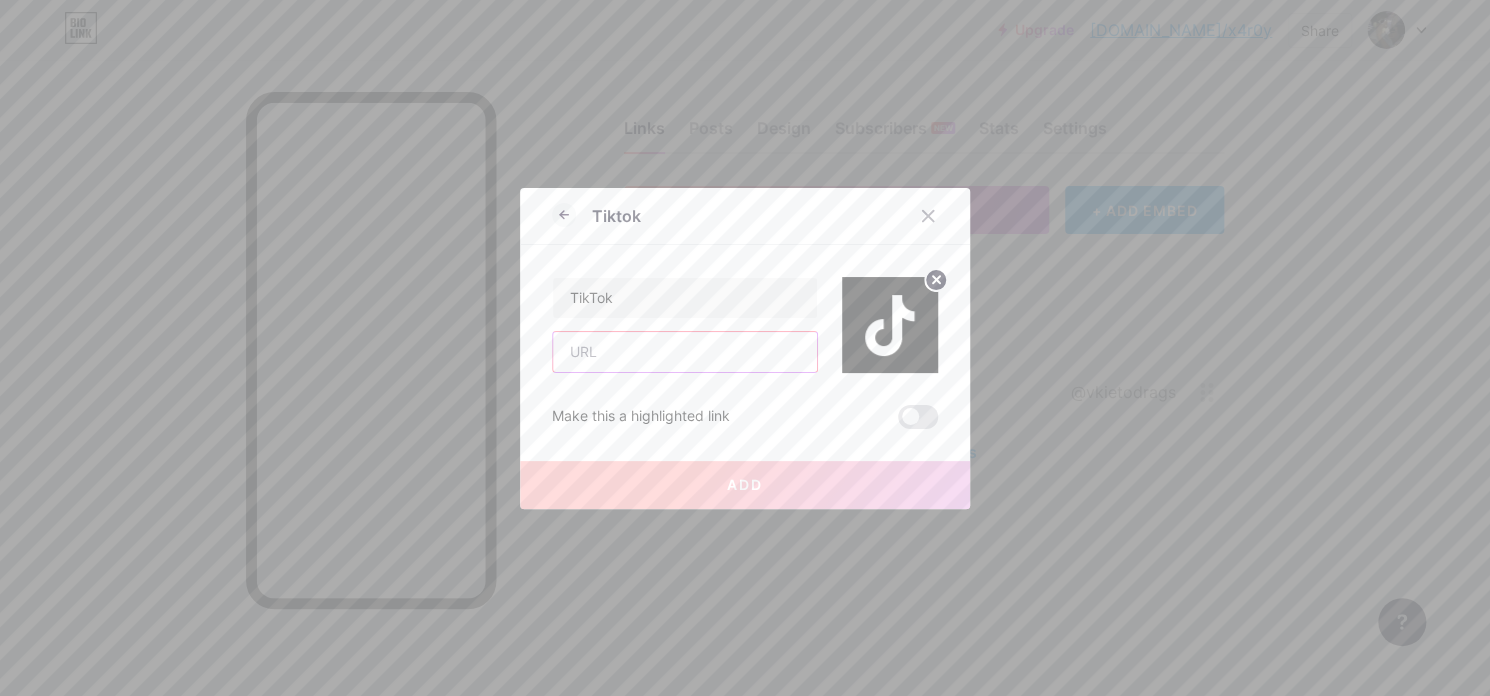 paste on "[URL][DOMAIN_NAME]" 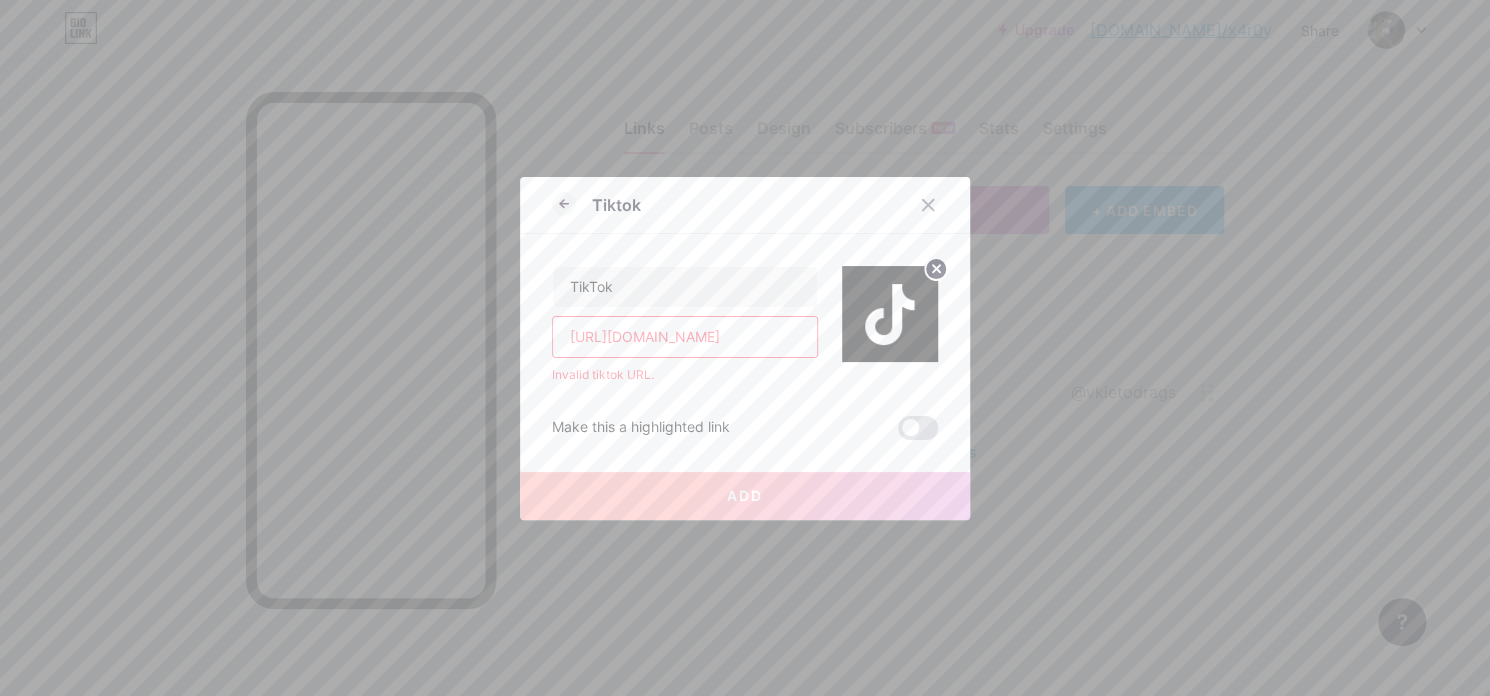 paste on "[URL][DOMAIN_NAME]" 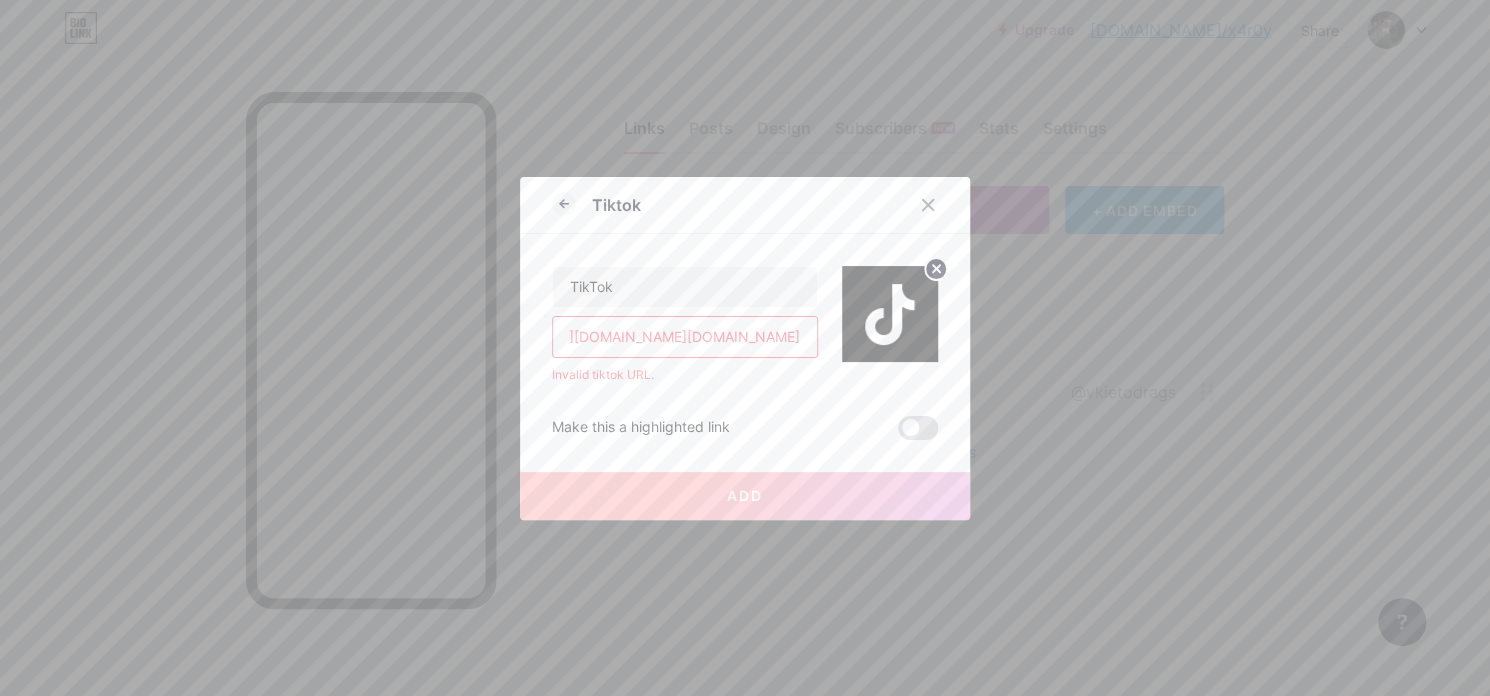 paste on "[URL][DOMAIN_NAME]" 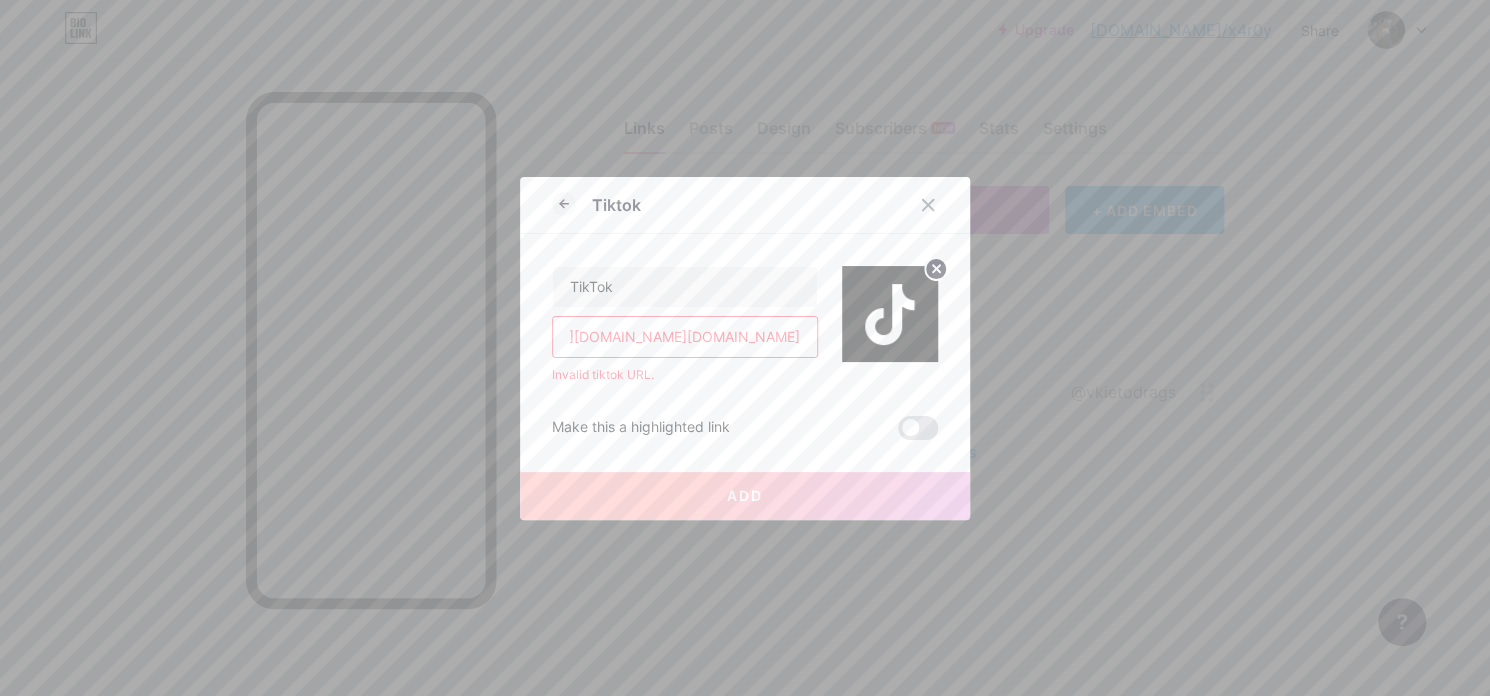 paste on "[URL][DOMAIN_NAME]" 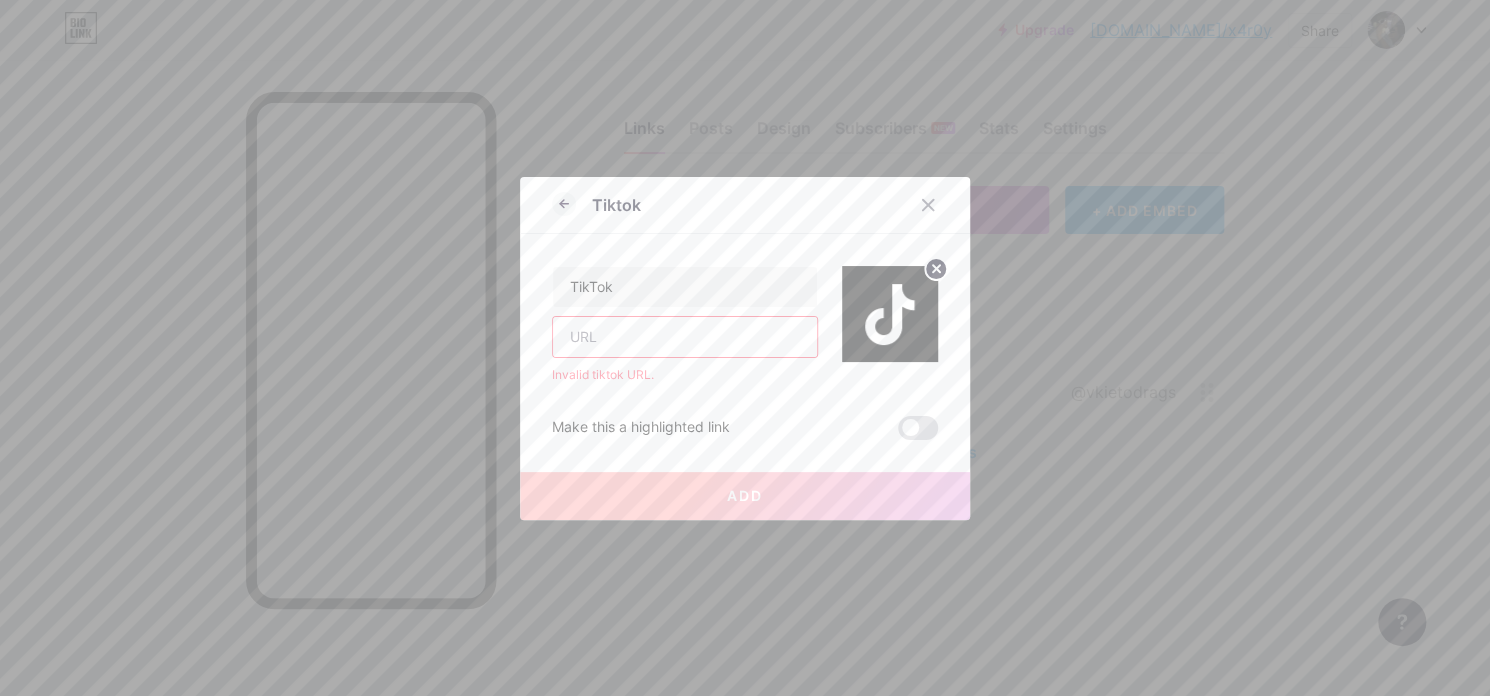 scroll, scrollTop: 0, scrollLeft: 0, axis: both 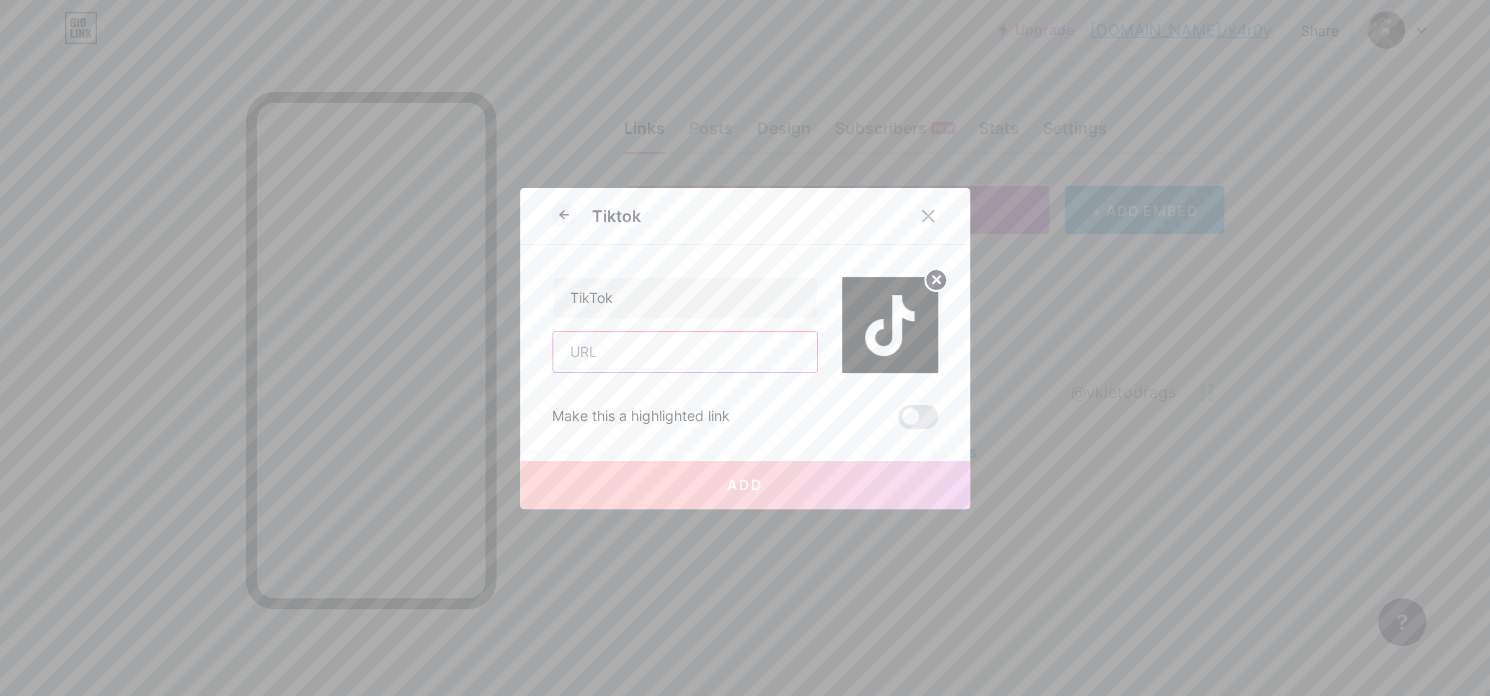 paste on "[URL][DOMAIN_NAME]" 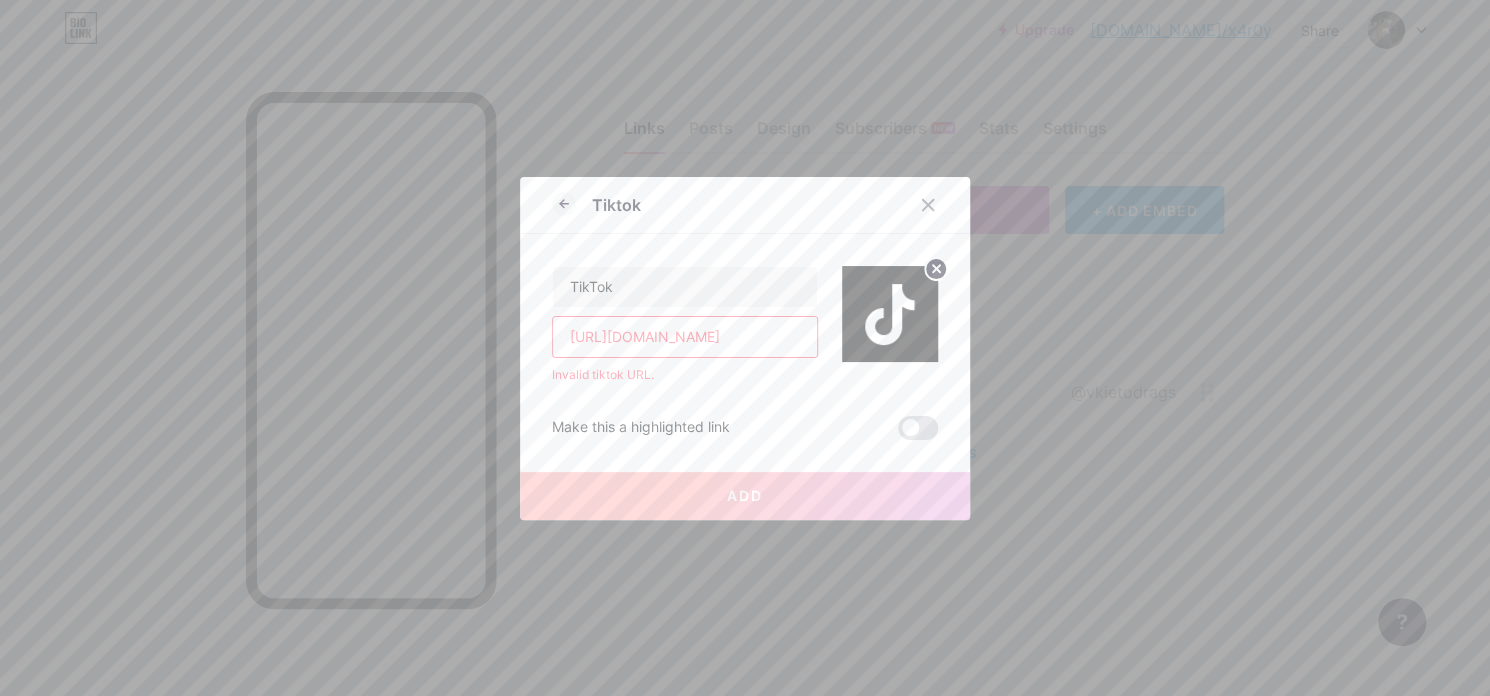 scroll, scrollTop: 0, scrollLeft: 19, axis: horizontal 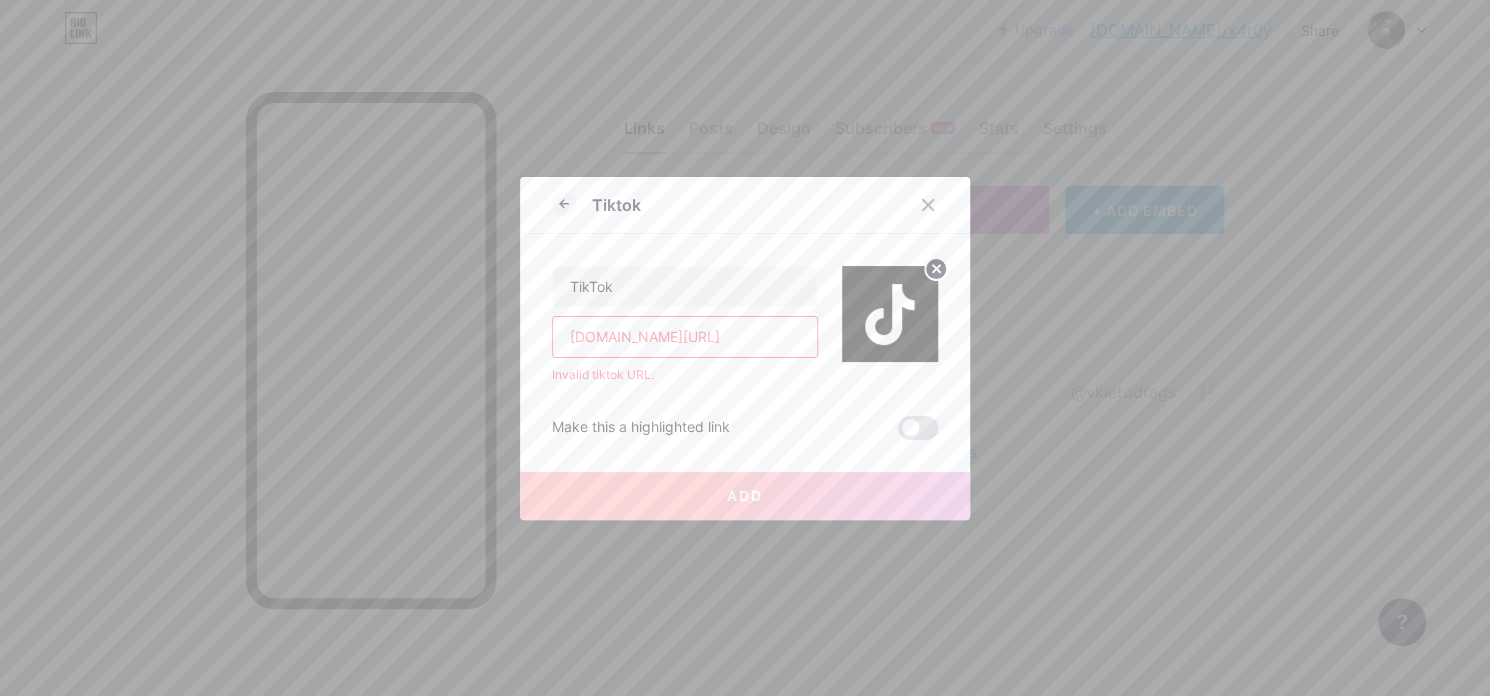 type on "[DOMAIN_NAME][URL]" 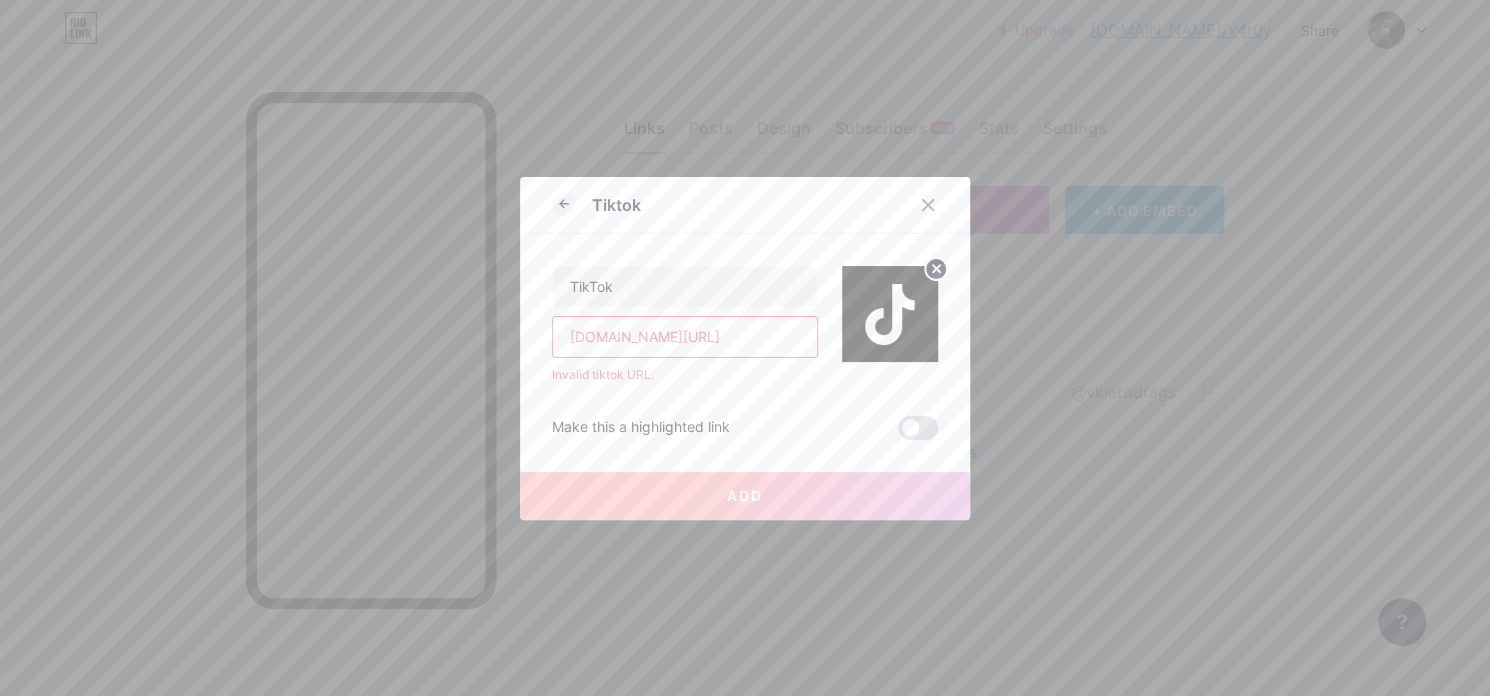 click on "[DOMAIN_NAME][URL]" at bounding box center (685, 337) 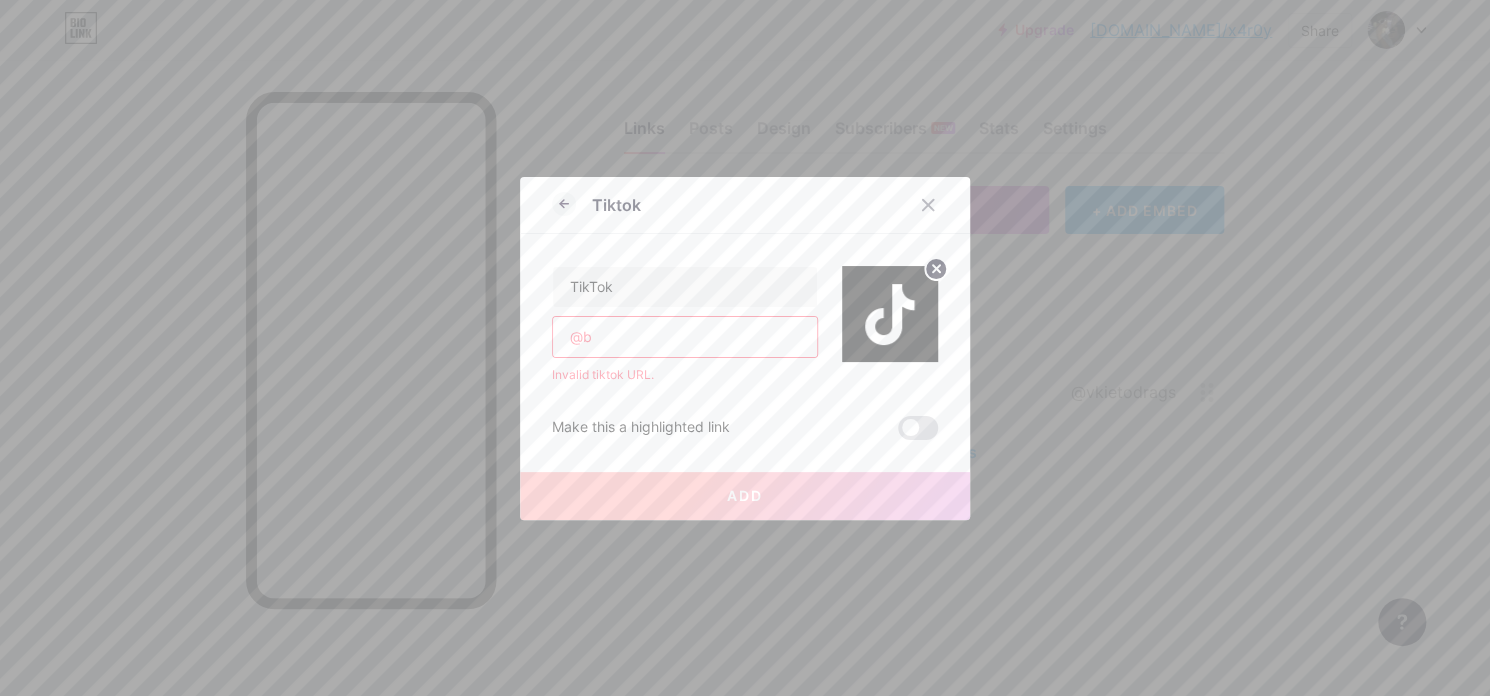 type on "@" 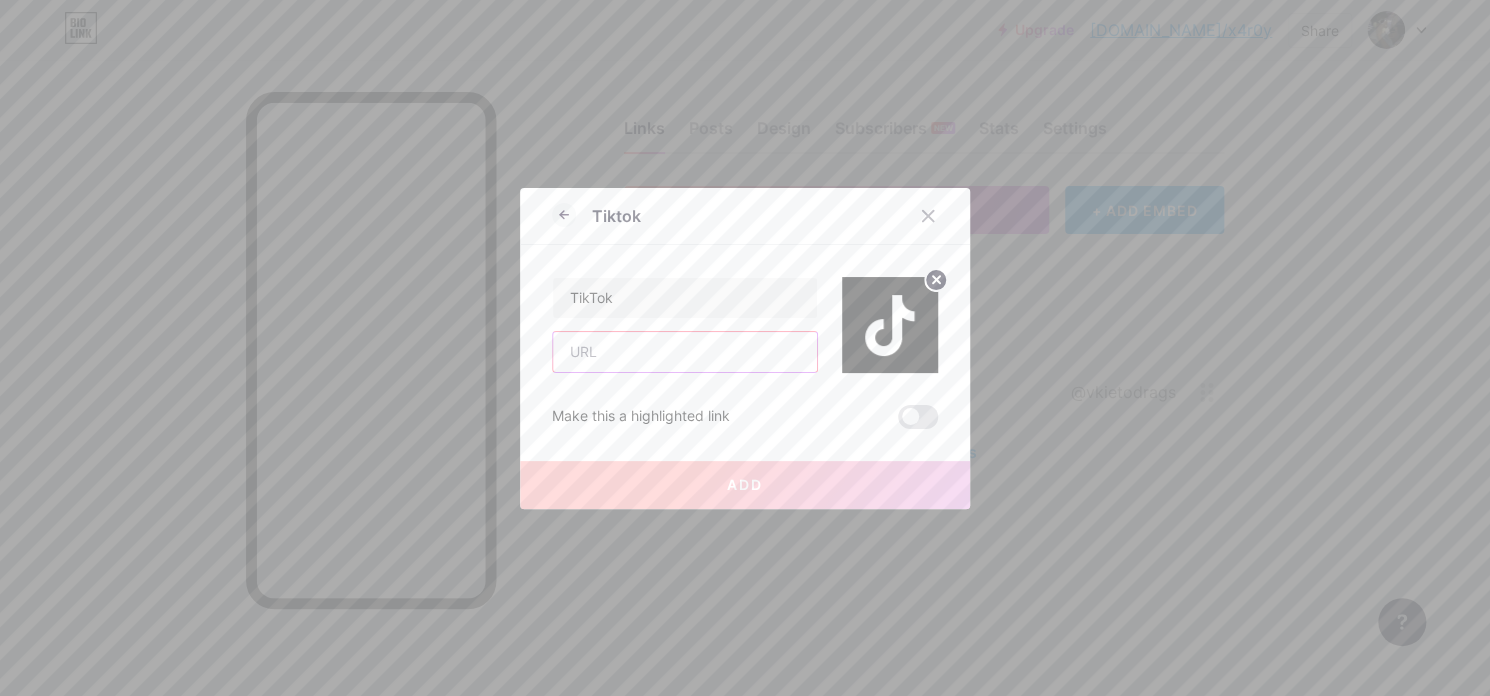 paste on "[URL][DOMAIN_NAME]" 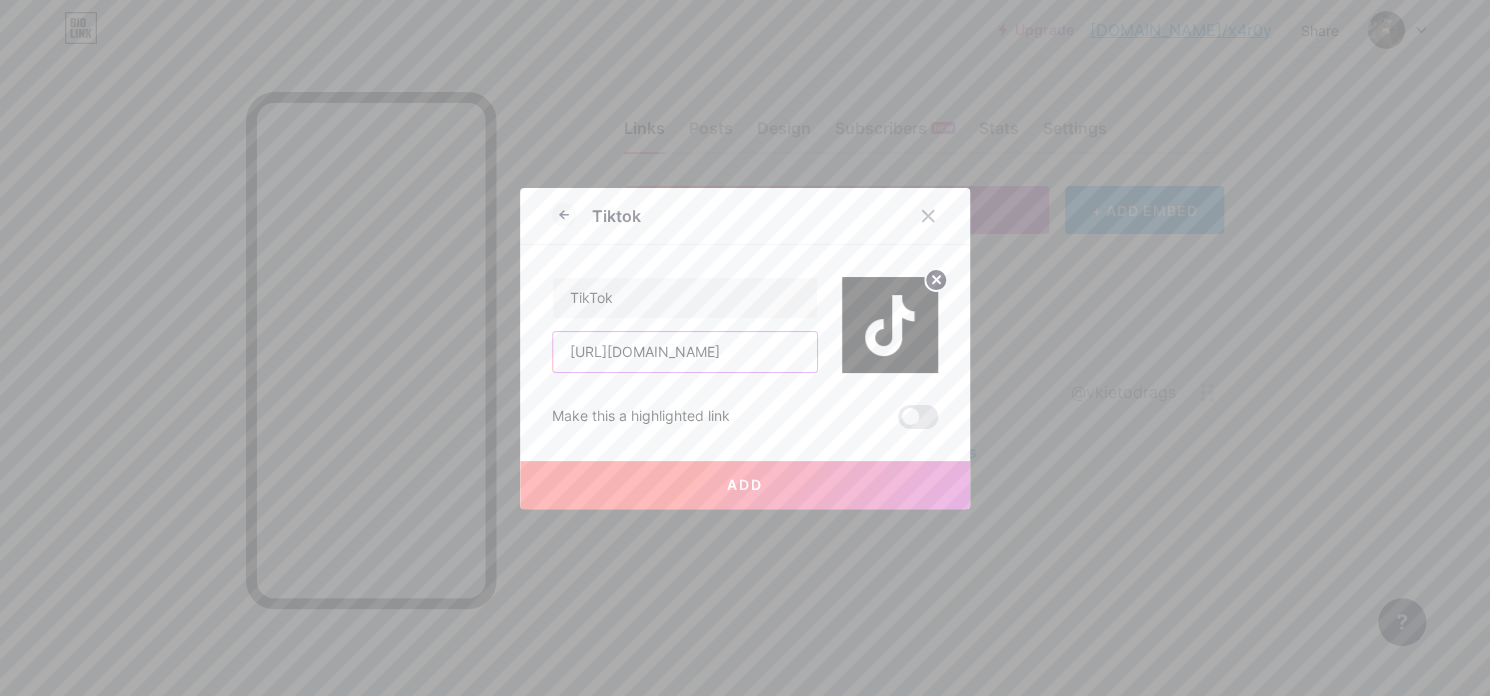 scroll, scrollTop: 0, scrollLeft: 708, axis: horizontal 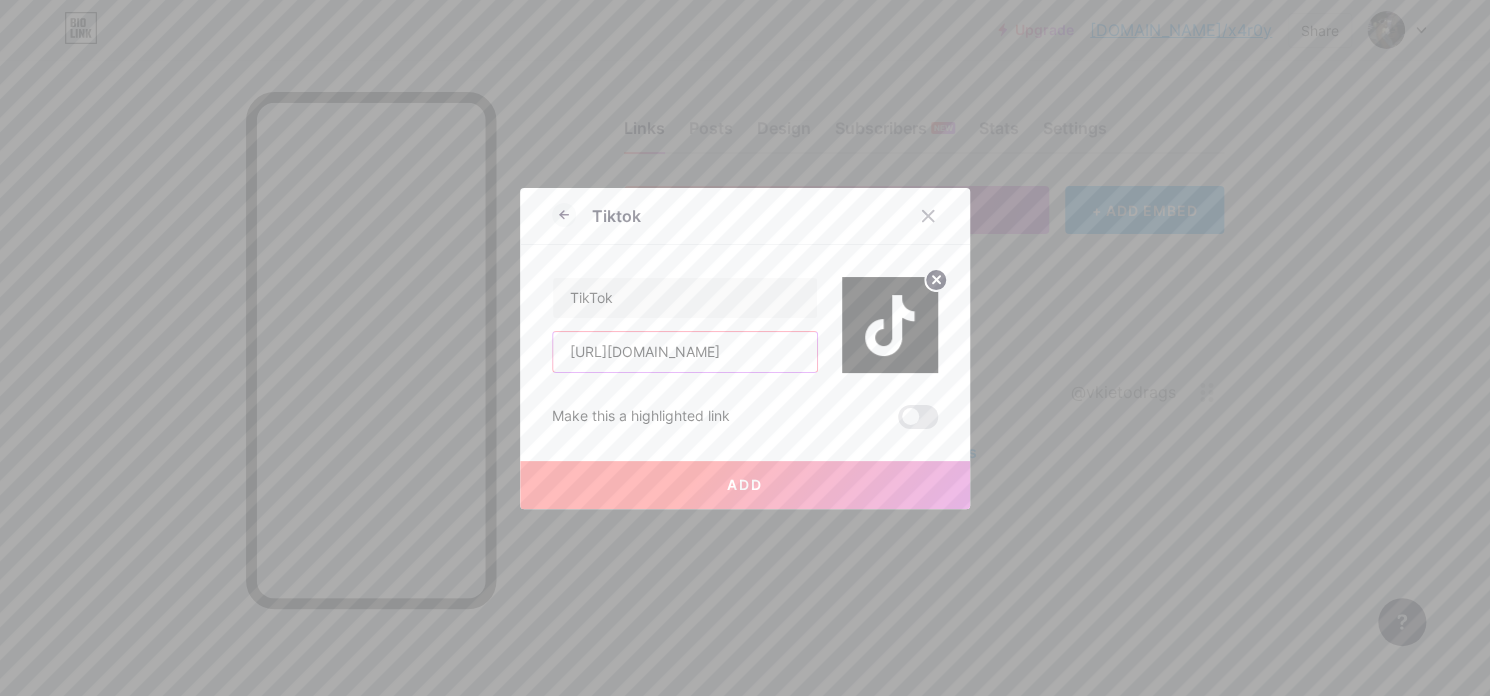 type on "[URL][DOMAIN_NAME]" 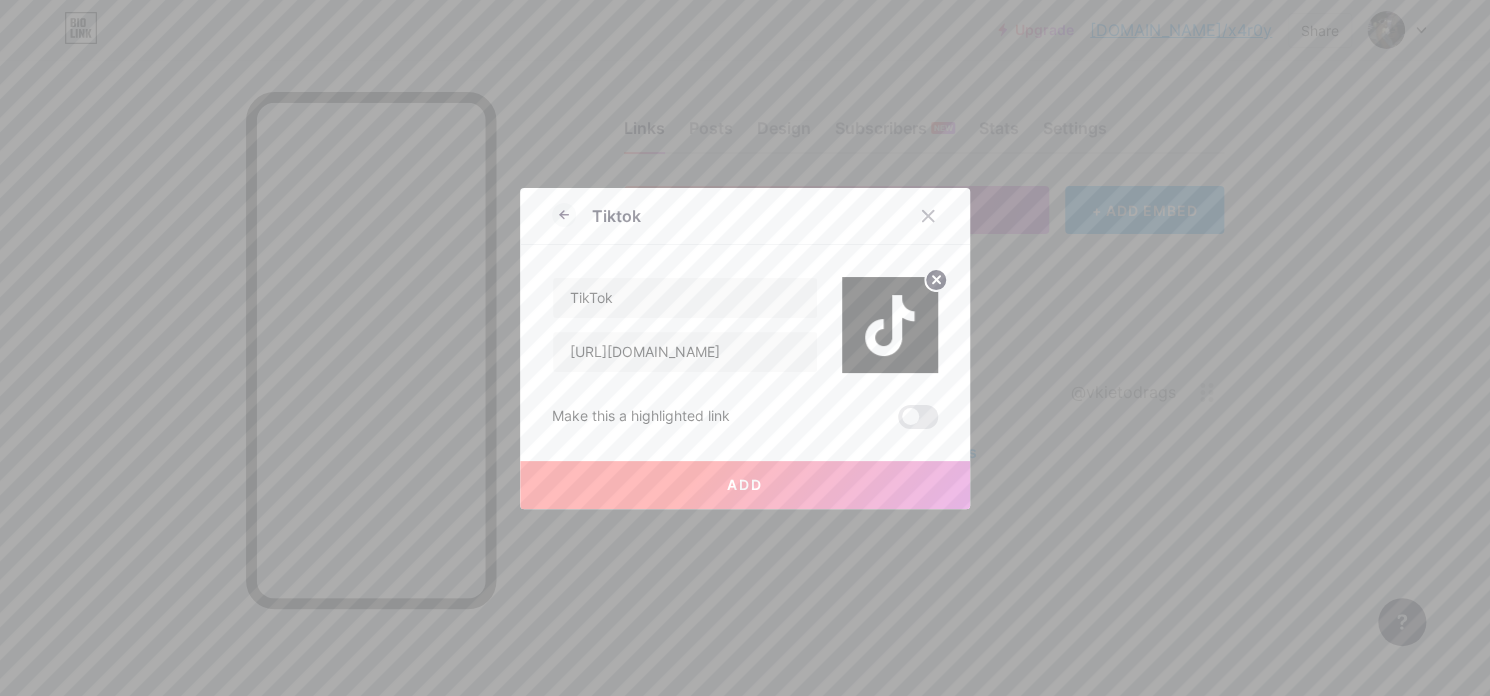 click on "Add" at bounding box center (745, 484) 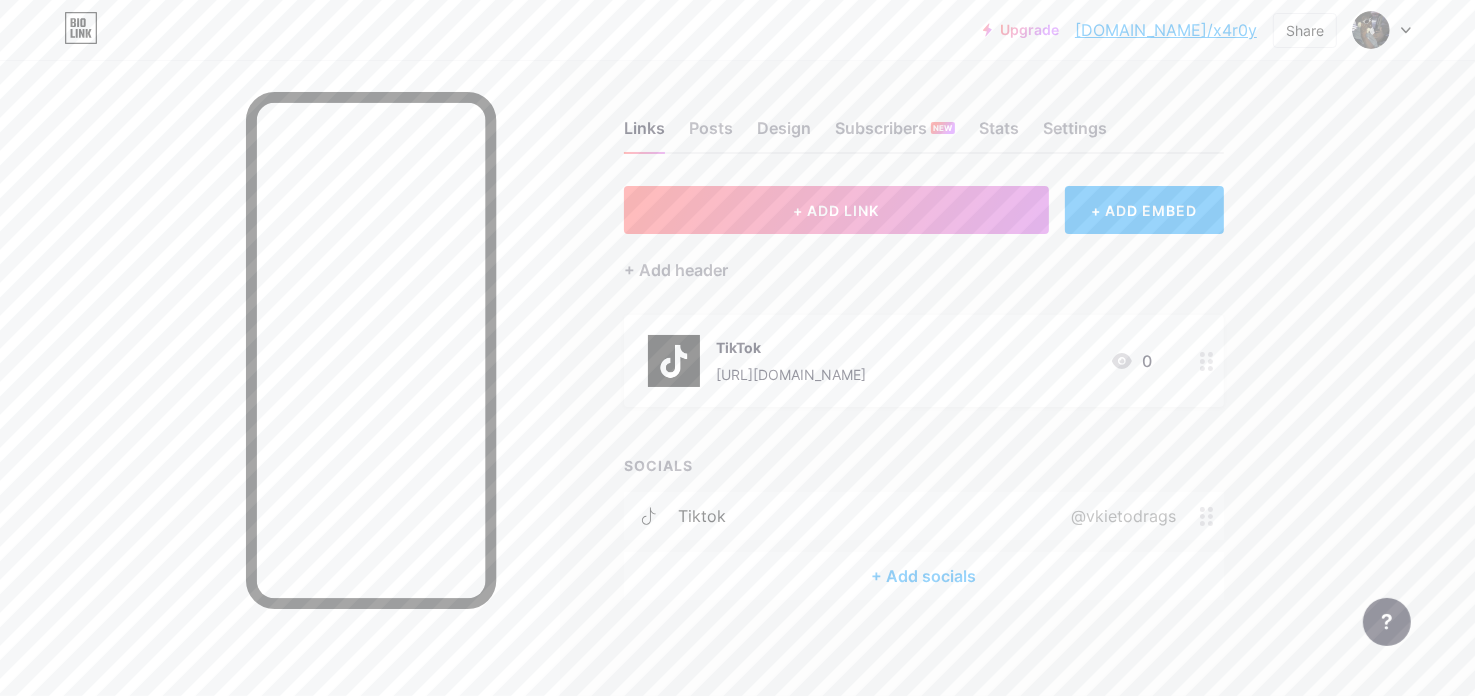 click at bounding box center [1207, 361] 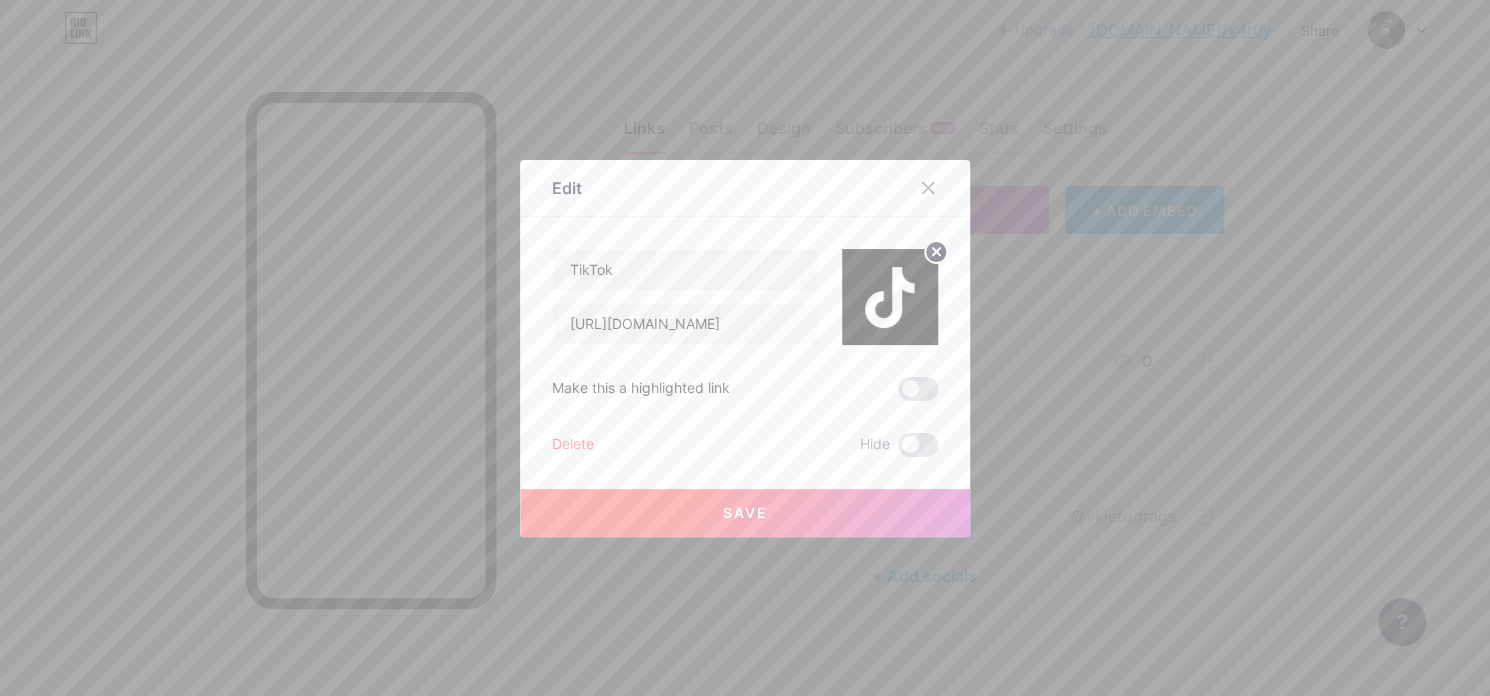click on "Delete" at bounding box center (573, 445) 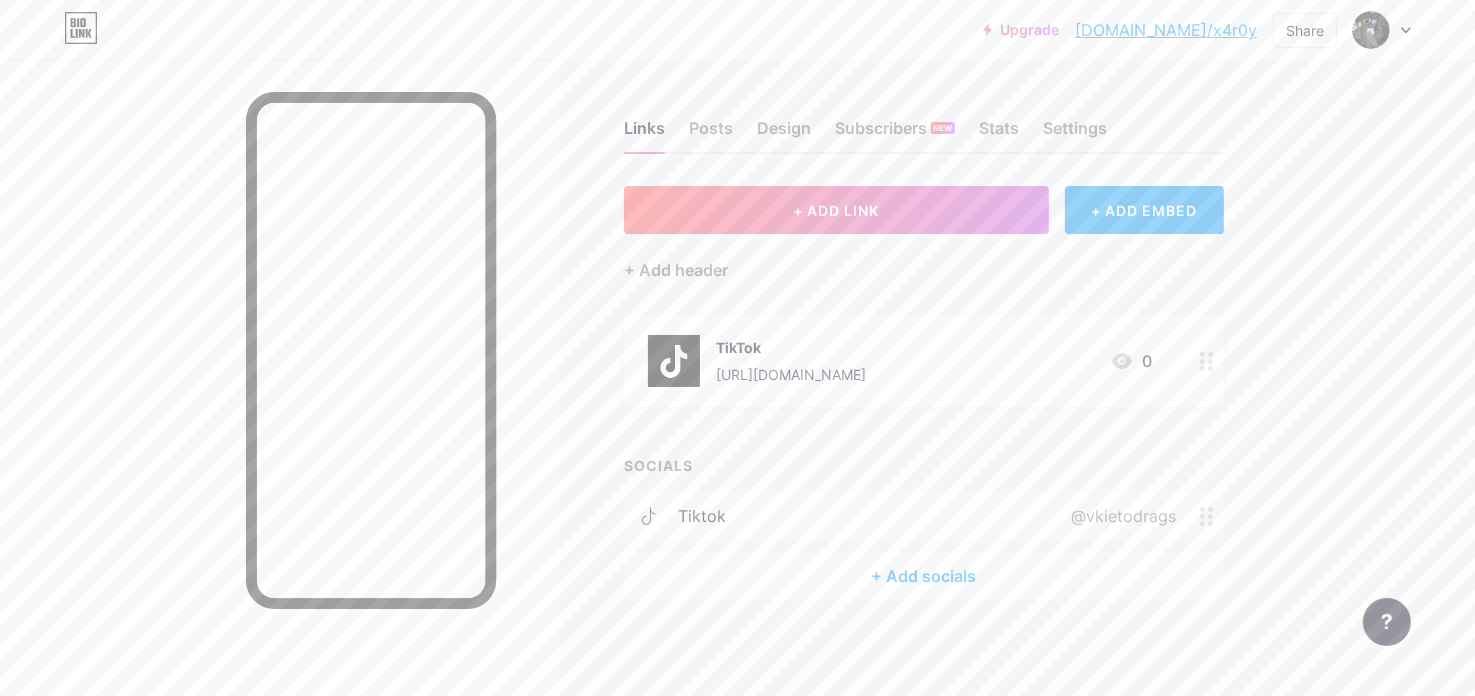 click on "Confirm" at bounding box center [850, 425] 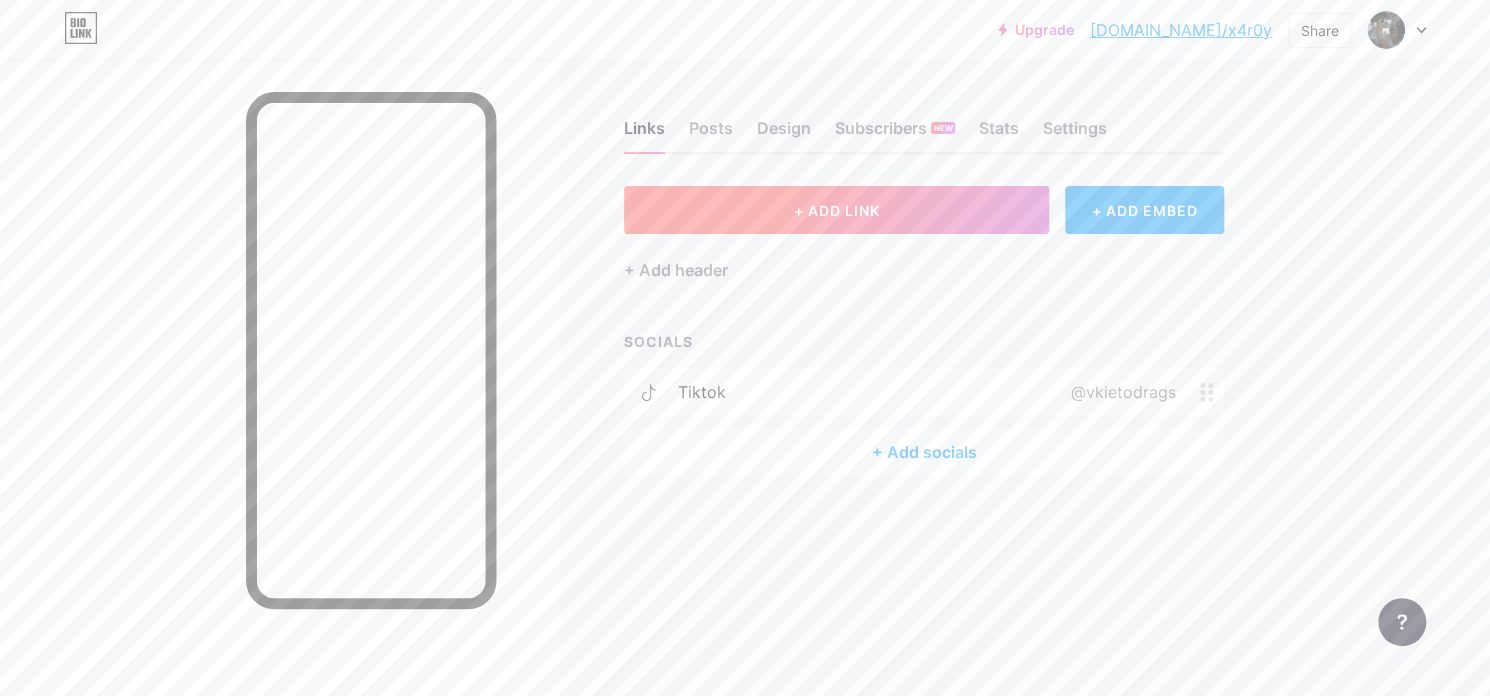 click on "+ ADD LINK" at bounding box center [836, 210] 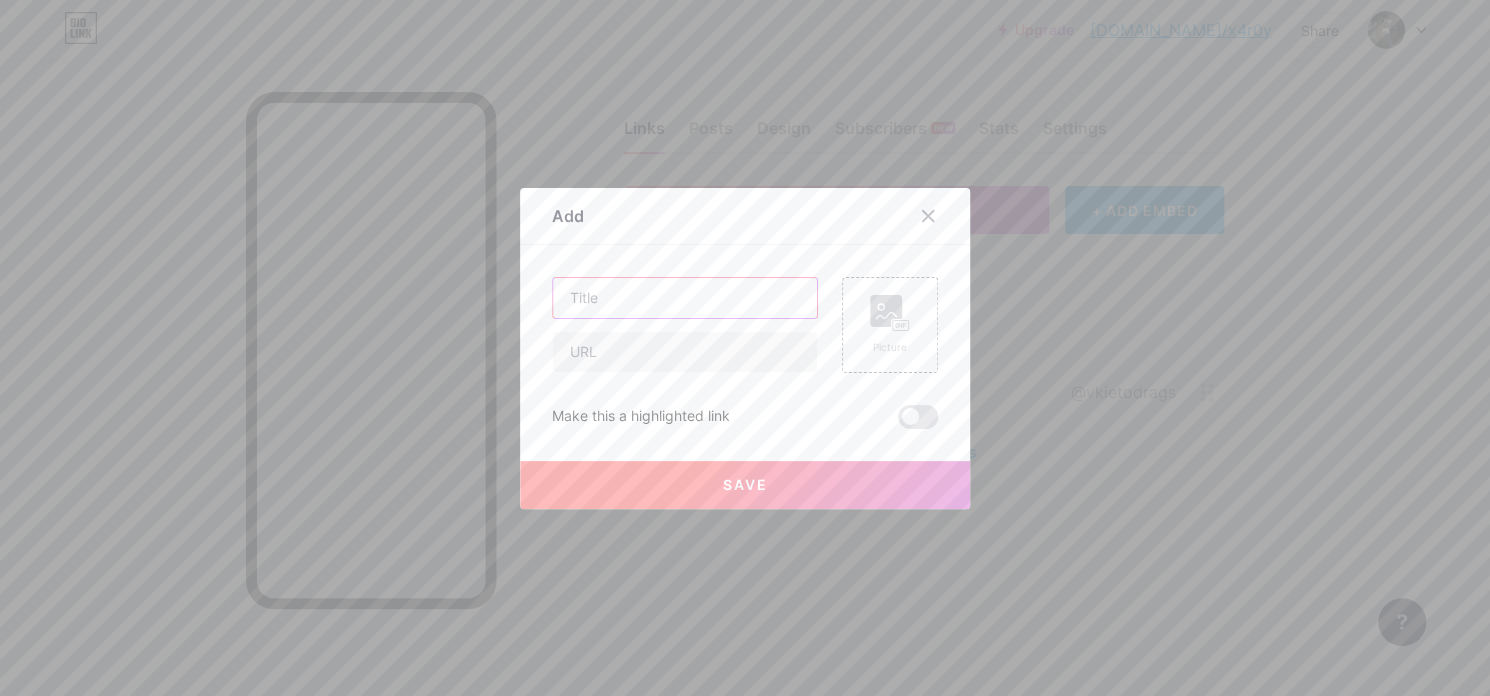 click at bounding box center [685, 298] 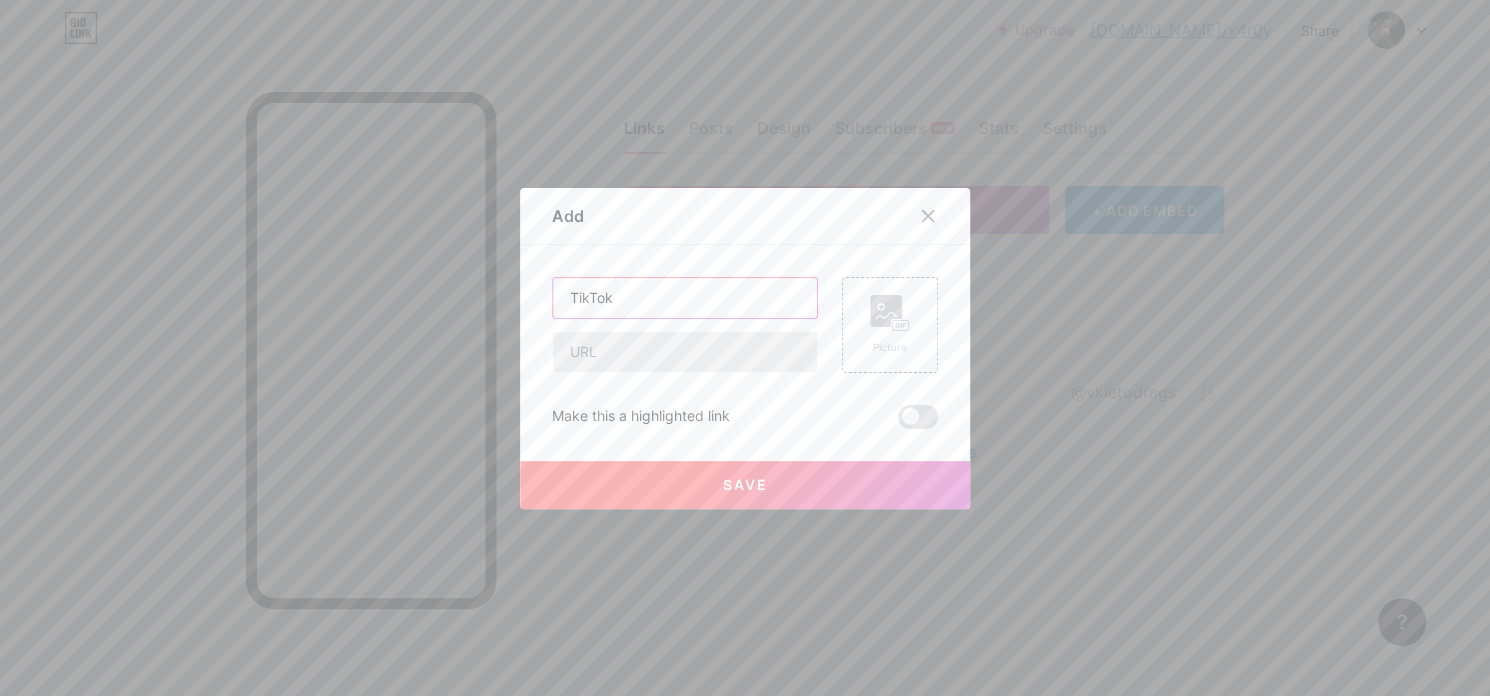 type on "TikTok" 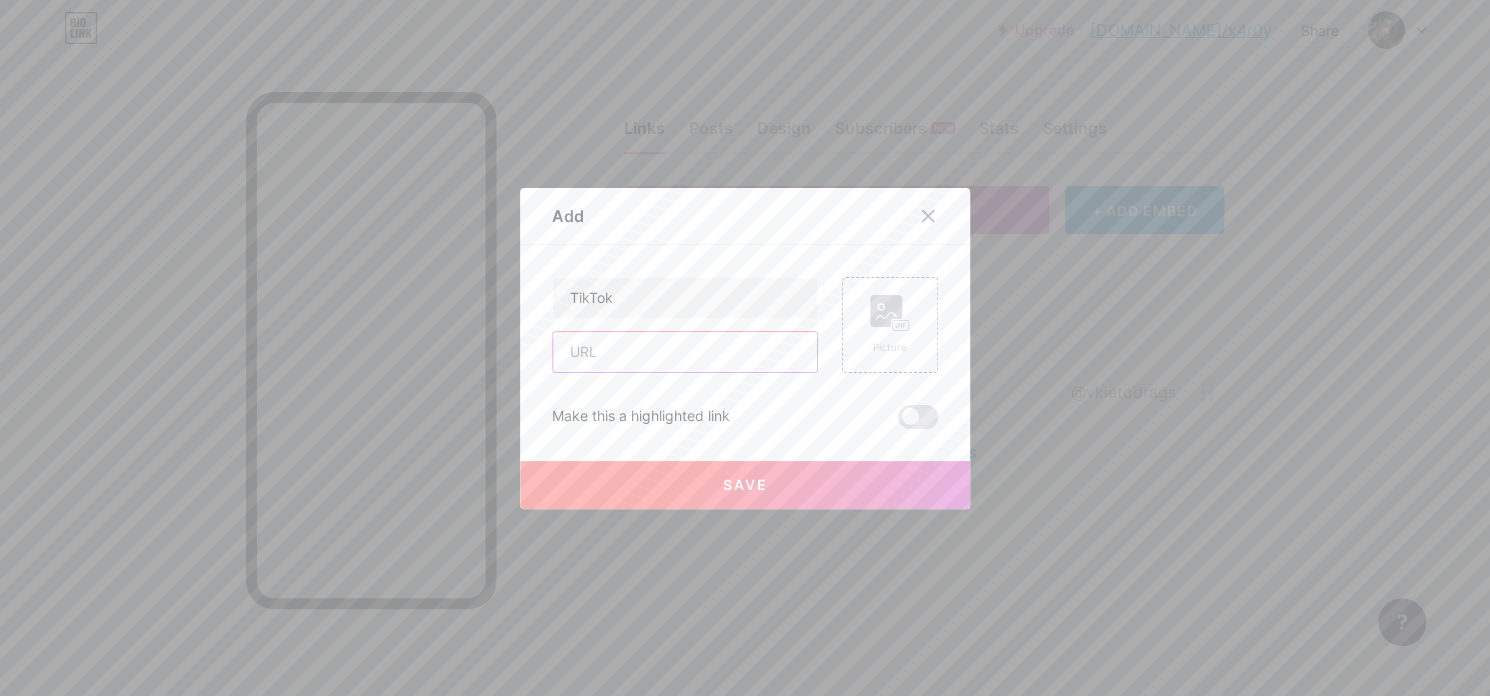 click at bounding box center (685, 352) 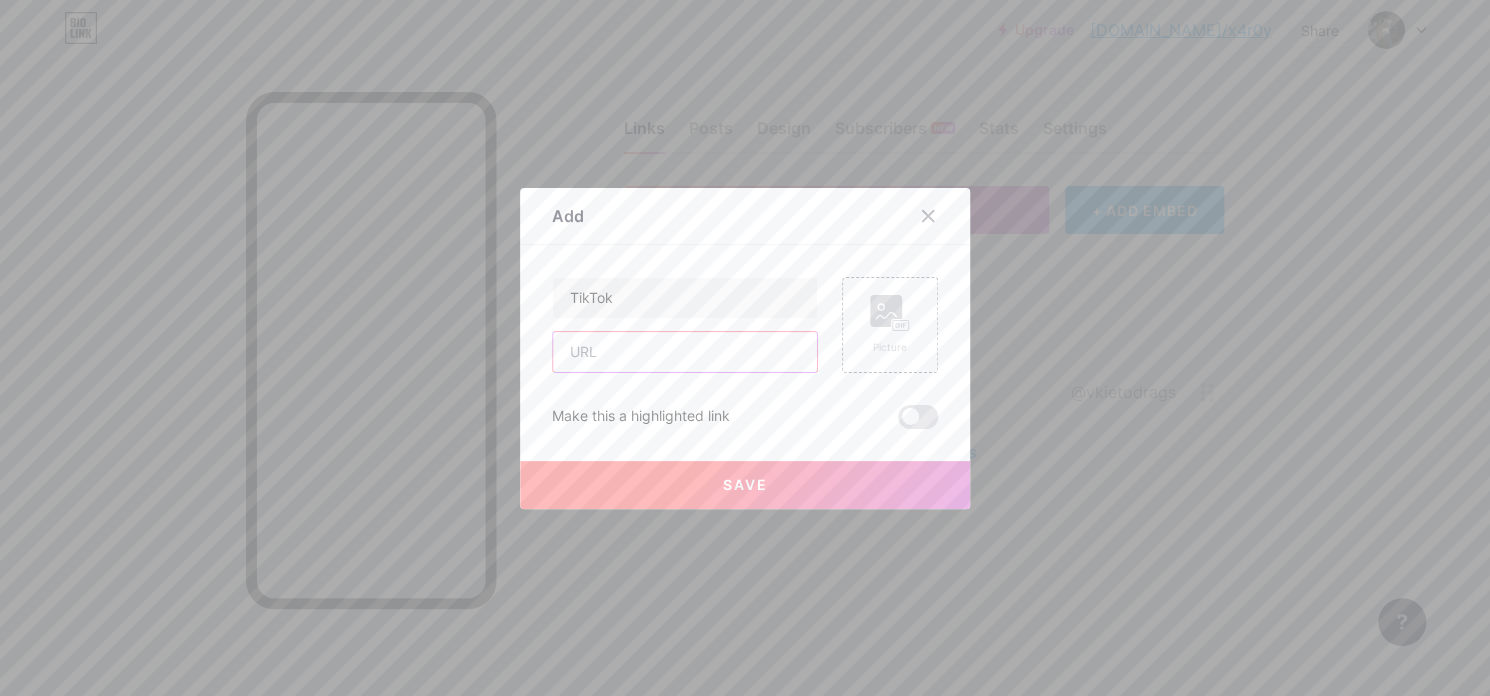 scroll, scrollTop: 0, scrollLeft: 0, axis: both 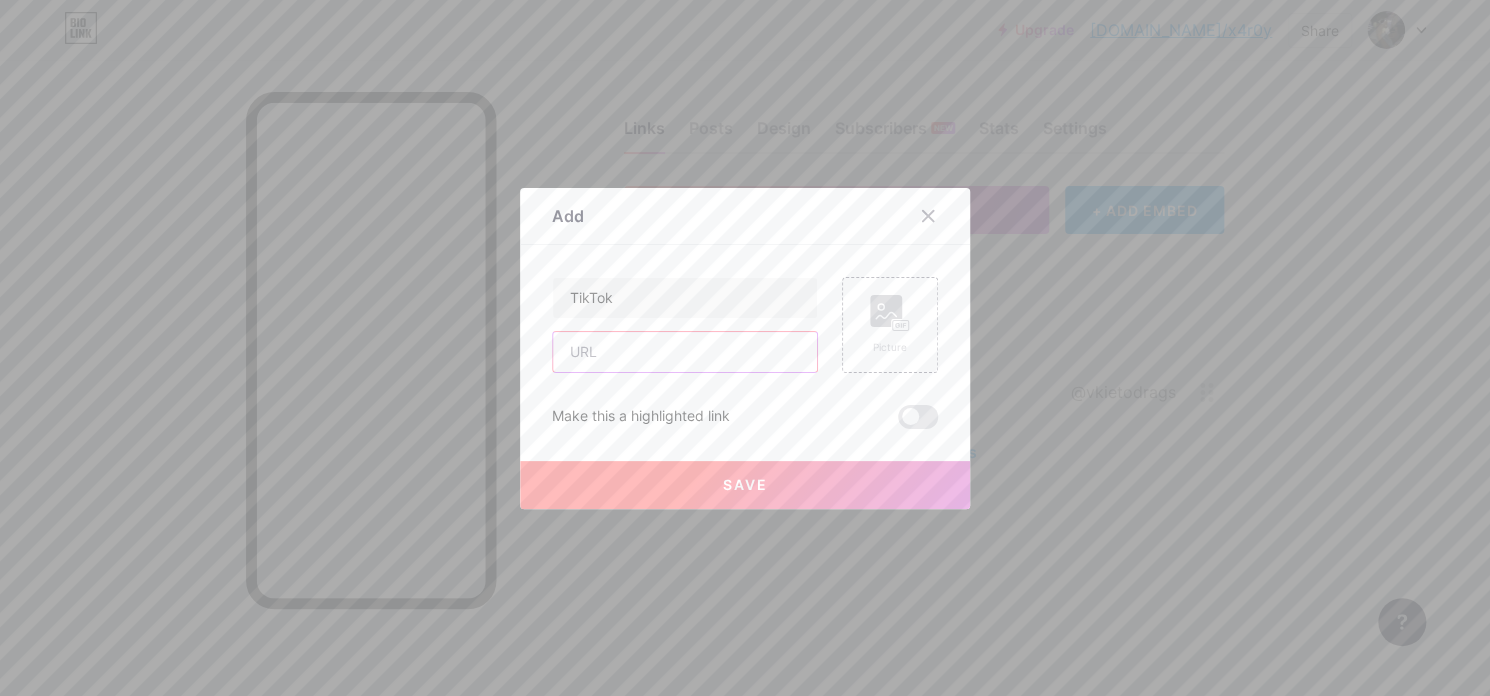 paste on "[URL][DOMAIN_NAME]" 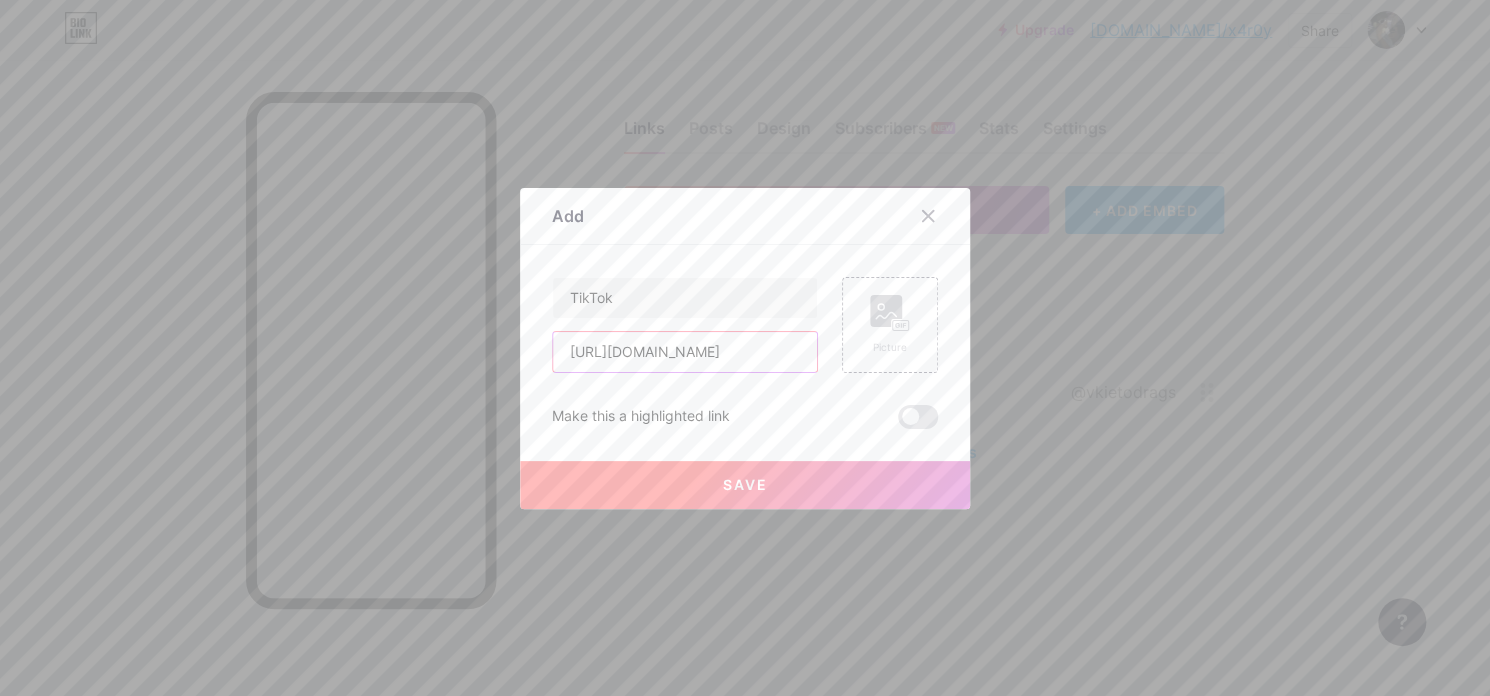scroll, scrollTop: 0, scrollLeft: 279, axis: horizontal 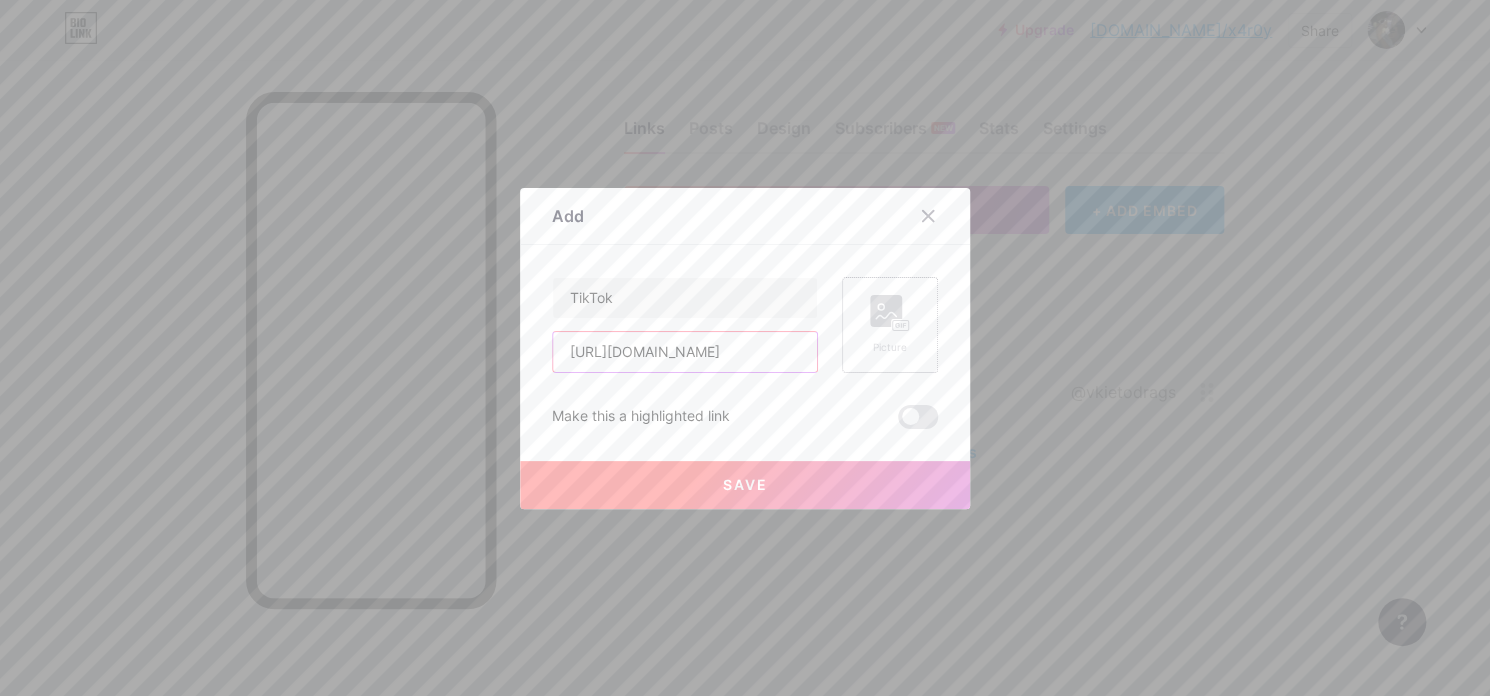 type on "[URL][DOMAIN_NAME]" 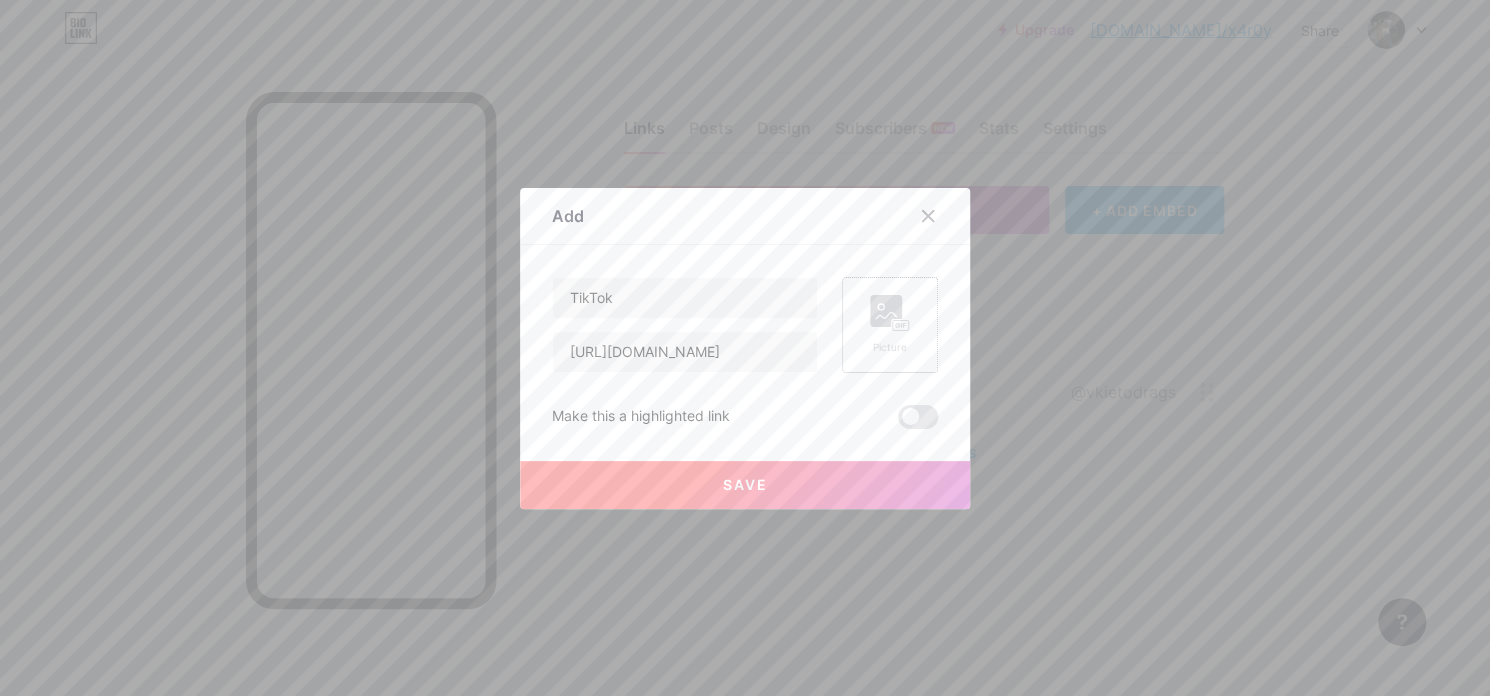 click 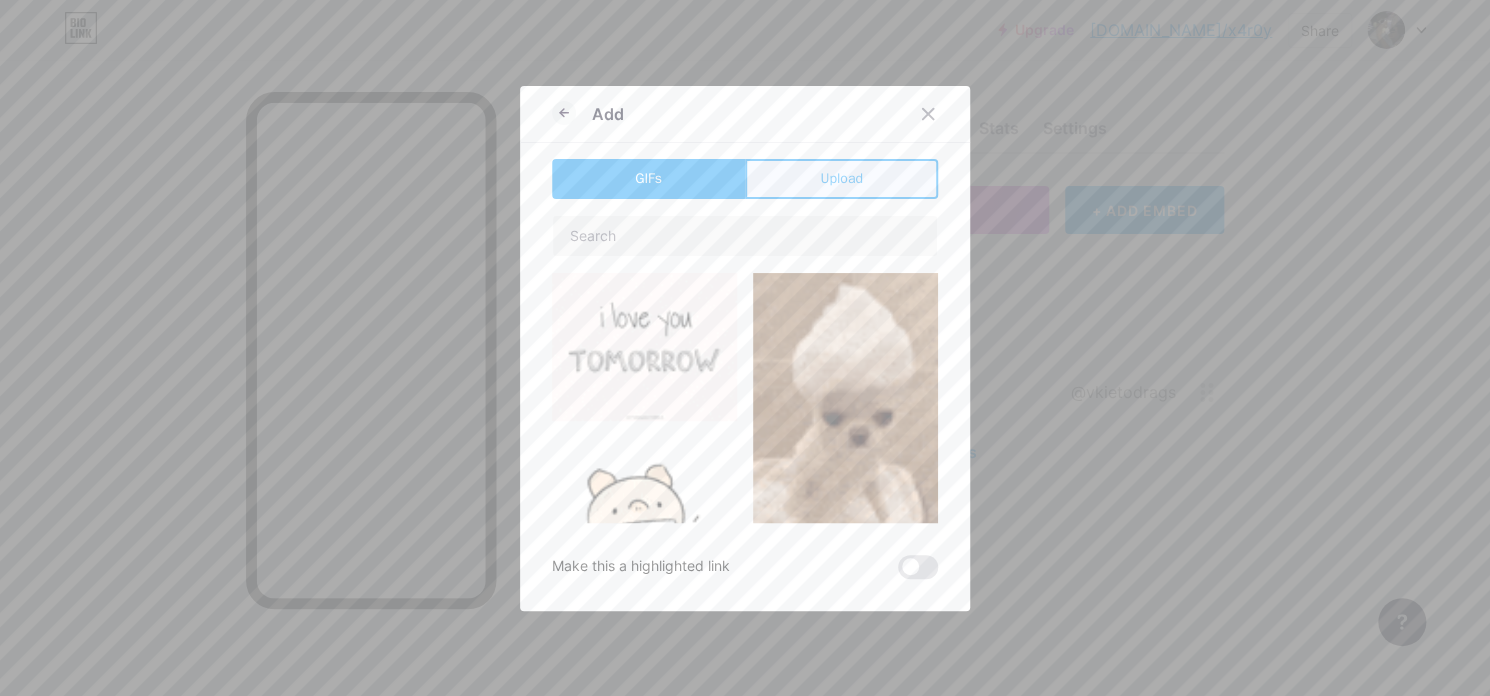 click on "Upload" at bounding box center [841, 179] 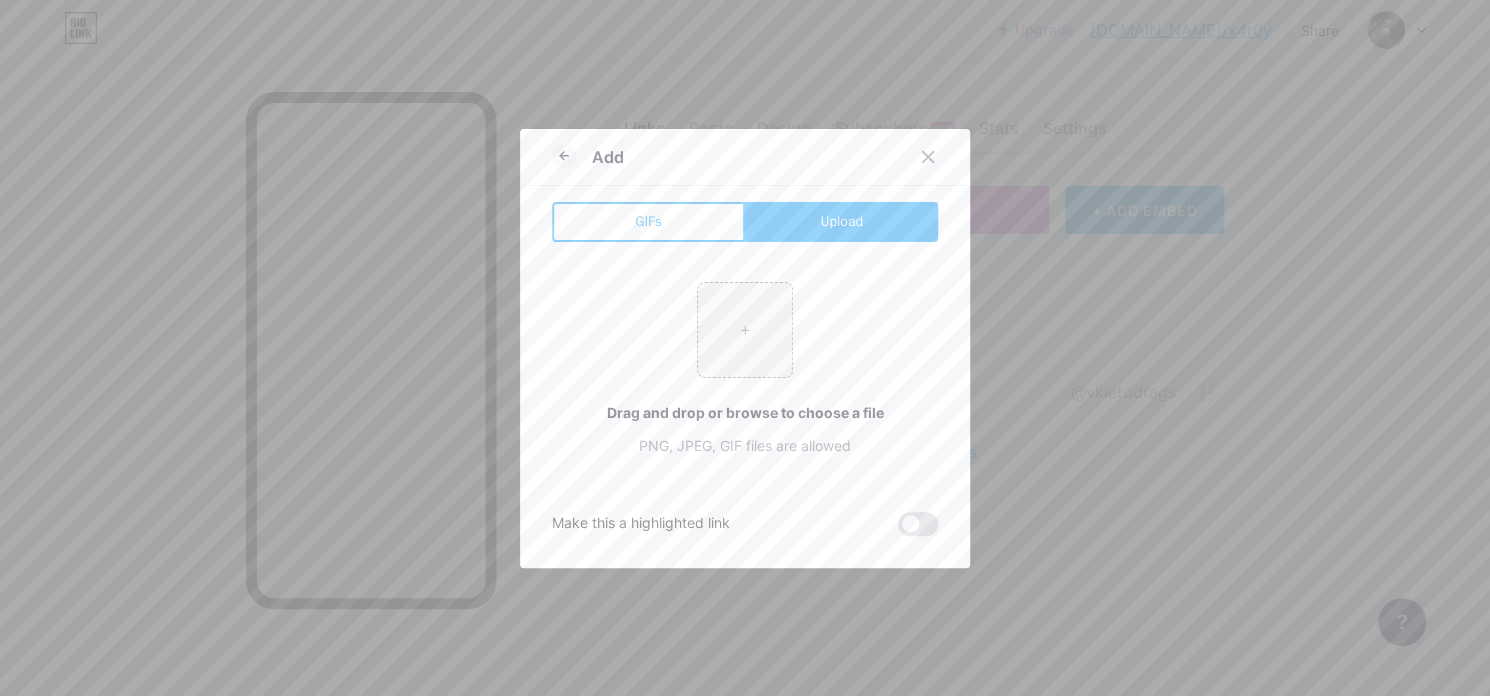 click on "+       Drag and drop or browse to choose a file   PNG, JPEG, GIF files are allowed" at bounding box center (745, 369) 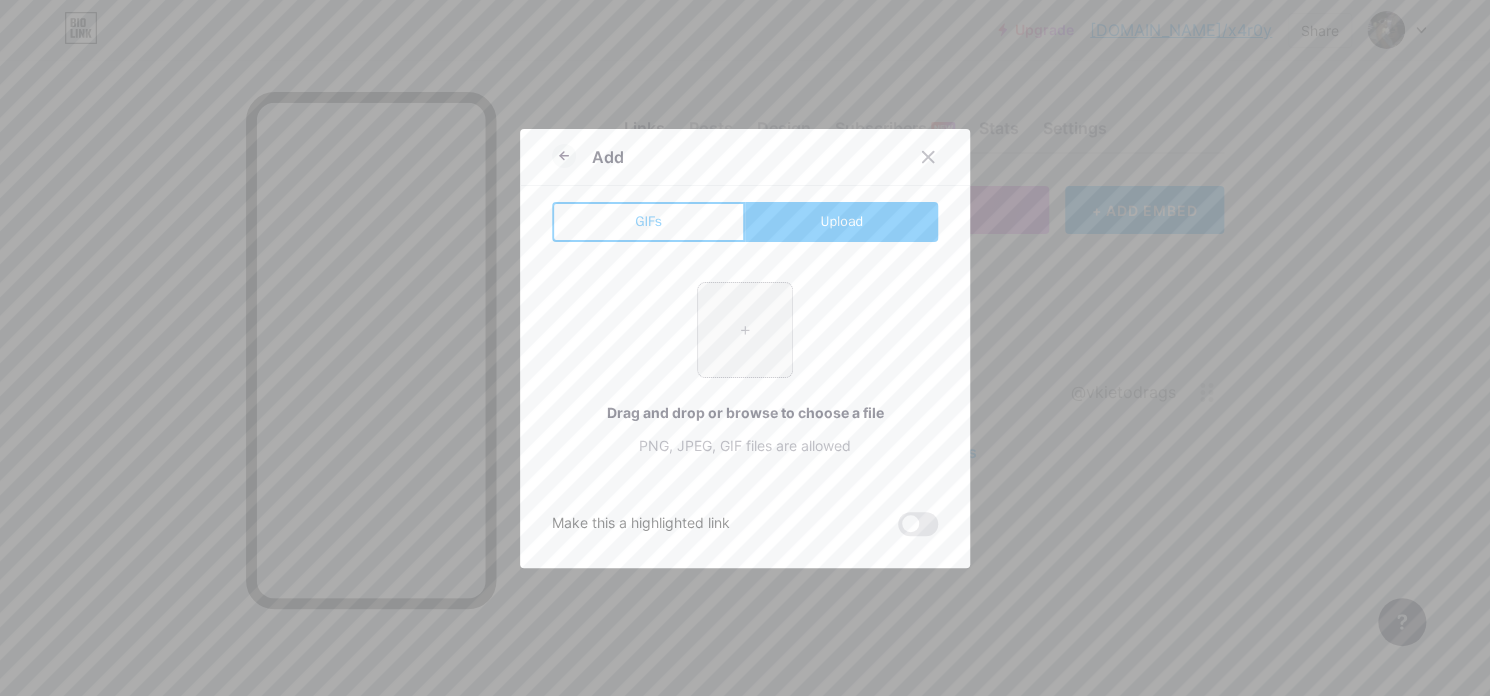 click at bounding box center [745, 330] 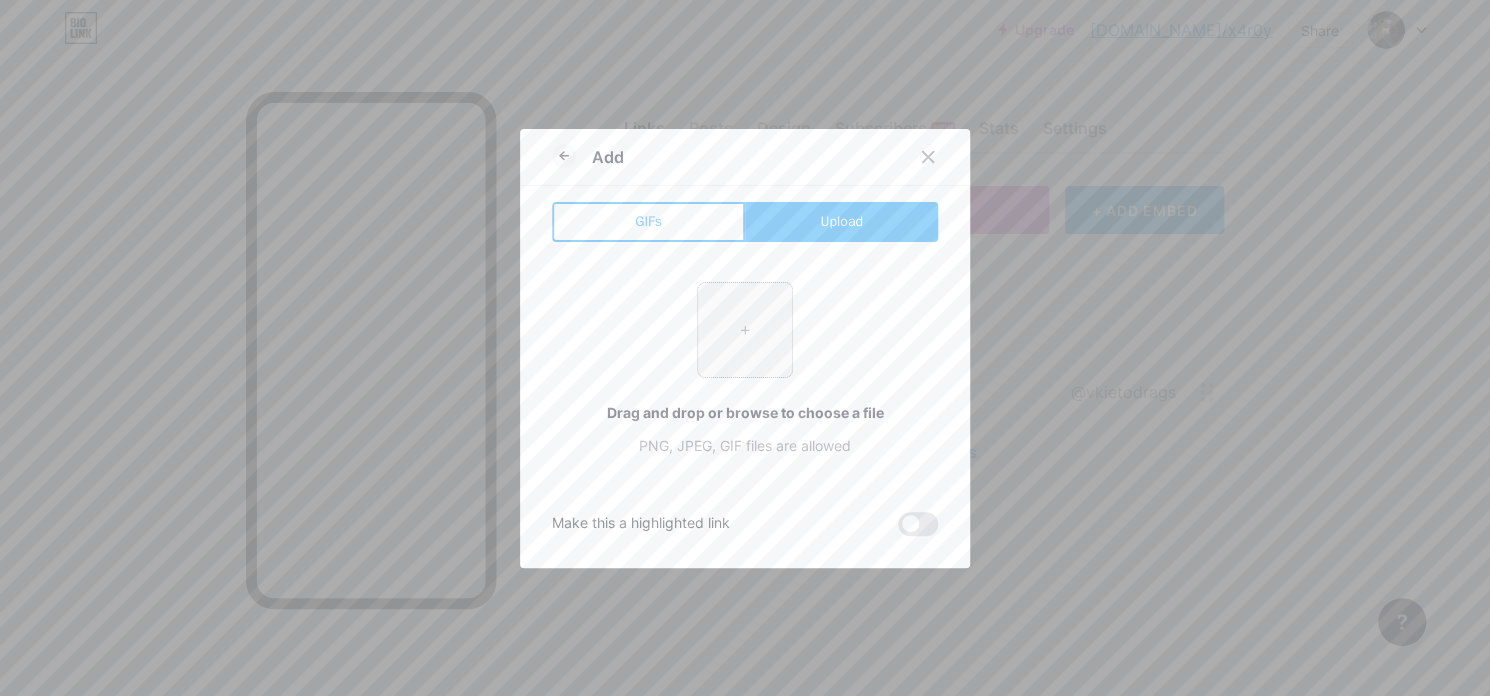 type on "C:\fakepath\3c169367e13dbab86d5453c7579b8e04.jpg" 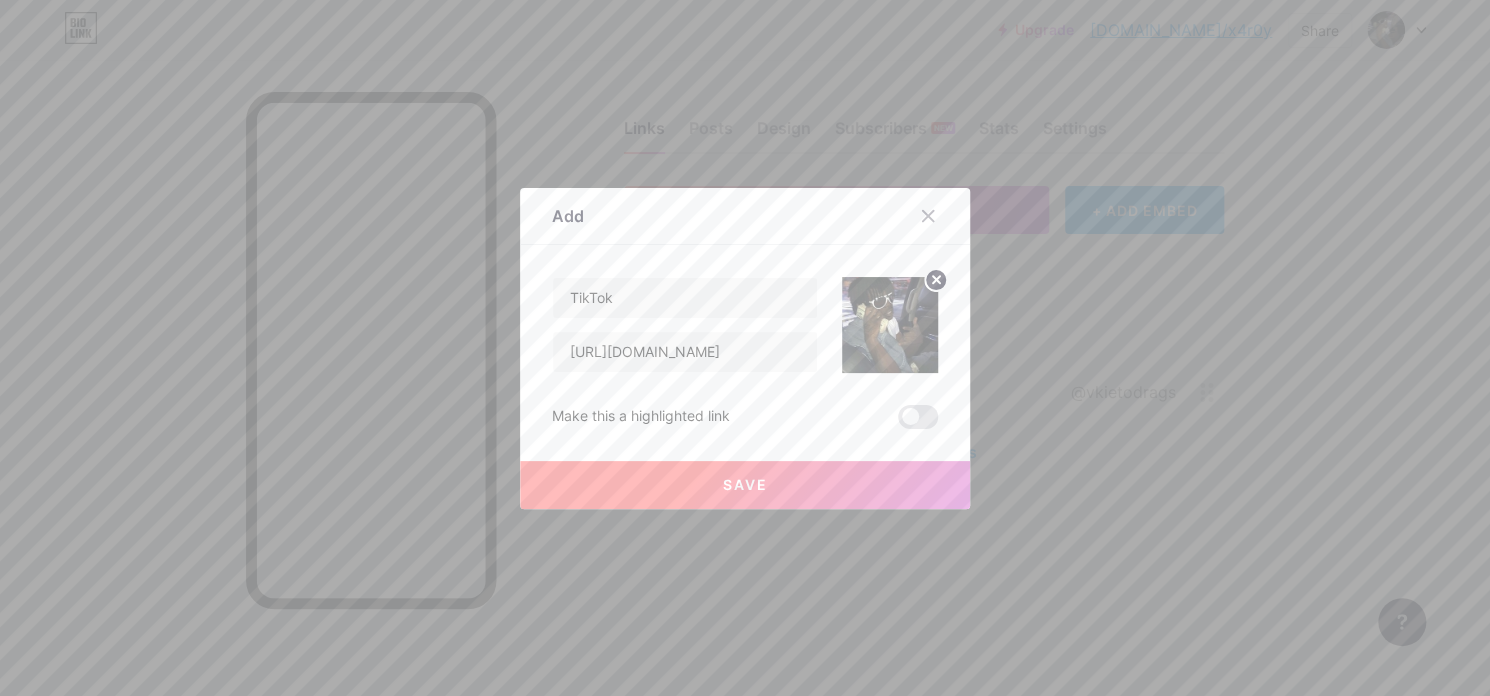 click on "[URL][DOMAIN_NAME]" at bounding box center (685, 352) 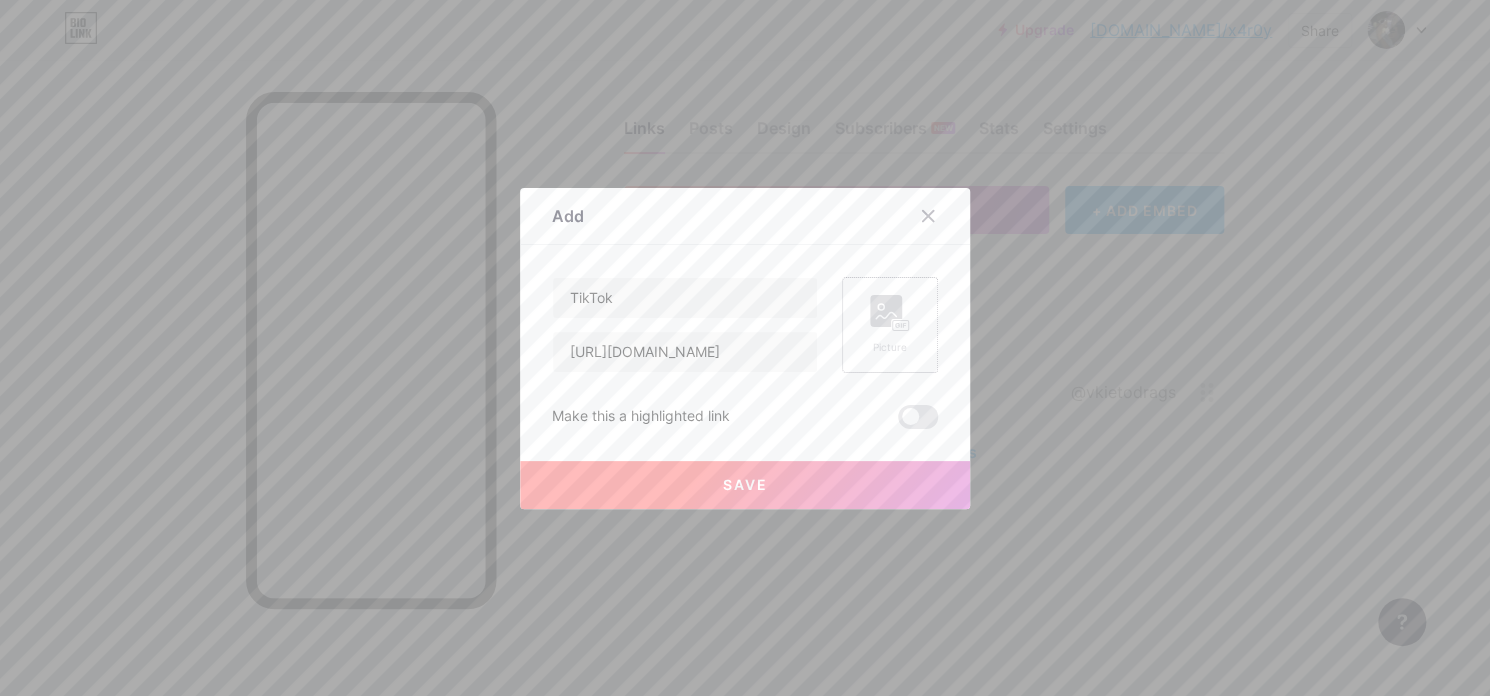 click 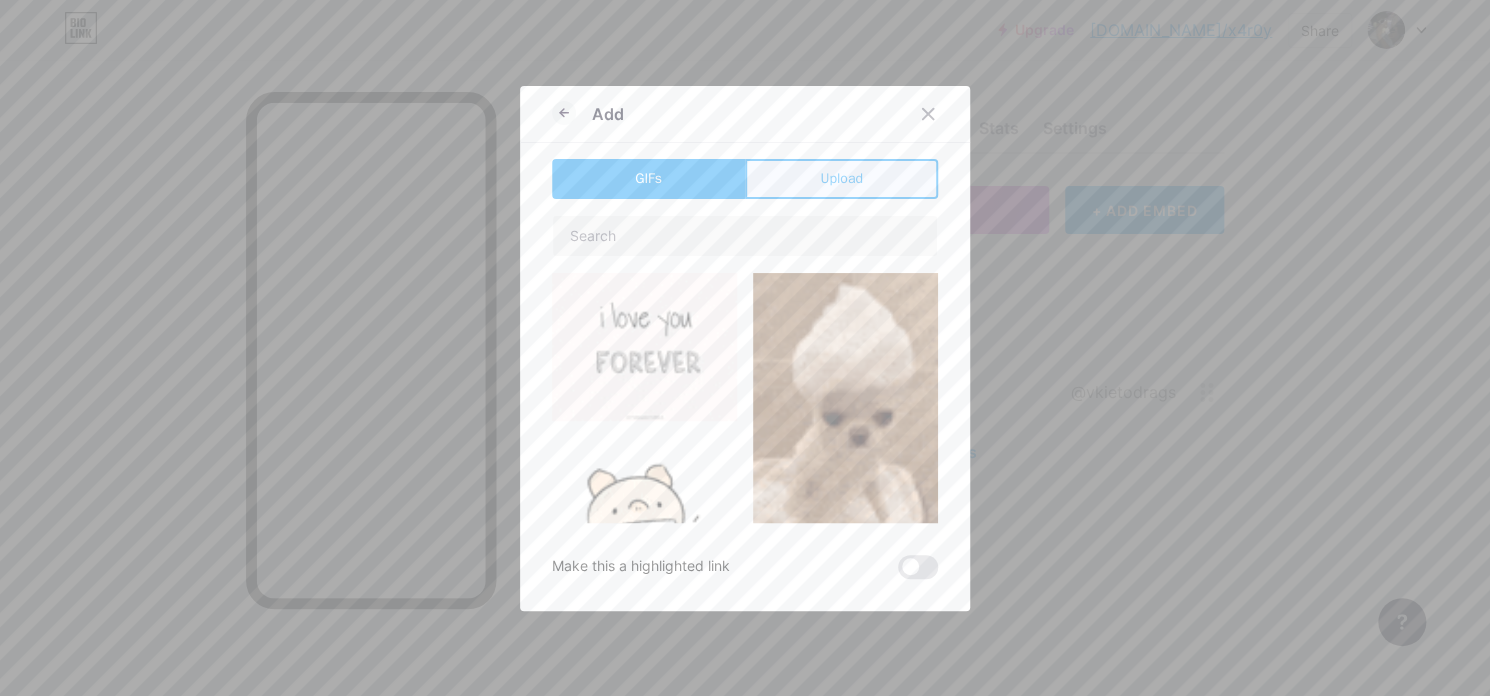 click on "Upload" at bounding box center [841, 179] 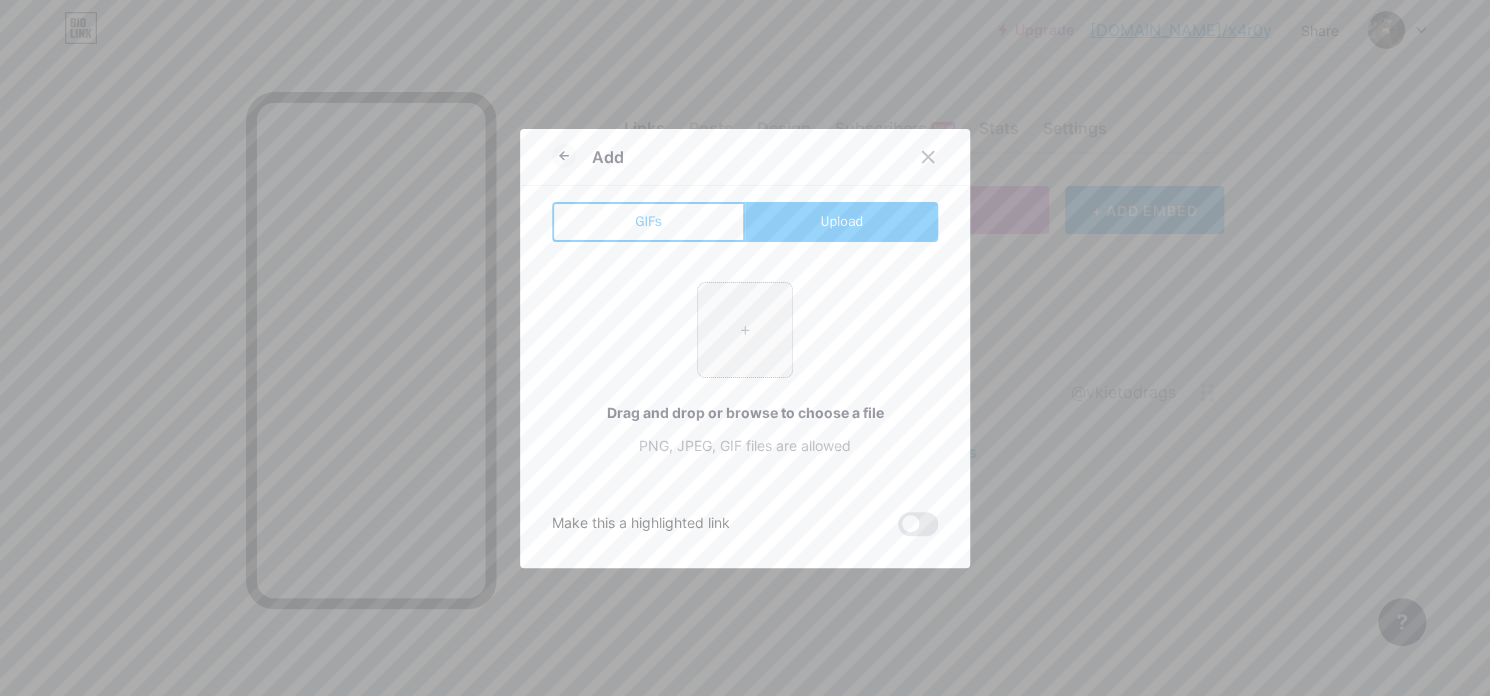 click at bounding box center [745, 330] 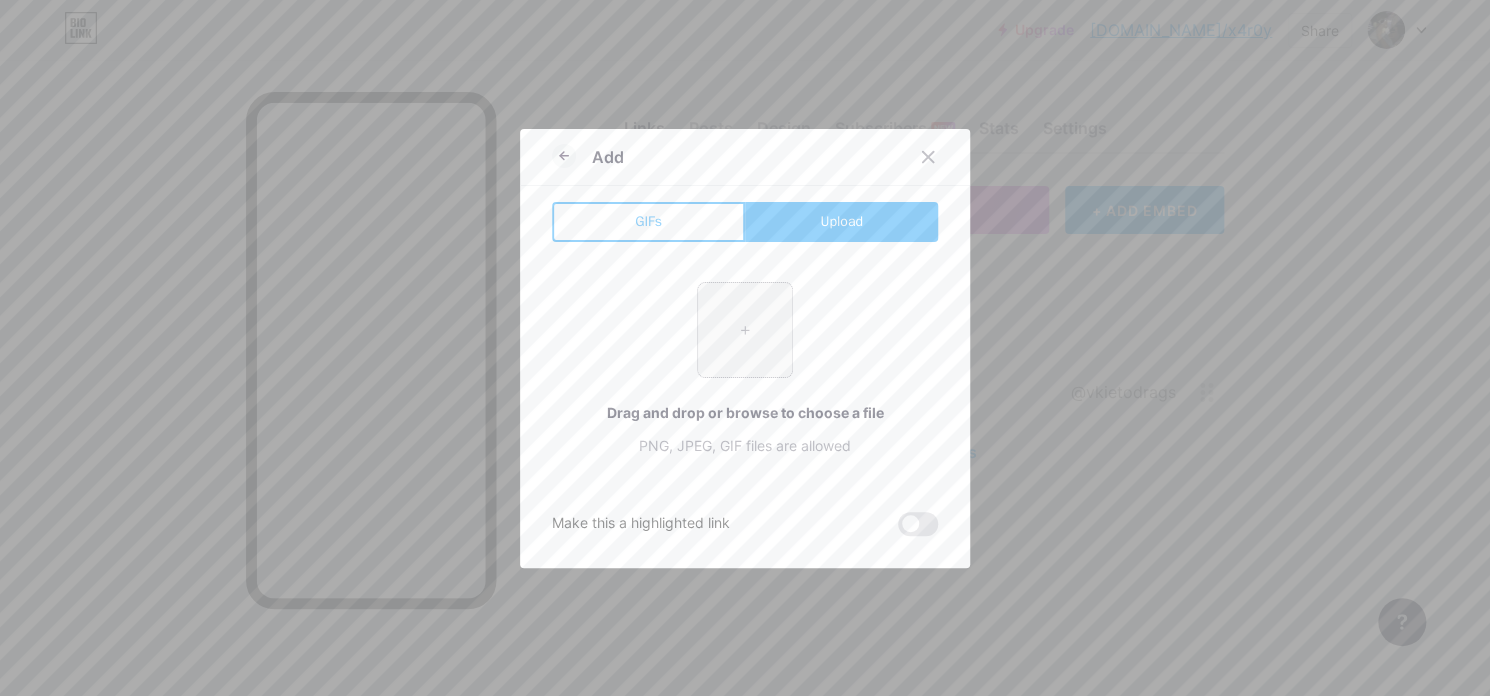 click at bounding box center [745, 330] 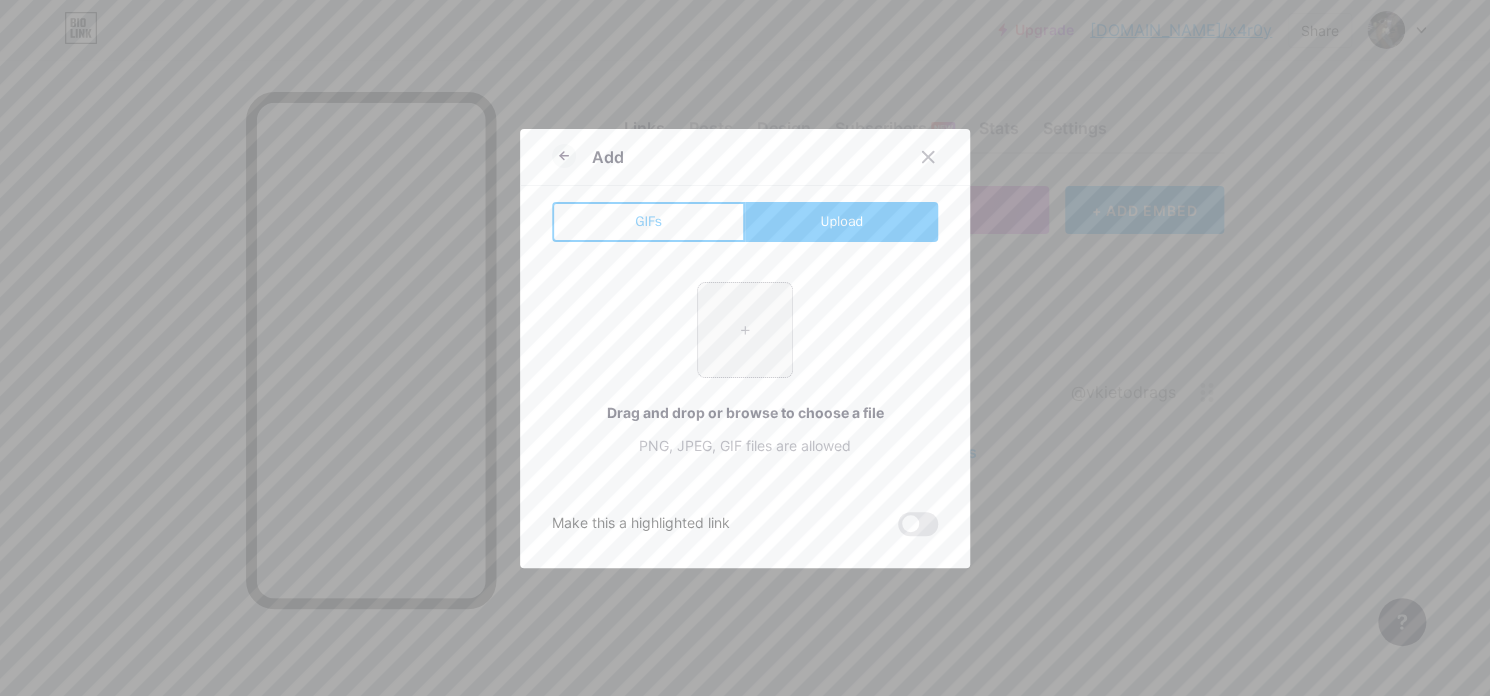 type on "C:\fakepath\image.png" 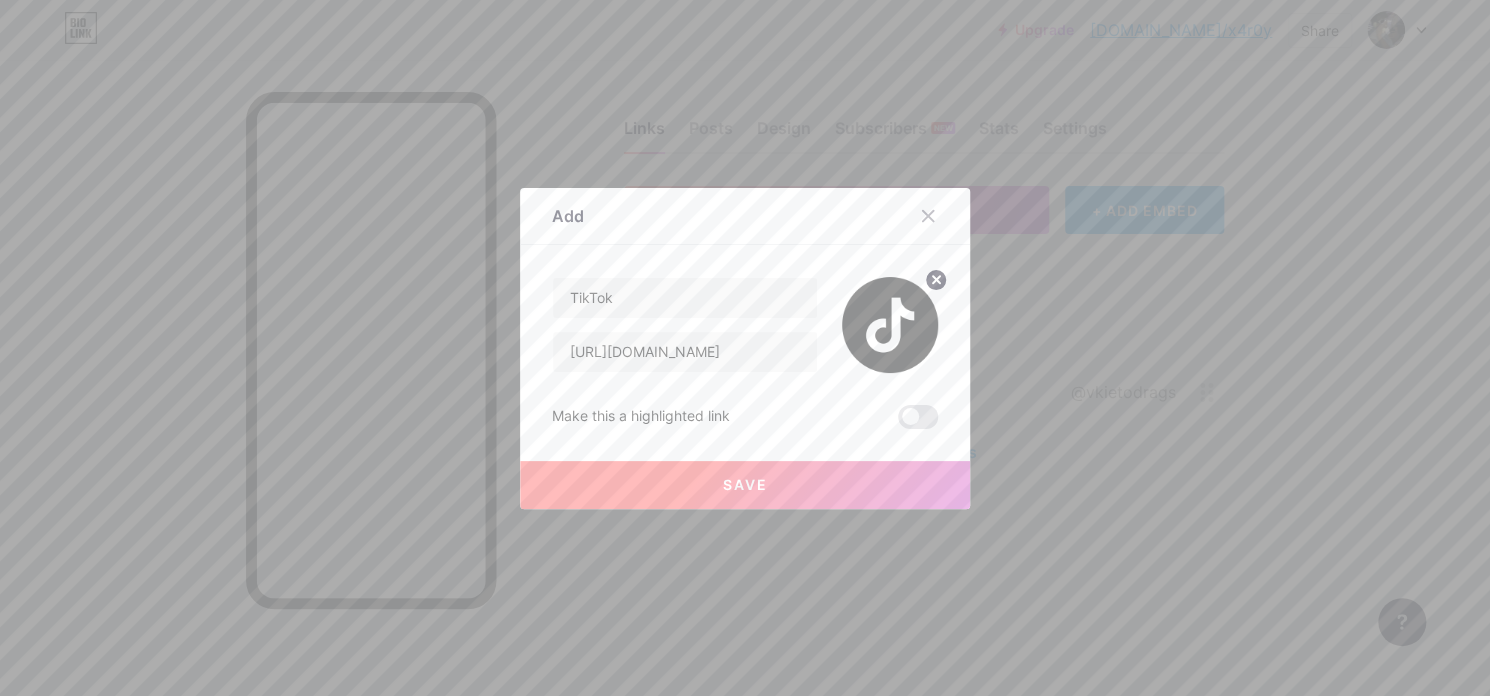 click on "Save" at bounding box center (745, 485) 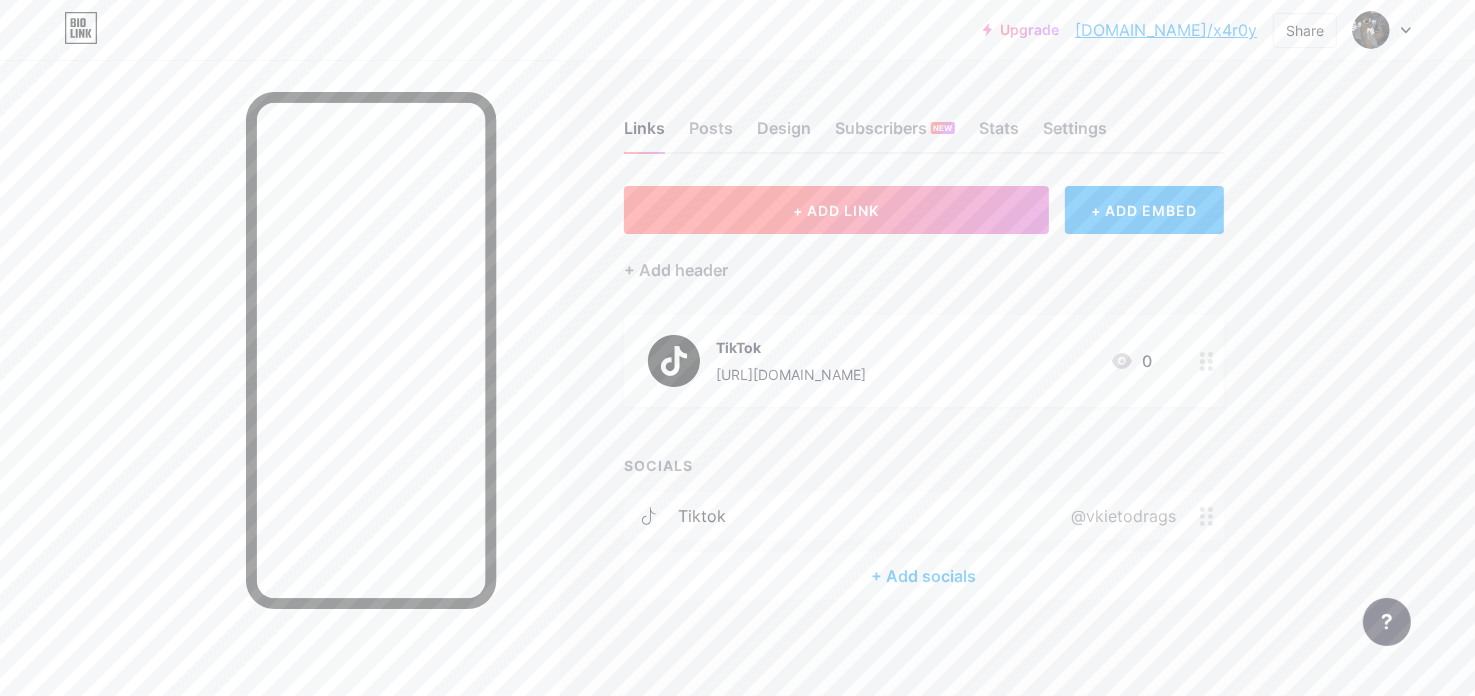 click on "+ ADD LINK" at bounding box center [836, 210] 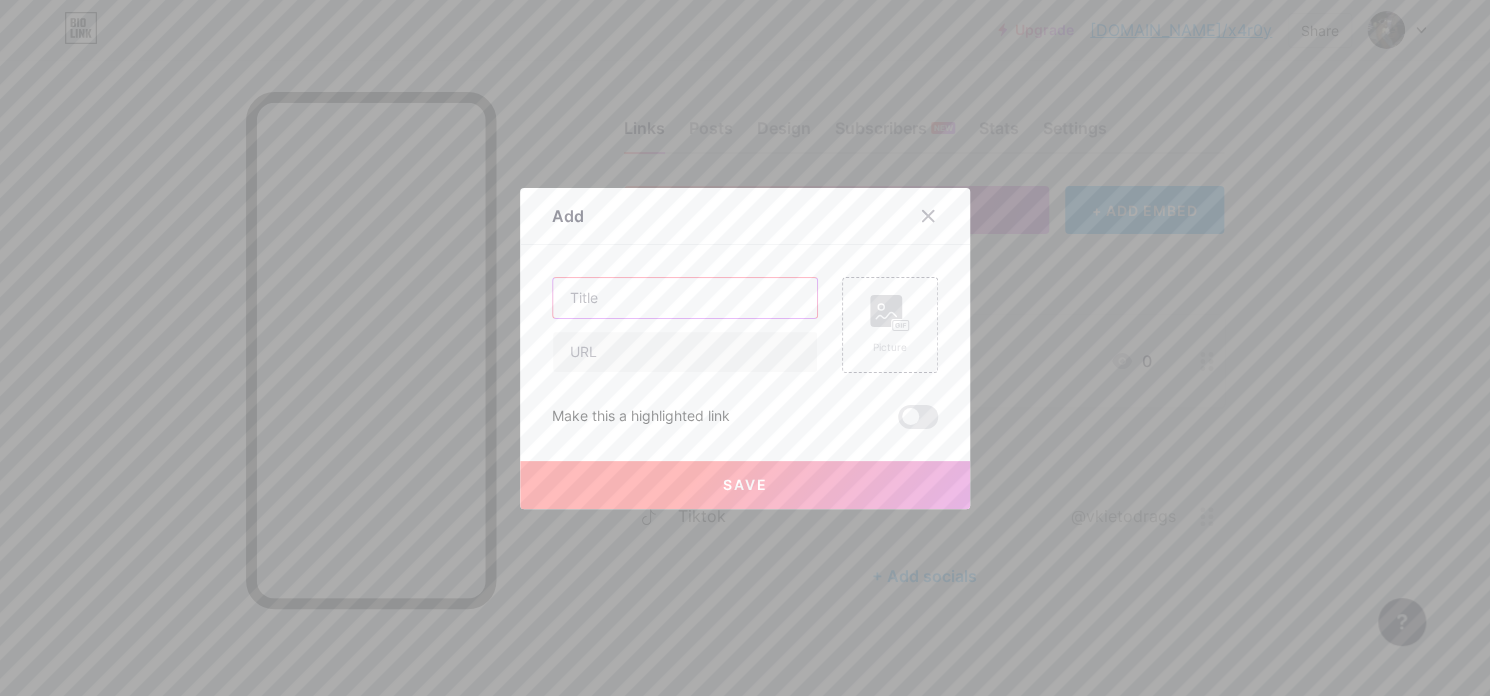 click at bounding box center (685, 298) 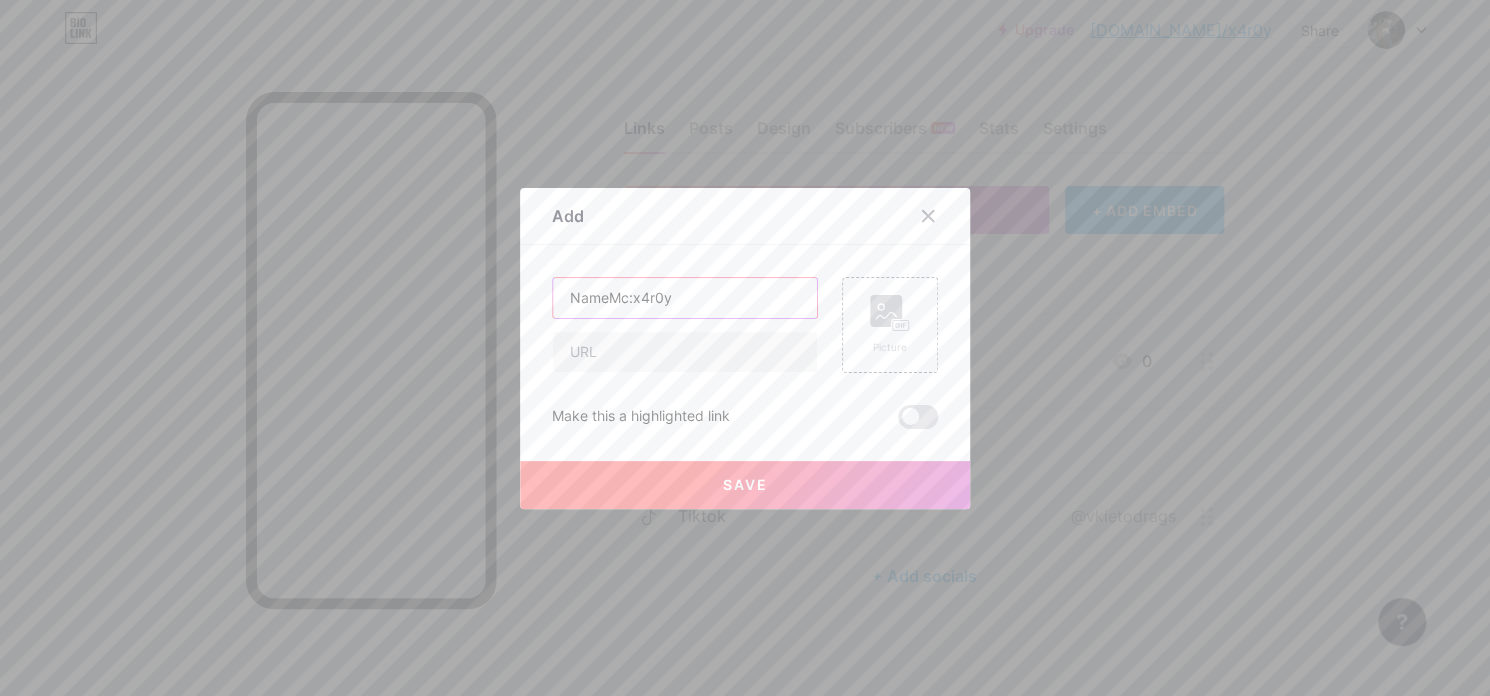 type on "NameMc:x4r0y" 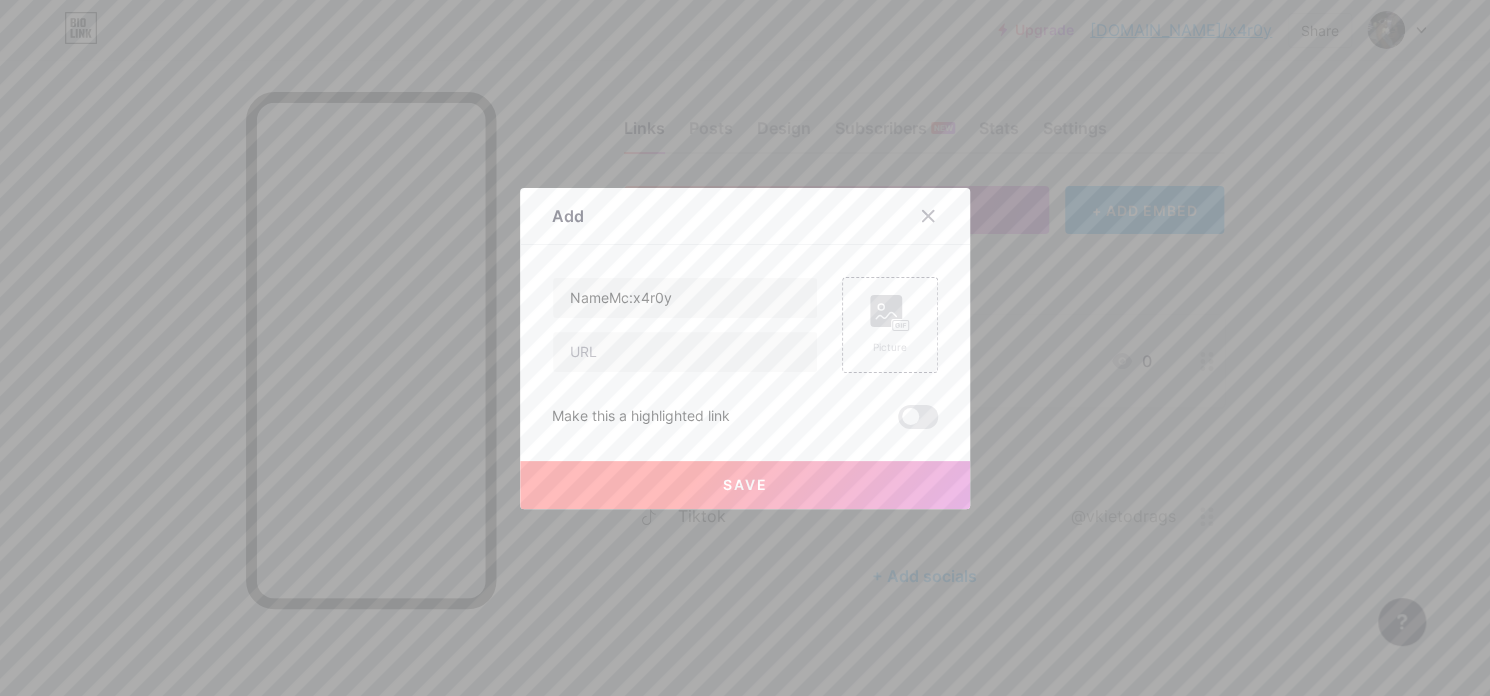 click on "NameMc:x4r0y                         Picture
Make this a highlighted link
Save" at bounding box center (745, 353) 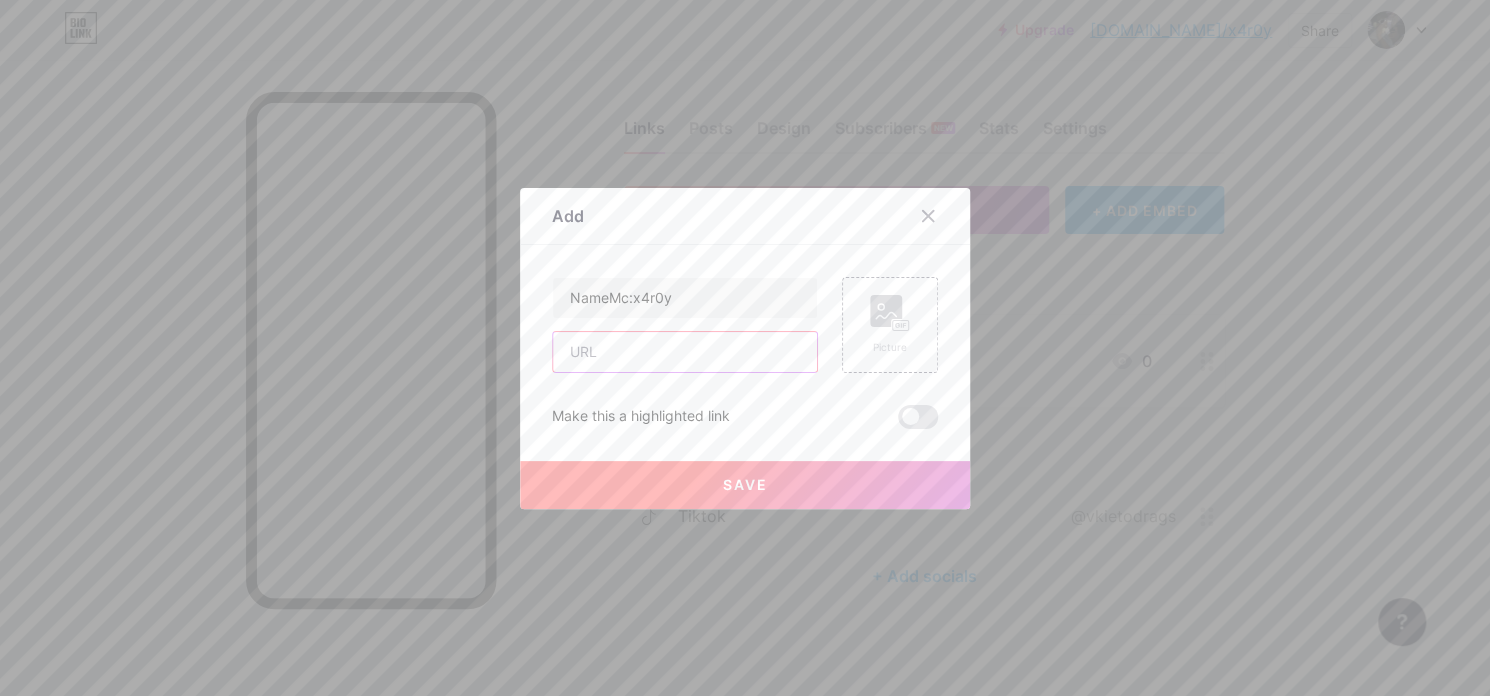 click at bounding box center (685, 352) 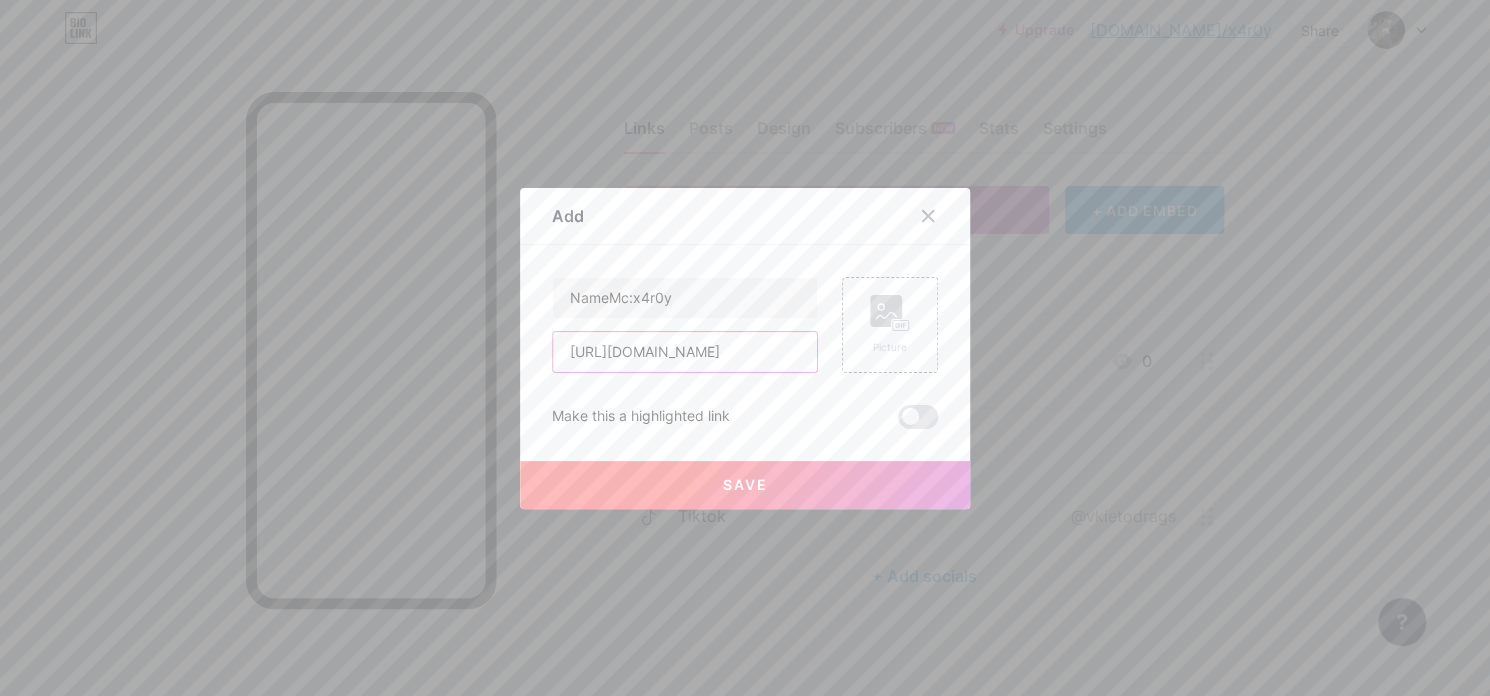 scroll, scrollTop: 0, scrollLeft: 33, axis: horizontal 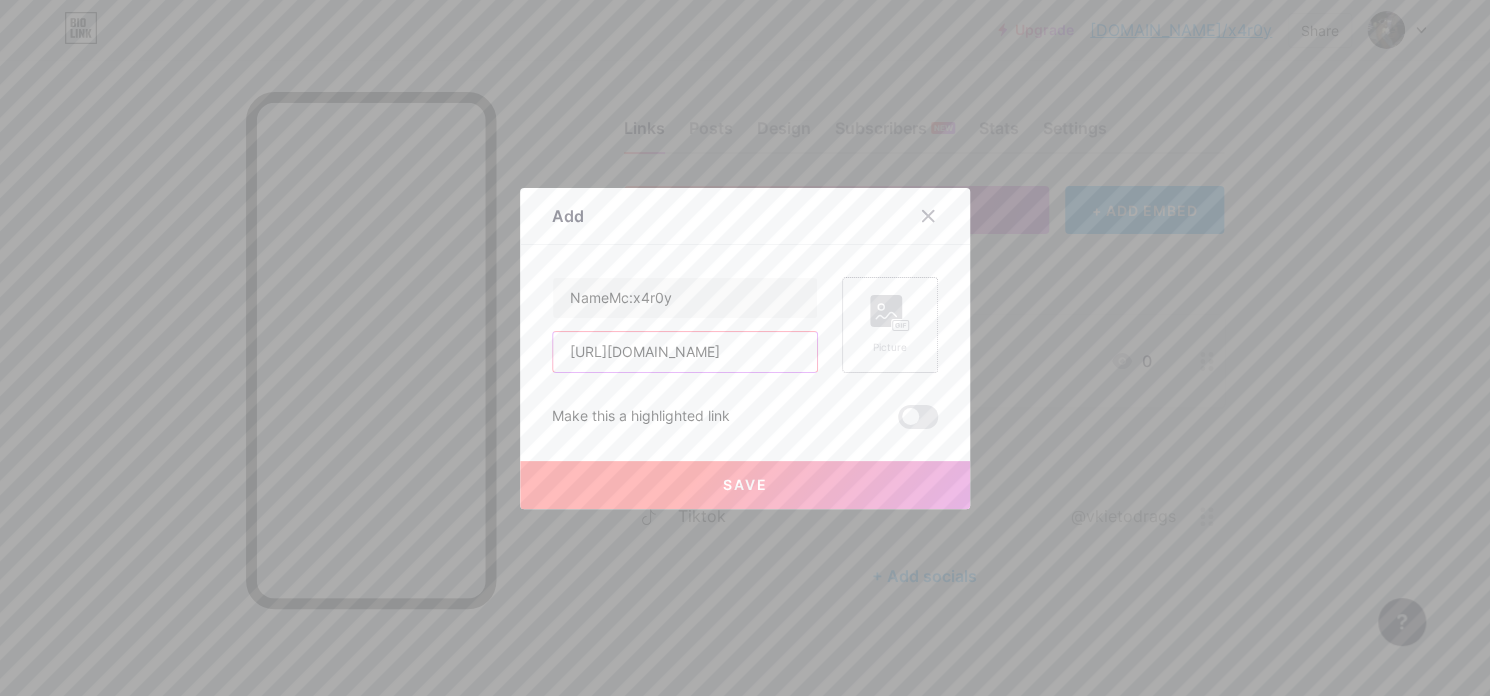 type on "[URL][DOMAIN_NAME]" 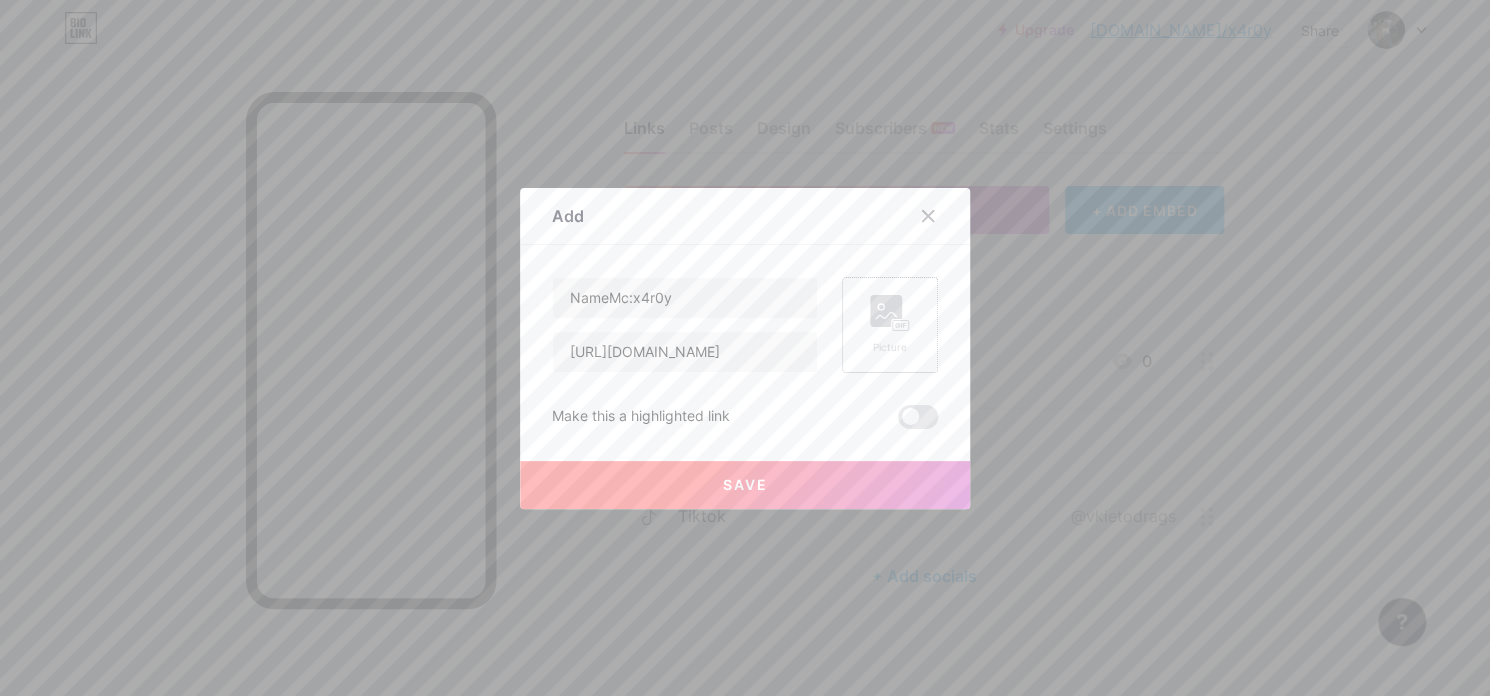 click on "Picture" at bounding box center (890, 347) 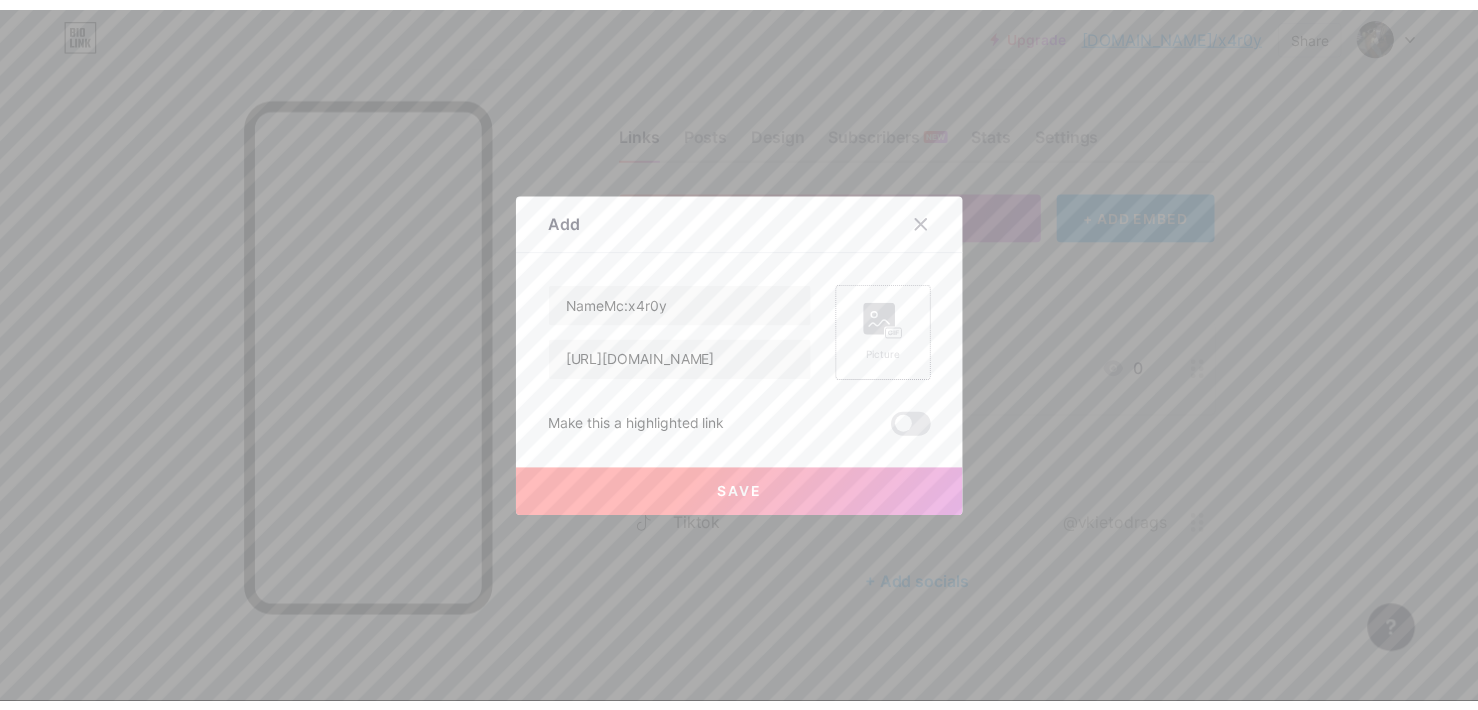 scroll, scrollTop: 0, scrollLeft: 0, axis: both 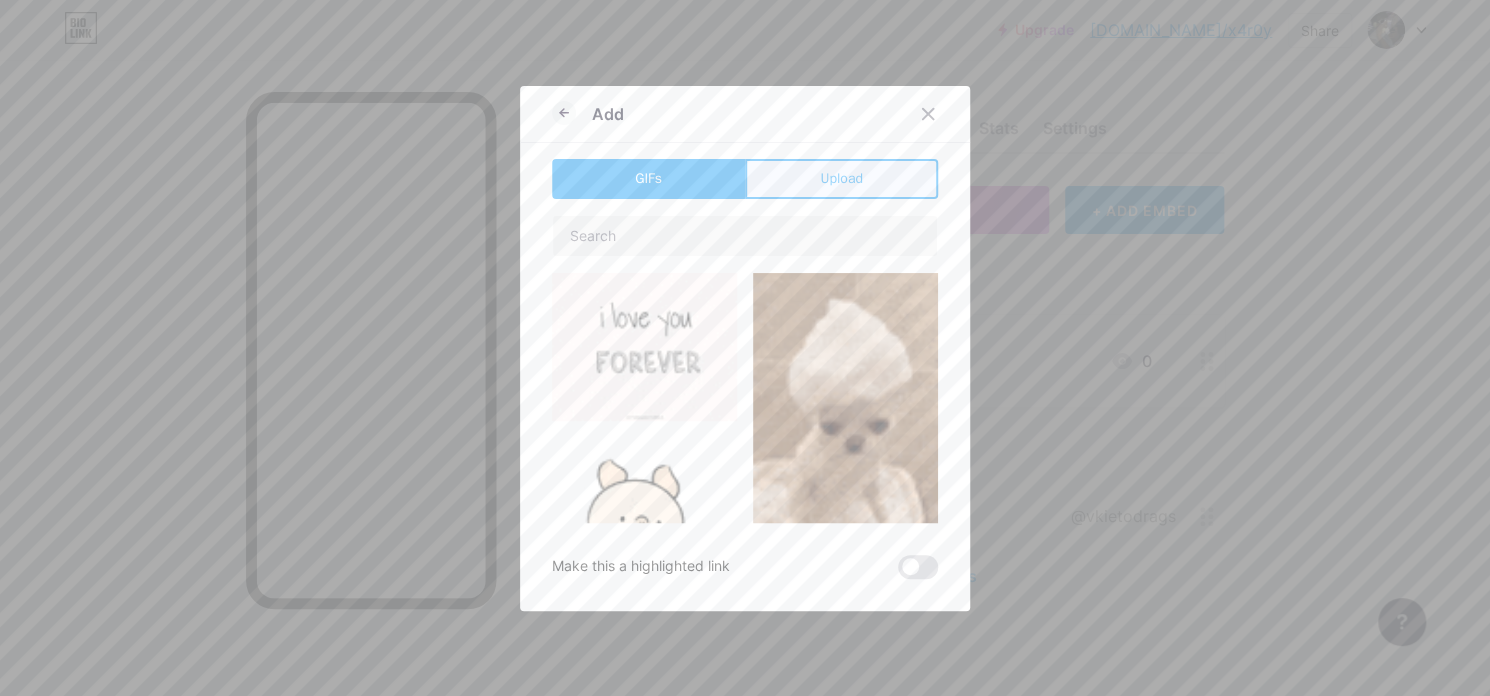 click on "Upload" at bounding box center (841, 179) 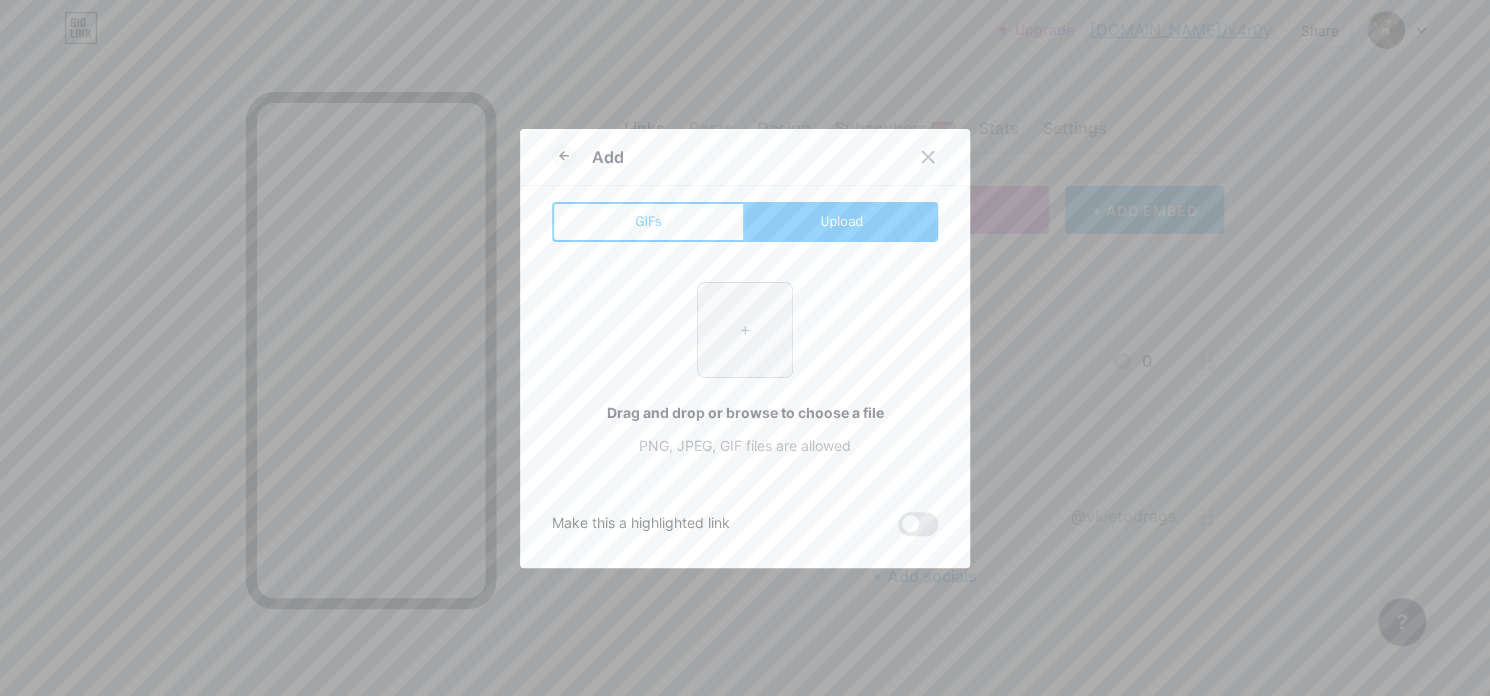 click at bounding box center (745, 330) 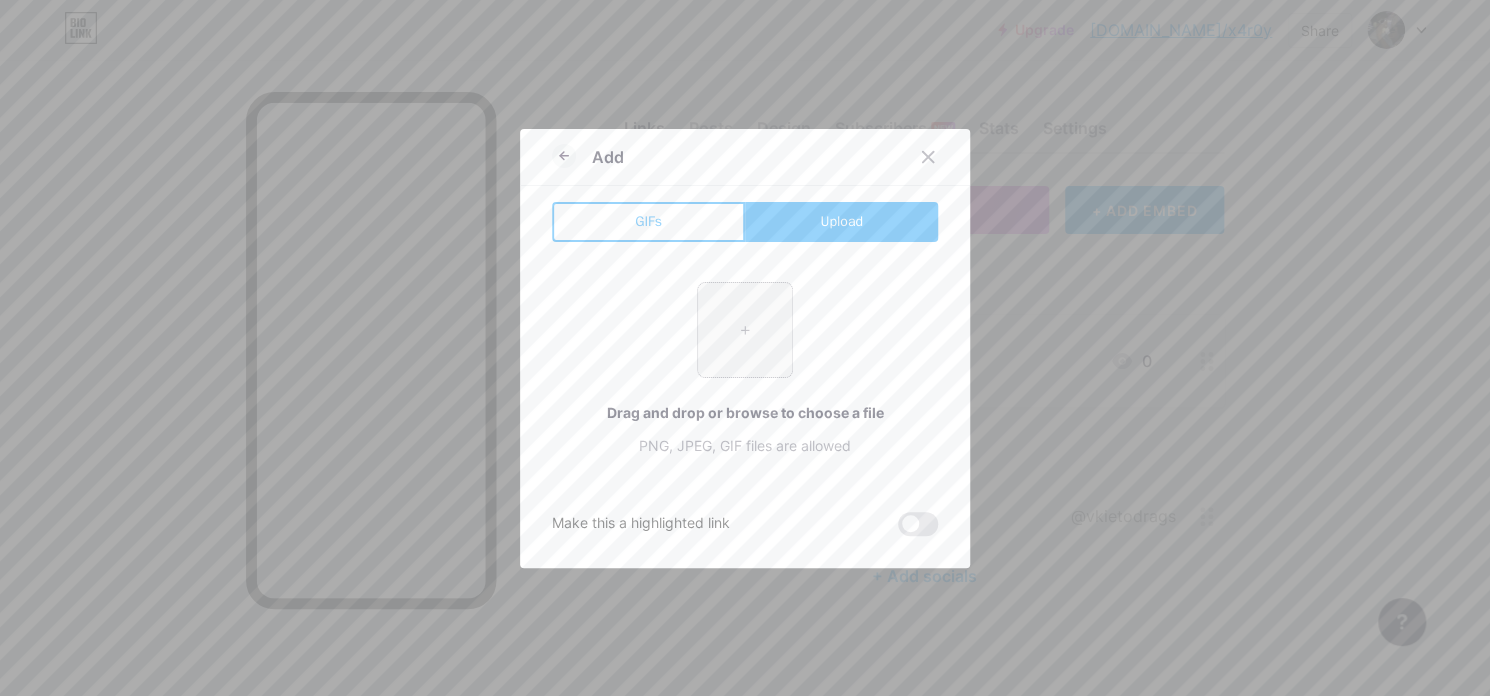type on "C:\fakepath\image.png" 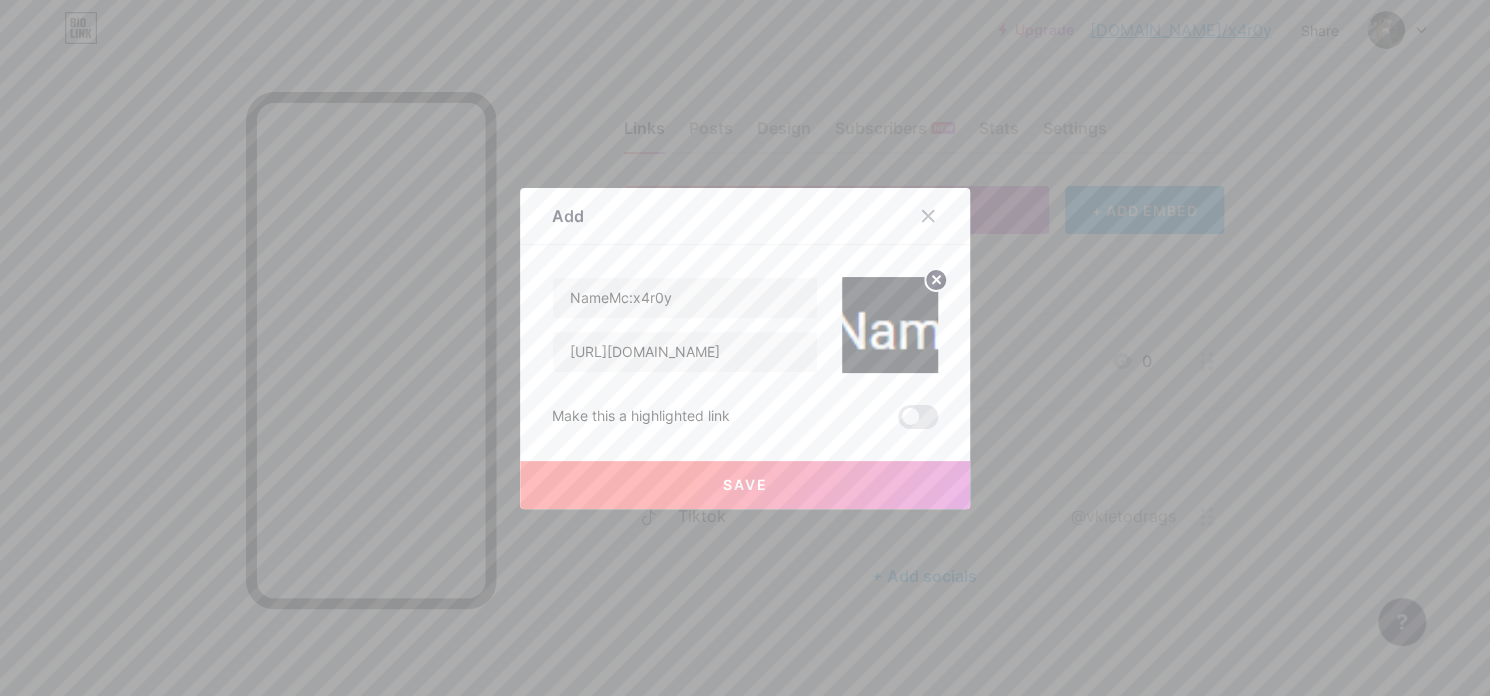 click at bounding box center (890, 325) 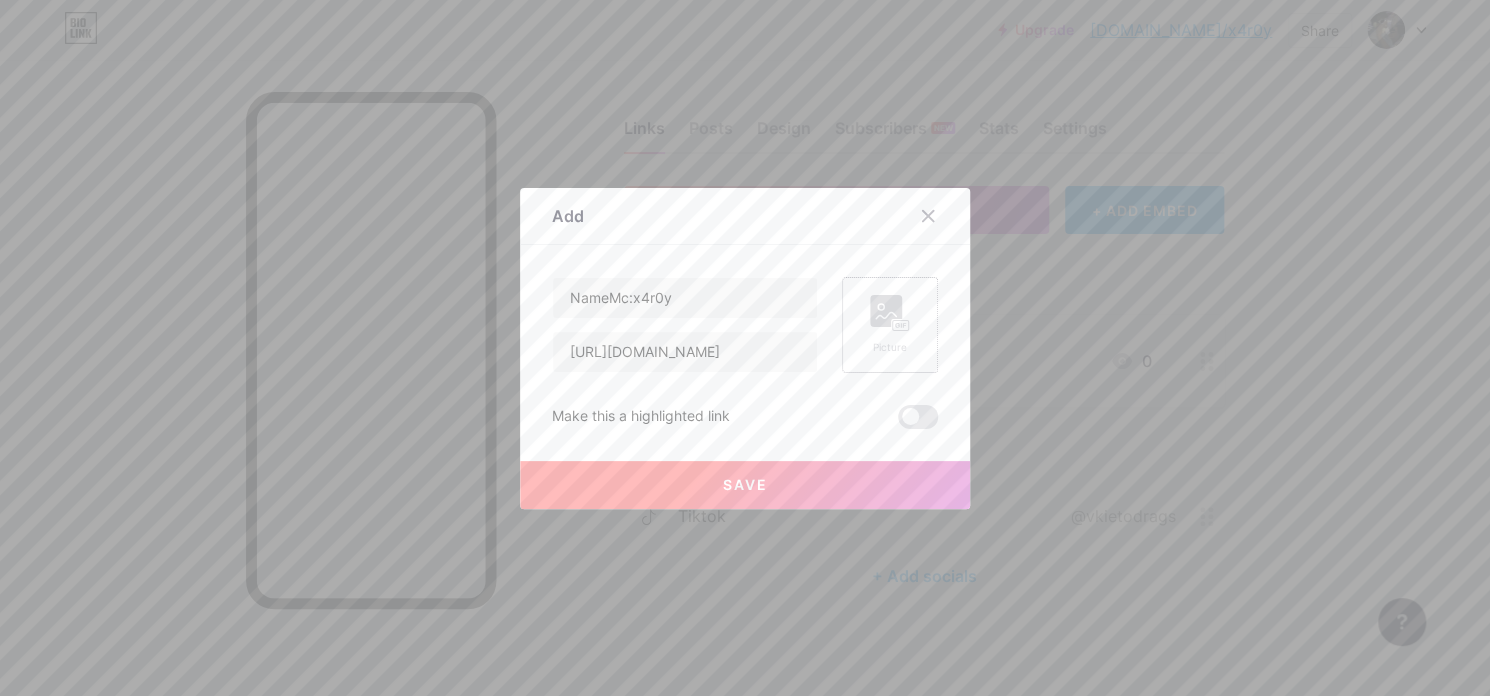 click on "Picture" at bounding box center (890, 347) 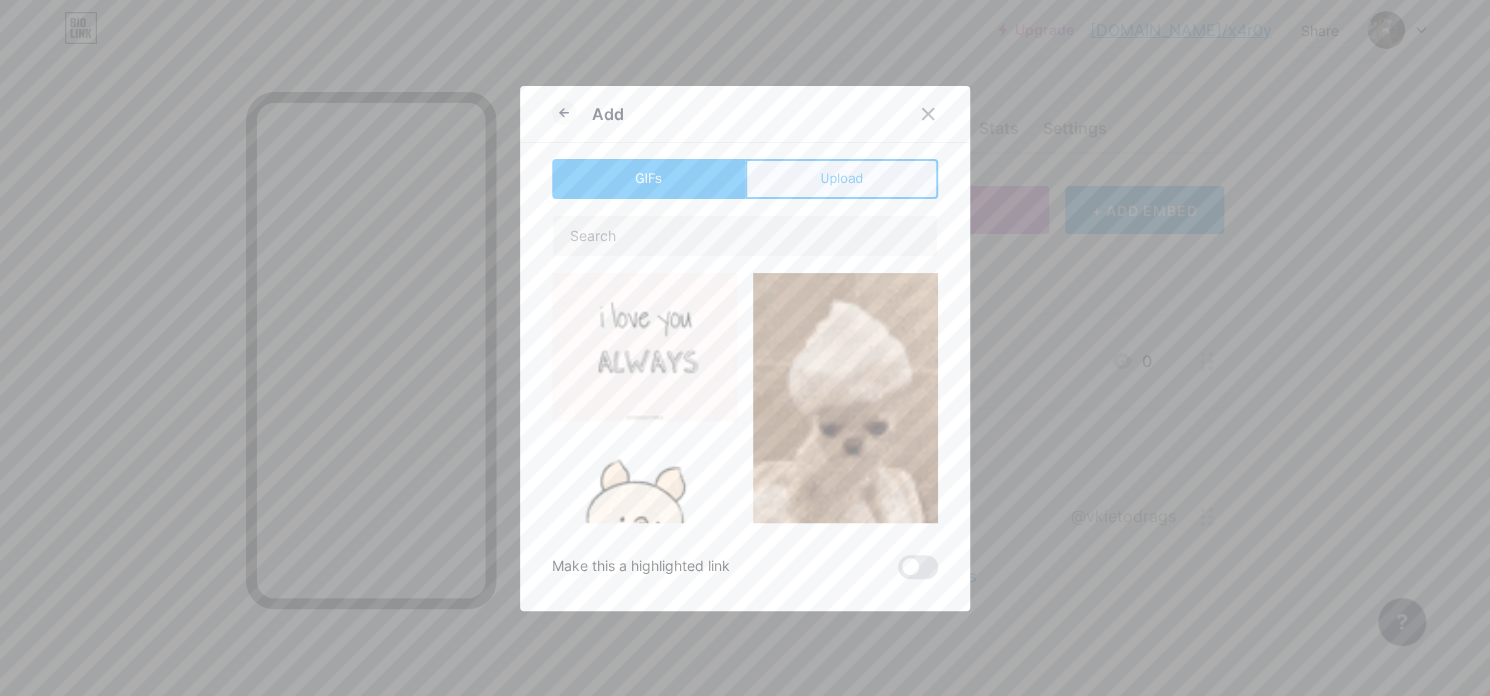 click on "Upload" at bounding box center [841, 178] 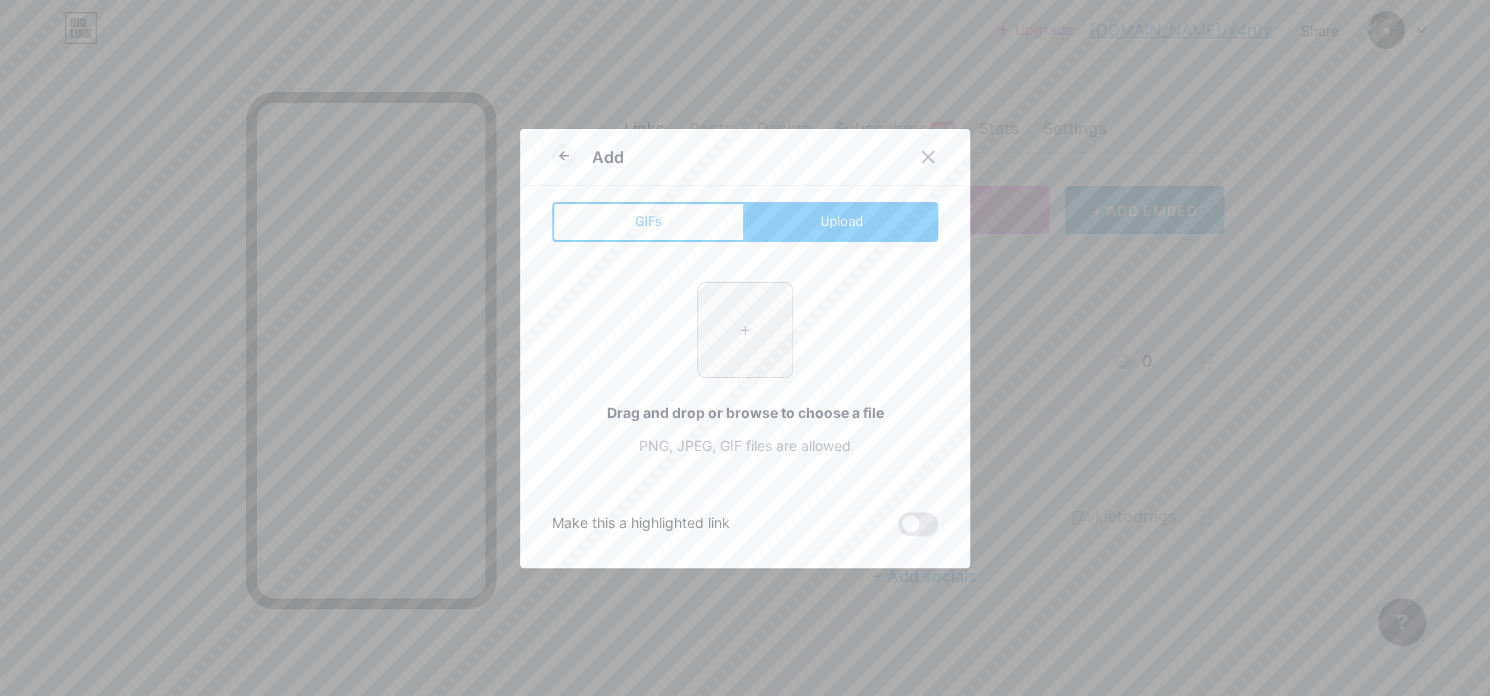 click at bounding box center (745, 330) 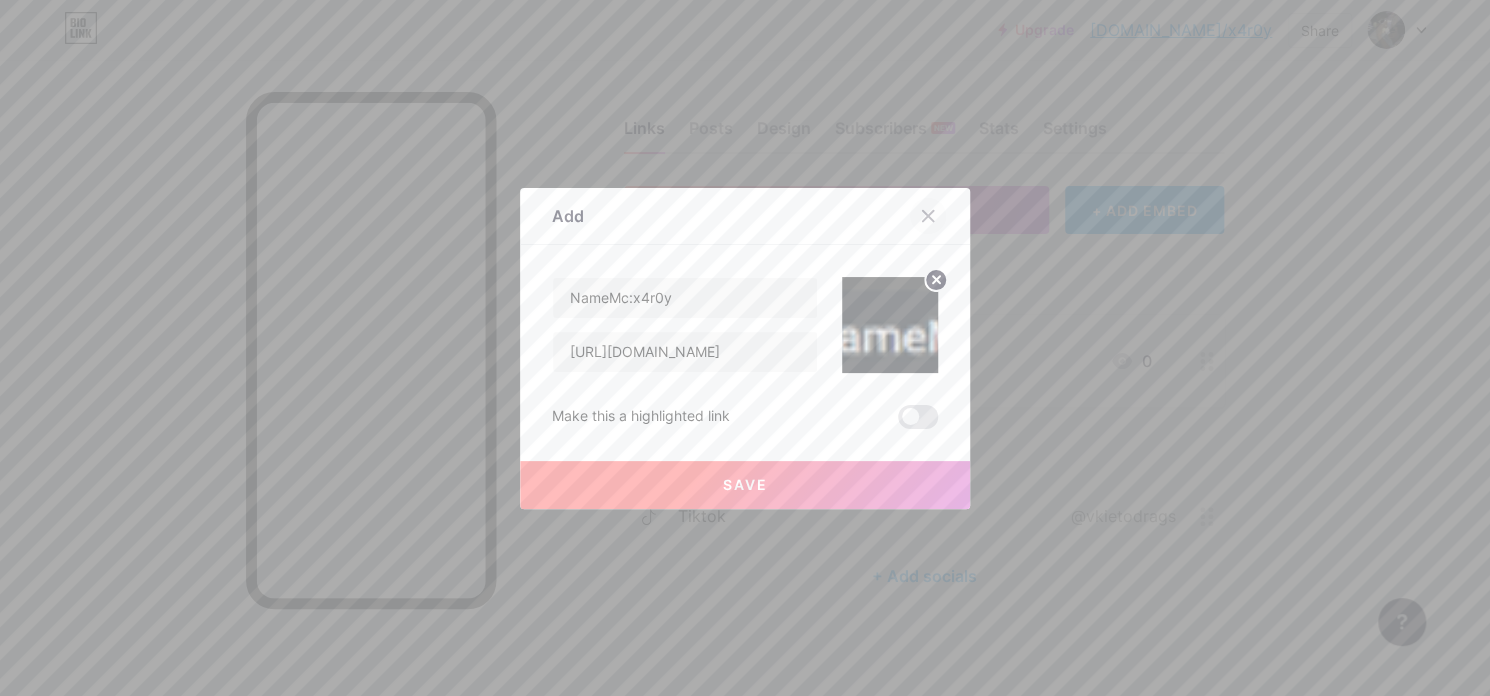 click 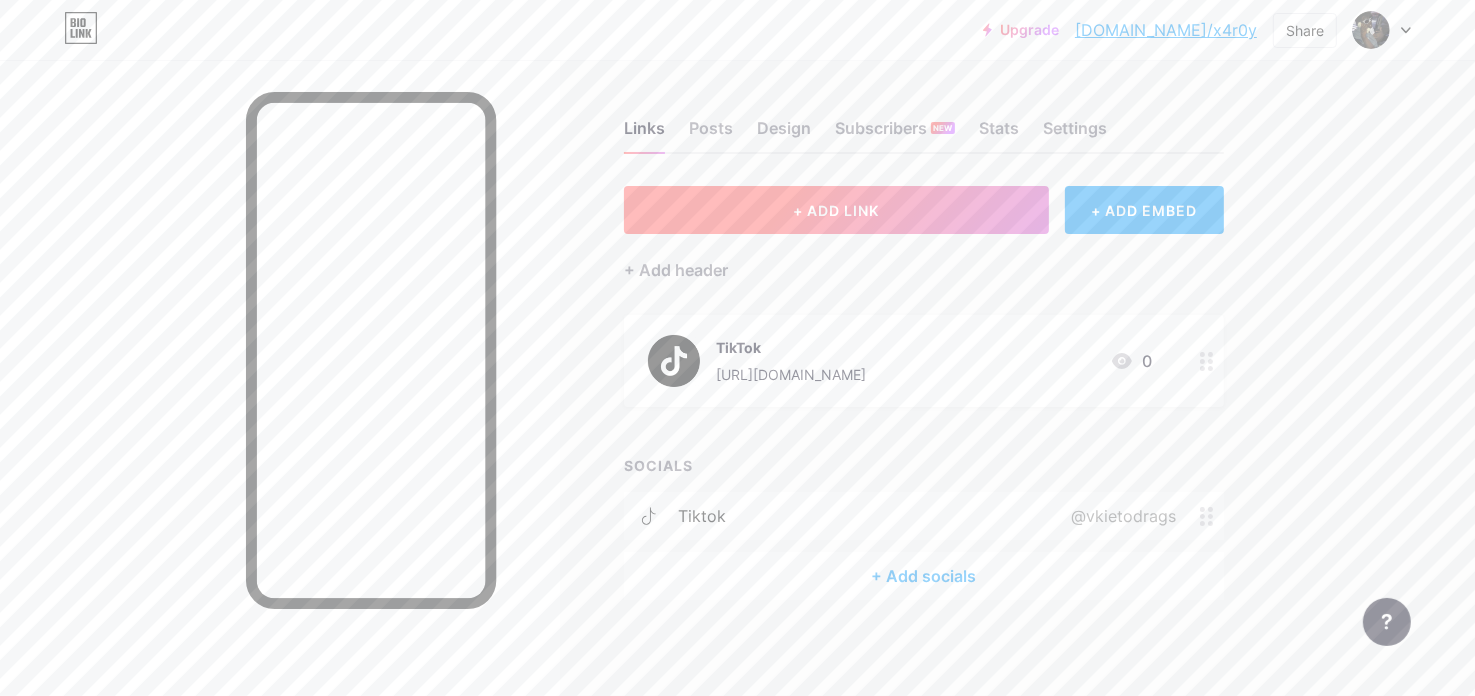click on "+ ADD LINK" at bounding box center [836, 210] 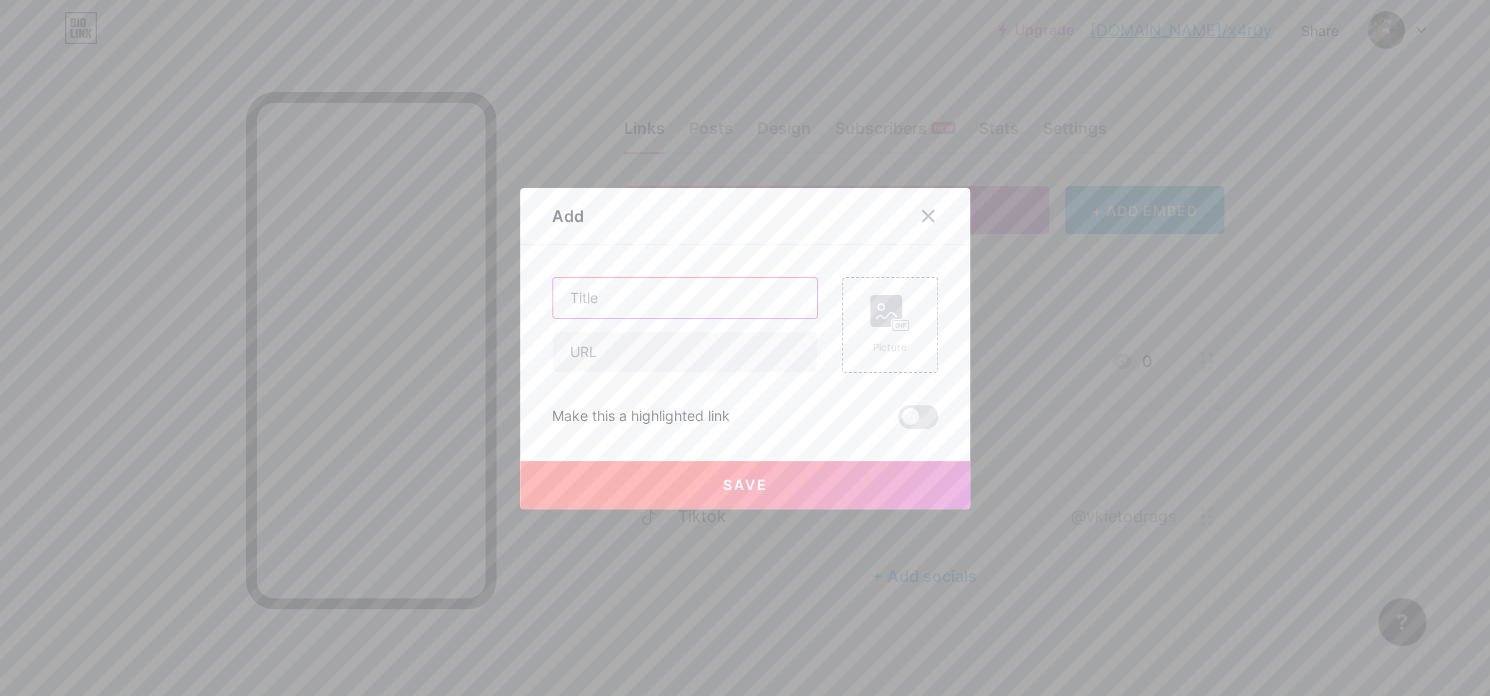 click at bounding box center (685, 298) 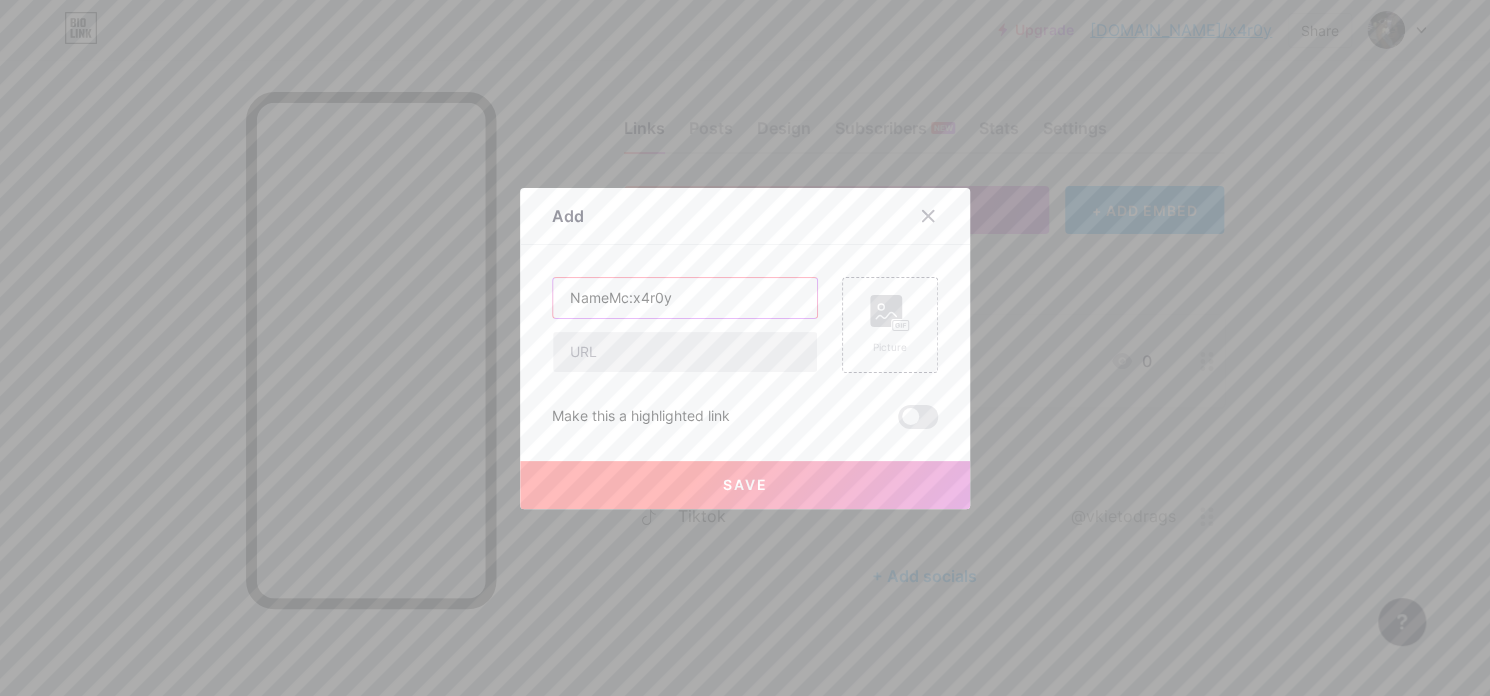 type on "NameMc:x4r0y" 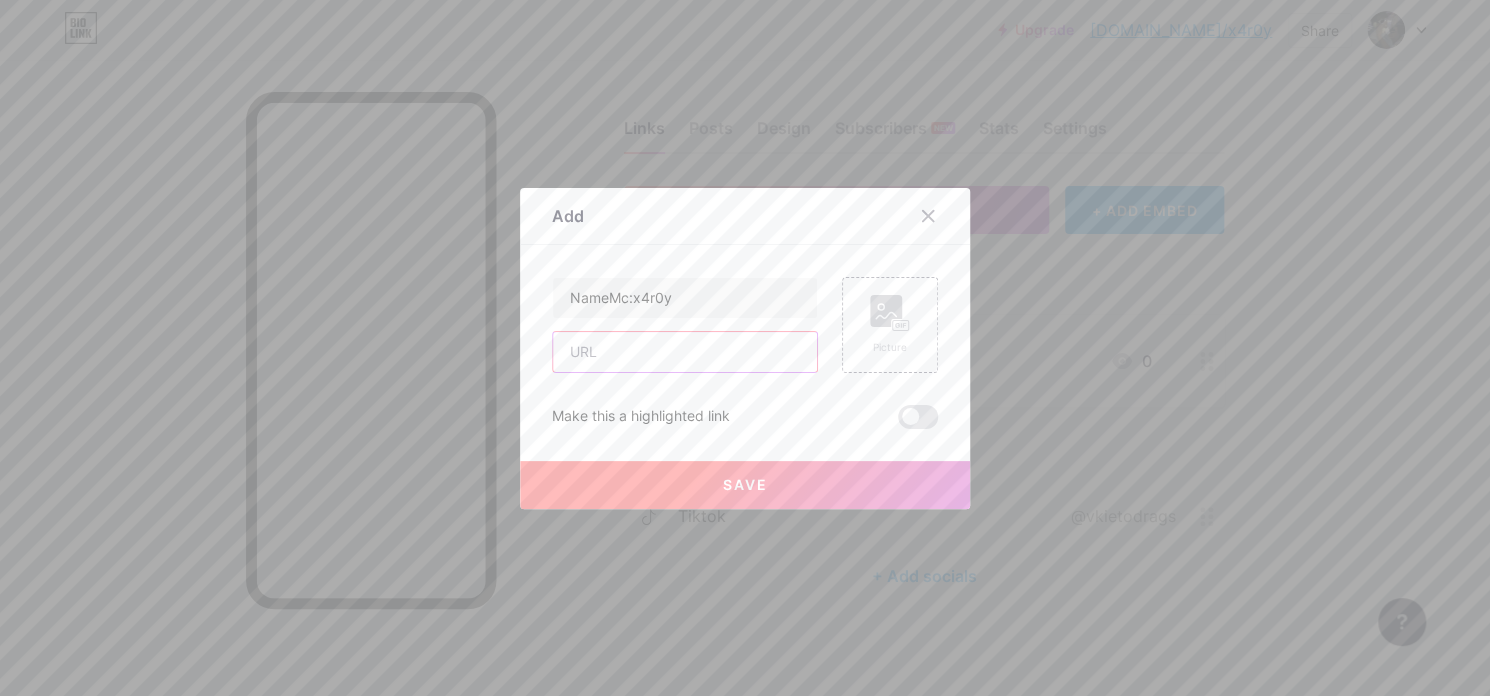 click at bounding box center (685, 352) 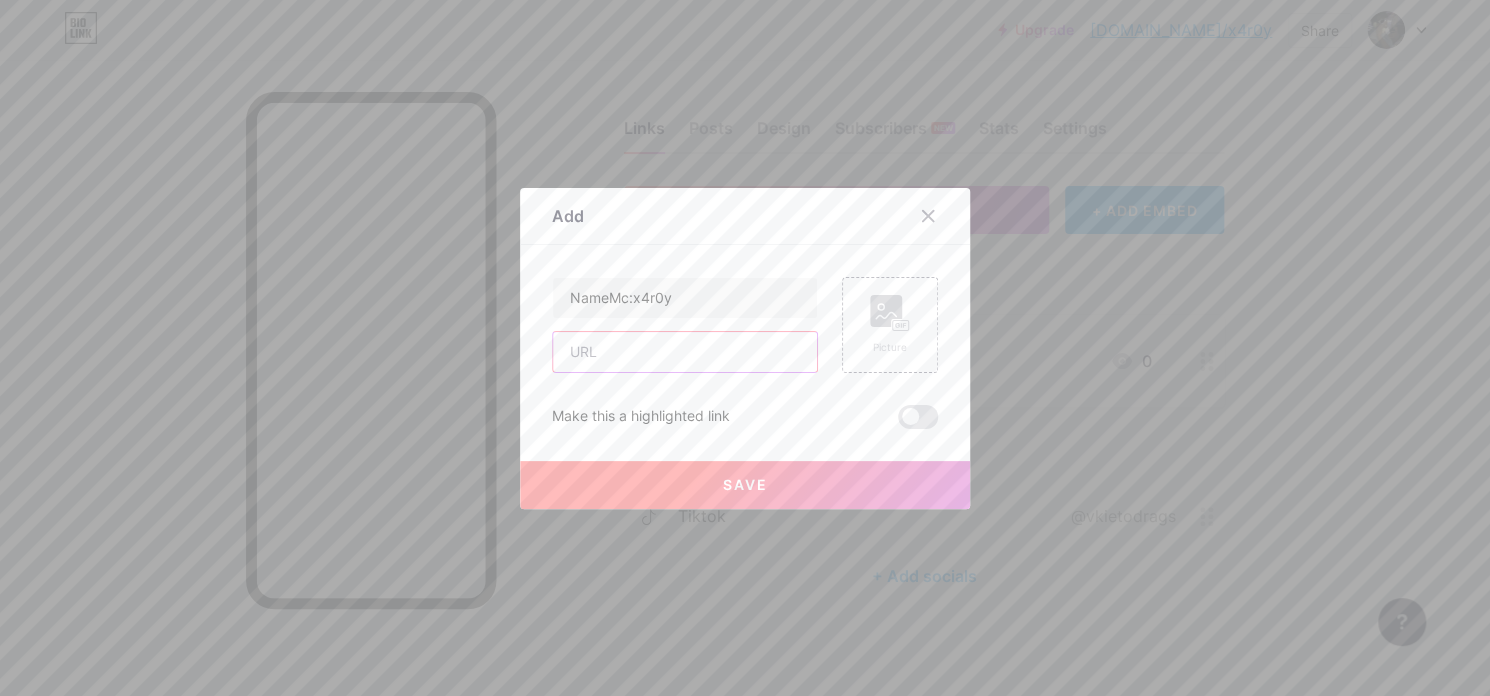 type on "[URL][DOMAIN_NAME]" 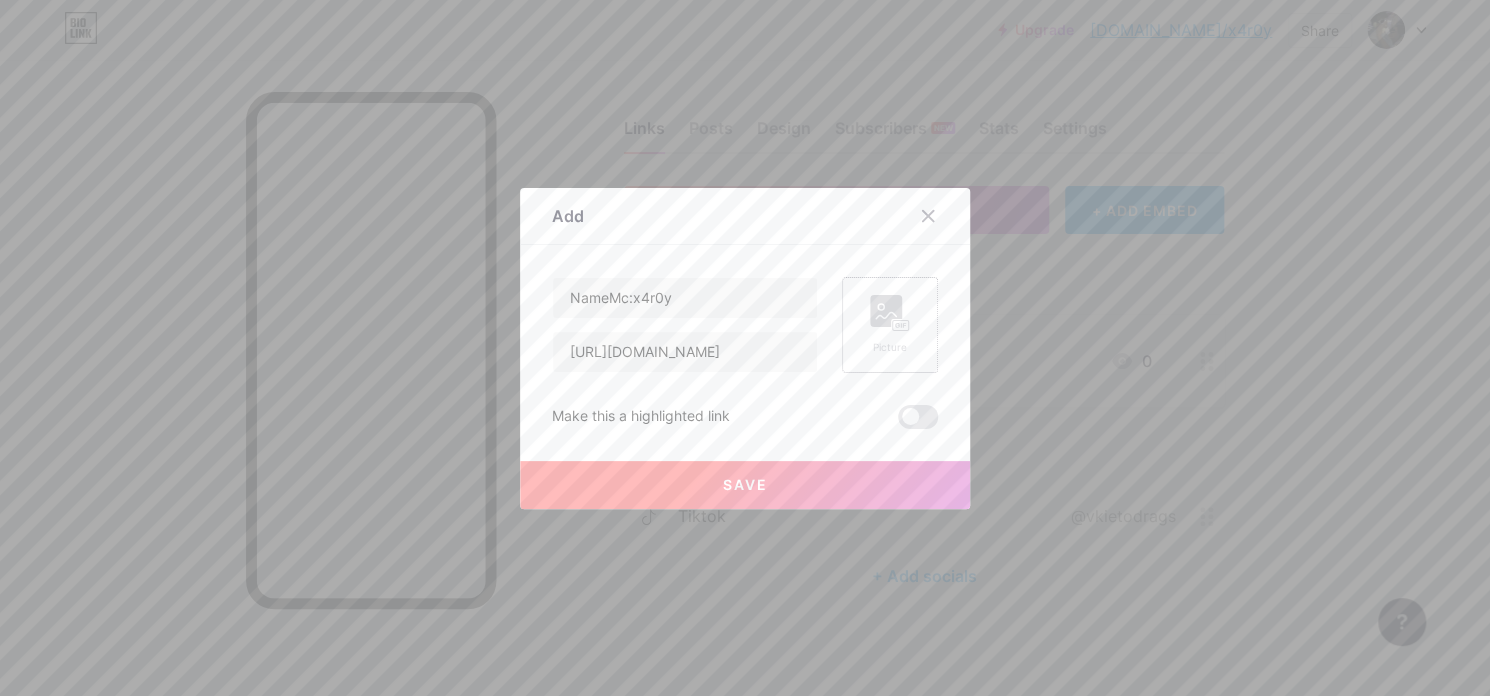 click on "Picture" at bounding box center (890, 325) 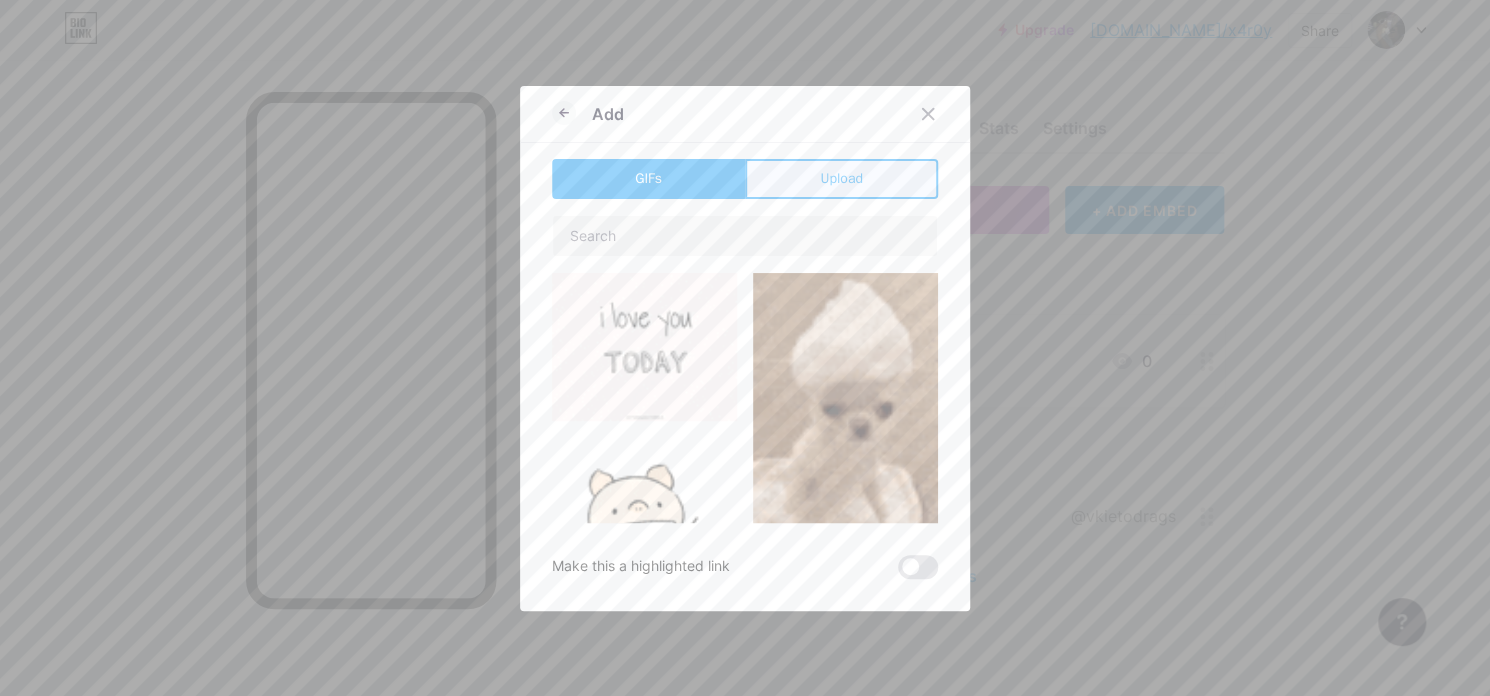 click on "Upload" at bounding box center (841, 178) 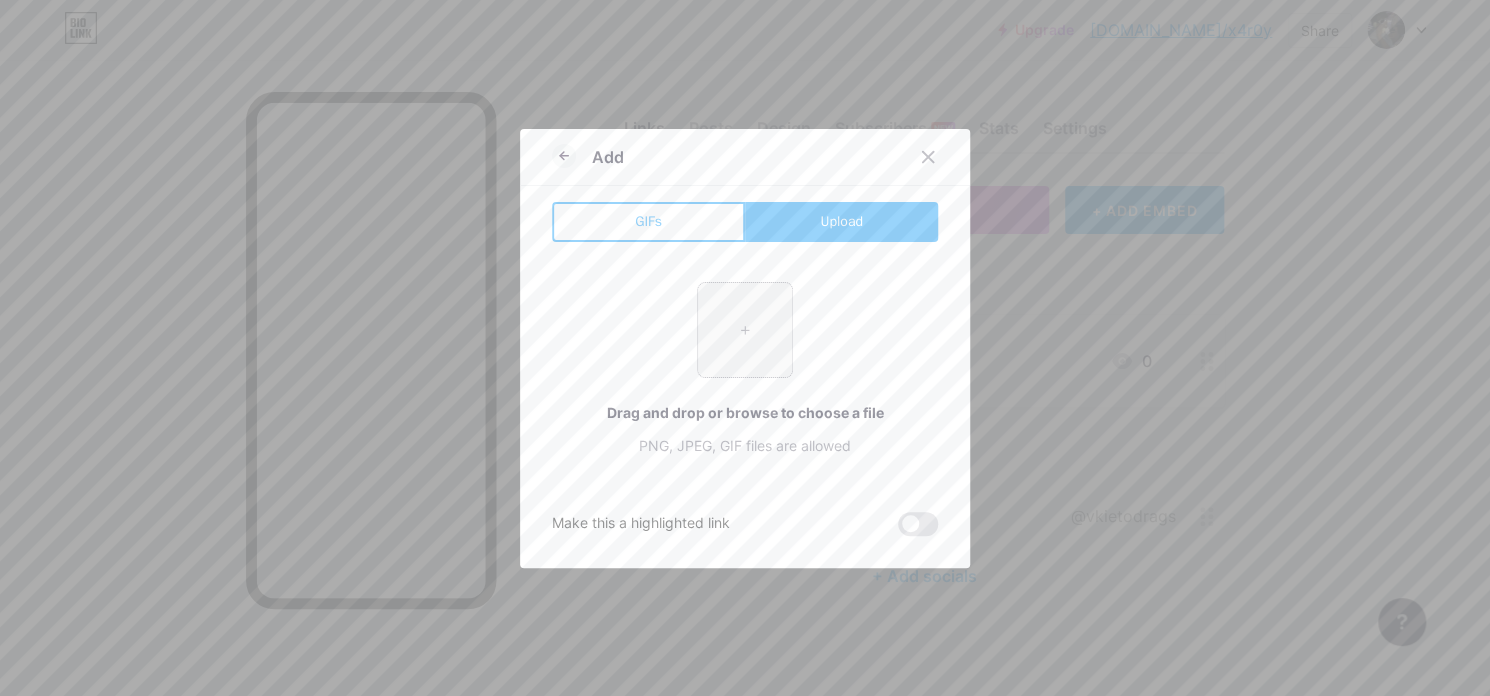click at bounding box center (745, 330) 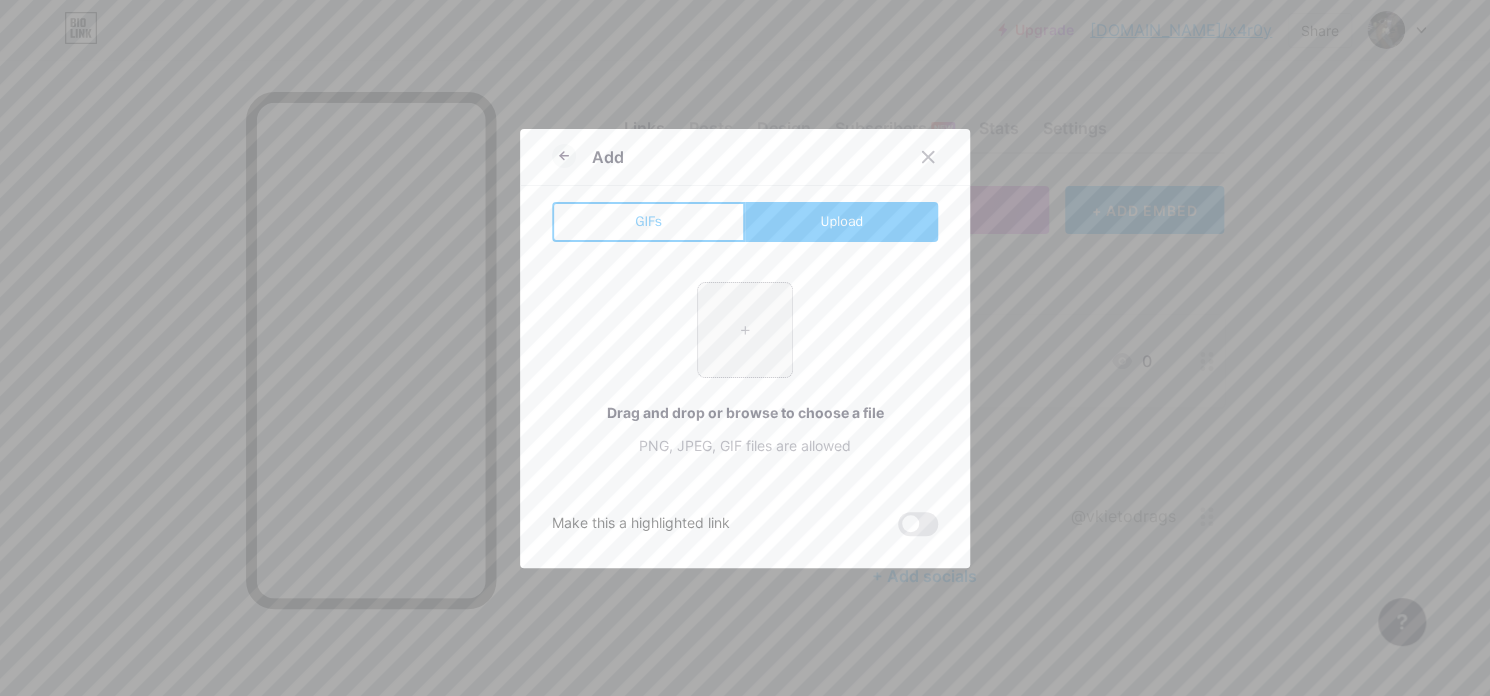 type on "C:\fakepath\obraz_2025-07-09_101218151.png" 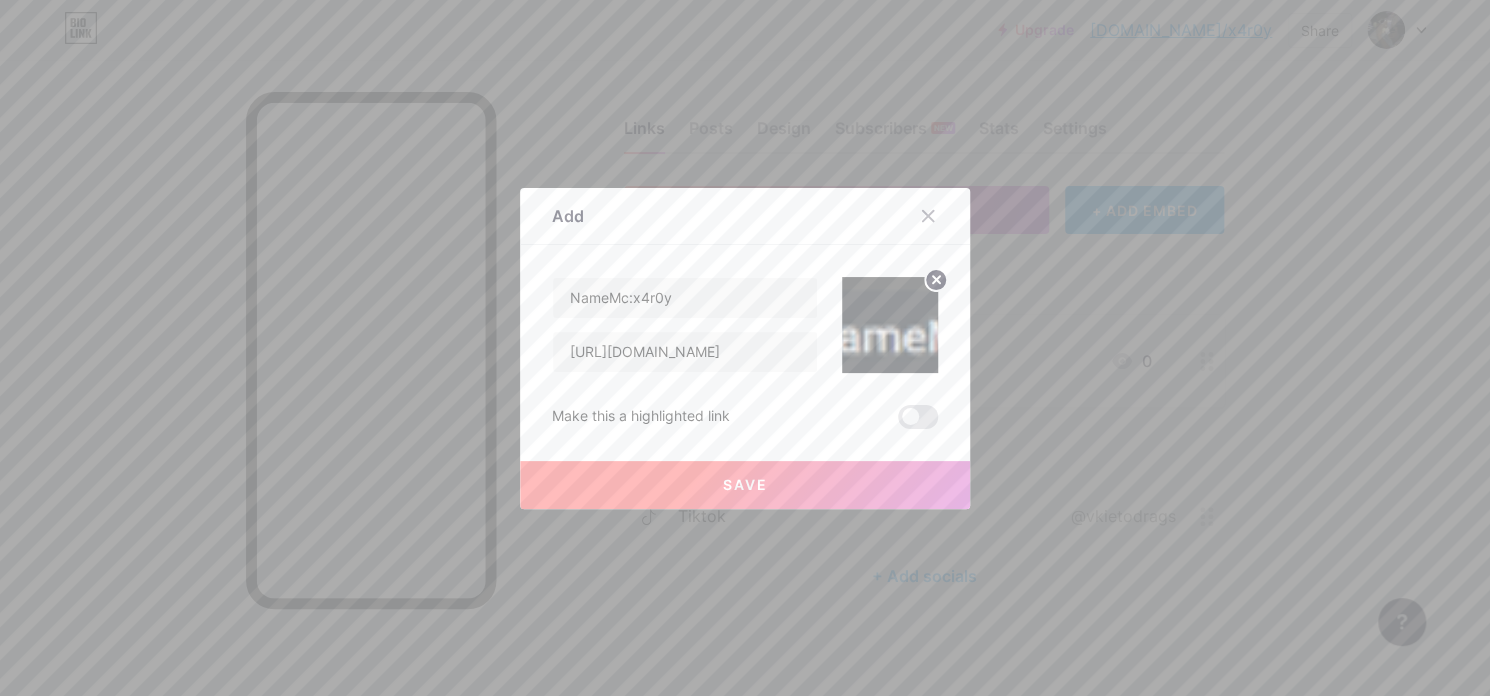 click 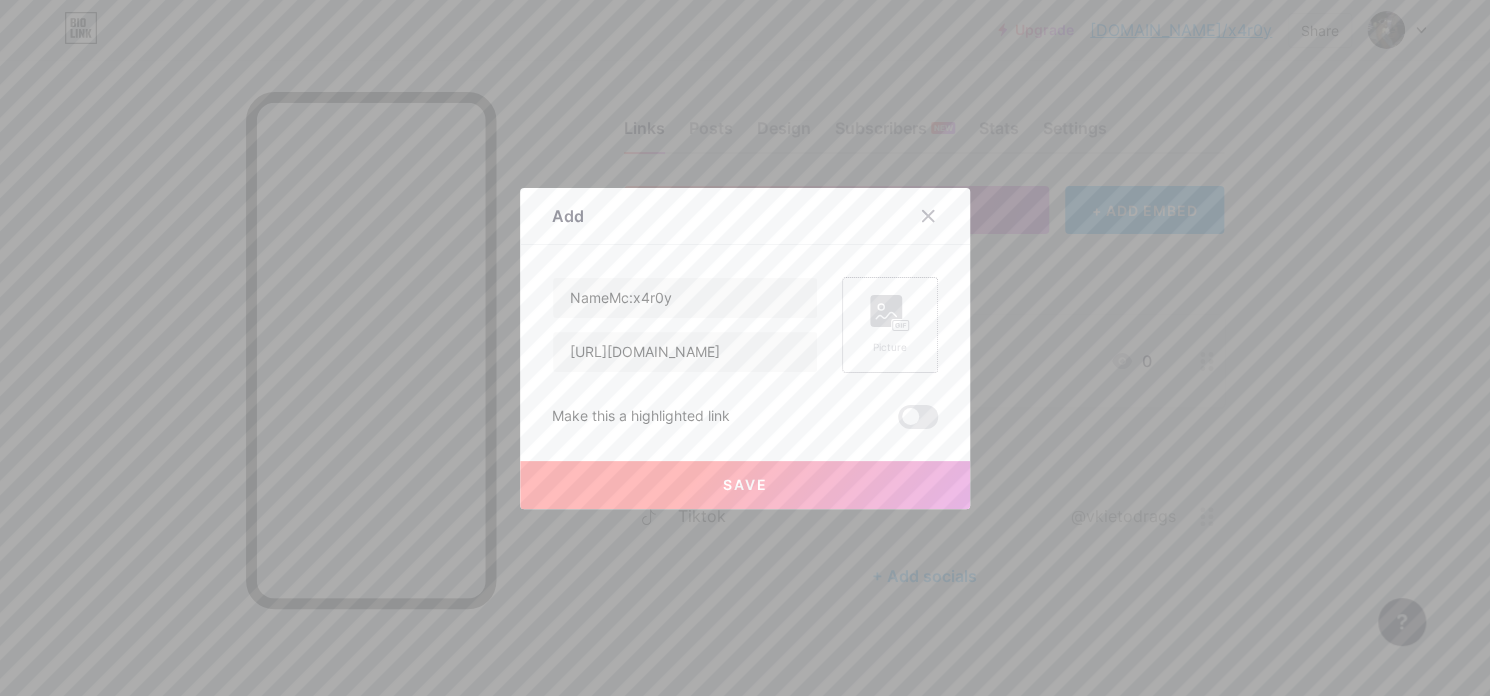 click 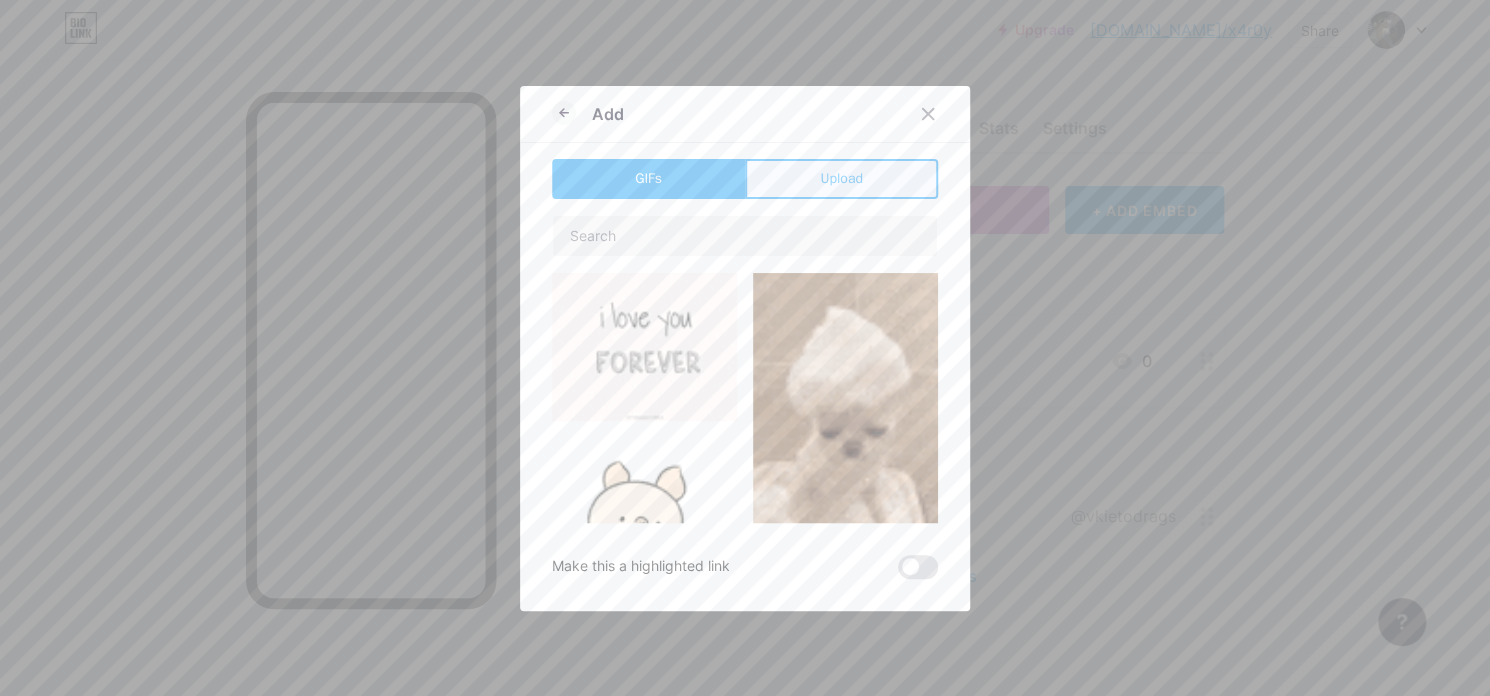 click on "Upload" at bounding box center (841, 178) 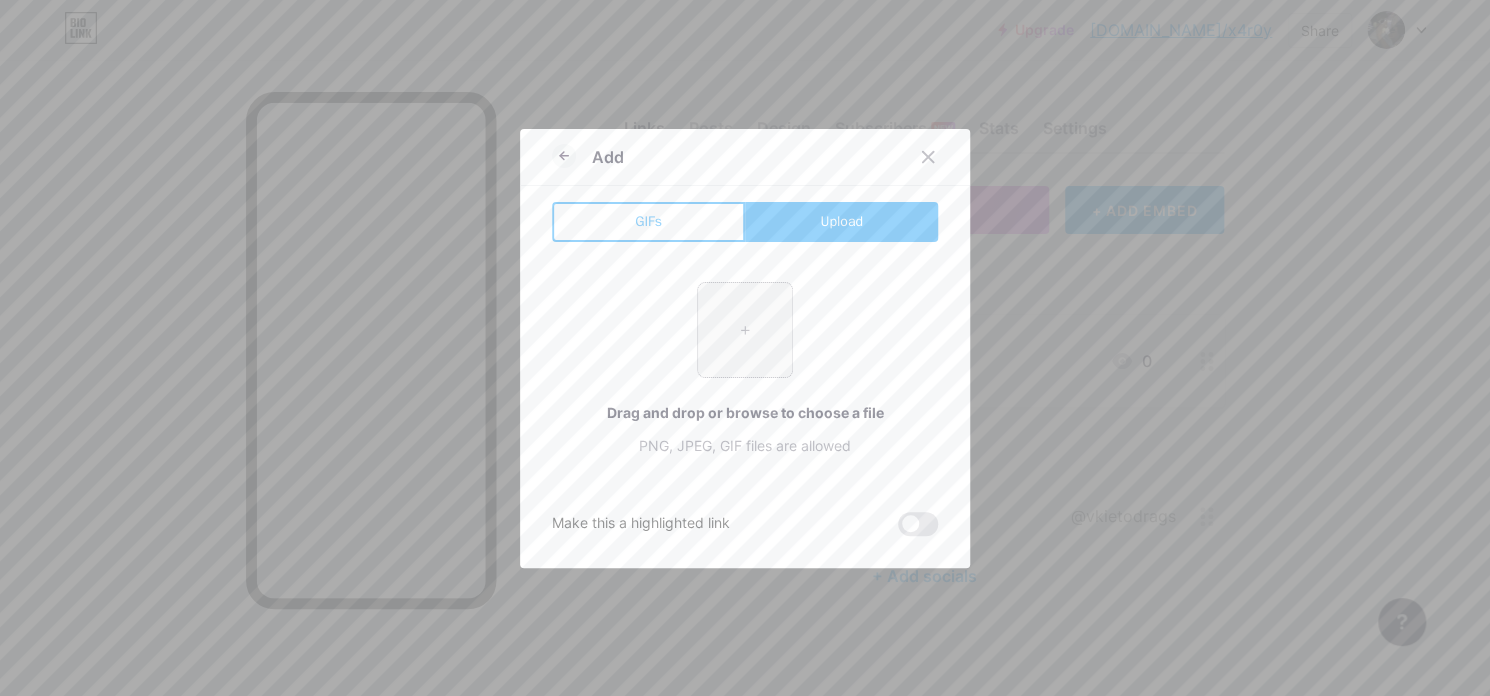 click at bounding box center [745, 330] 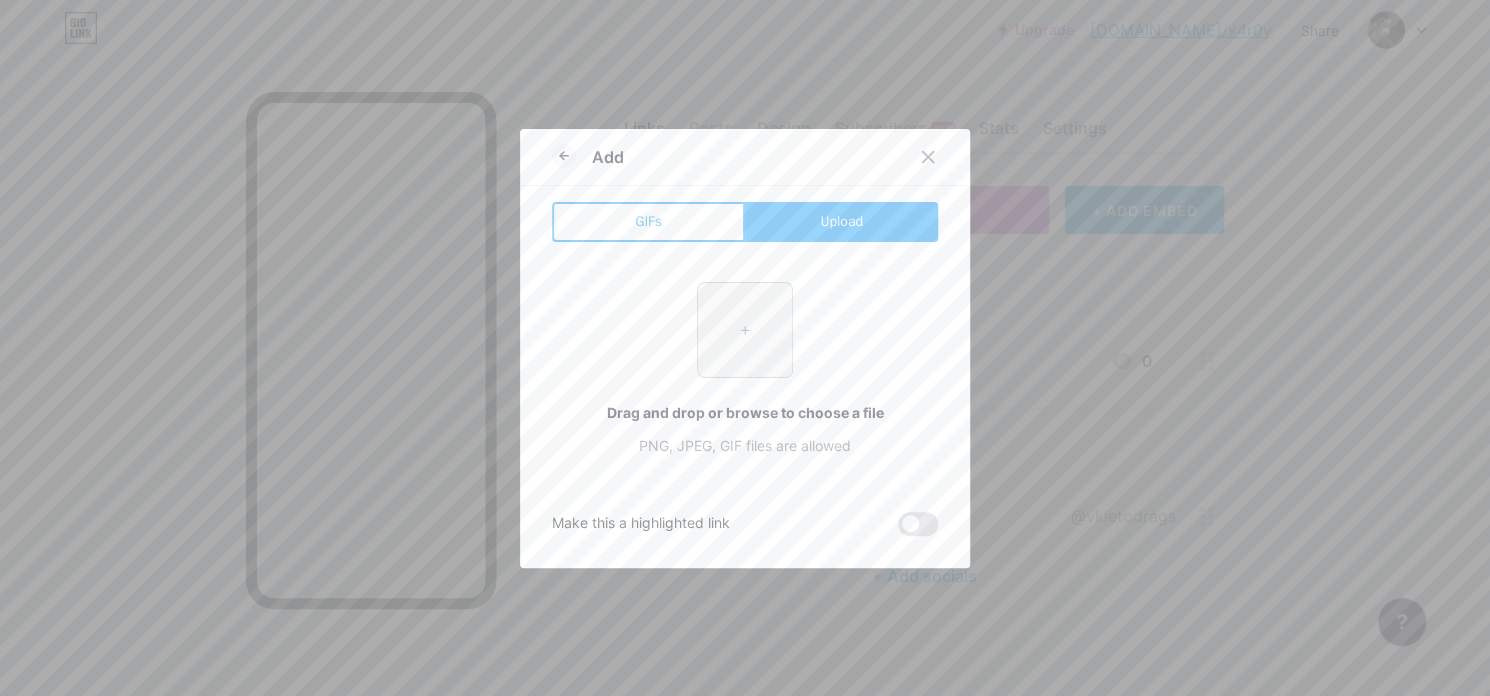 type on "C:\fakepath\image.png" 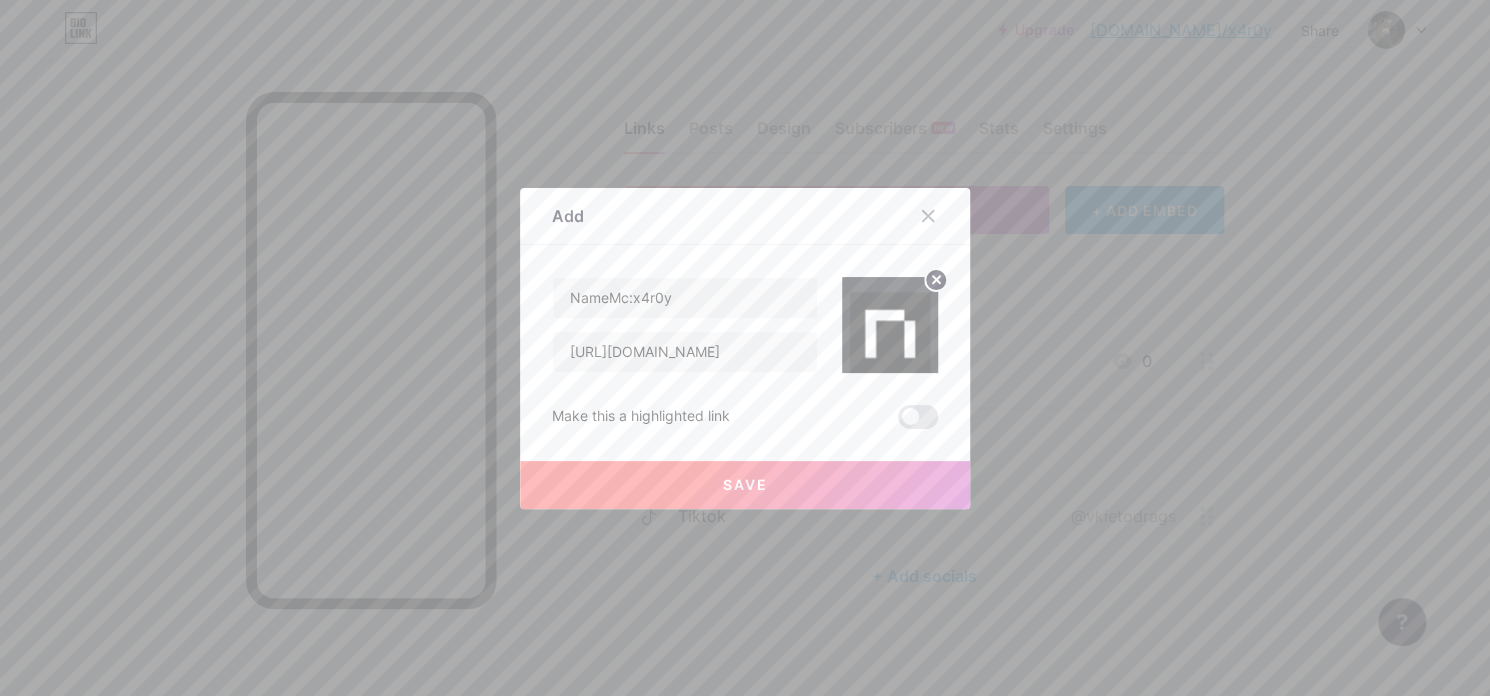 click on "Save" at bounding box center (745, 485) 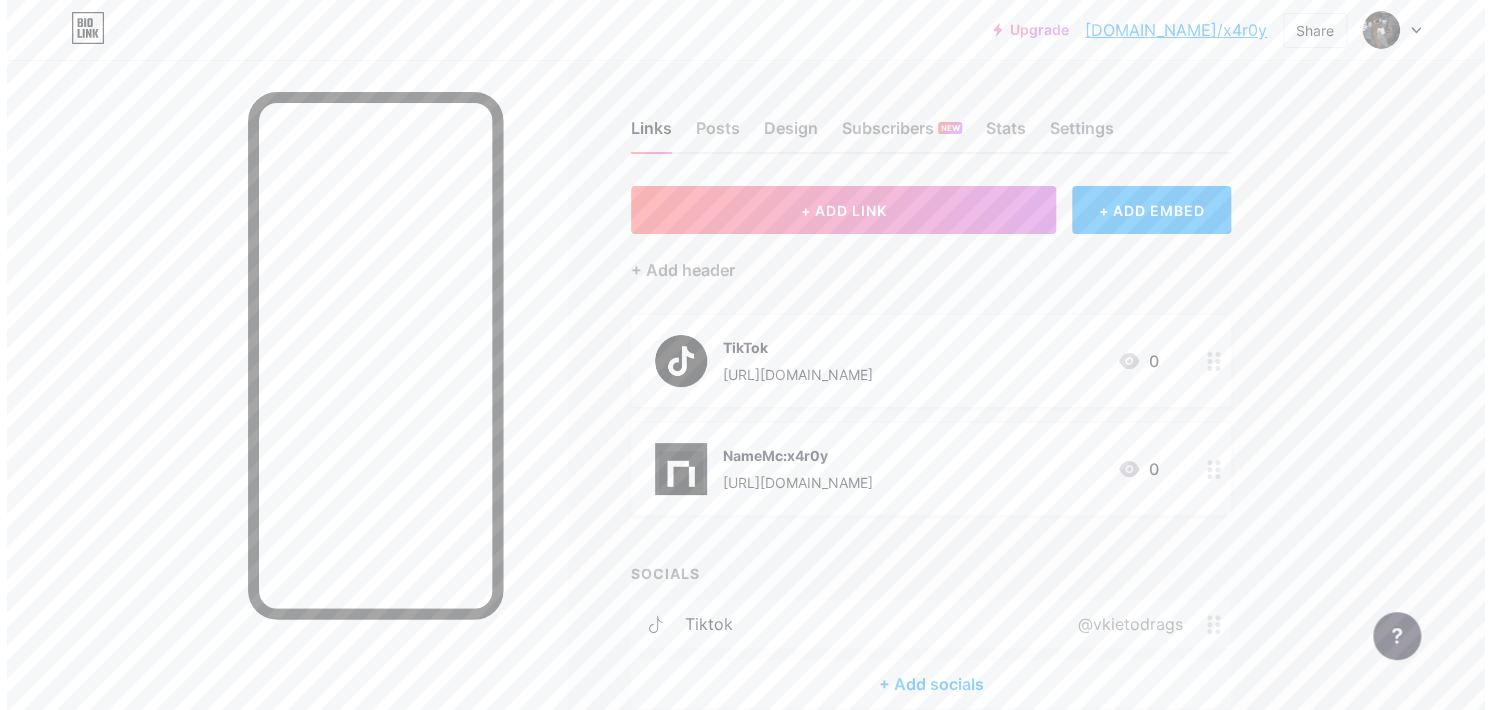 scroll, scrollTop: 96, scrollLeft: 0, axis: vertical 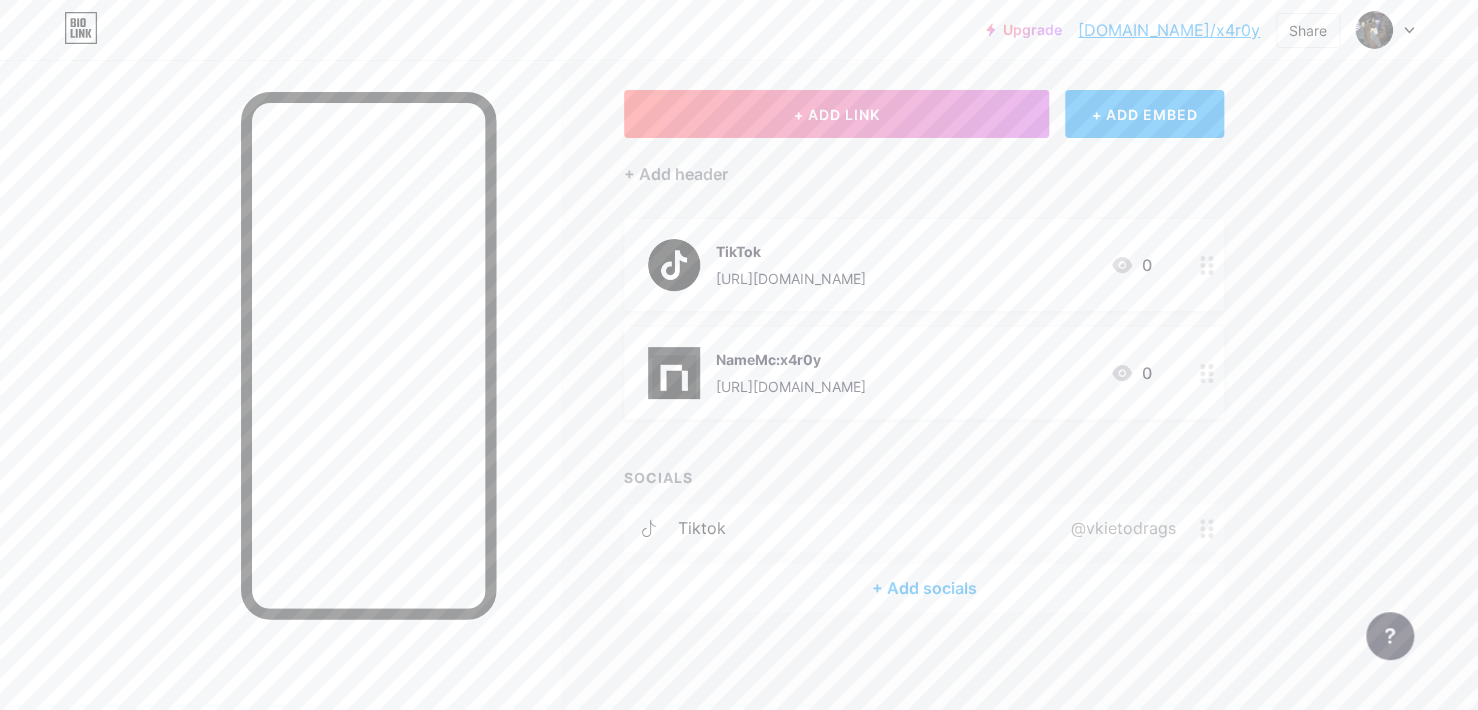 click on "Links
Posts
Design
Subscribers
NEW
Stats
Settings       + ADD LINK     + ADD EMBED
+ Add header
TikTok
[URL][DOMAIN_NAME]
0
NameMc:x4r0y
[URL][DOMAIN_NAME]
0
SOCIALS
tiktok
@vkietodrags               + Add socials                       Feature requests             Help center         Contact support" at bounding box center [654, 338] 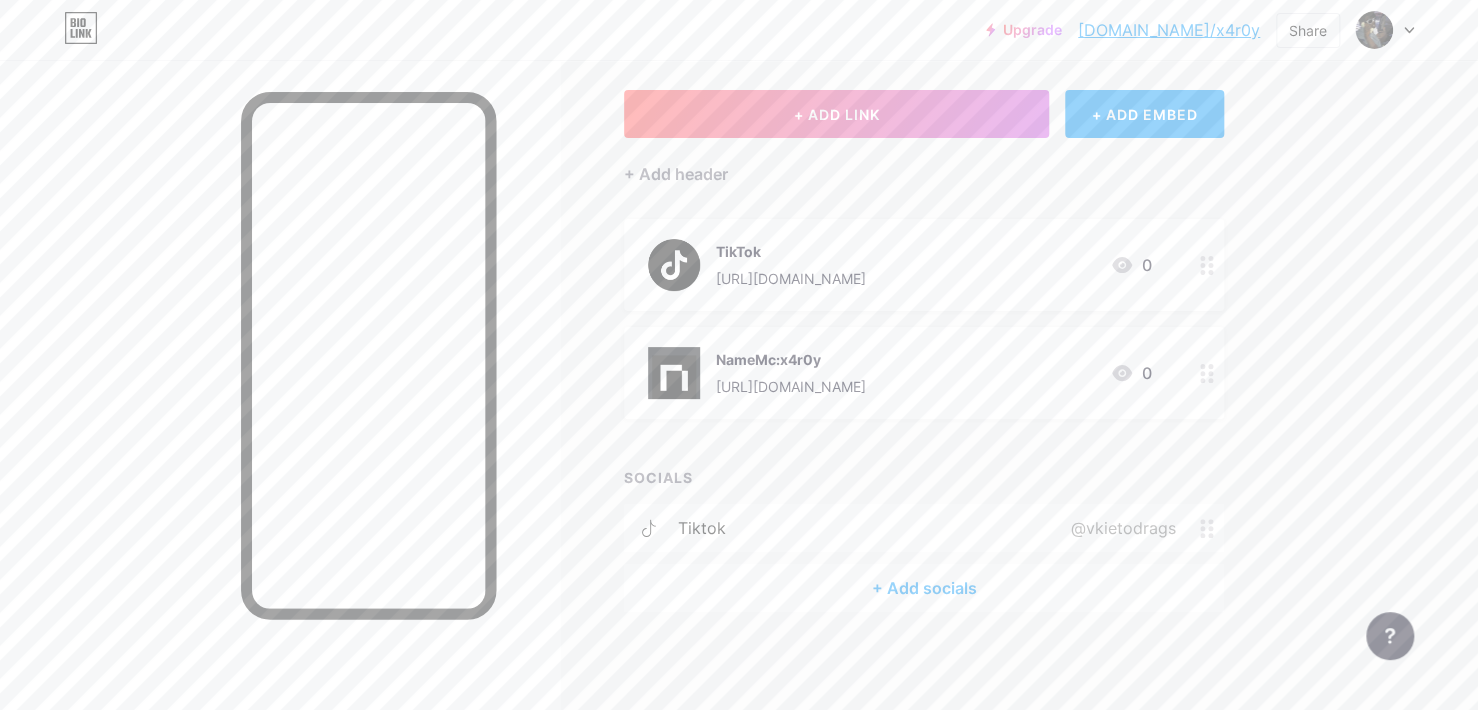 click on "+ Add socials" at bounding box center [924, 588] 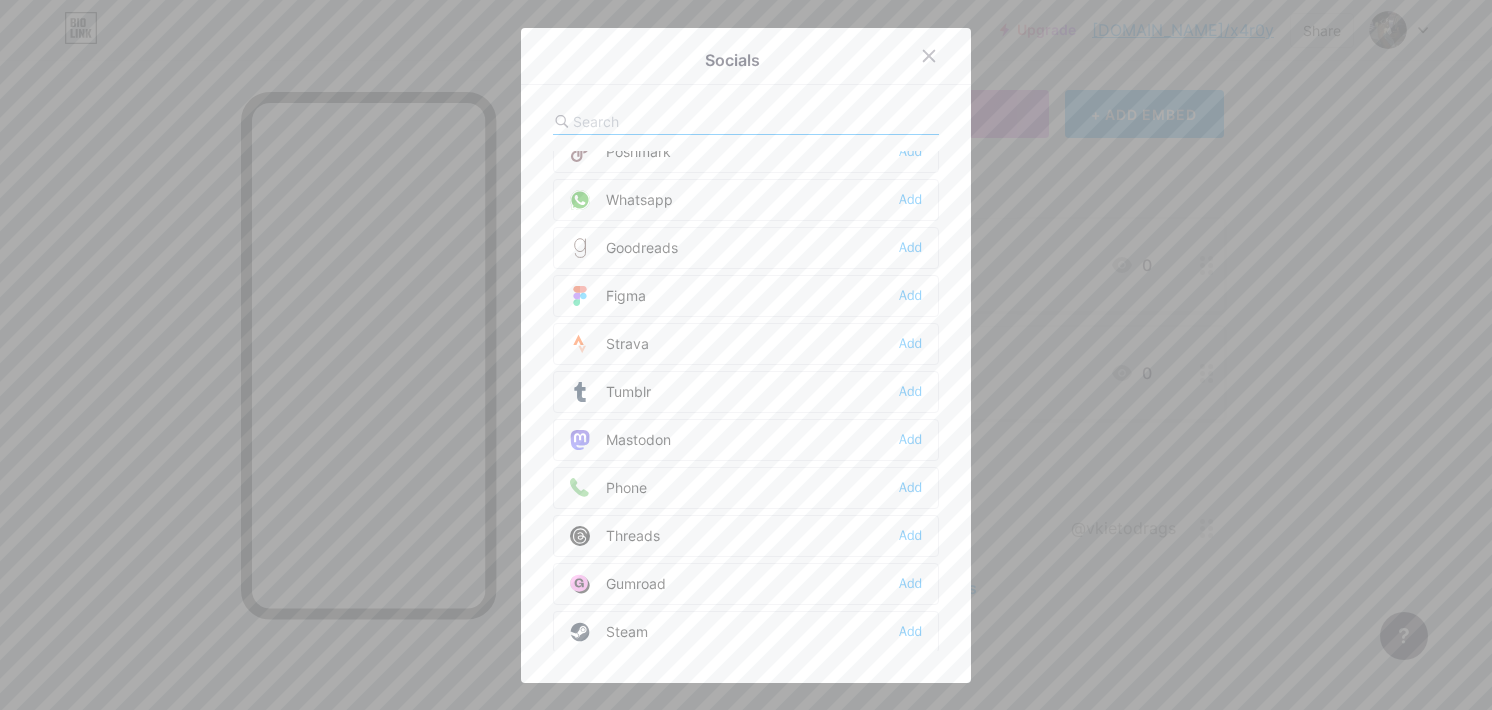 scroll, scrollTop: 1784, scrollLeft: 0, axis: vertical 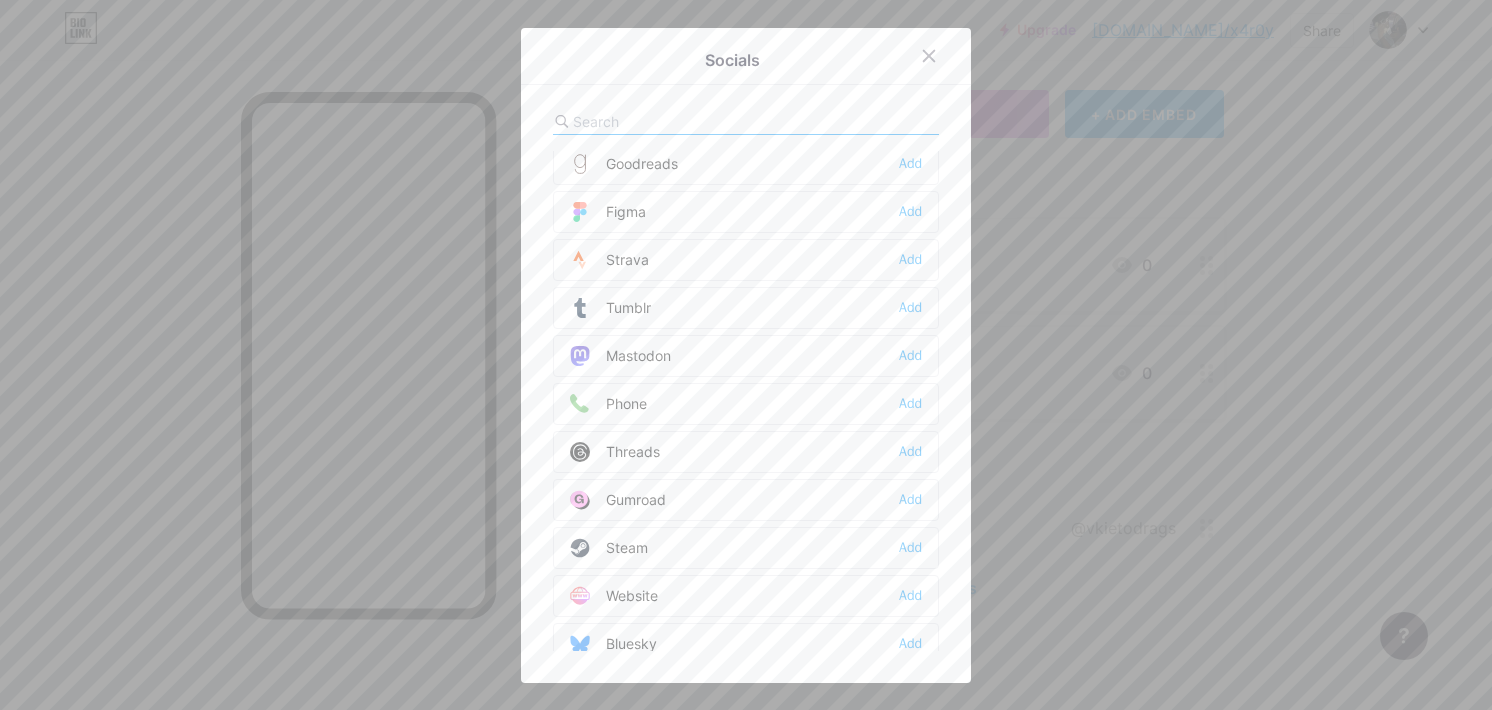 click at bounding box center (941, 56) 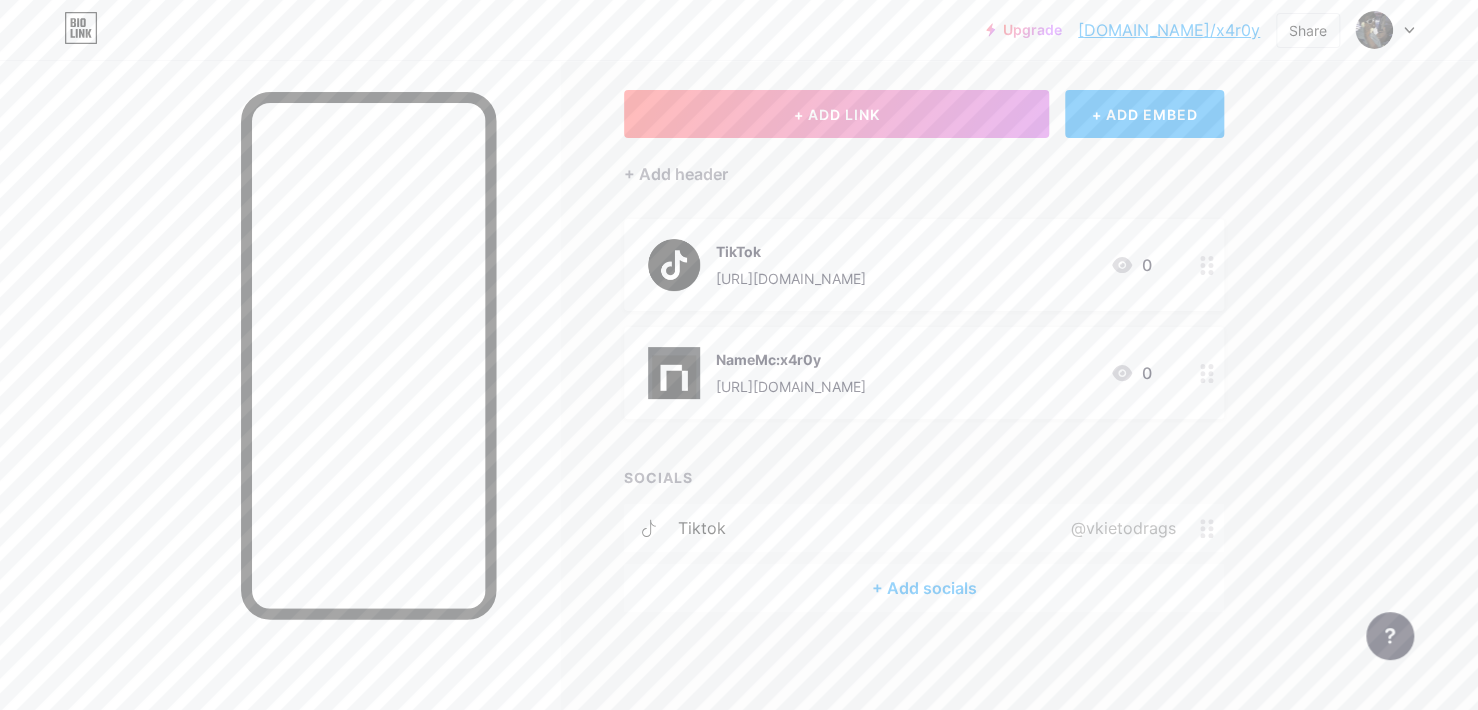 click on "+ Add socials" at bounding box center (924, 588) 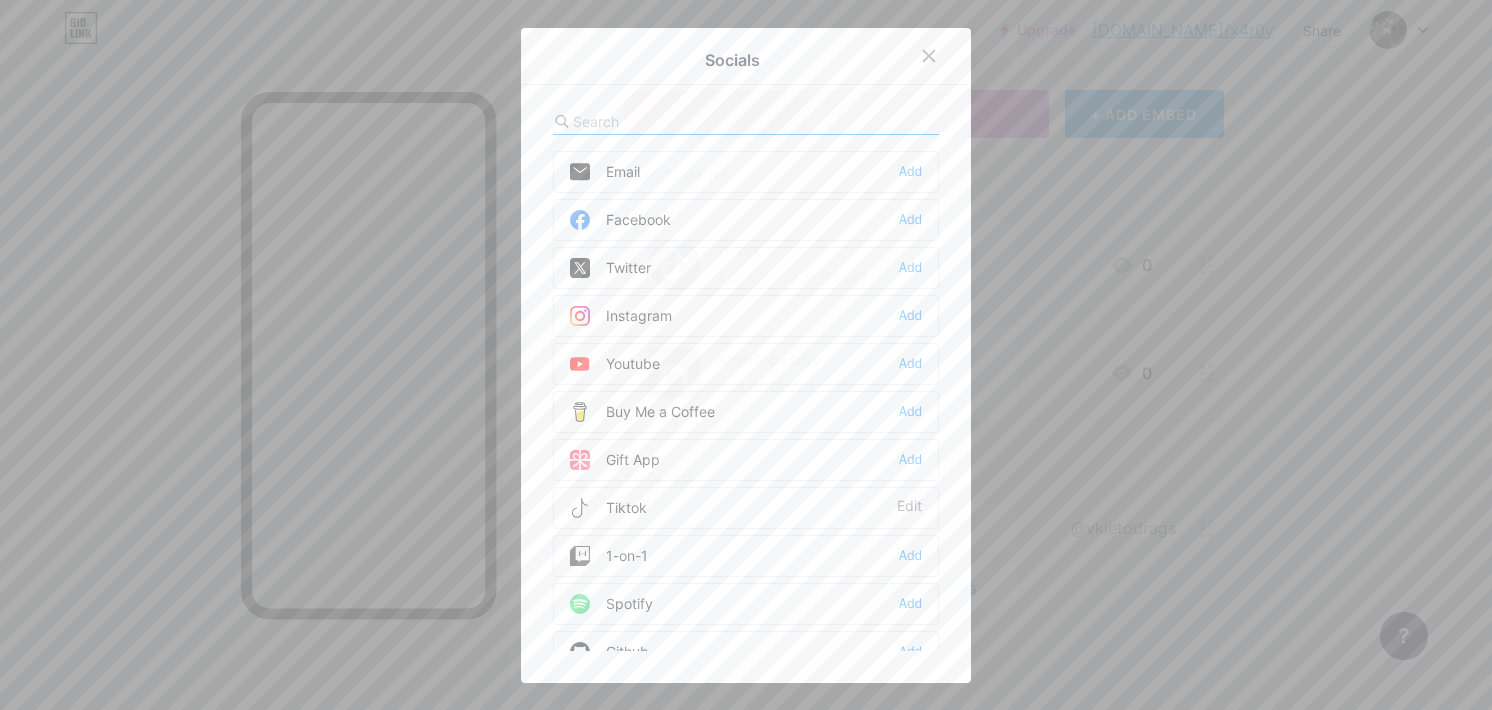 scroll, scrollTop: 200, scrollLeft: 0, axis: vertical 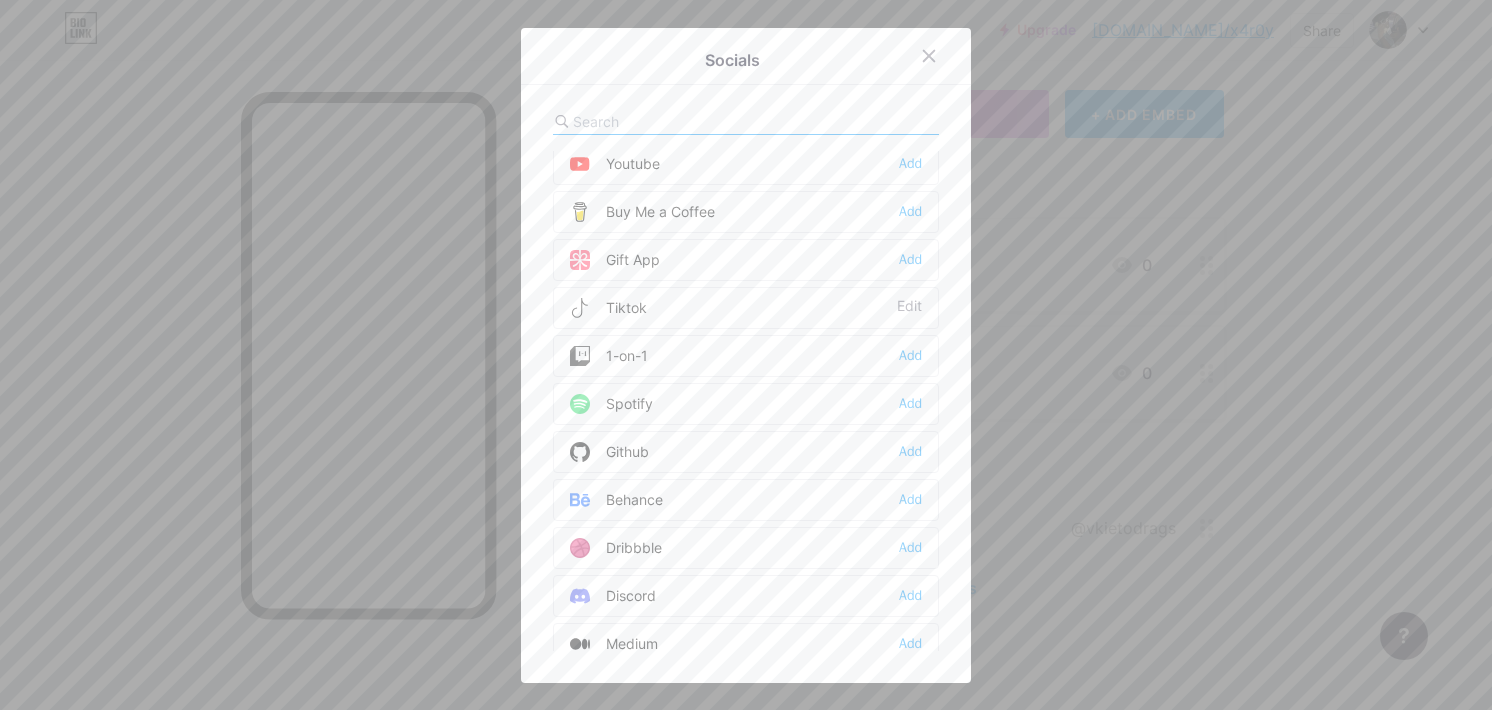 click on "Discord" at bounding box center [613, 596] 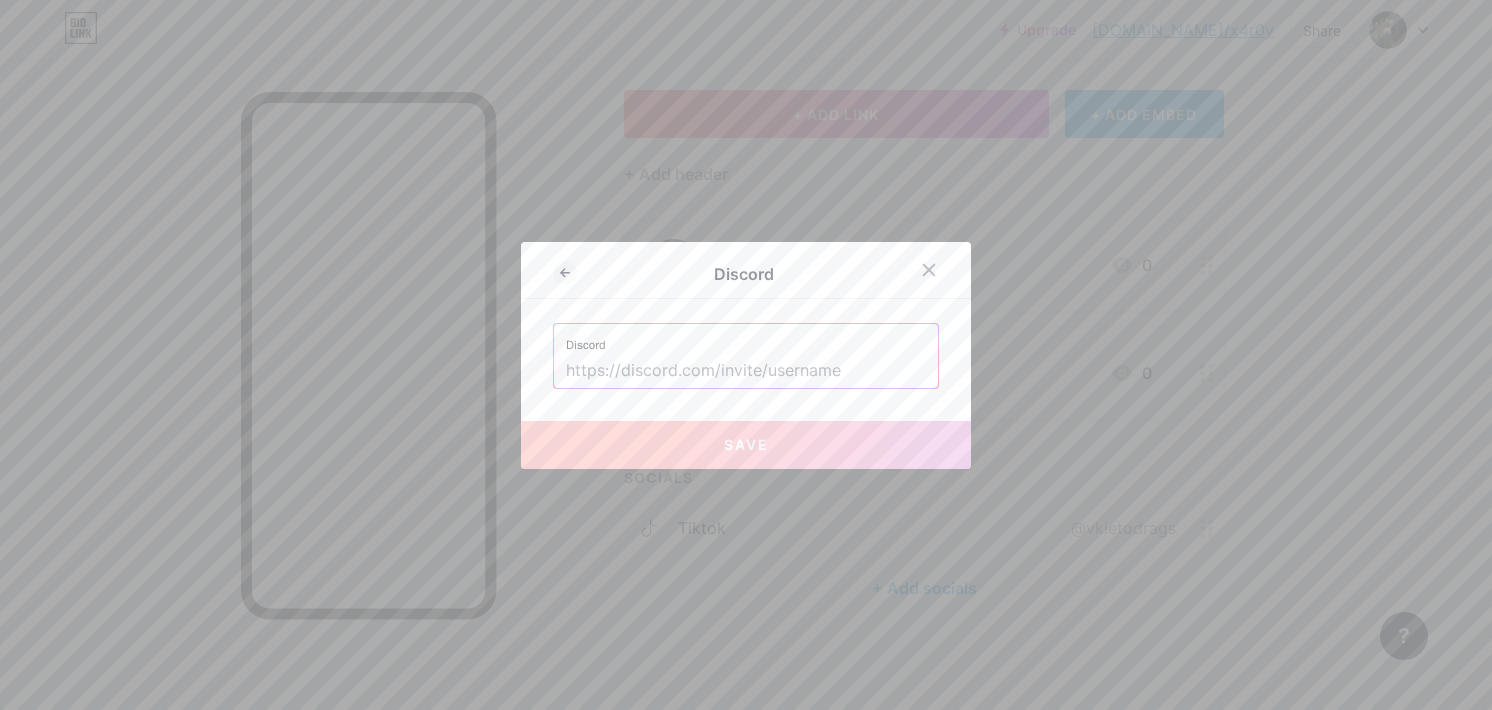 click at bounding box center [746, 371] 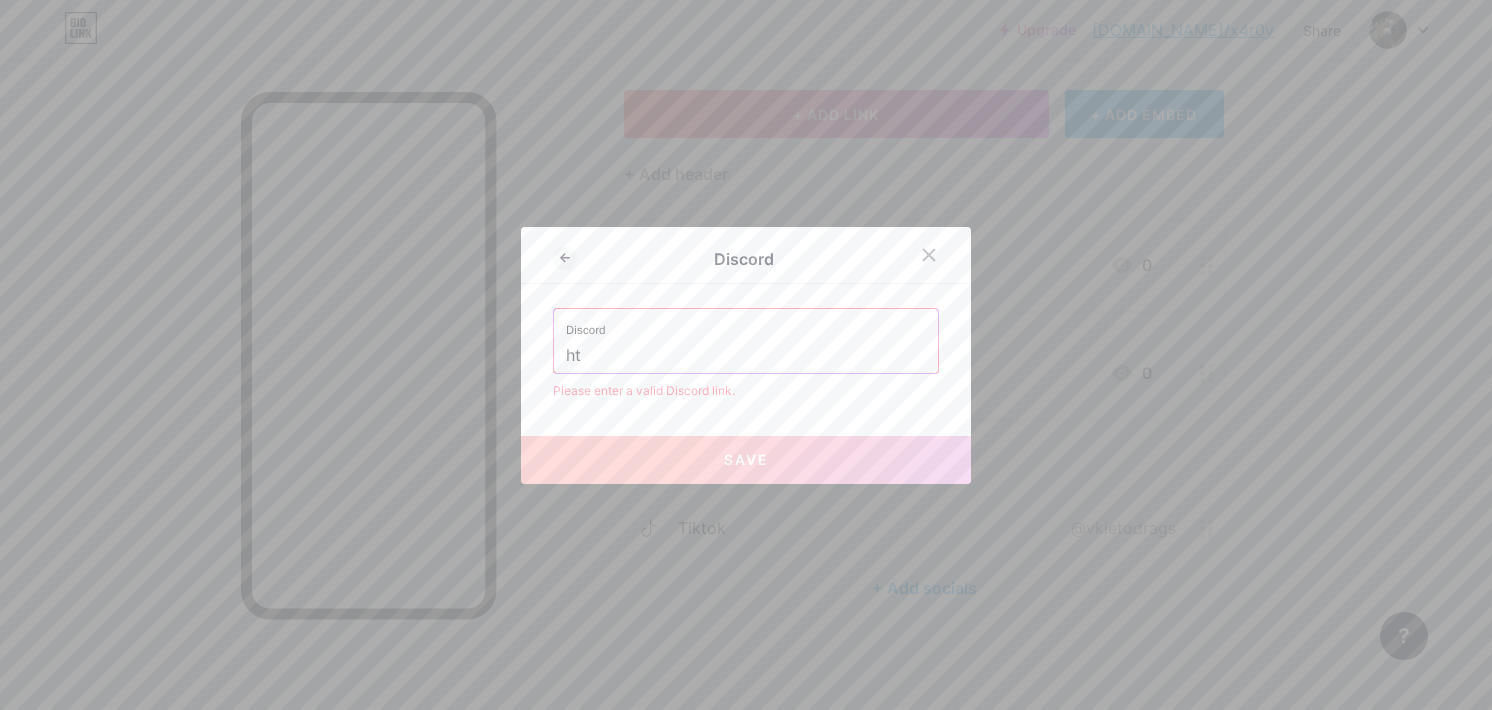 type on "h" 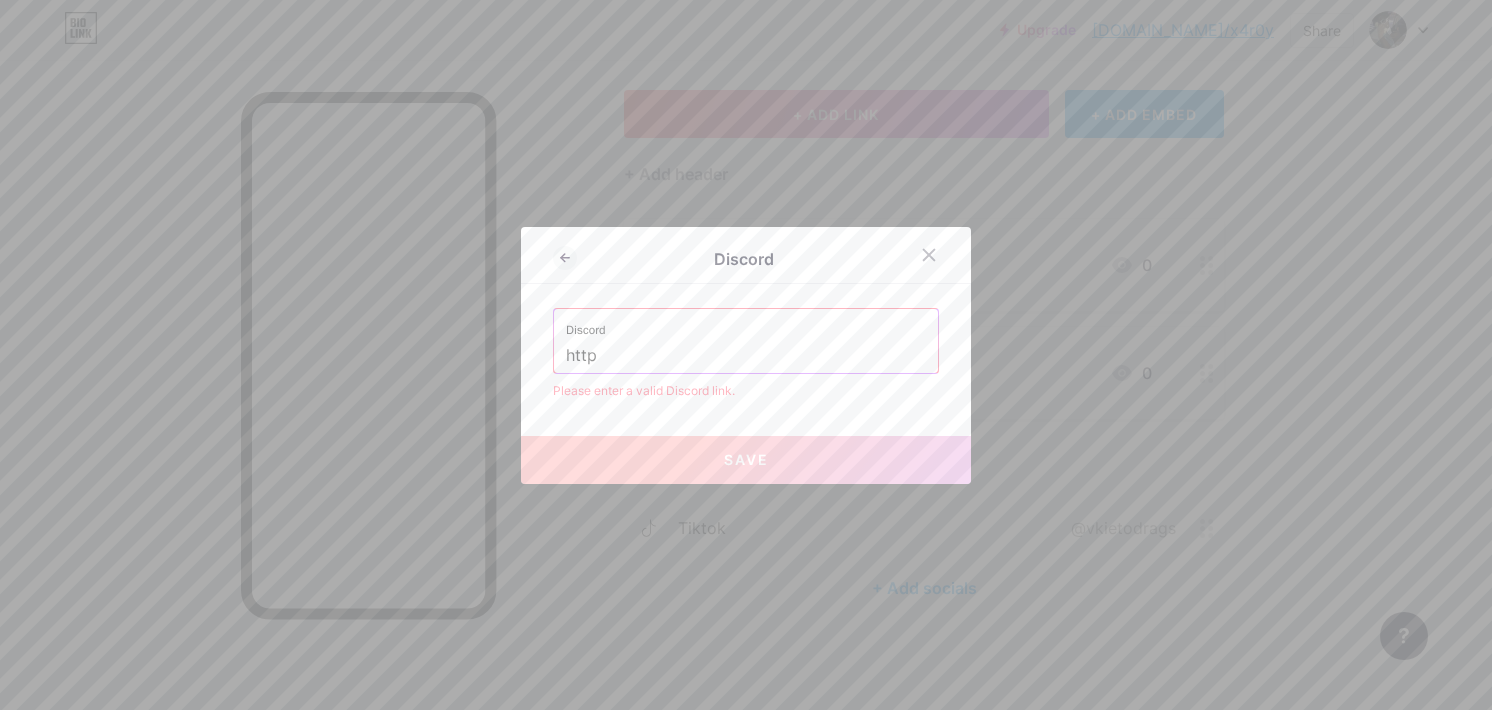 type on "https" 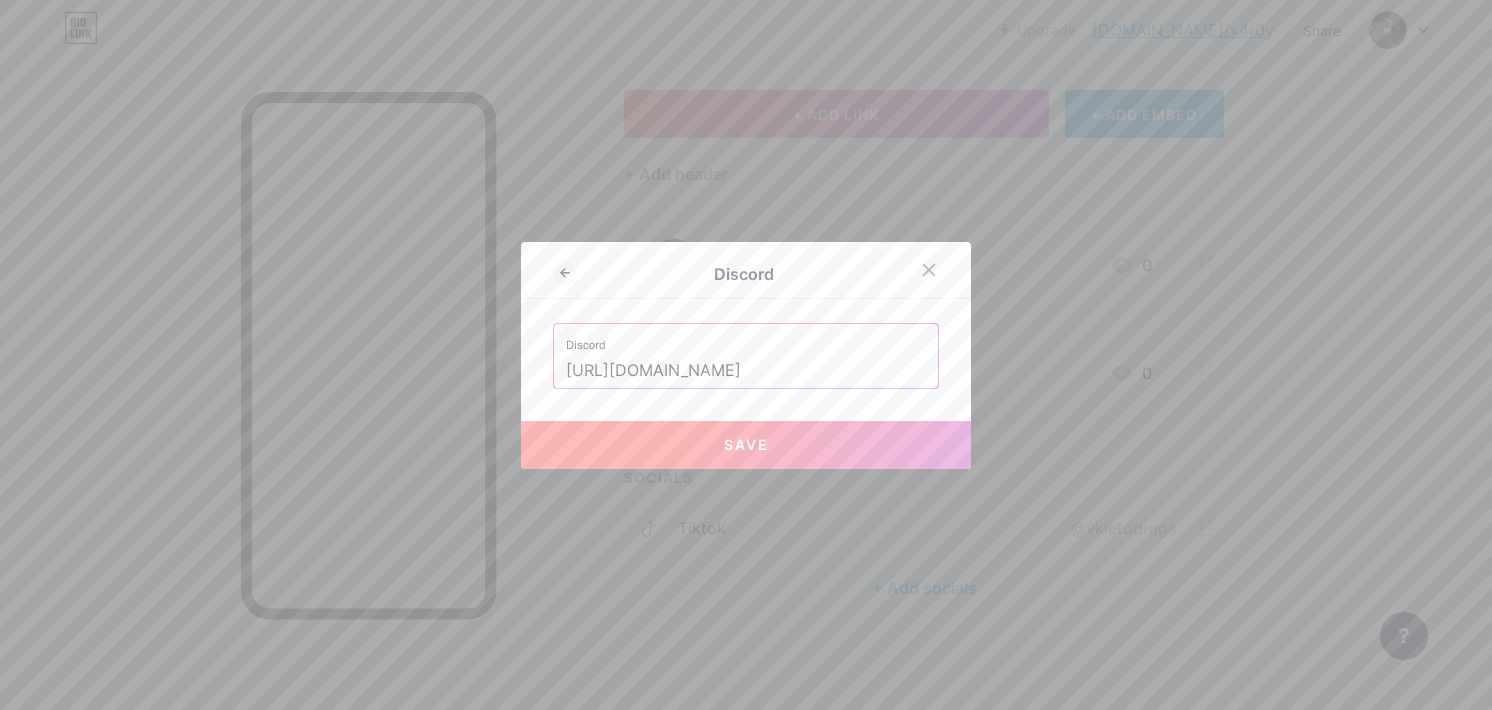 click on "[URL][DOMAIN_NAME]" at bounding box center [746, 371] 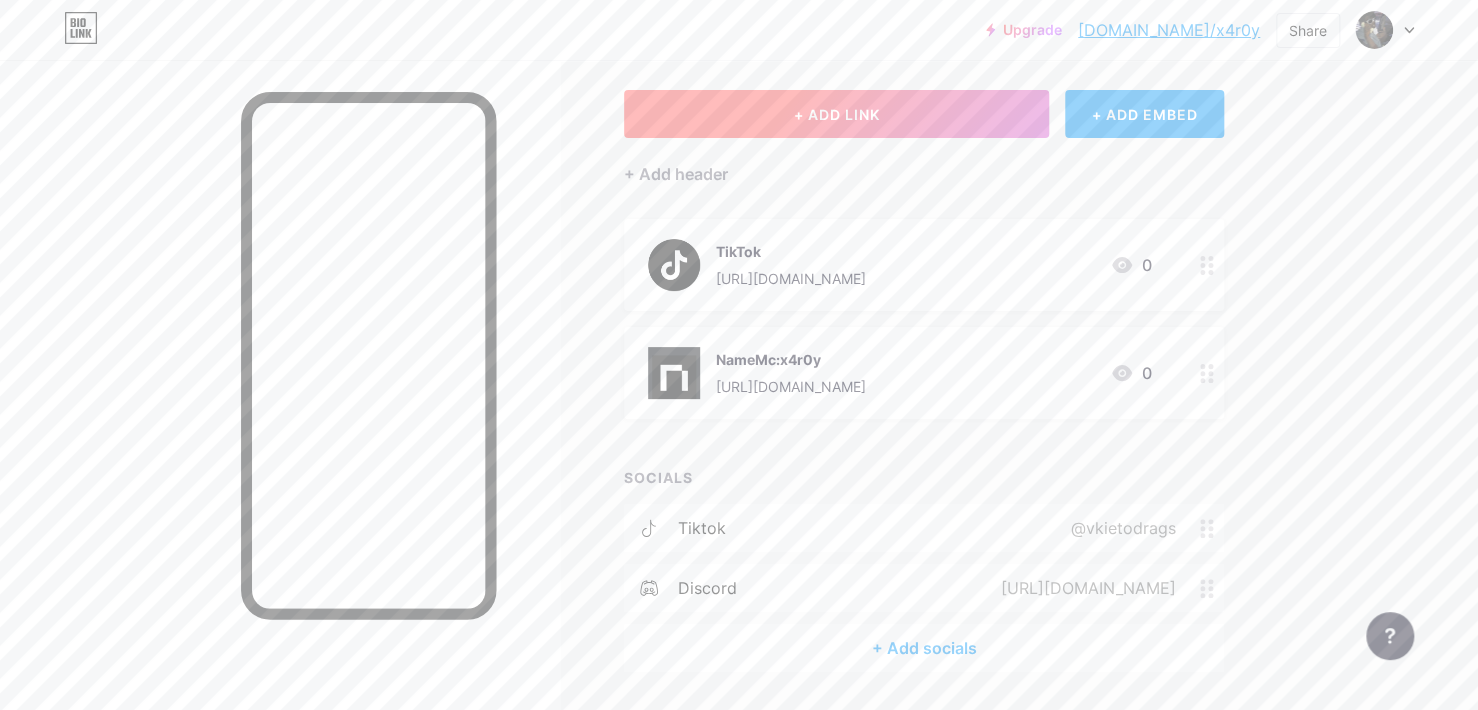 click on "+ ADD LINK" at bounding box center (836, 114) 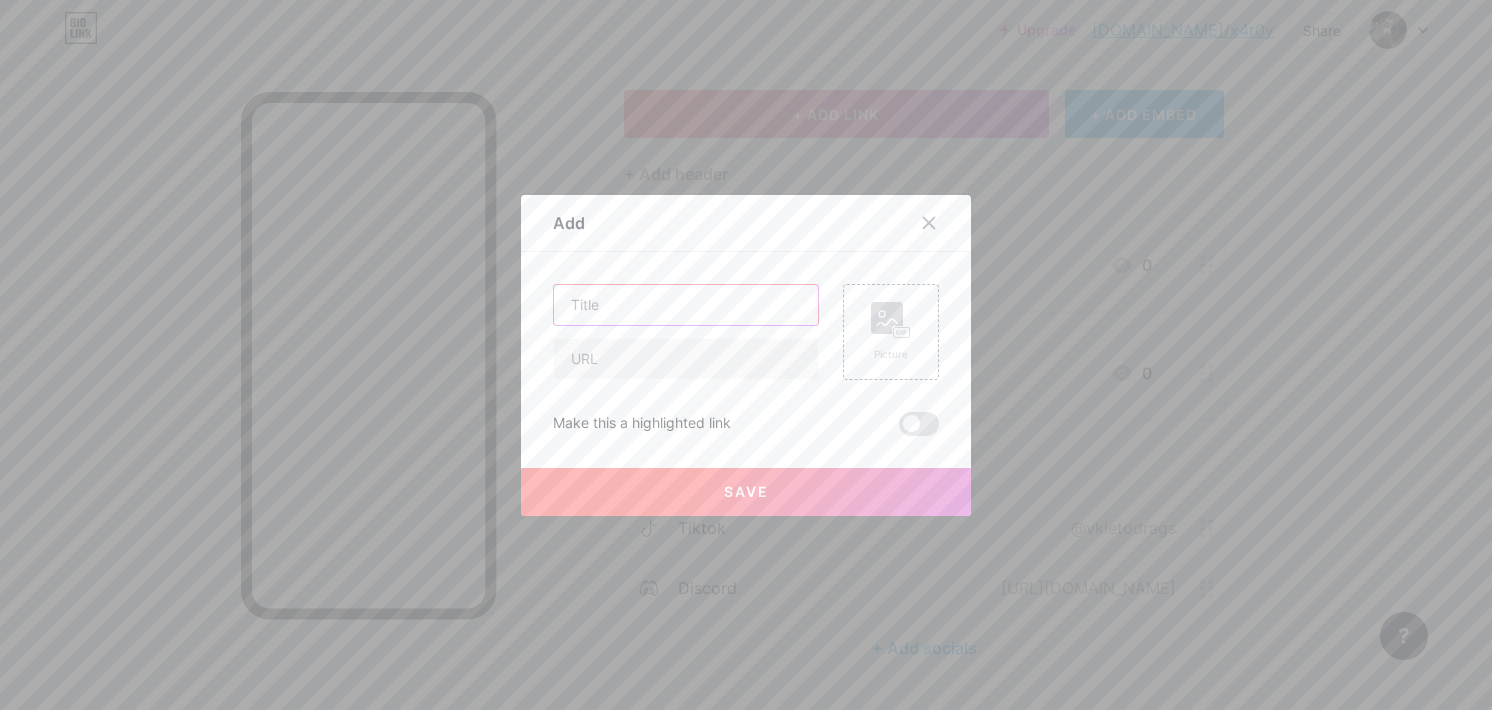 click at bounding box center (686, 305) 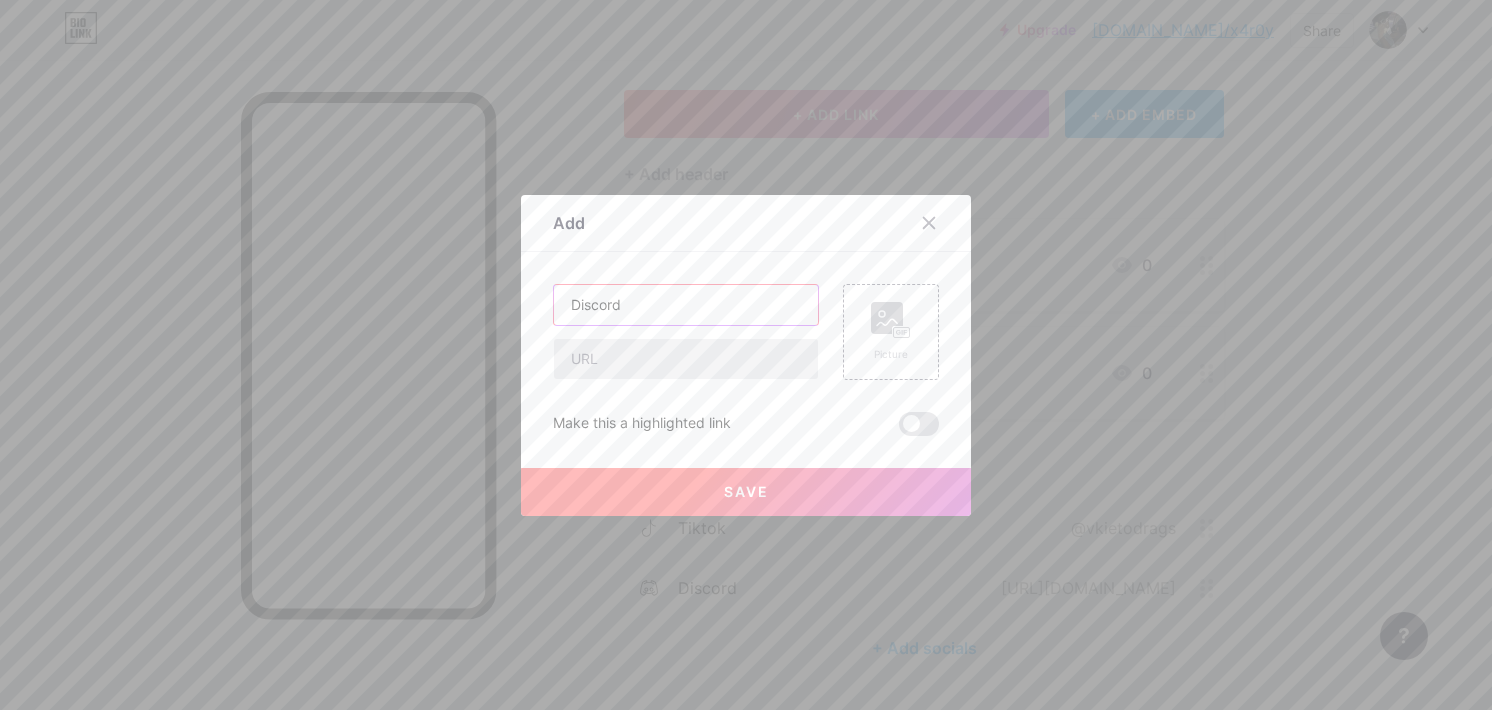 type on "Discord" 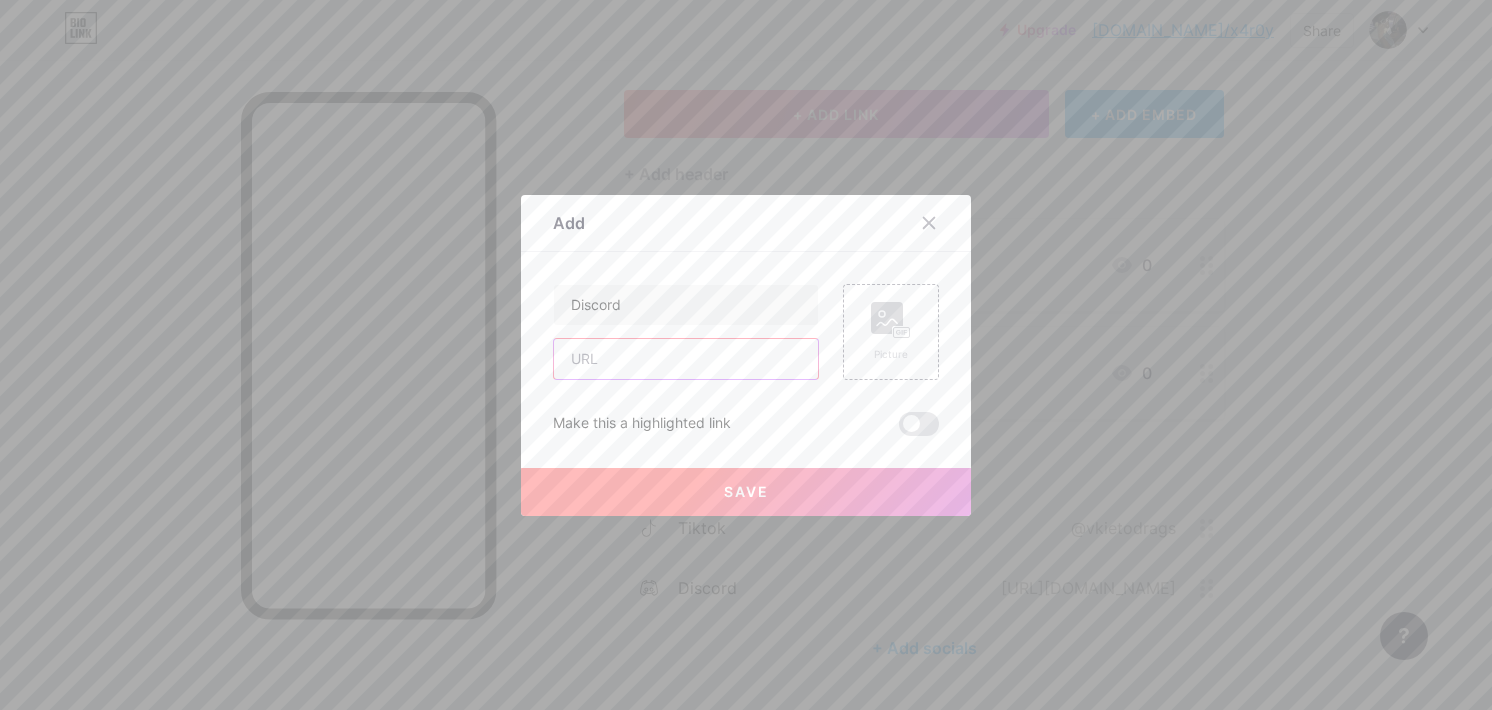 click at bounding box center (686, 359) 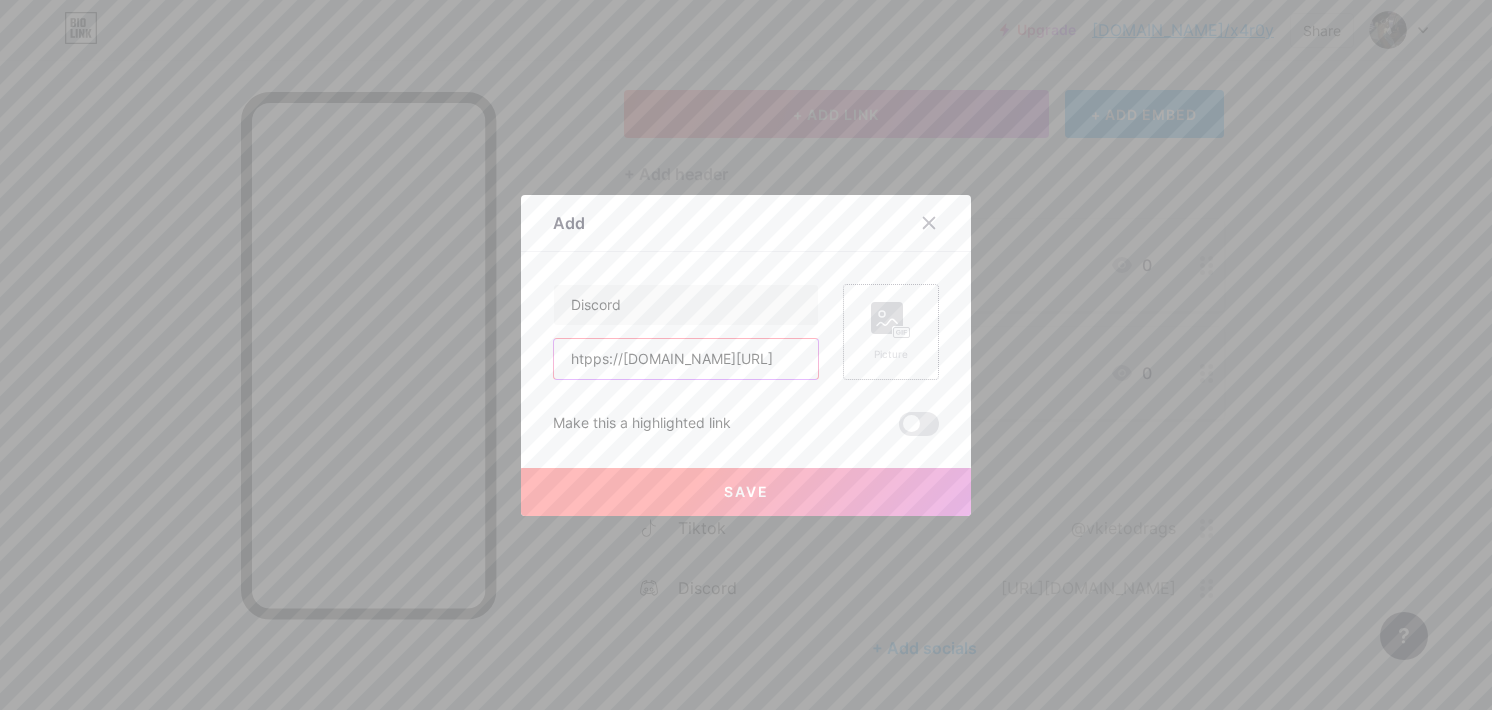 type on "htpps://[DOMAIN_NAME][URL]" 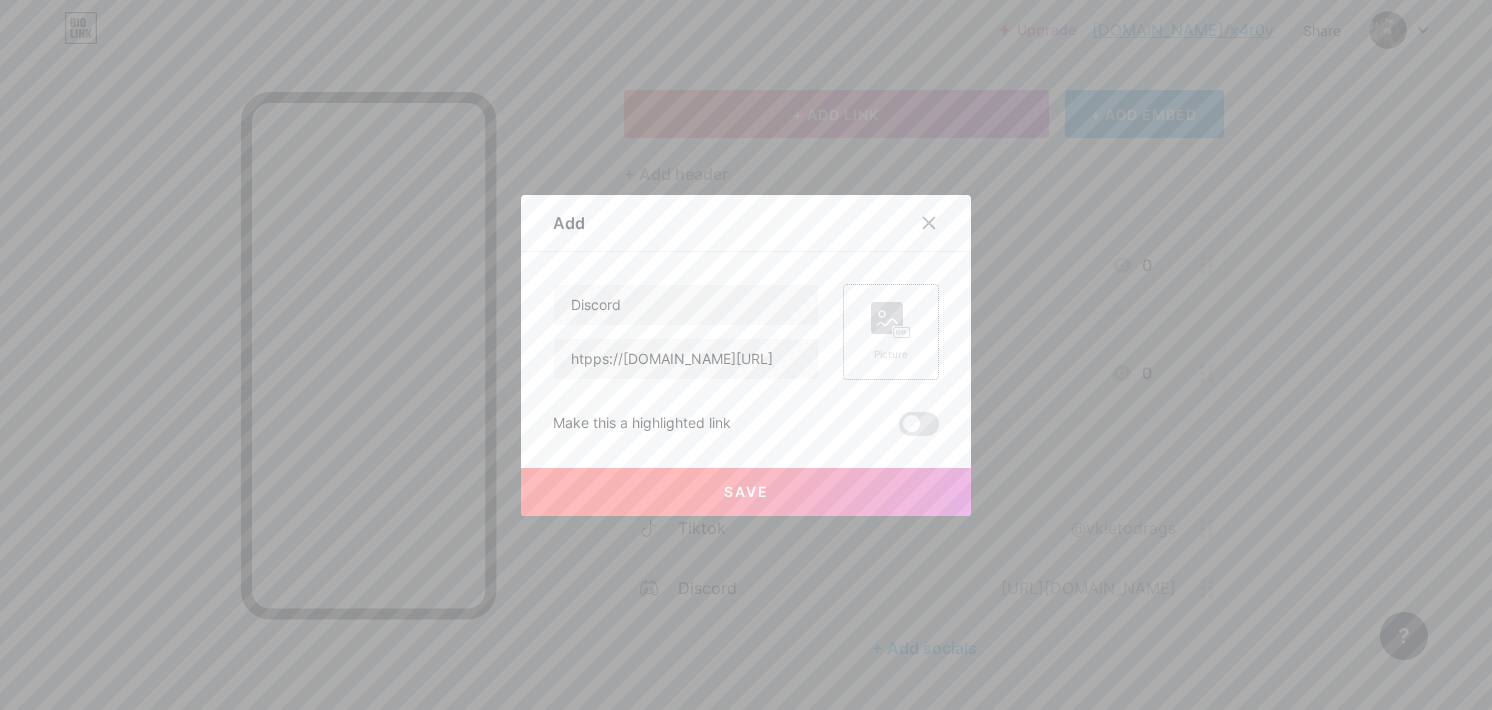 click on "Picture" at bounding box center (891, 332) 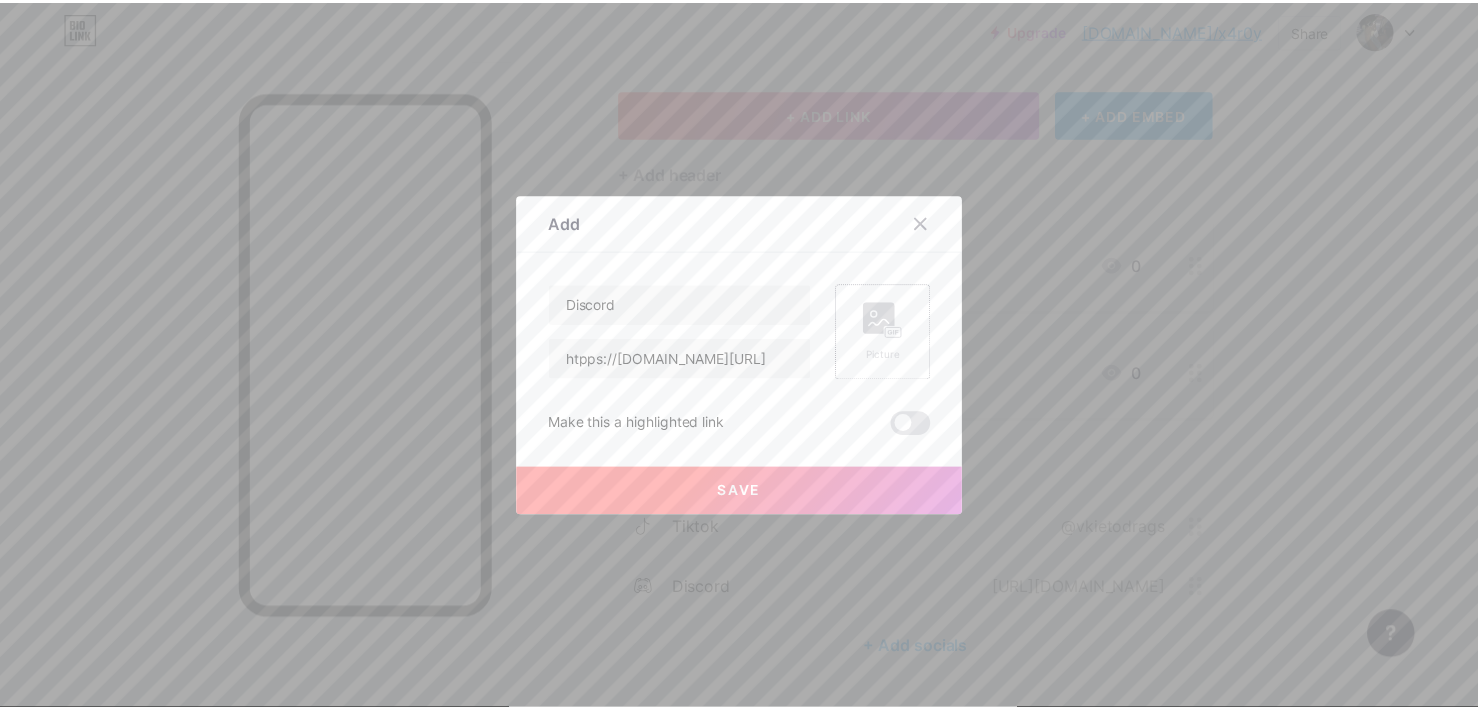 scroll, scrollTop: 0, scrollLeft: 0, axis: both 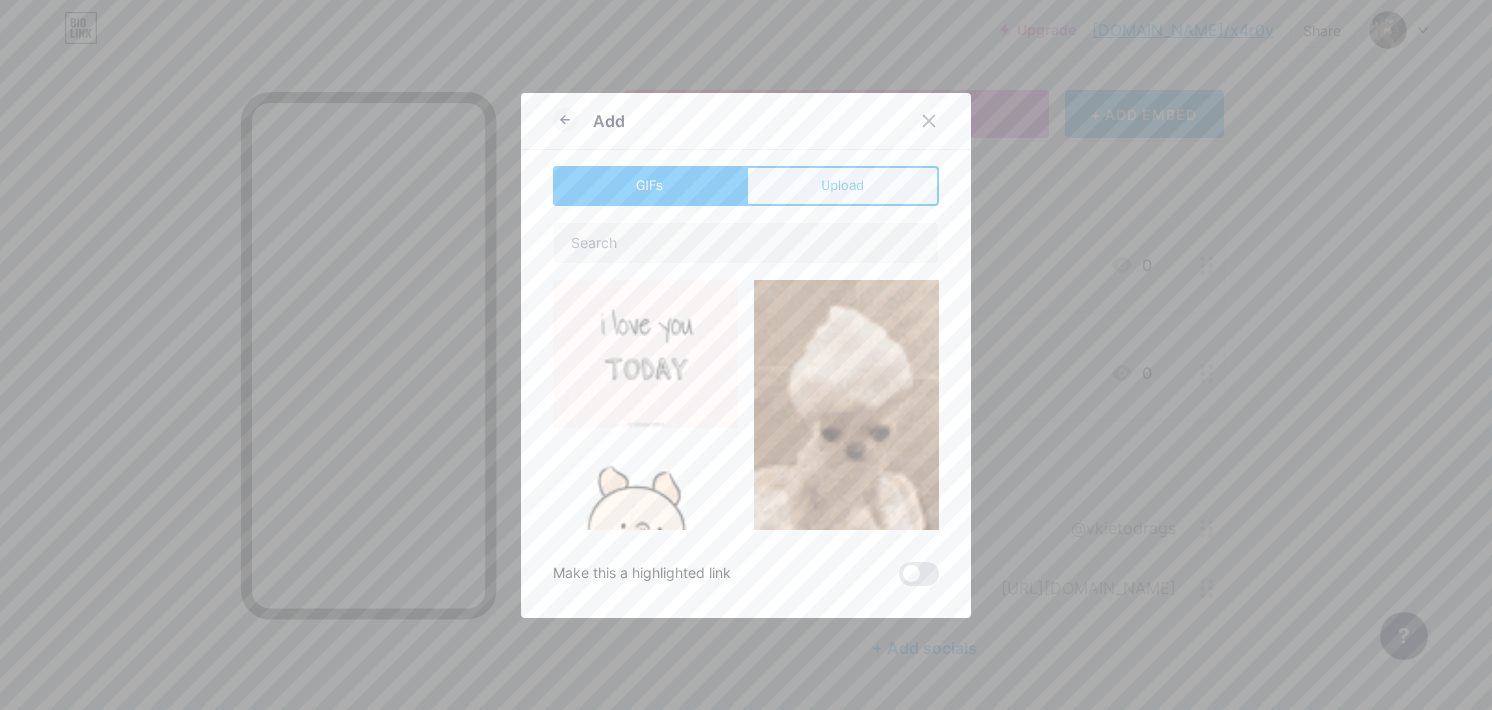 click on "Upload" at bounding box center [842, 186] 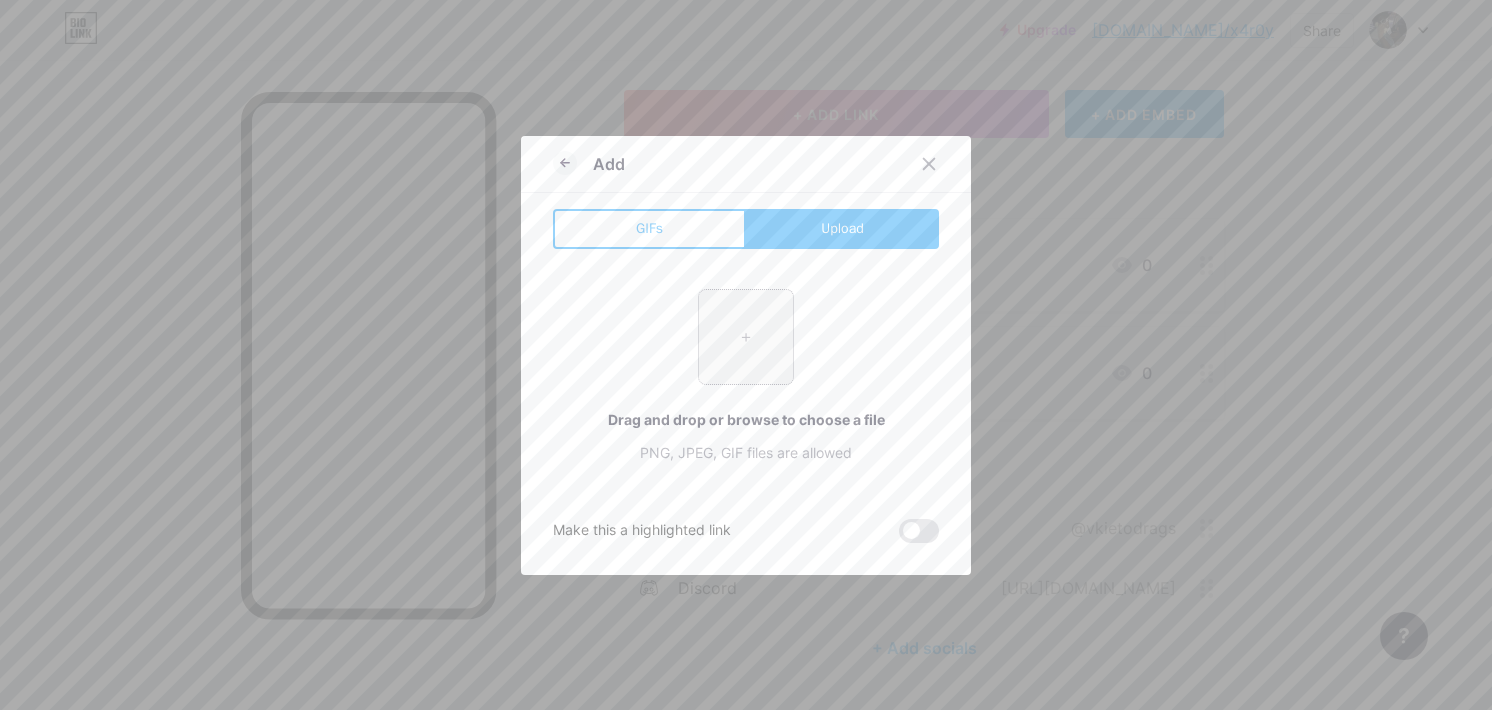click at bounding box center (746, 337) 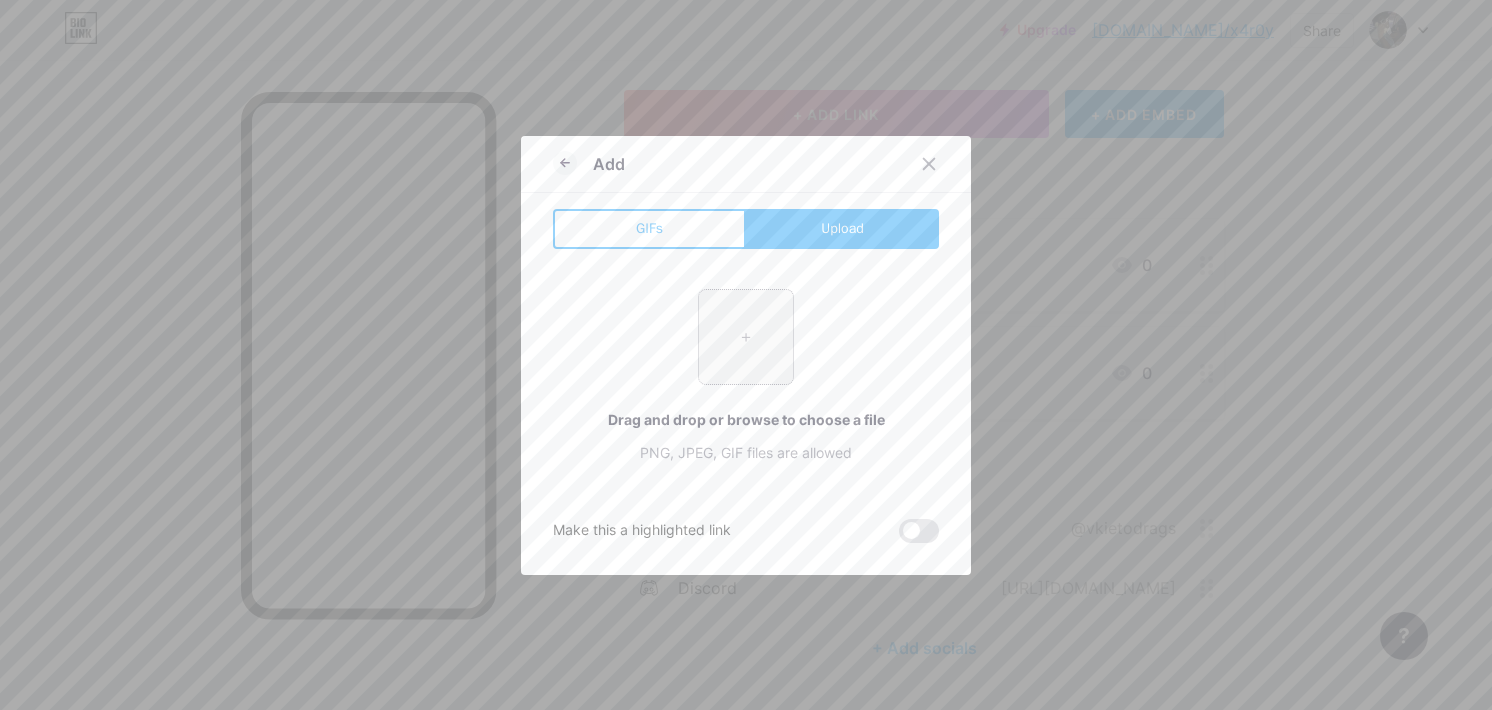 type on "C:\fakepath\image (2).png" 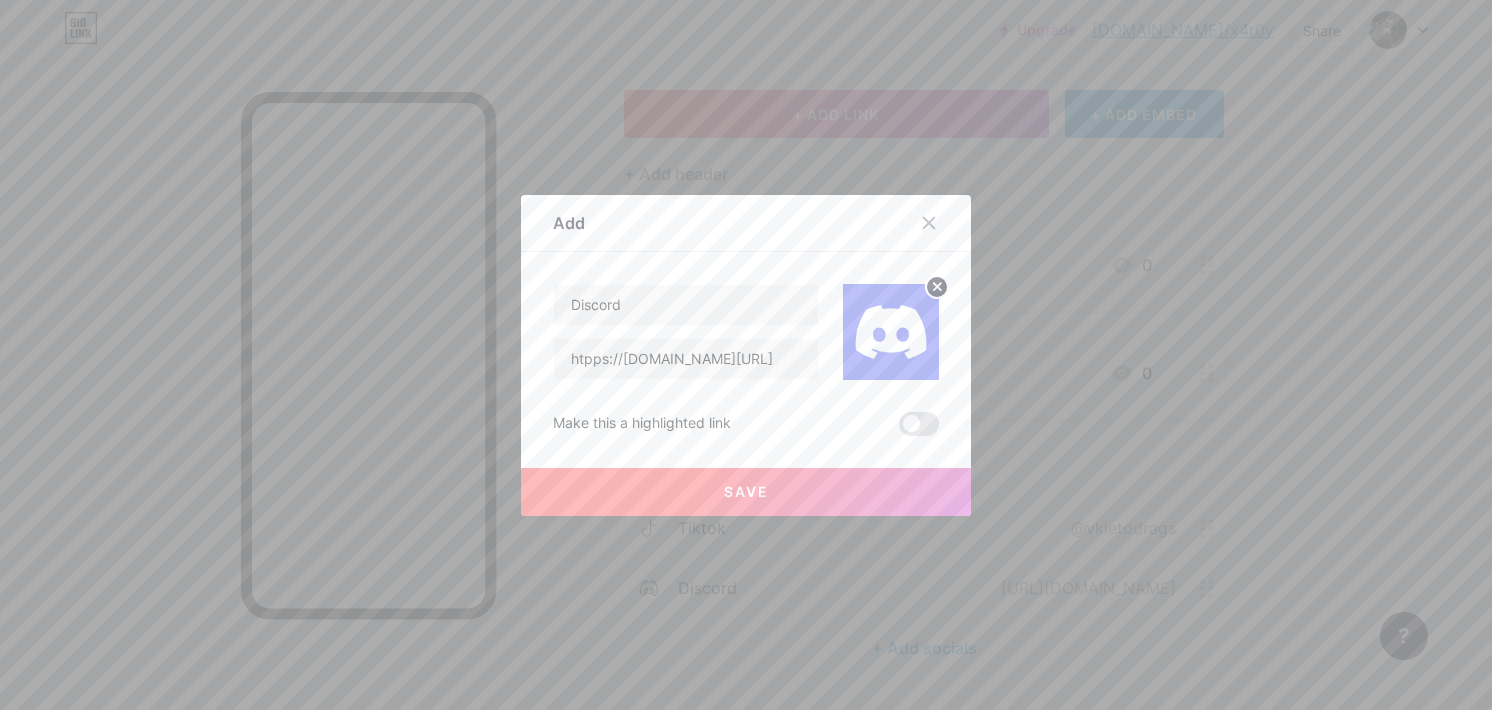 click on "Save" at bounding box center (746, 492) 